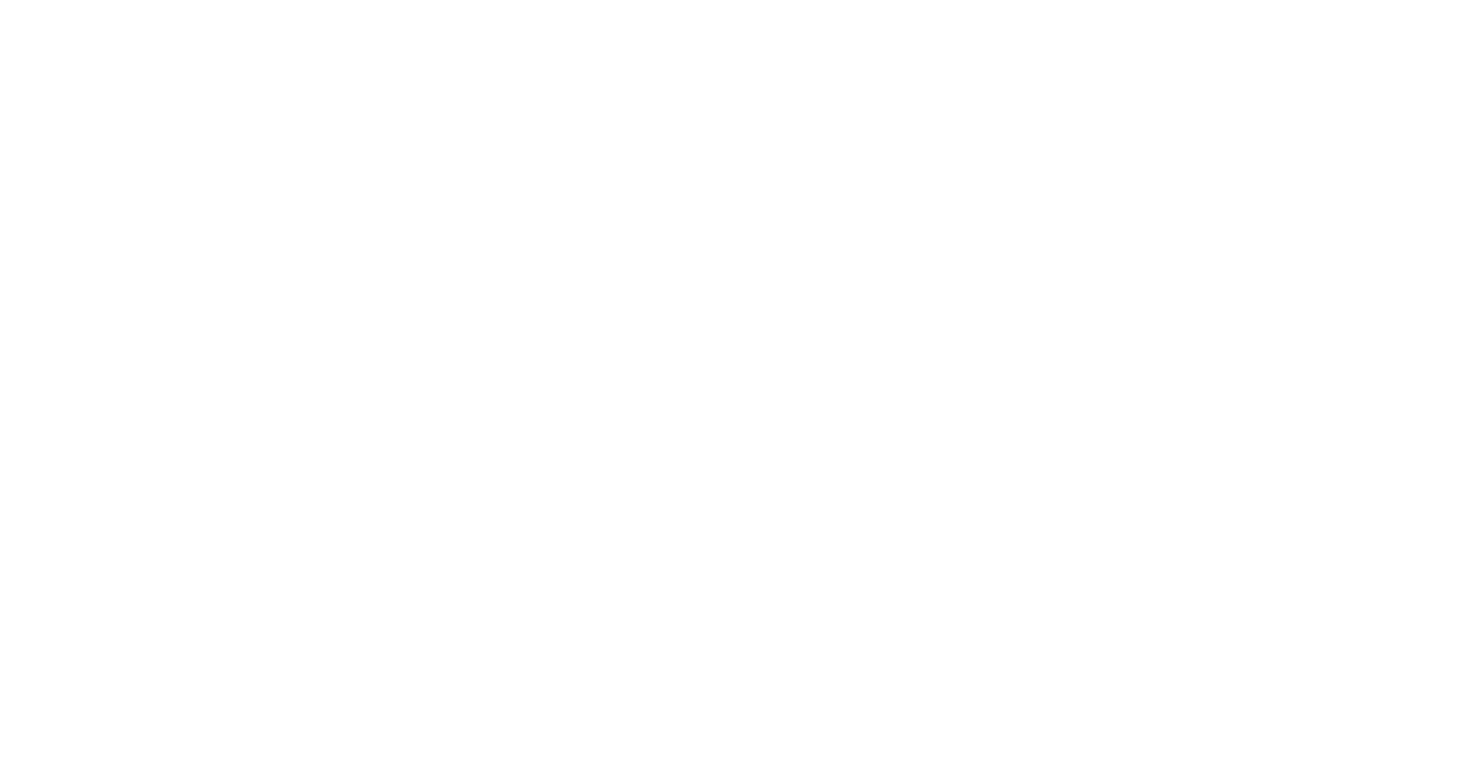 scroll, scrollTop: 0, scrollLeft: 0, axis: both 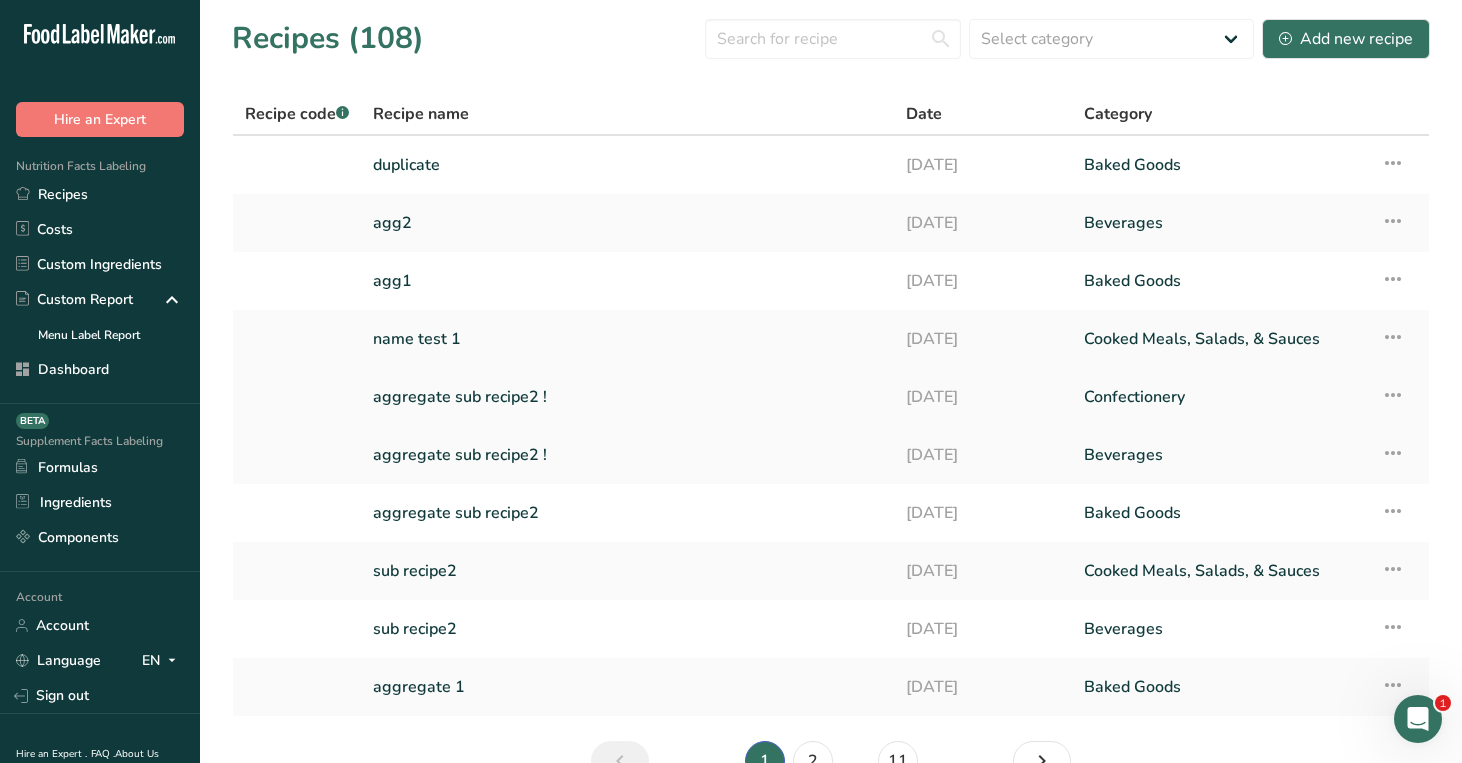 click on "aggregate sub recipe2 !" at bounding box center [627, 397] 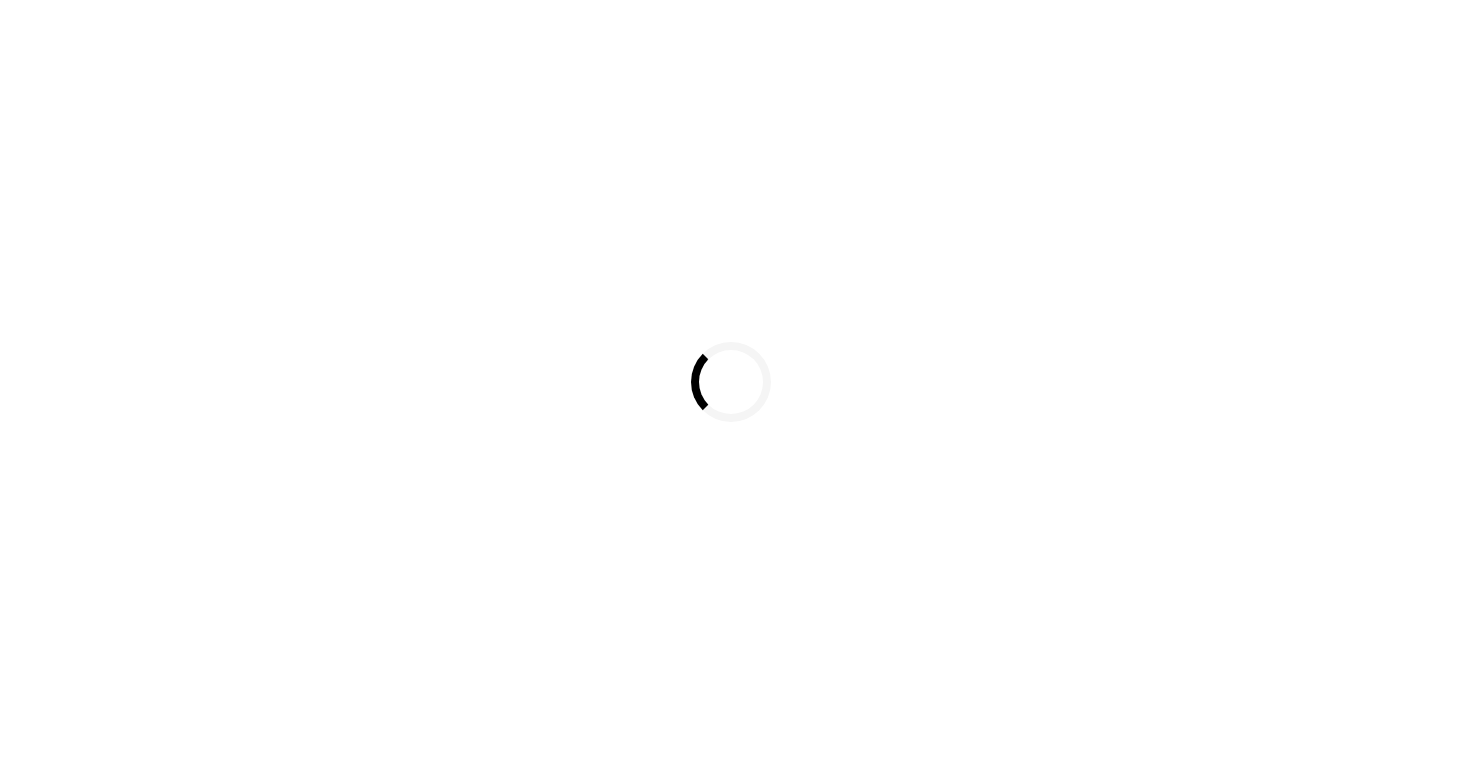 scroll, scrollTop: 0, scrollLeft: 0, axis: both 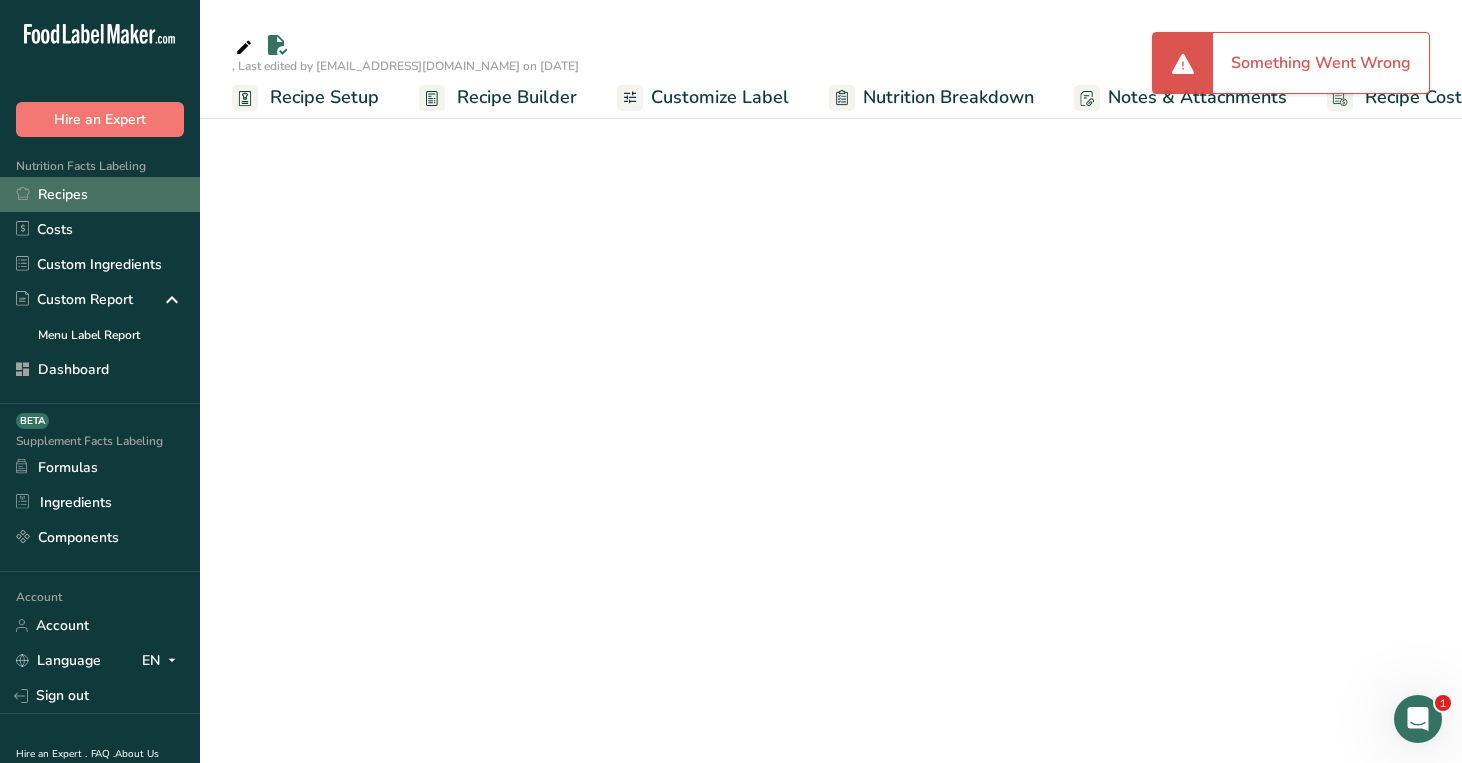 click on "Recipes" at bounding box center [100, 194] 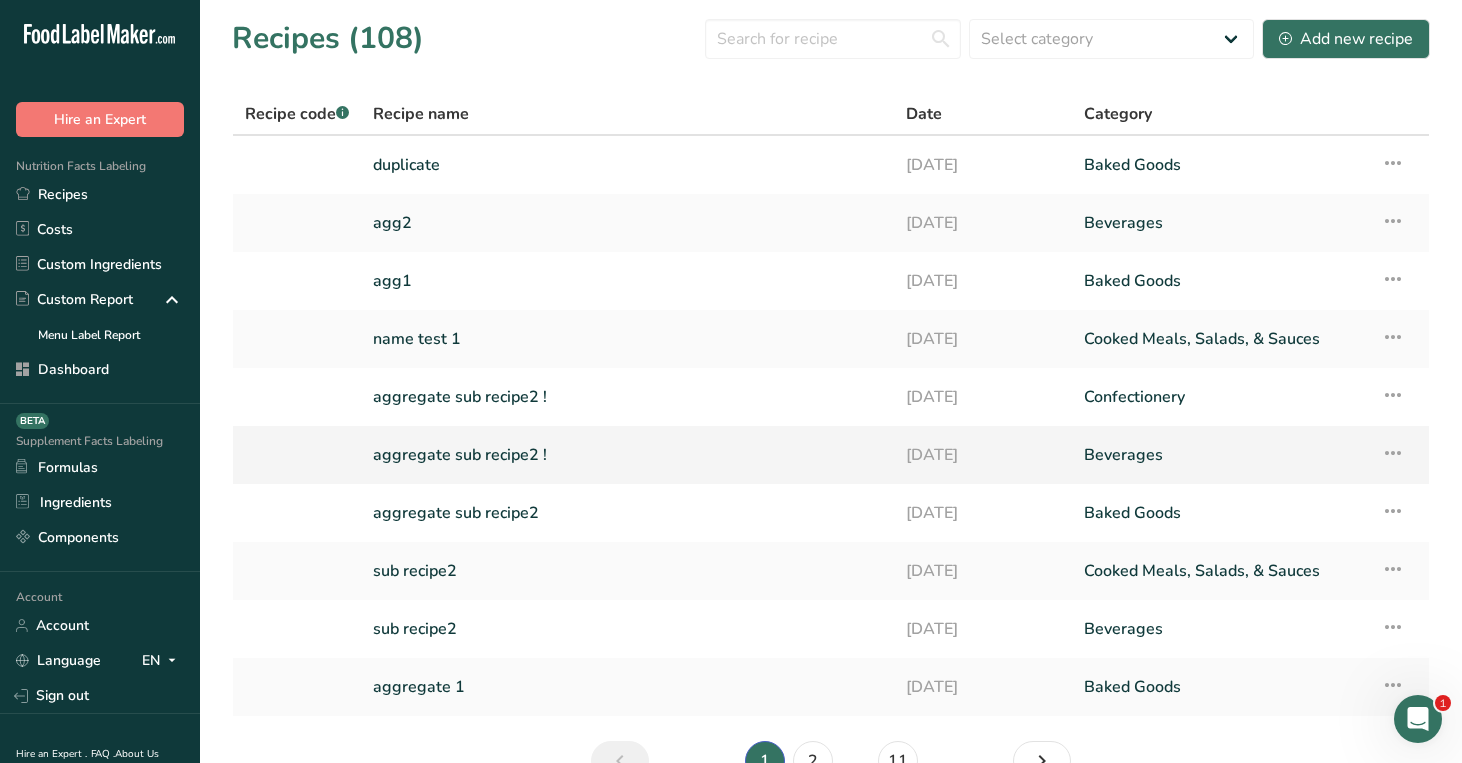 click on "aggregate sub recipe2 !" at bounding box center [627, 455] 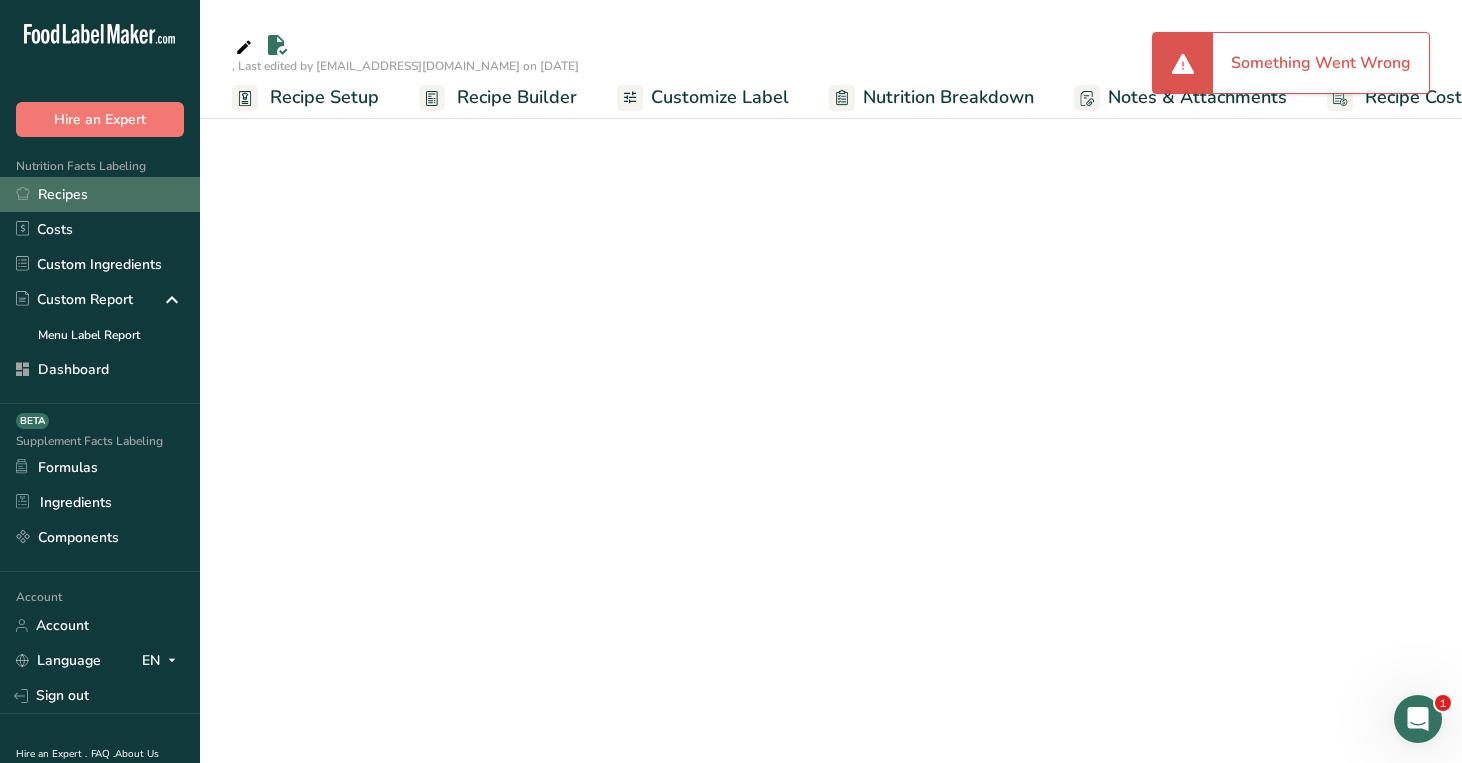 click on "Recipes" at bounding box center [100, 194] 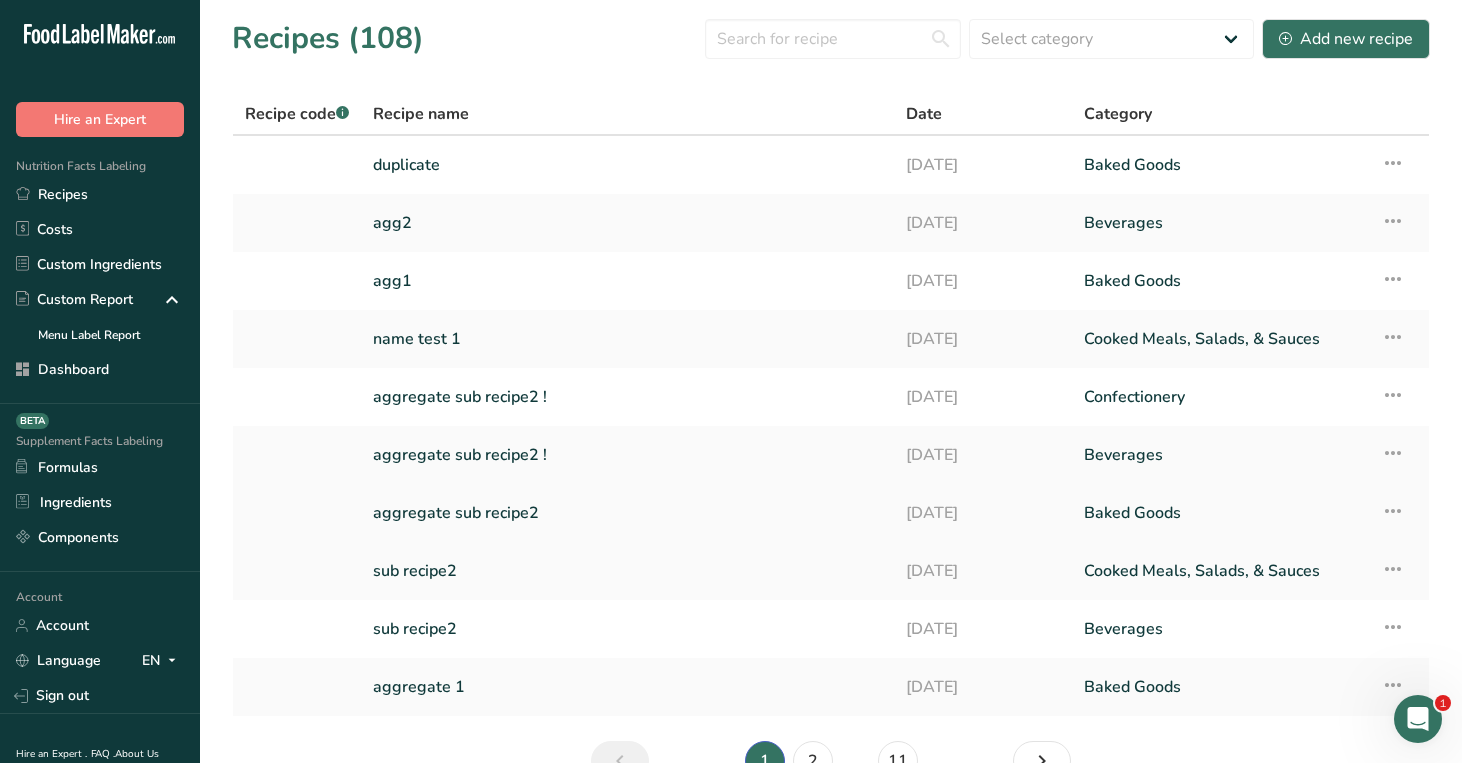click on "aggregate sub recipe2" at bounding box center [627, 513] 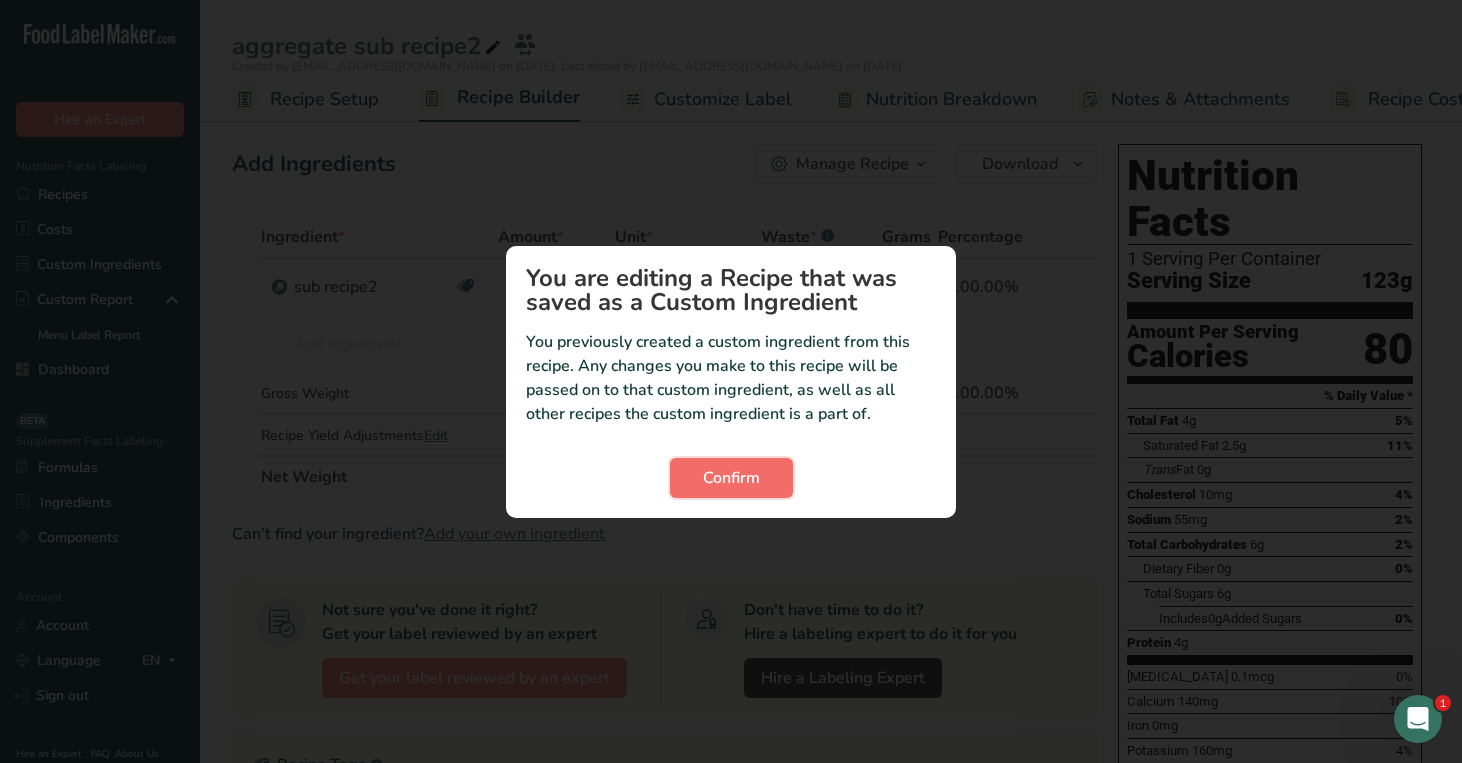 click on "Confirm" at bounding box center (731, 478) 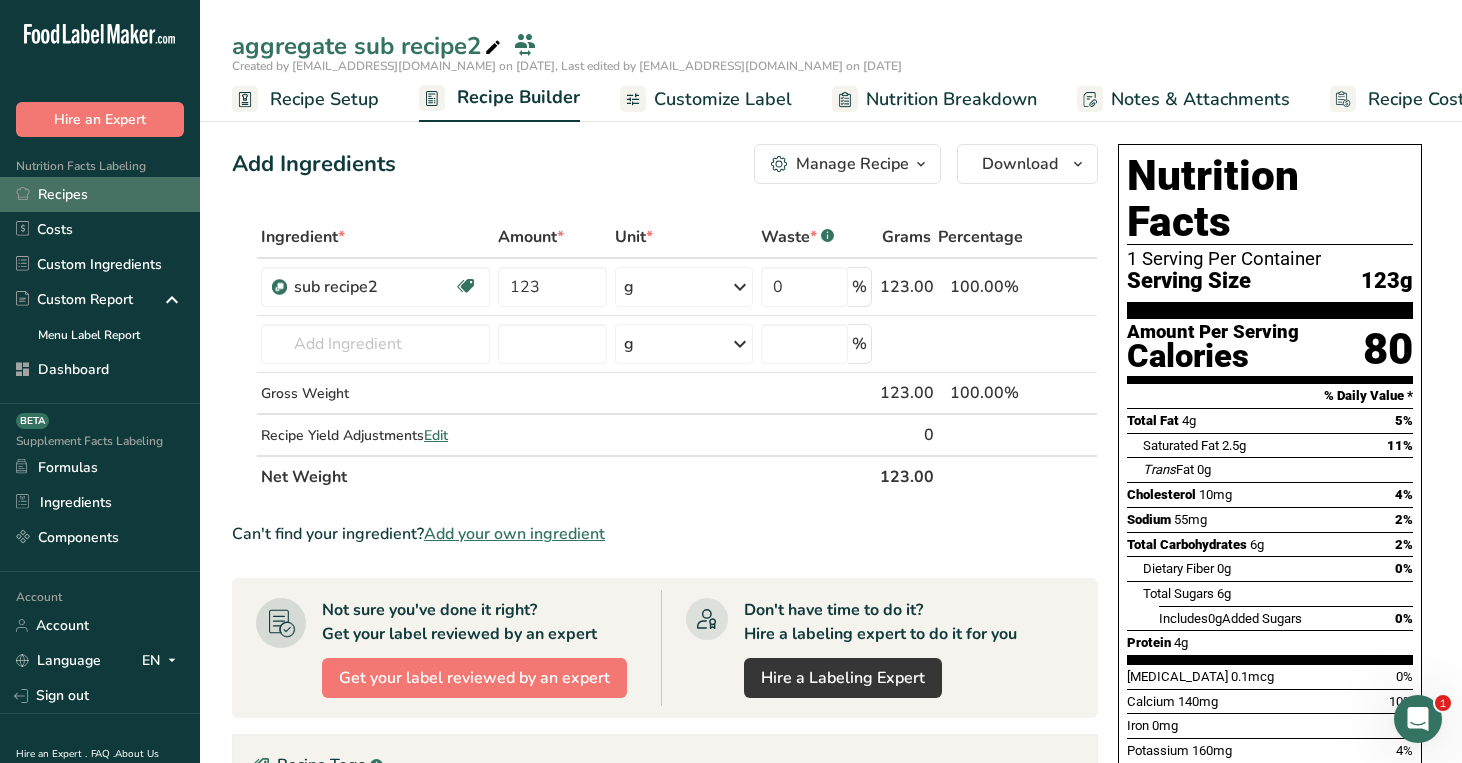 click on "Recipes" at bounding box center [100, 194] 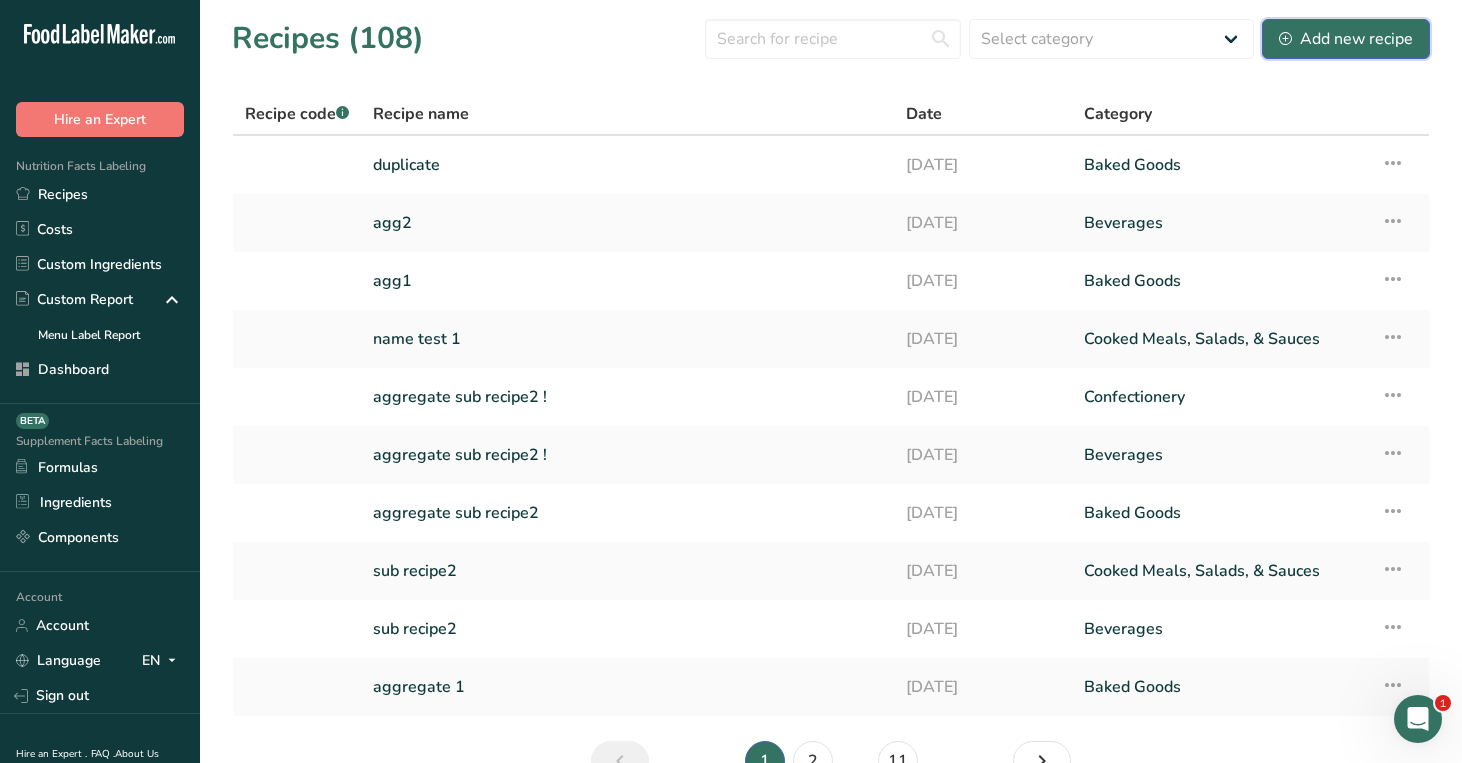 click on "Add new recipe" at bounding box center (1346, 39) 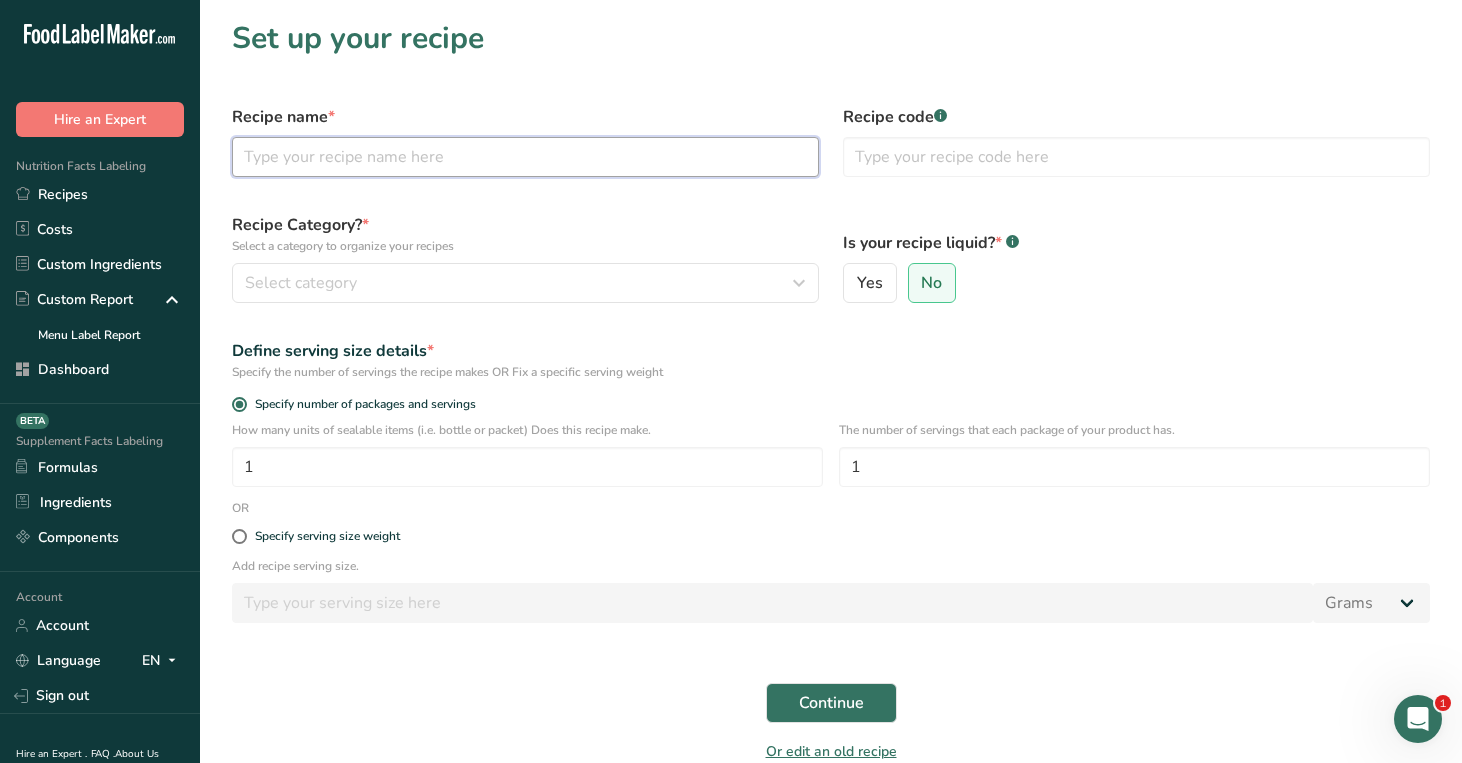 click at bounding box center (525, 157) 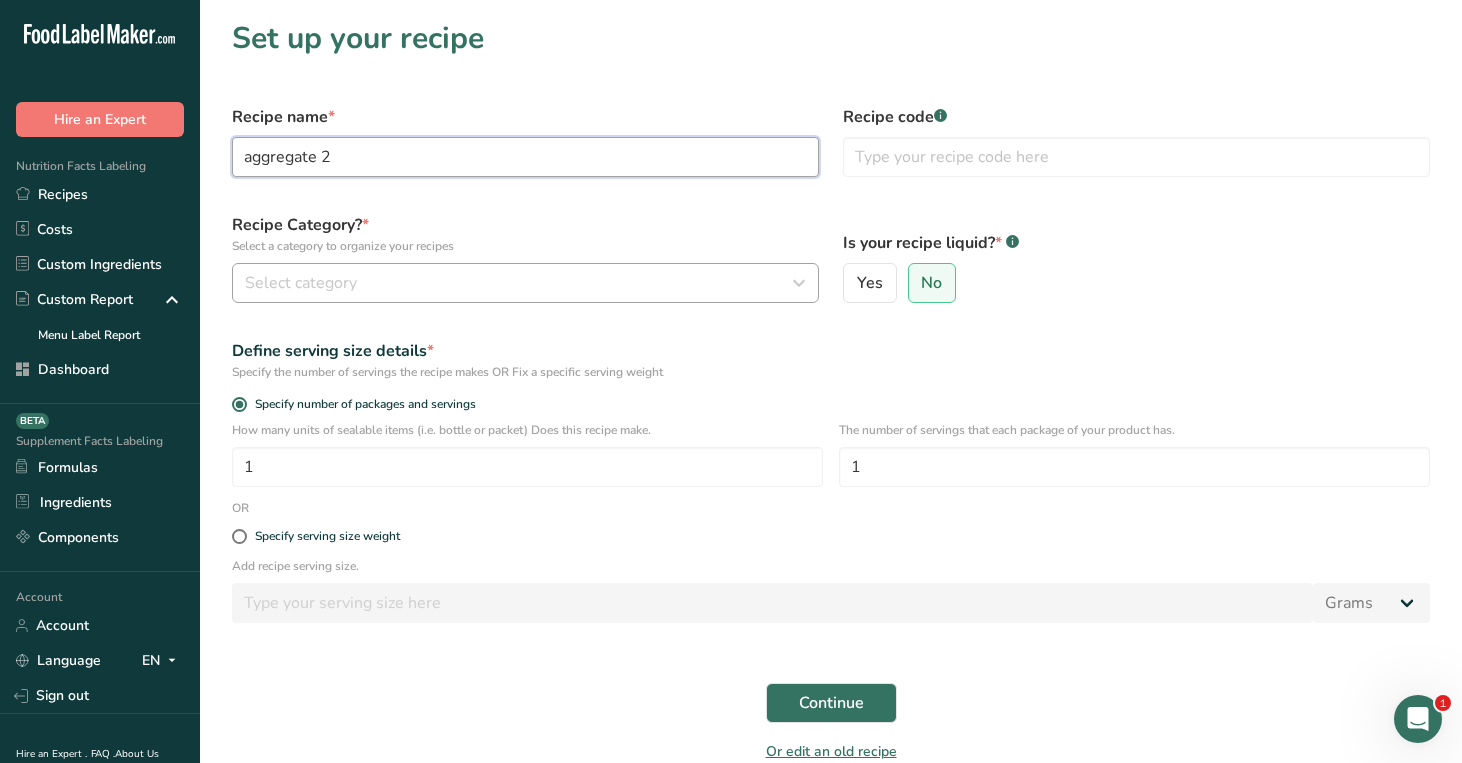 type on "aggregate 2" 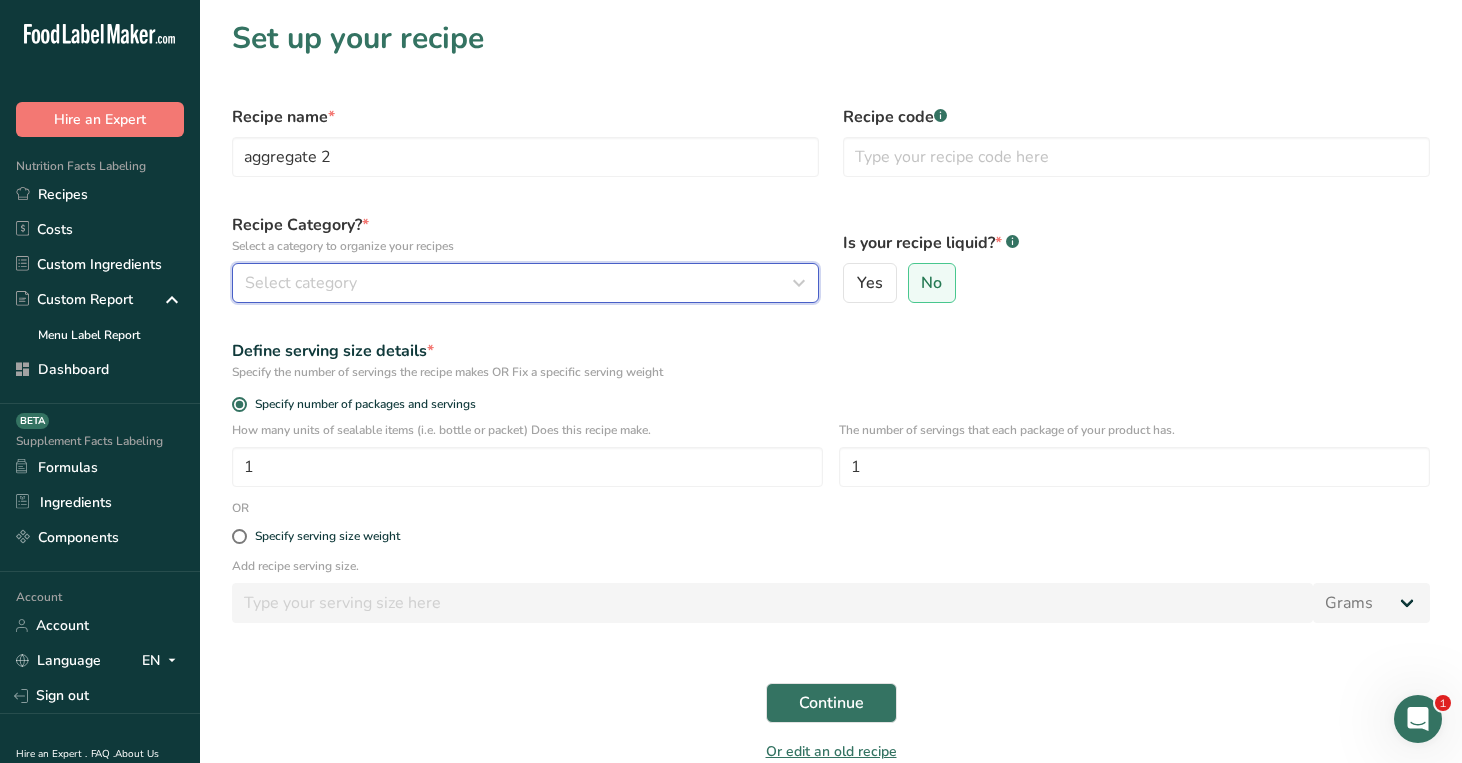 click on "Select category" at bounding box center (519, 283) 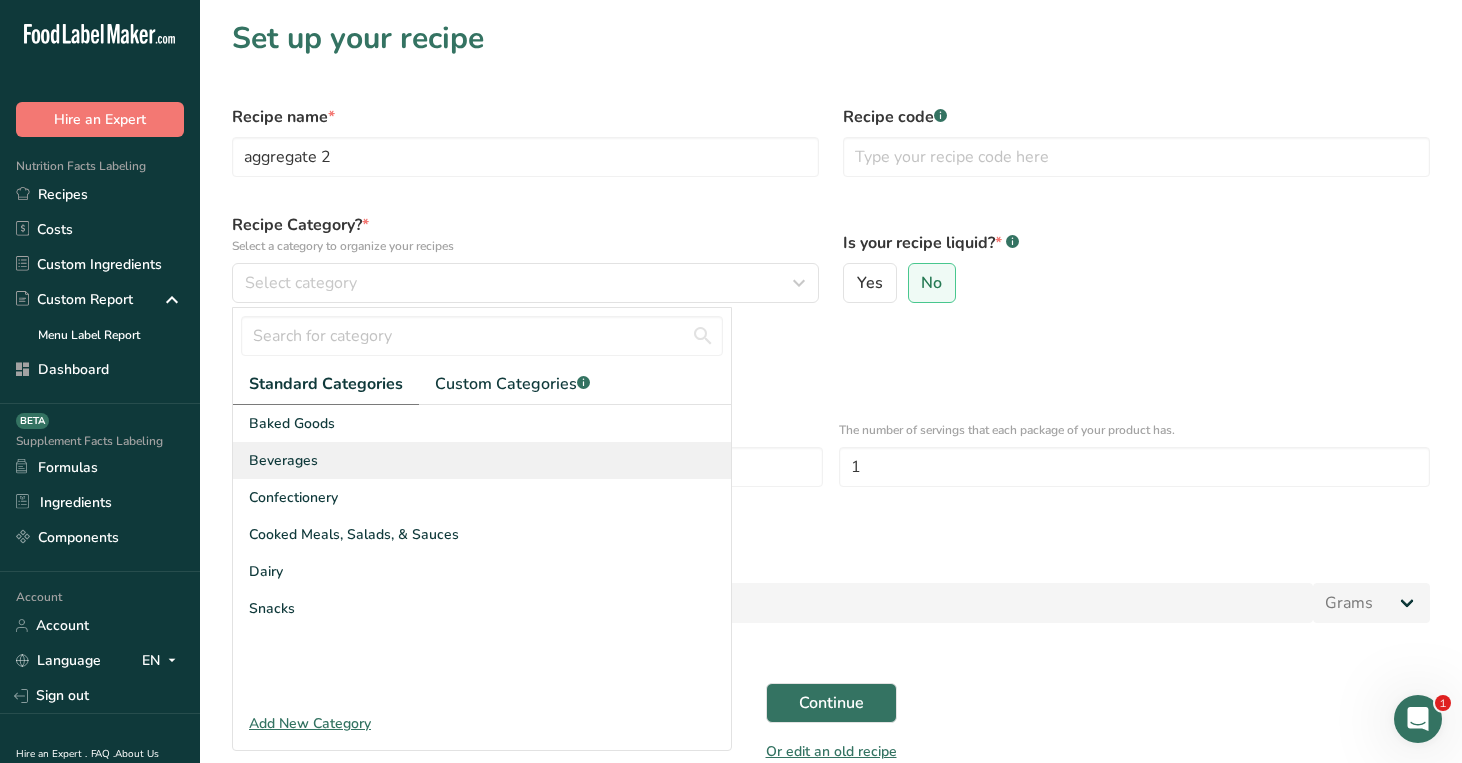 click on "Beverages" at bounding box center [482, 460] 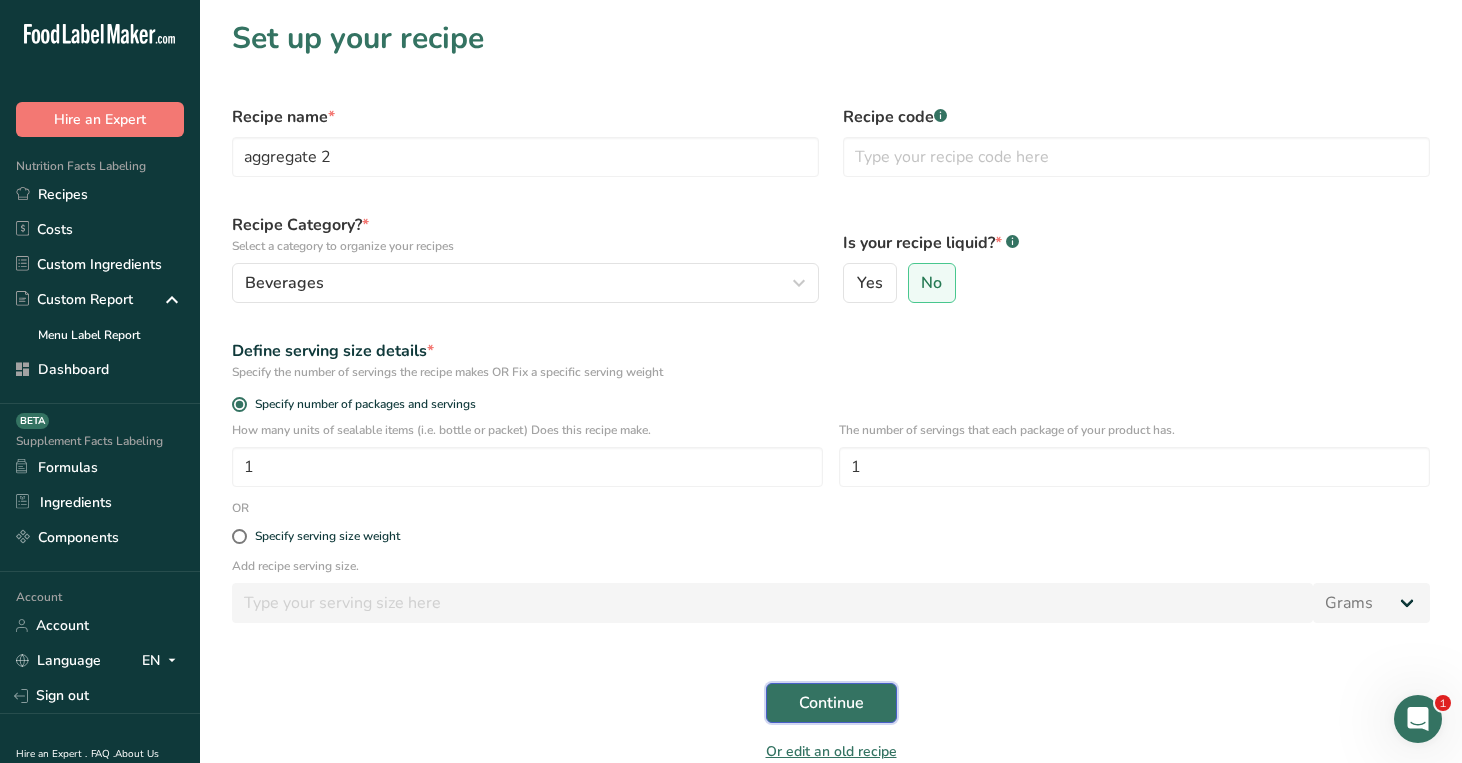 click on "Continue" at bounding box center [831, 703] 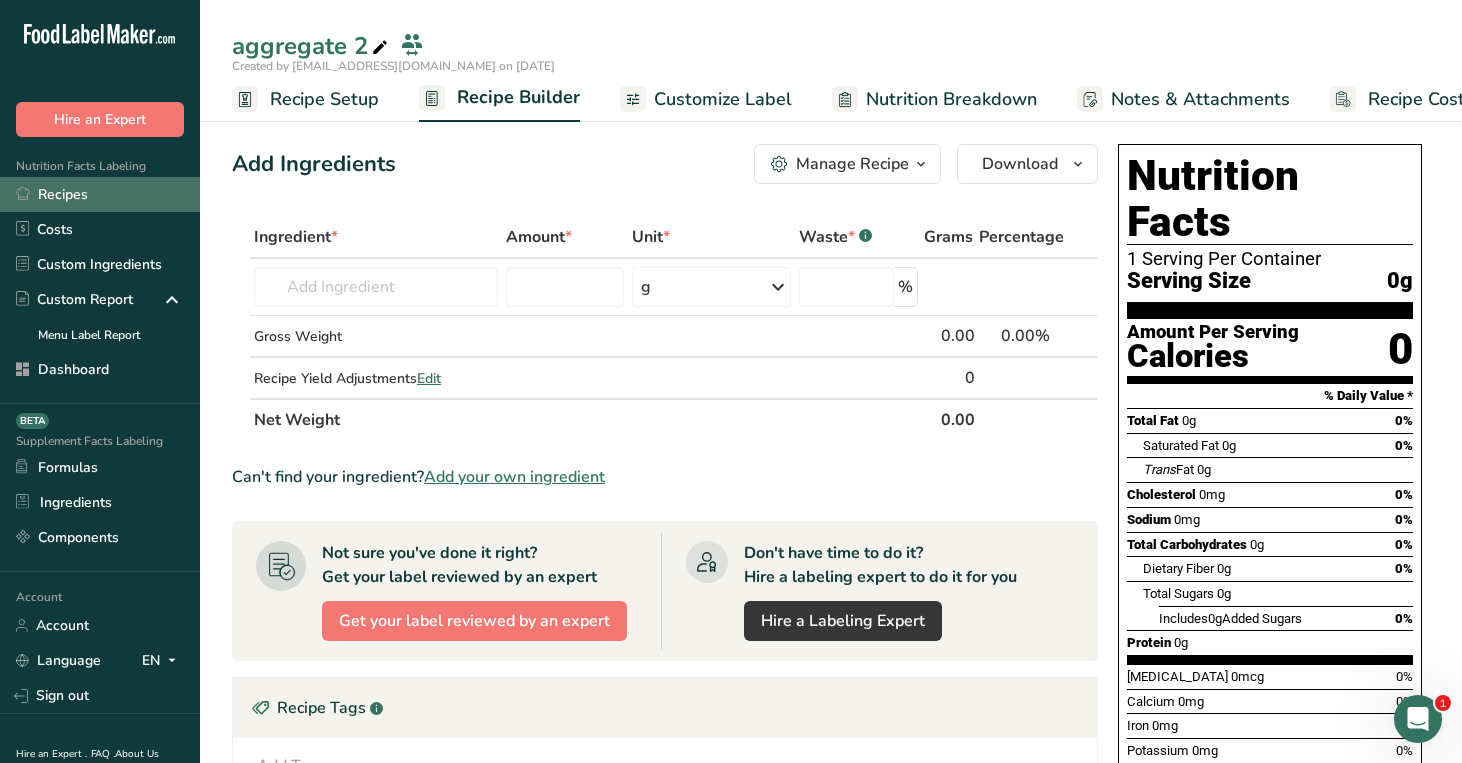 click on "Recipes" at bounding box center [100, 194] 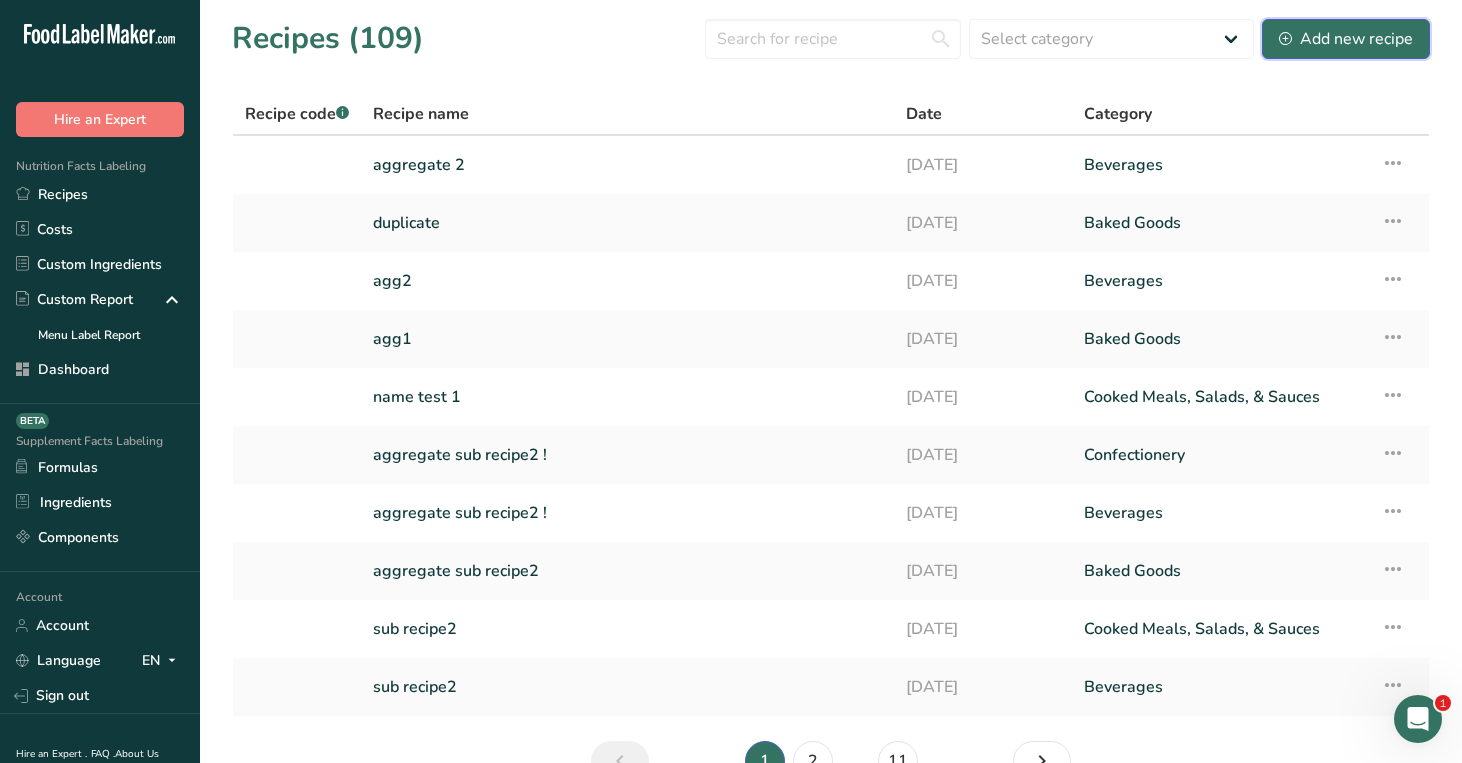 click on "Add new recipe" at bounding box center [1346, 39] 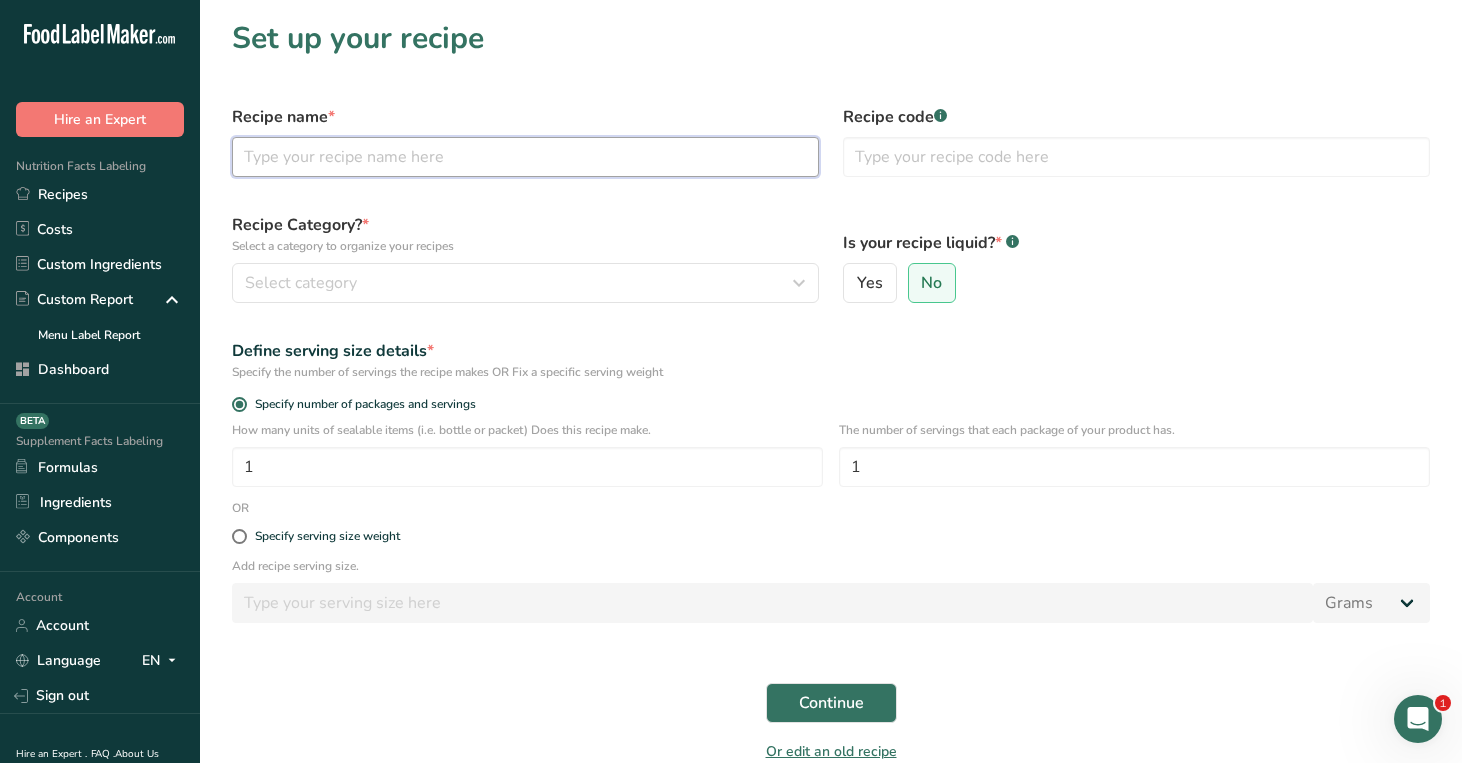click at bounding box center [525, 157] 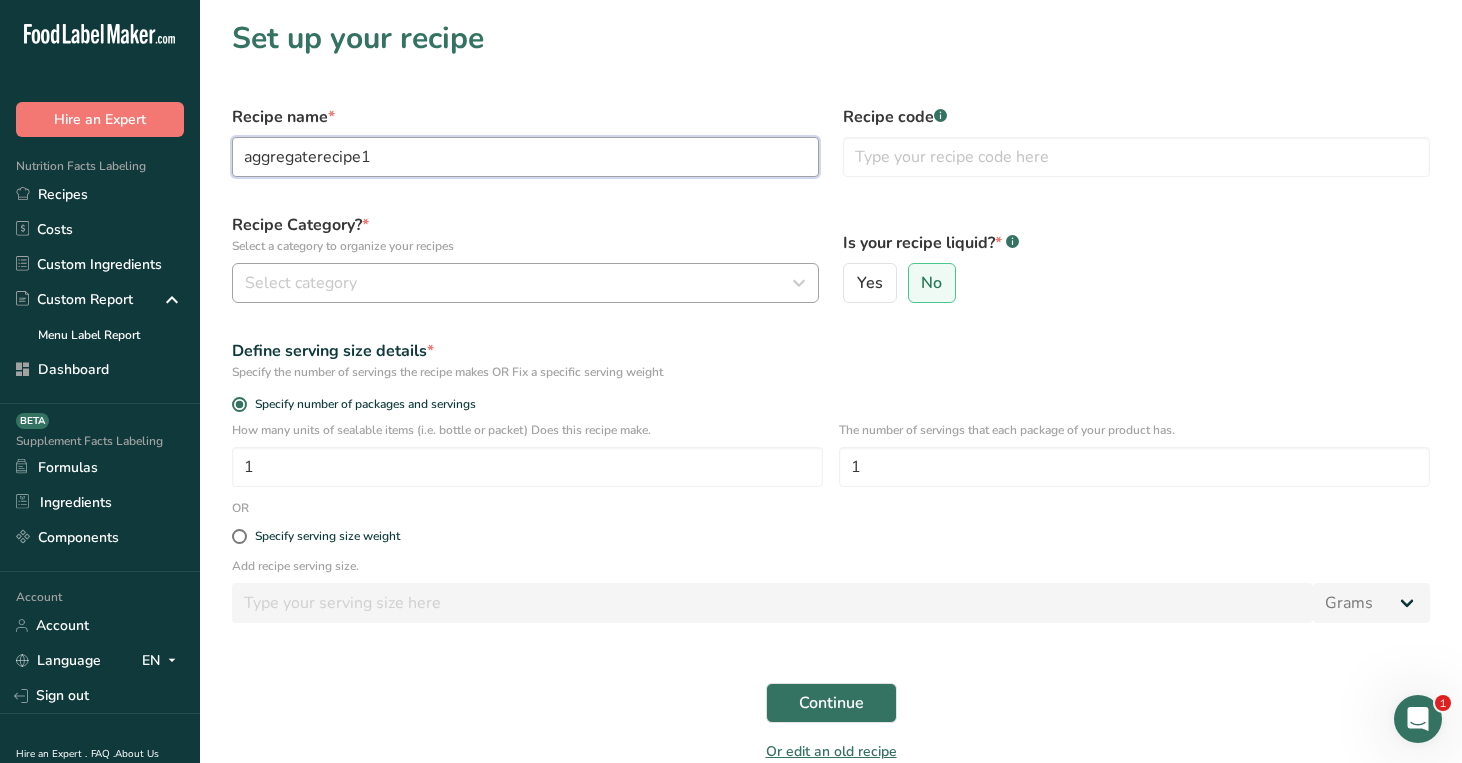 type on "aggregaterecipe1" 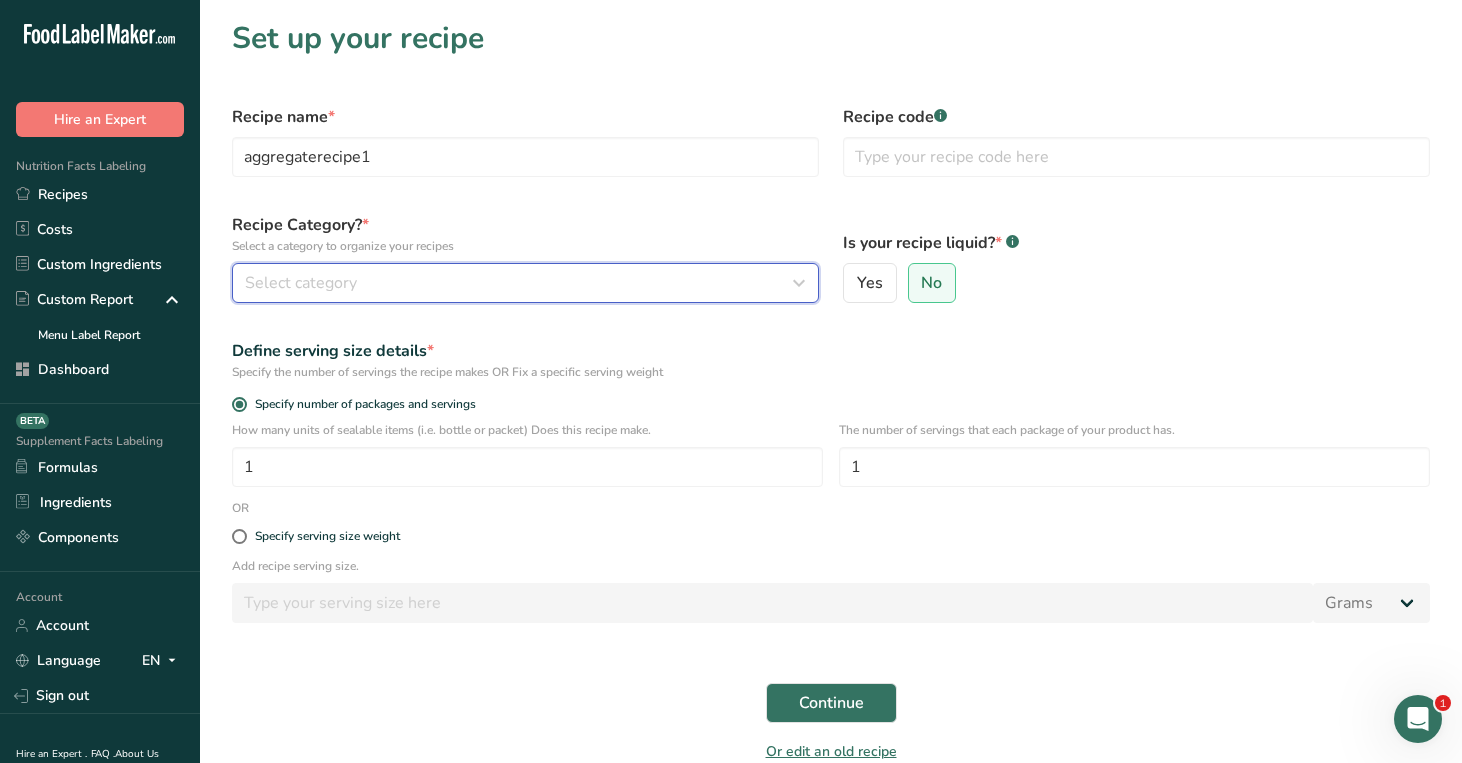 click on "Select category" at bounding box center [519, 283] 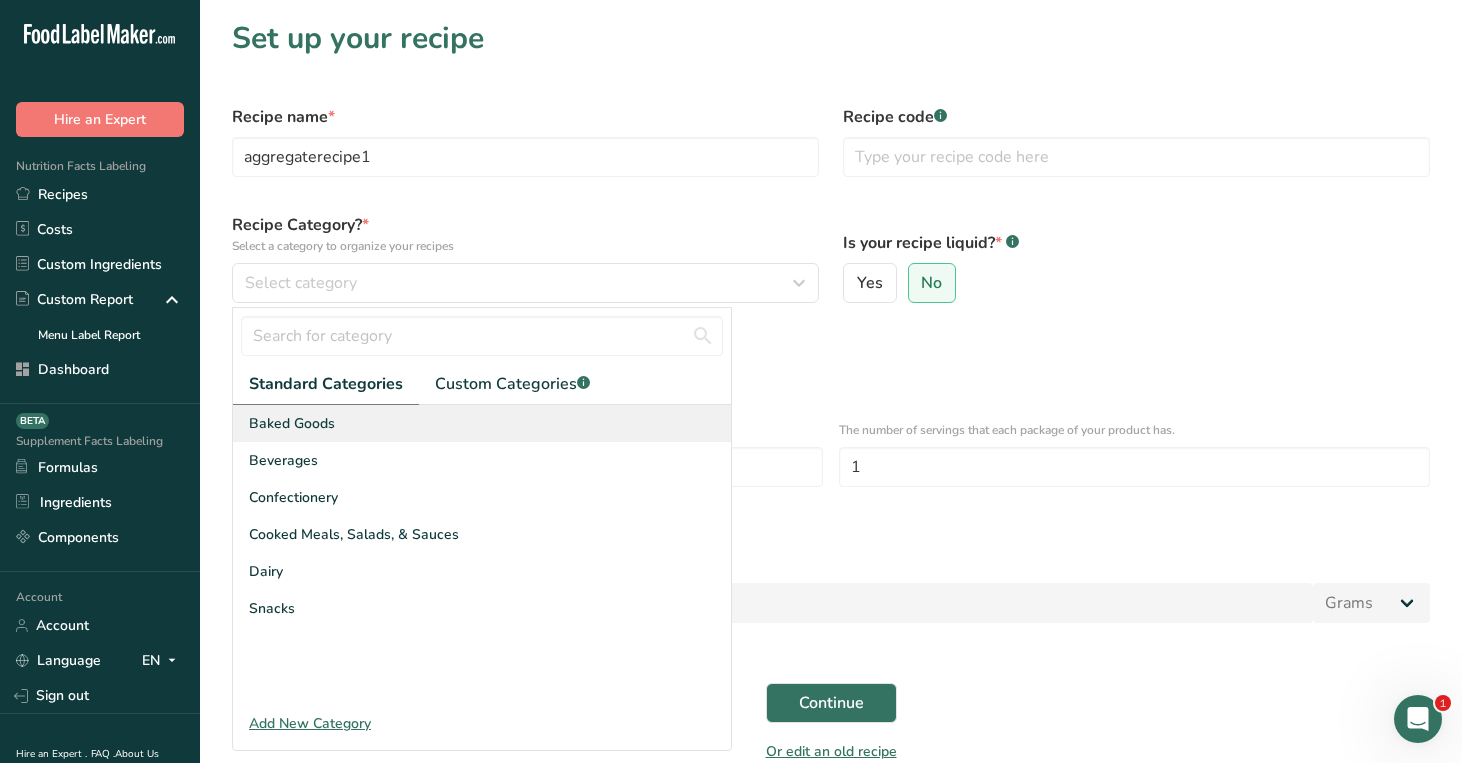 click on "Baked Goods" at bounding box center [482, 423] 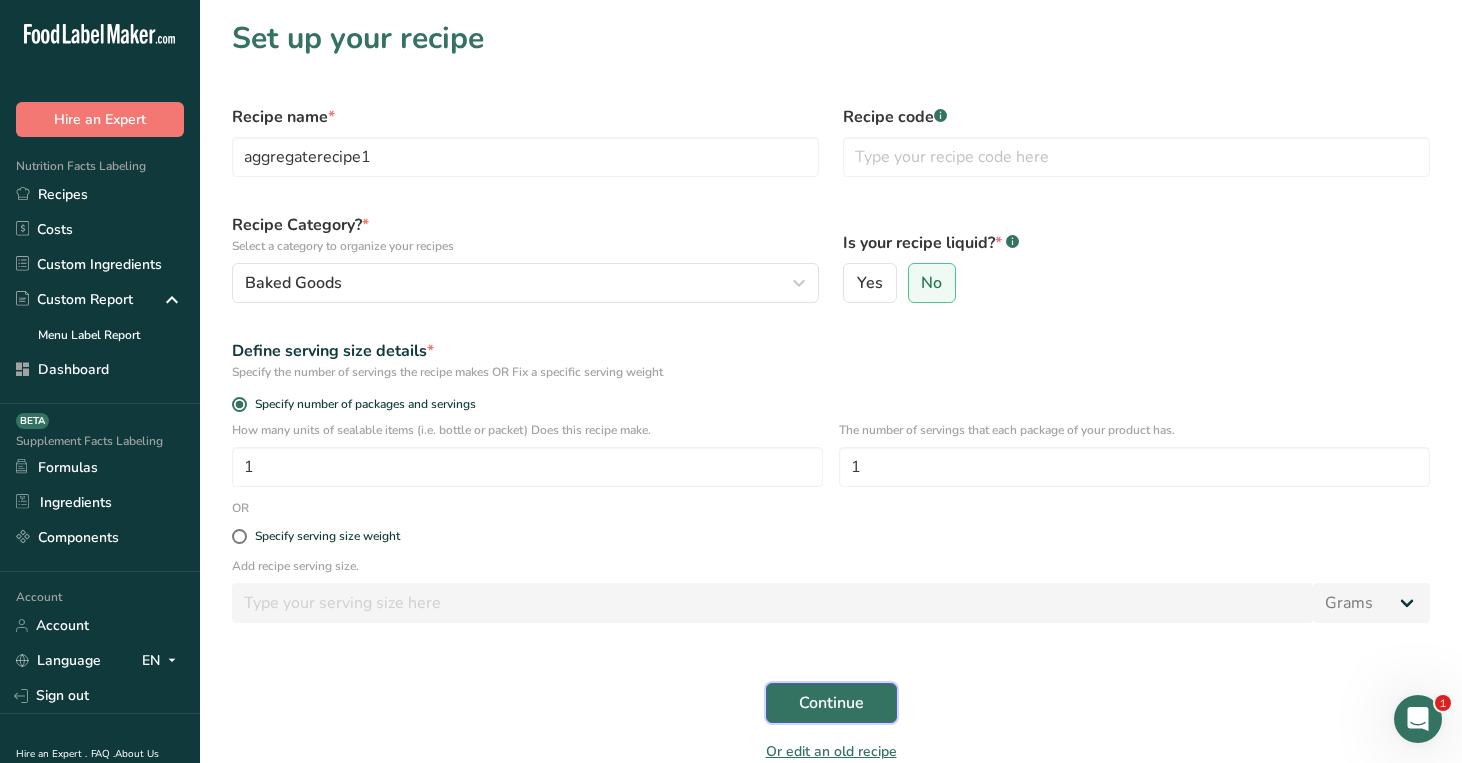 click on "Continue" at bounding box center [831, 703] 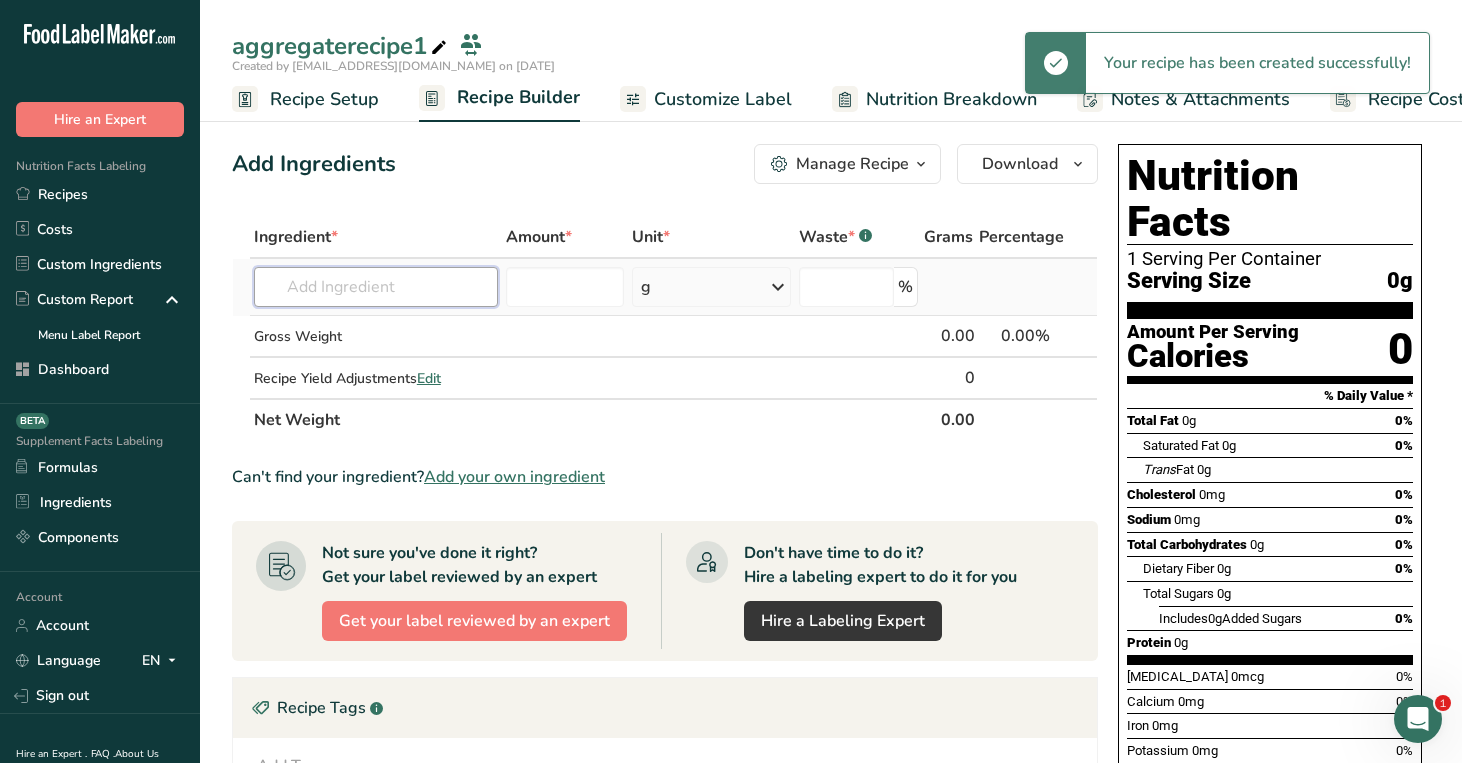 click at bounding box center (376, 287) 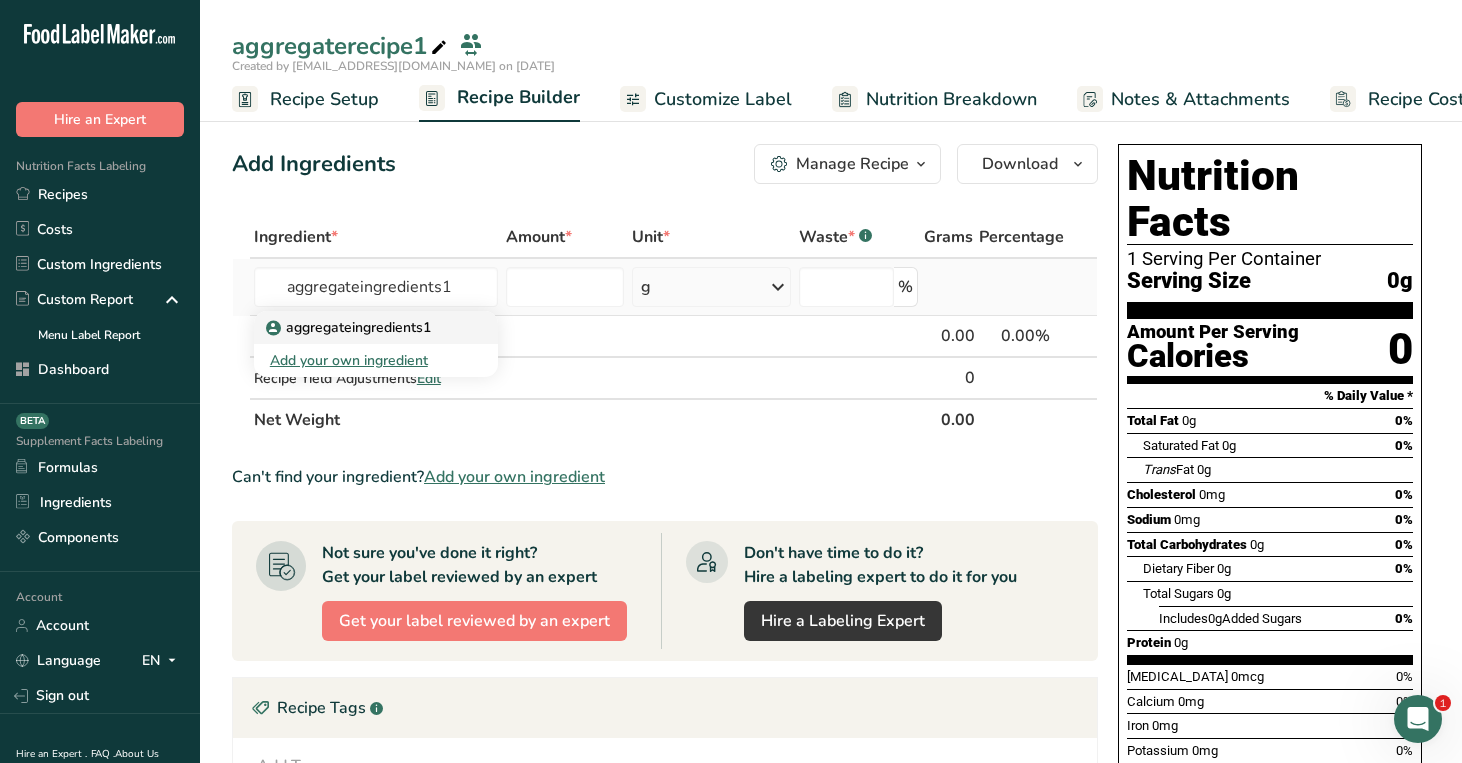 click on "aggregateingredients1" at bounding box center (350, 327) 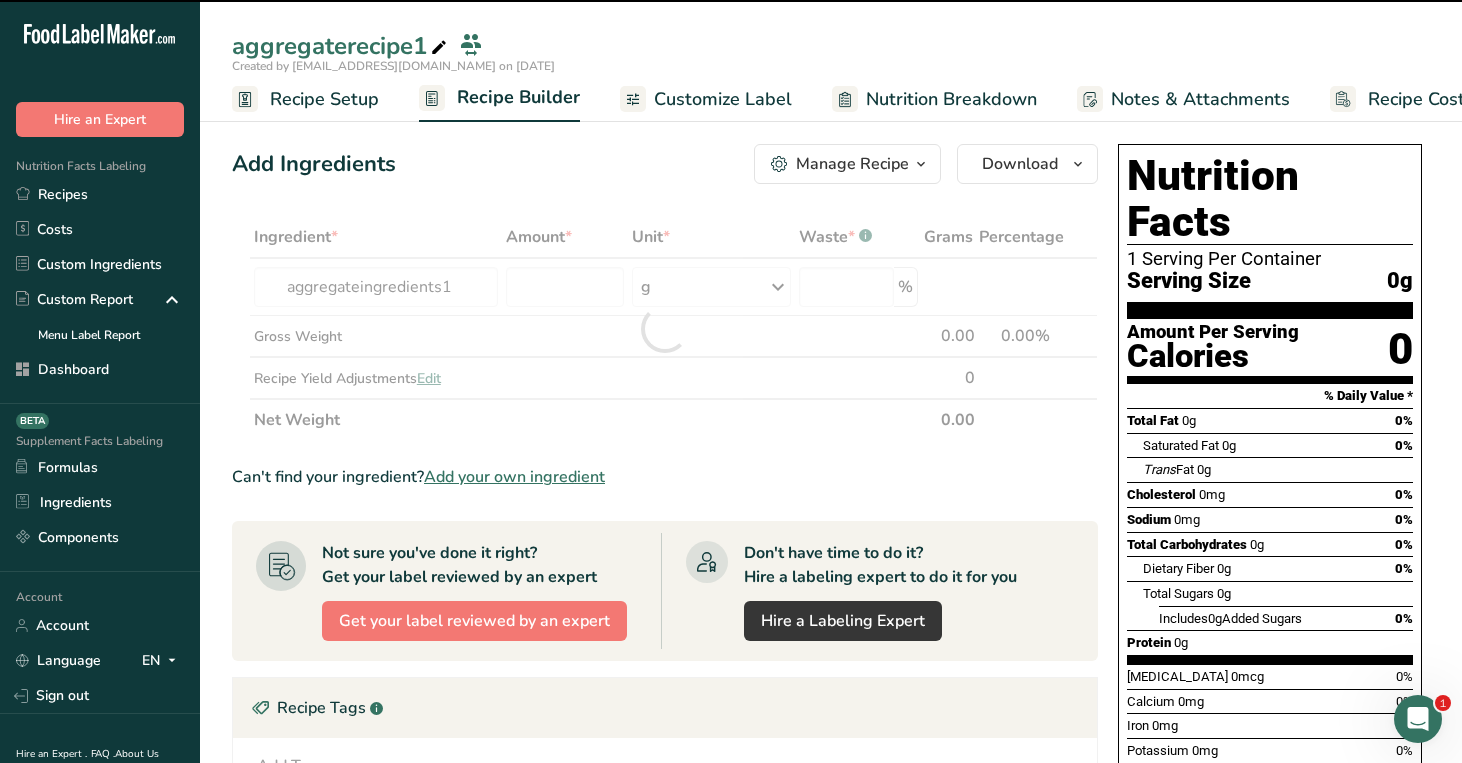 type on "0" 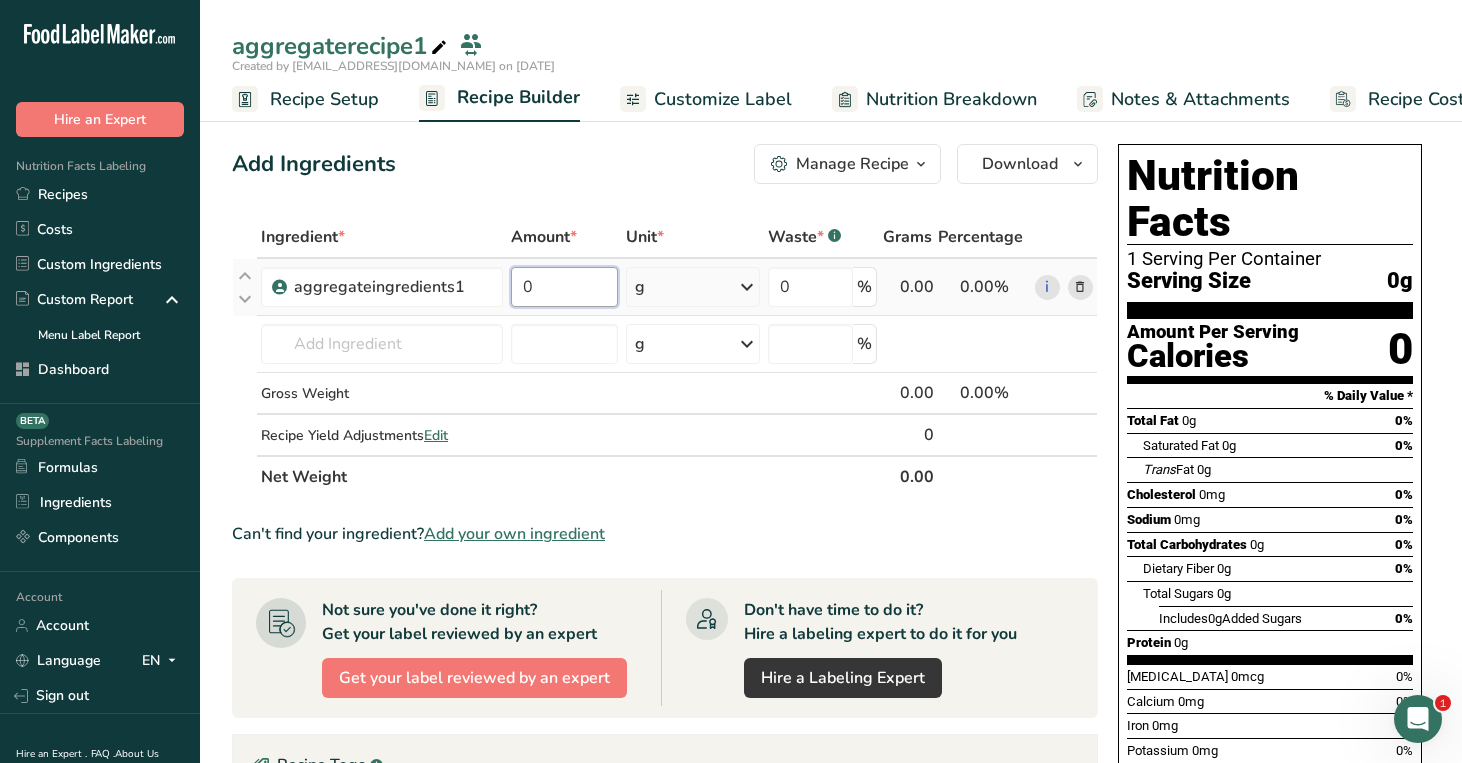 click on "0" at bounding box center (564, 287) 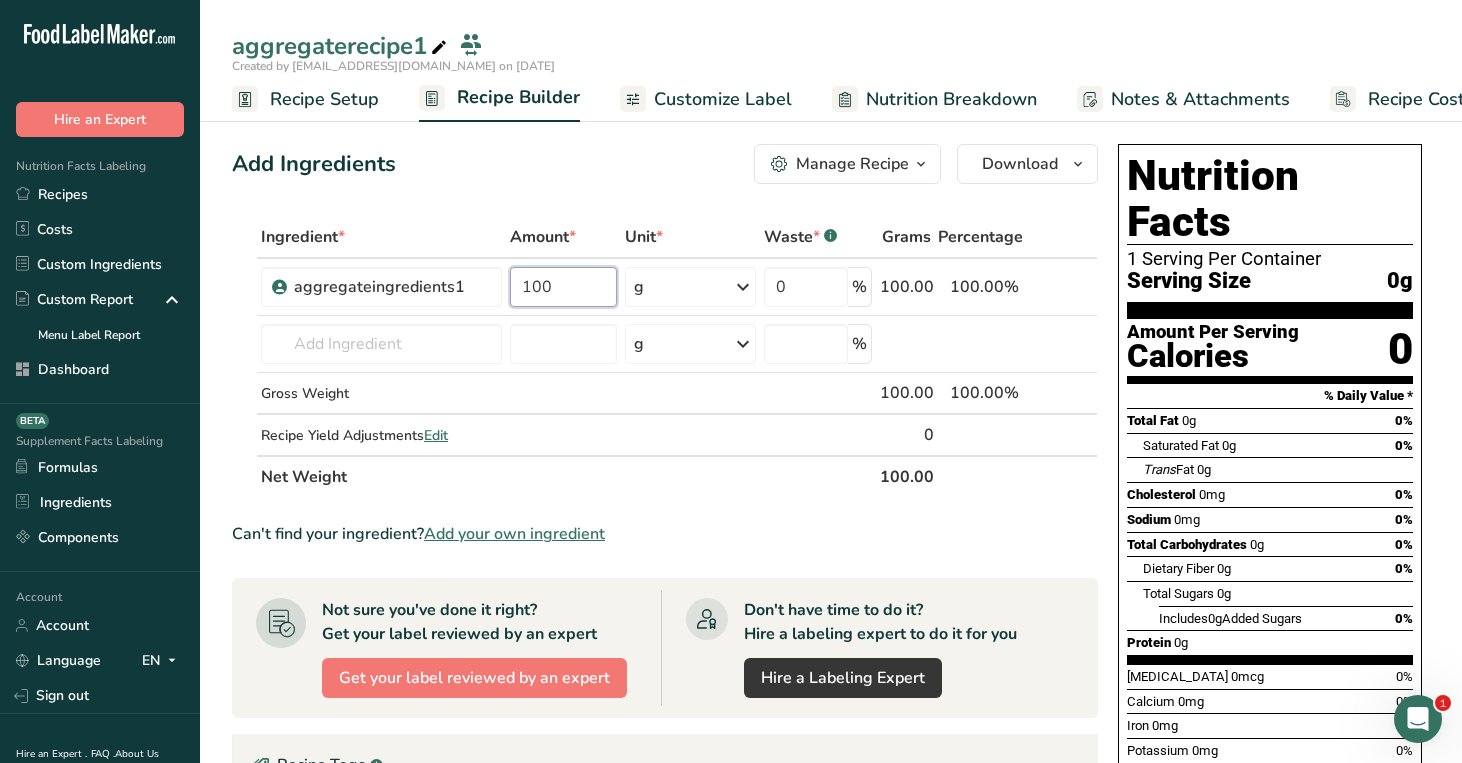 type on "100" 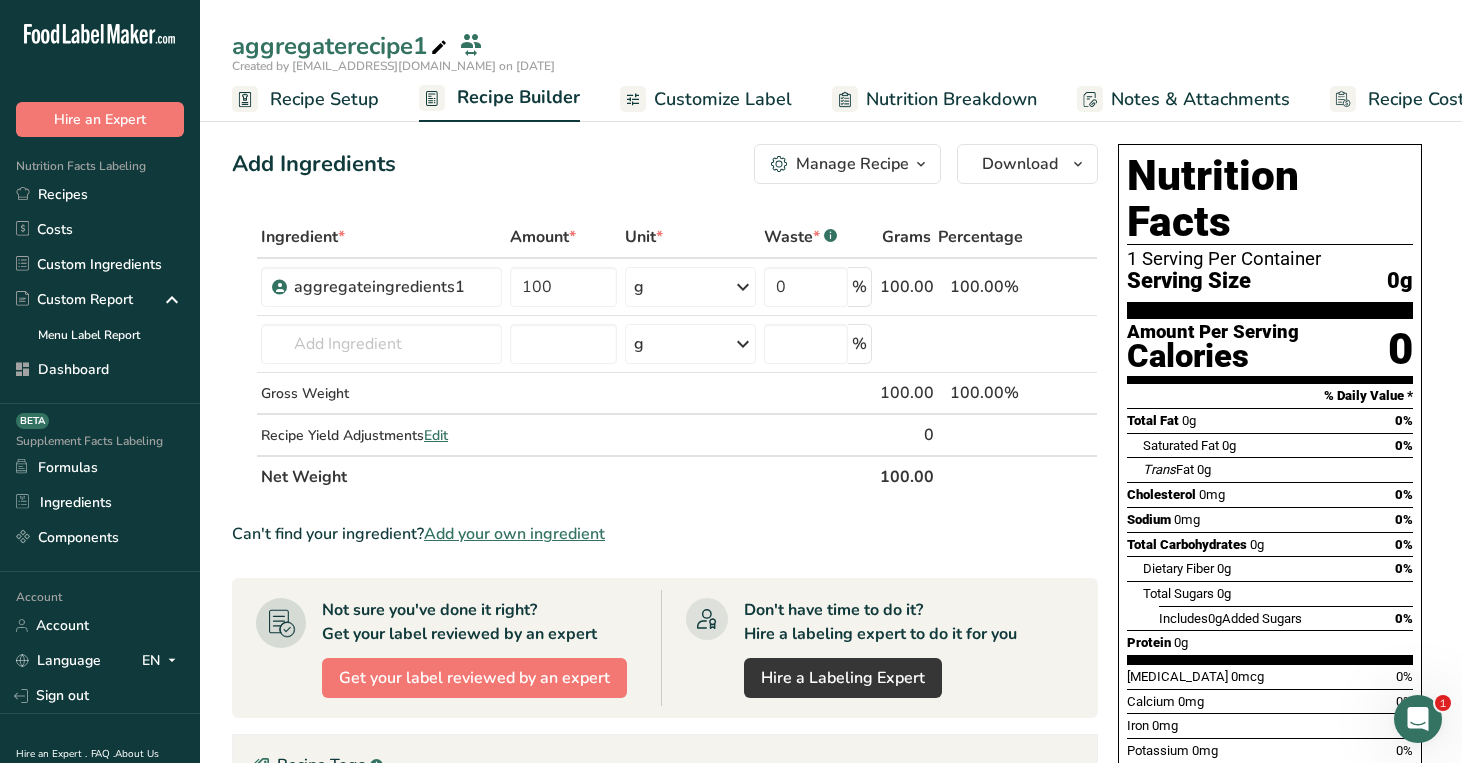 click on "Add Ingredients
Manage Recipe         Delete Recipe           Duplicate Recipe             Scale Recipe             Save as Sub-Recipe   .a-a{fill:#347362;}.b-a{fill:#fff;}                               Nutrition Breakdown                 Recipe Card
NEW
Amino Acids Pattern Report           Activity History
Download
Choose your preferred label style
Standard FDA label
Standard FDA label
The most common format for nutrition facts labels in compliance with the FDA's typeface, style and requirements
Tabular FDA label
A label format compliant with the FDA regulations presented in a tabular (horizontal) display.
Linear FDA label
A simple linear display for small sized packages.
Simplified FDA label" at bounding box center [665, 164] 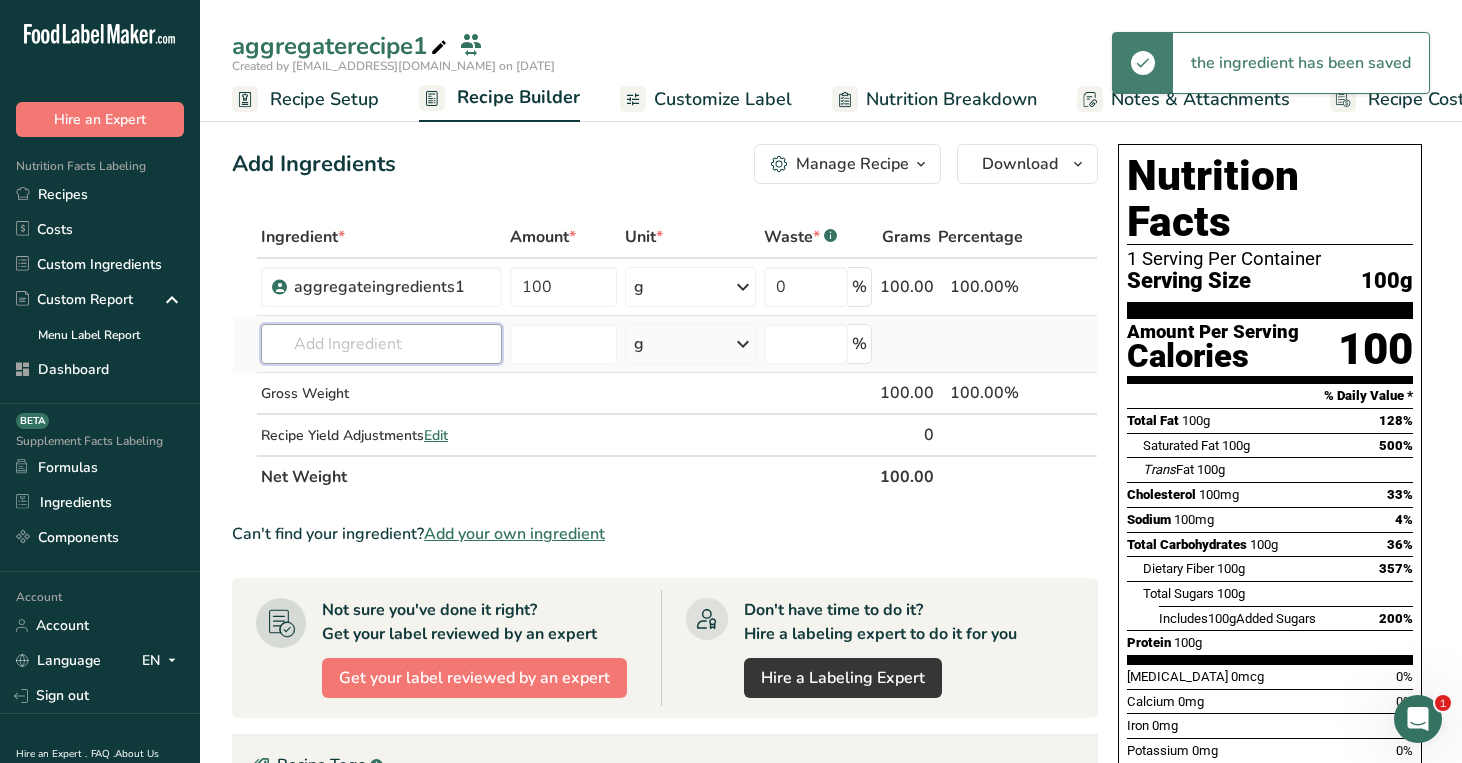 click at bounding box center (381, 344) 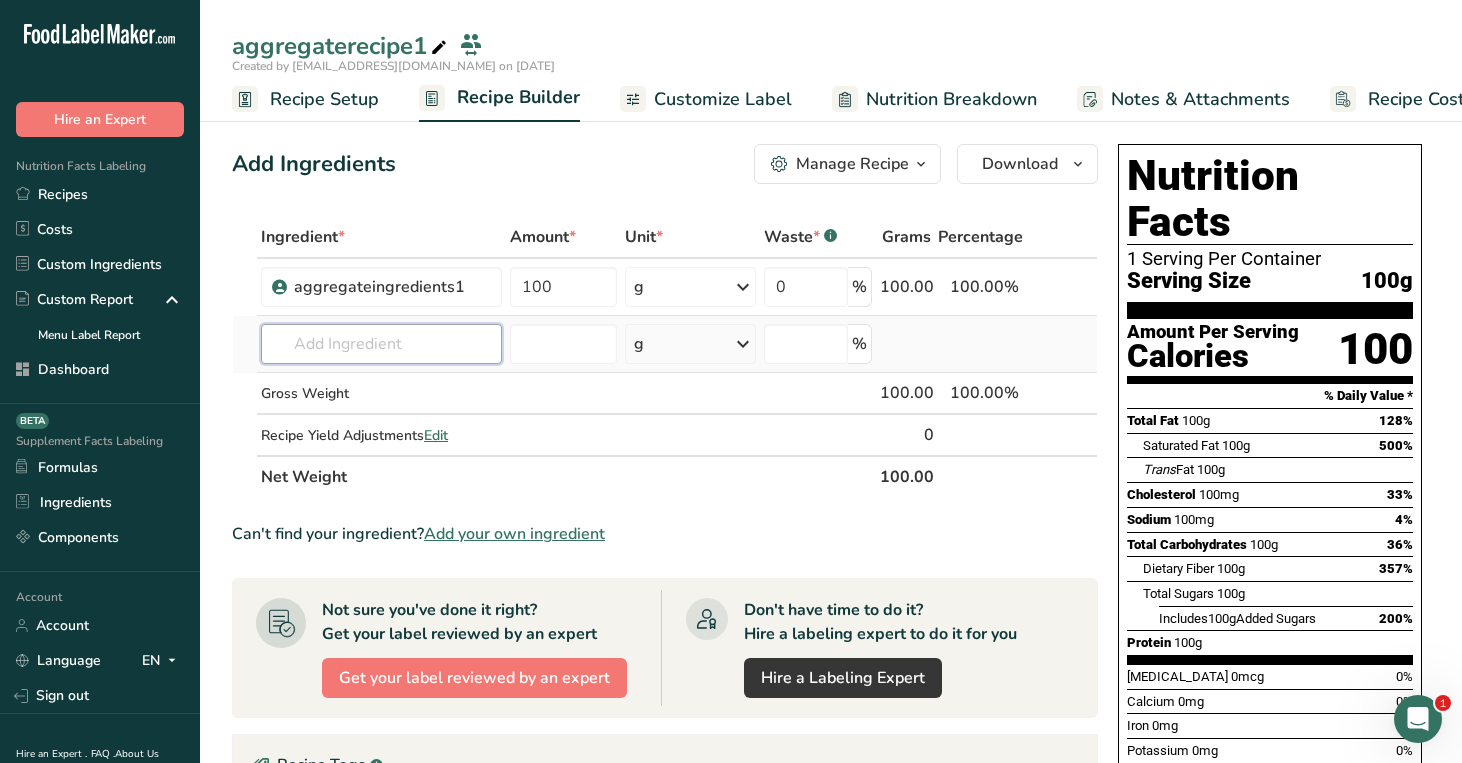 type on "a" 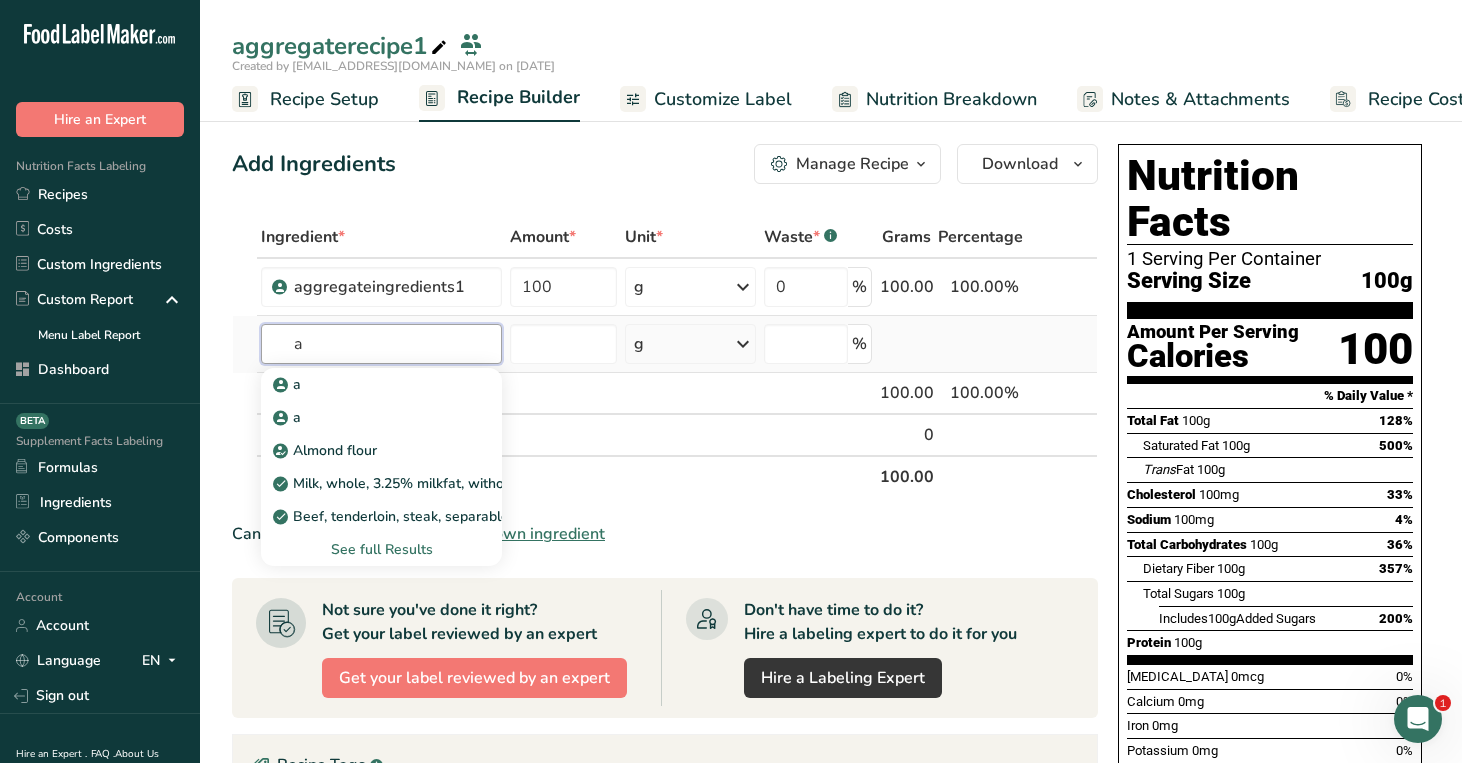 type 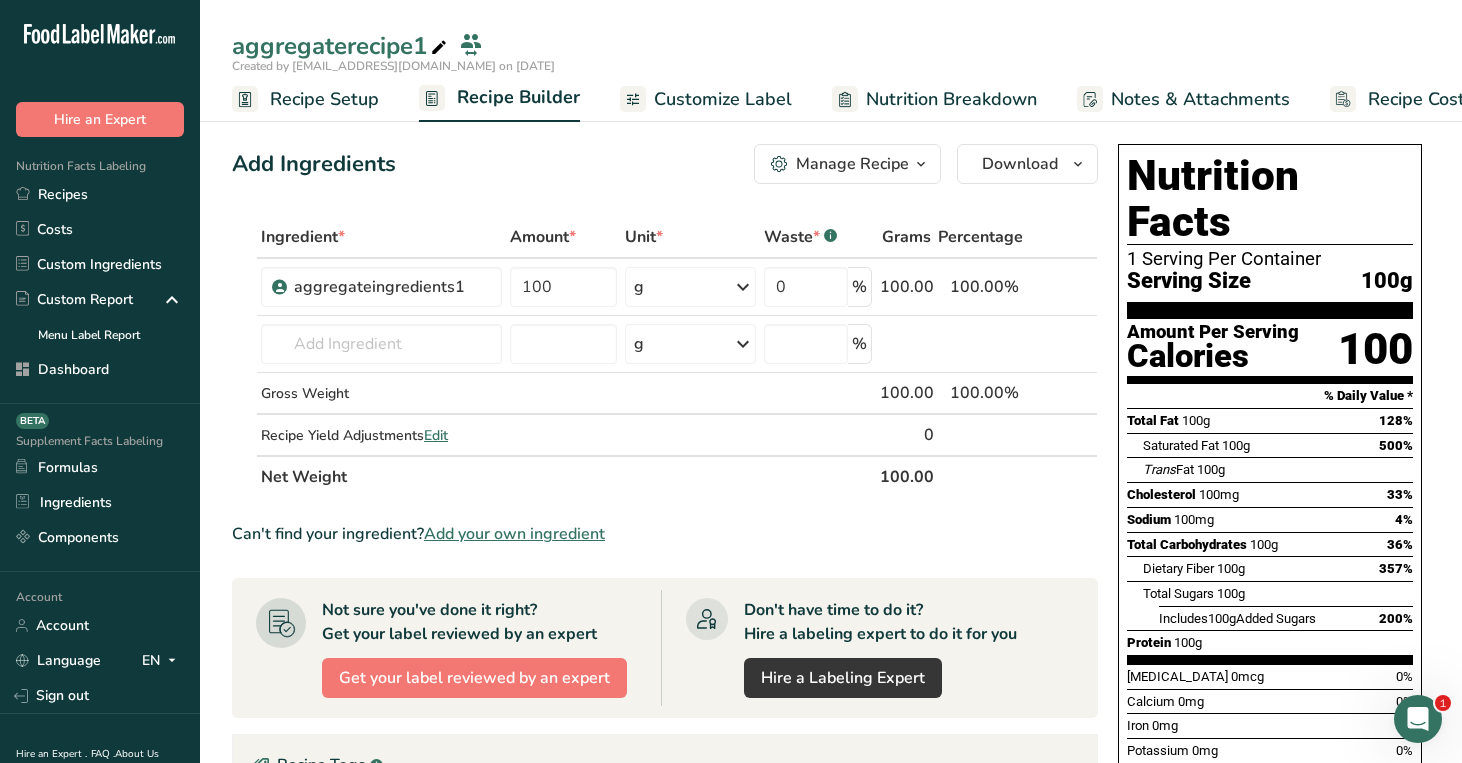 click on "Customize Label" at bounding box center [723, 99] 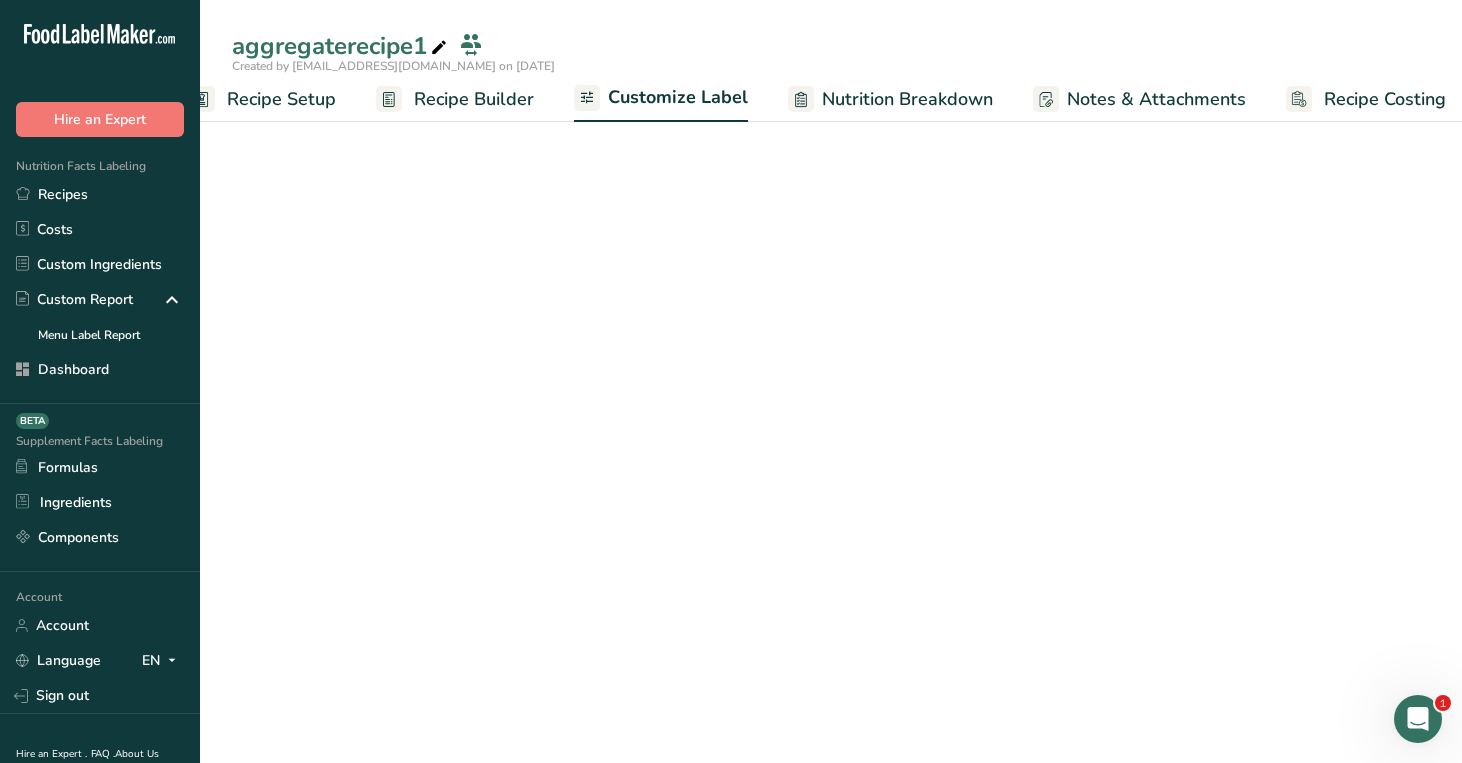 scroll, scrollTop: 0, scrollLeft: 59, axis: horizontal 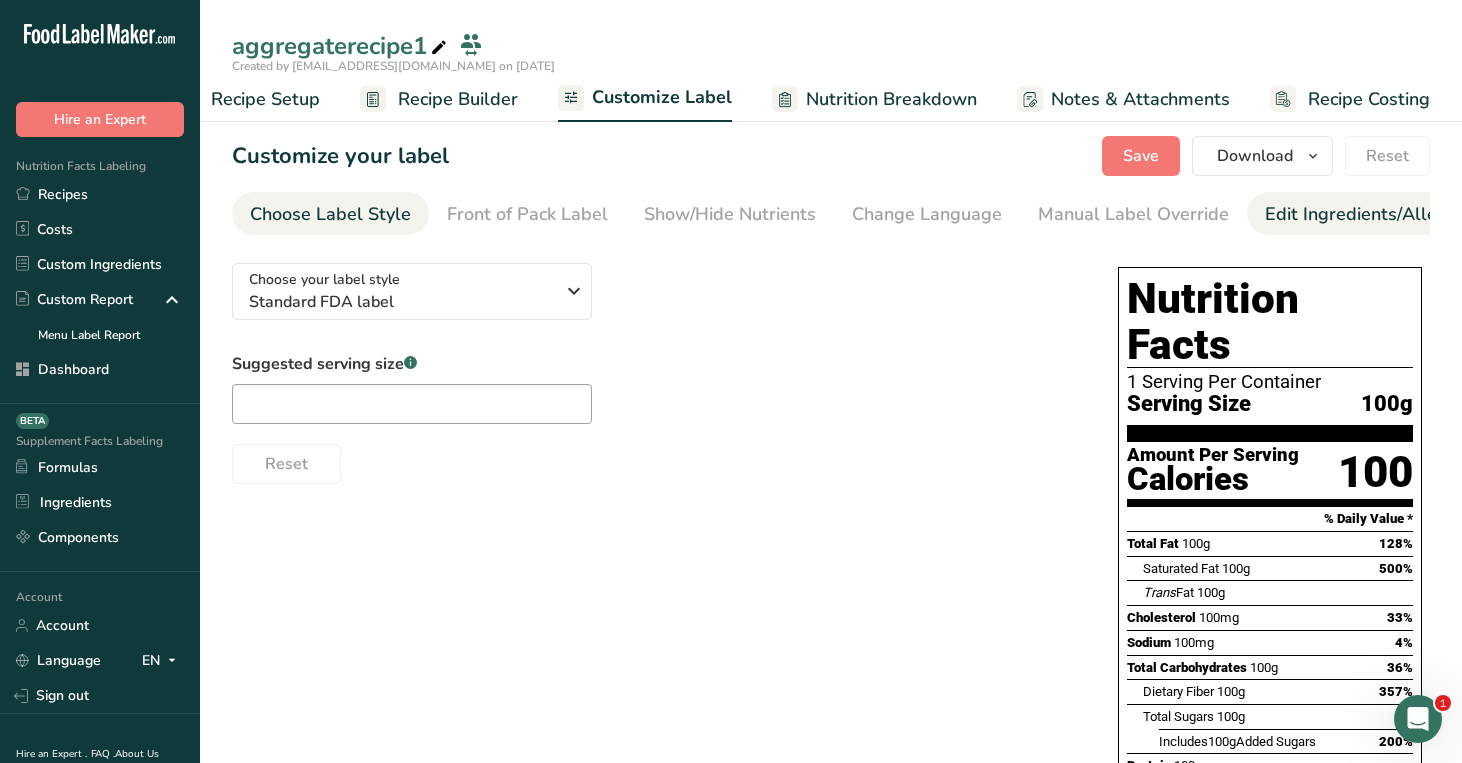 click on "Edit Ingredients/Allergens List" at bounding box center [1392, 214] 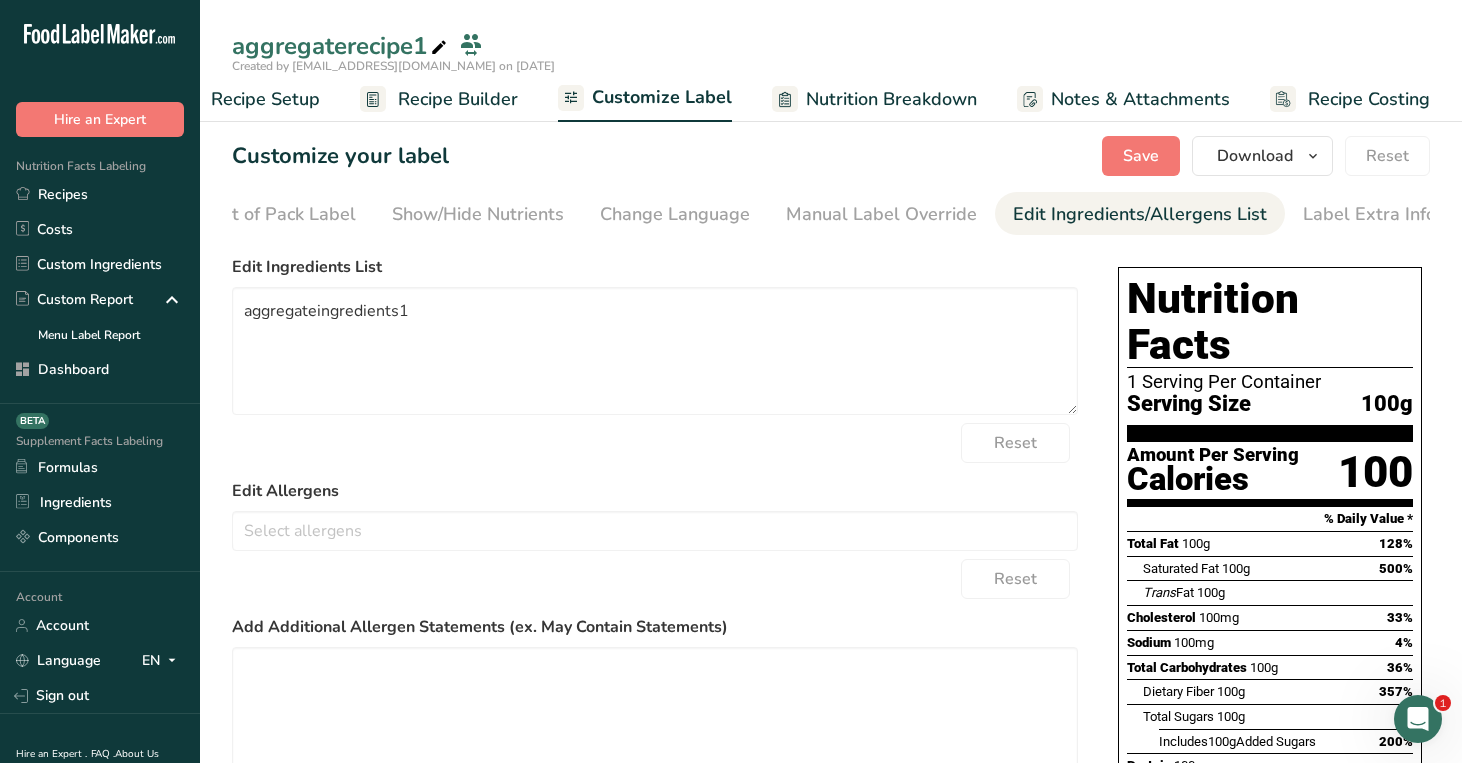 scroll, scrollTop: 0, scrollLeft: 255, axis: horizontal 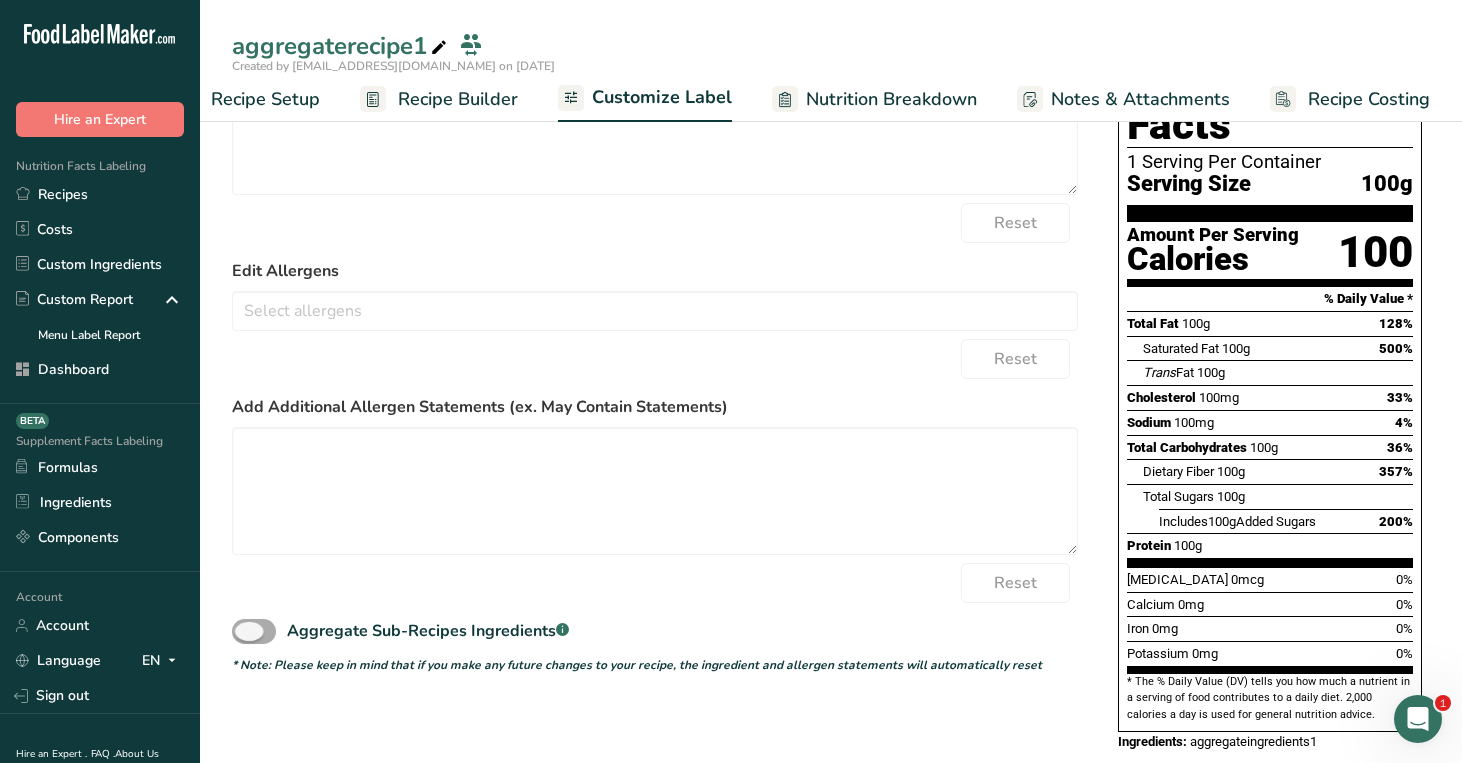 click at bounding box center (254, 631) 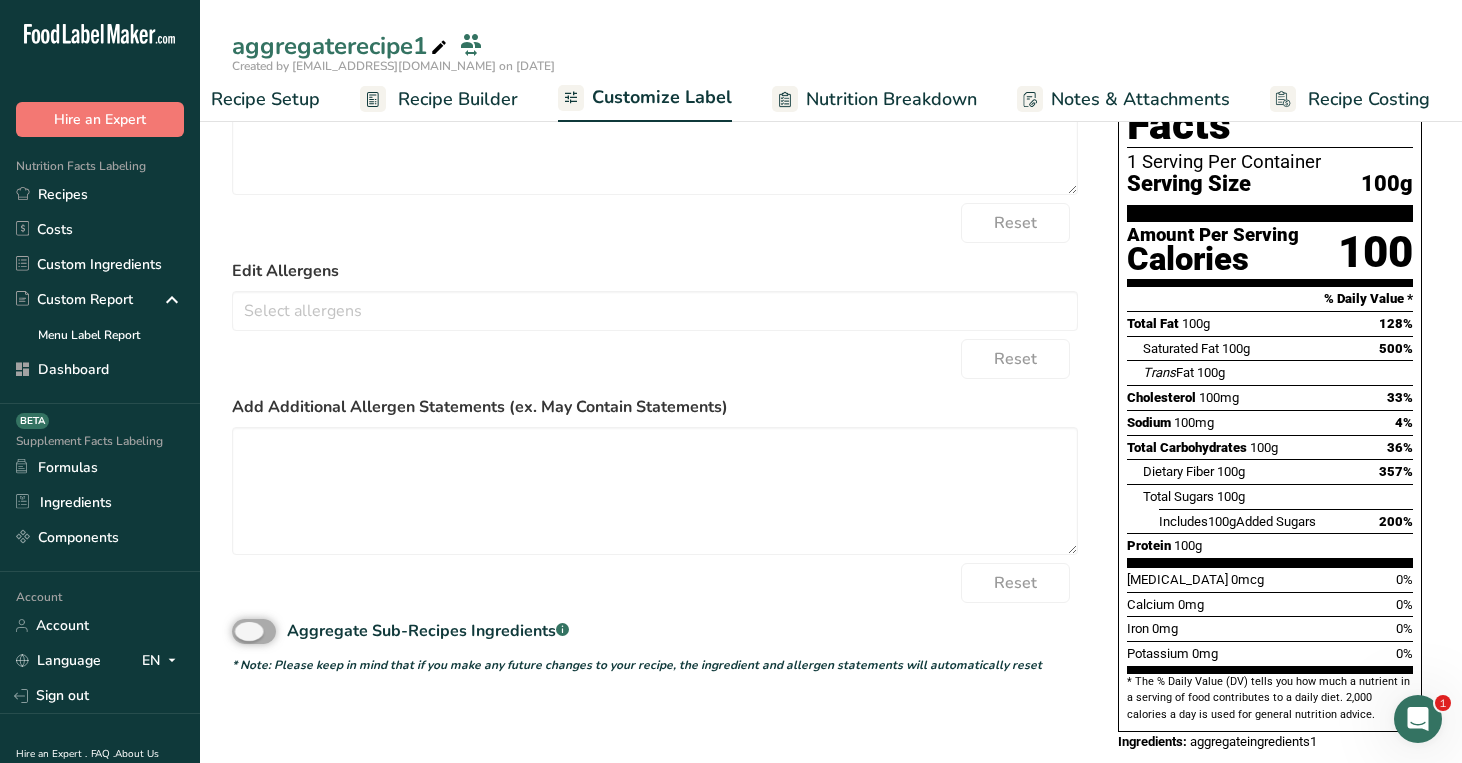 click on "Aggregate Sub-Recipes Ingredients
.a-a{fill:#347362;}.b-a{fill:#fff;}" at bounding box center [238, 631] 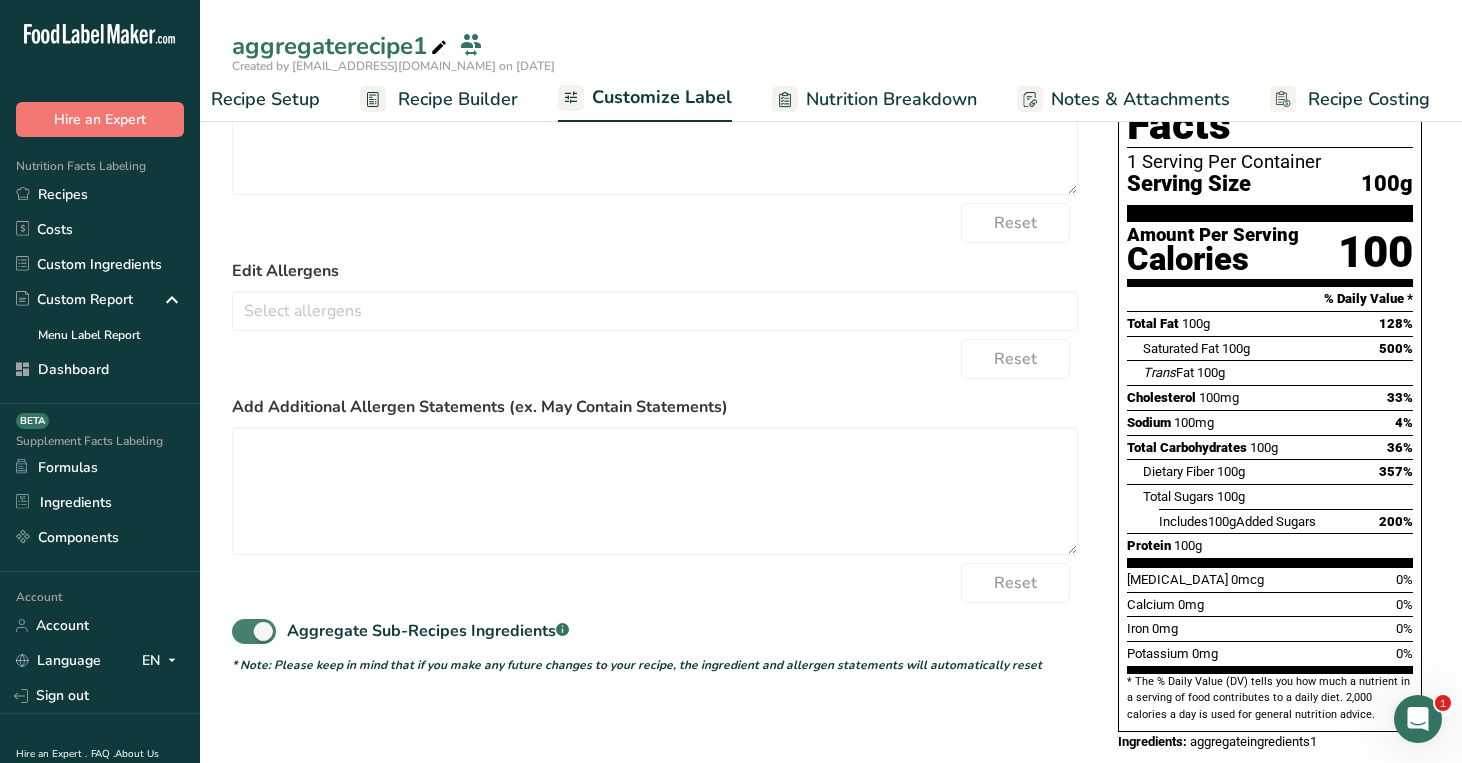 click at bounding box center (254, 631) 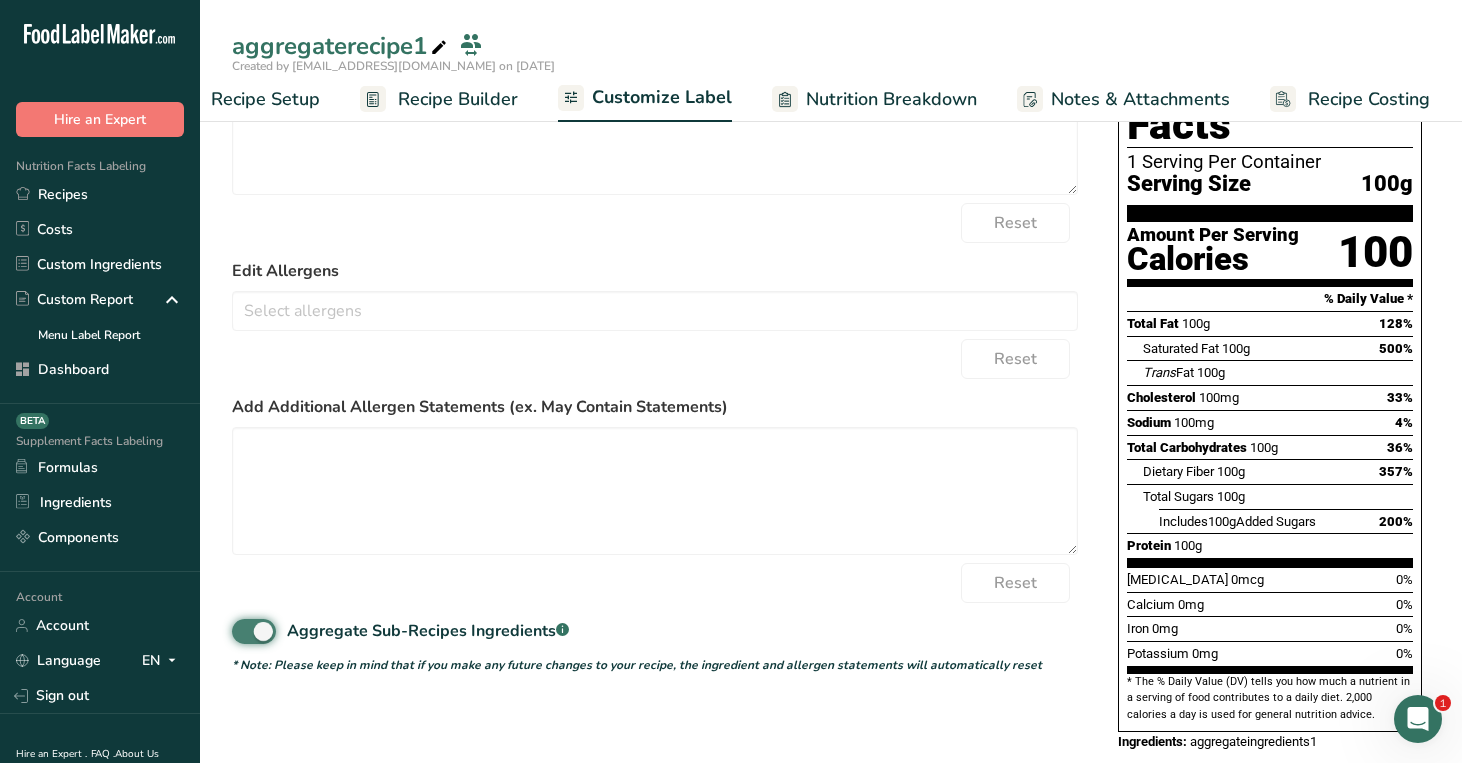 click on "Aggregate Sub-Recipes Ingredients
.a-a{fill:#347362;}.b-a{fill:#fff;}" at bounding box center [238, 631] 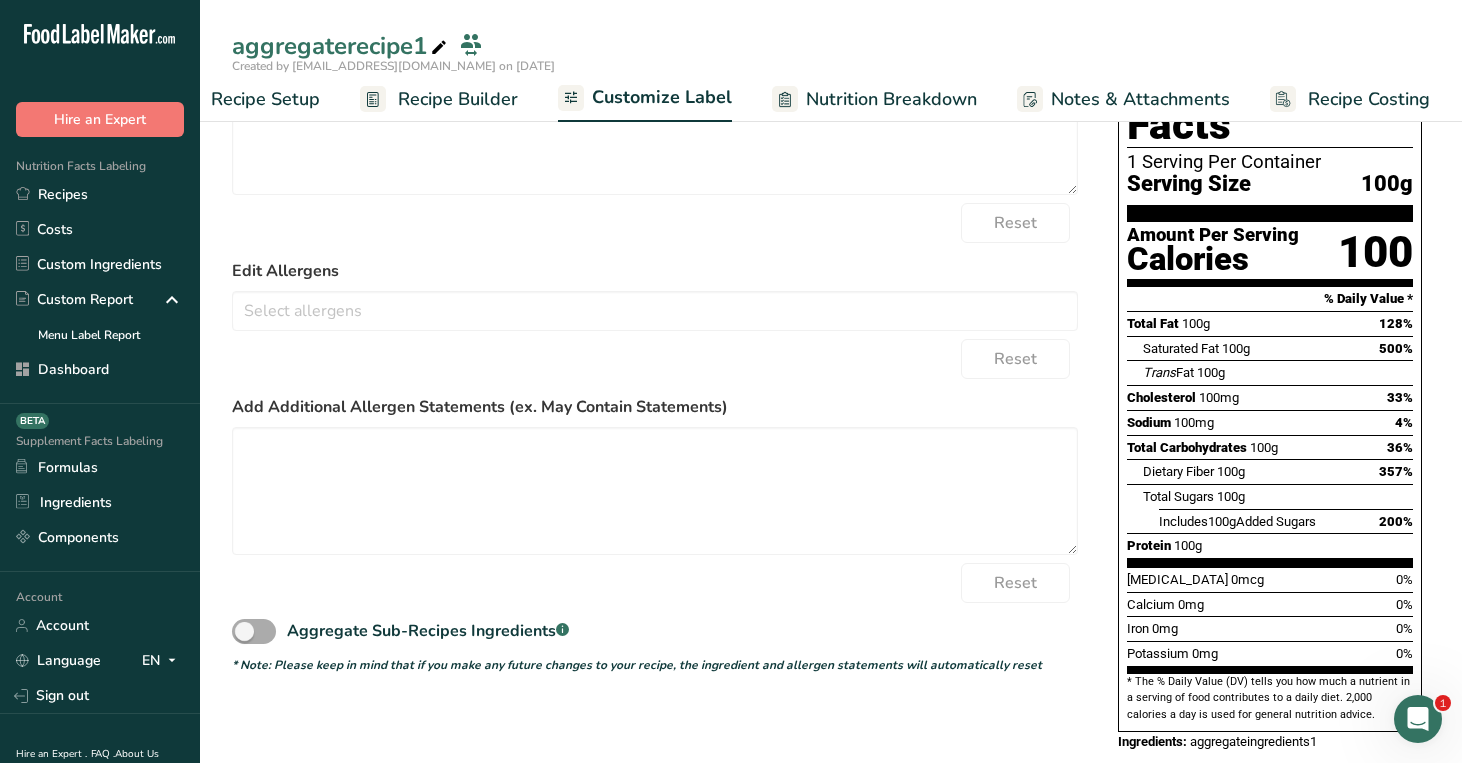 click at bounding box center (254, 631) 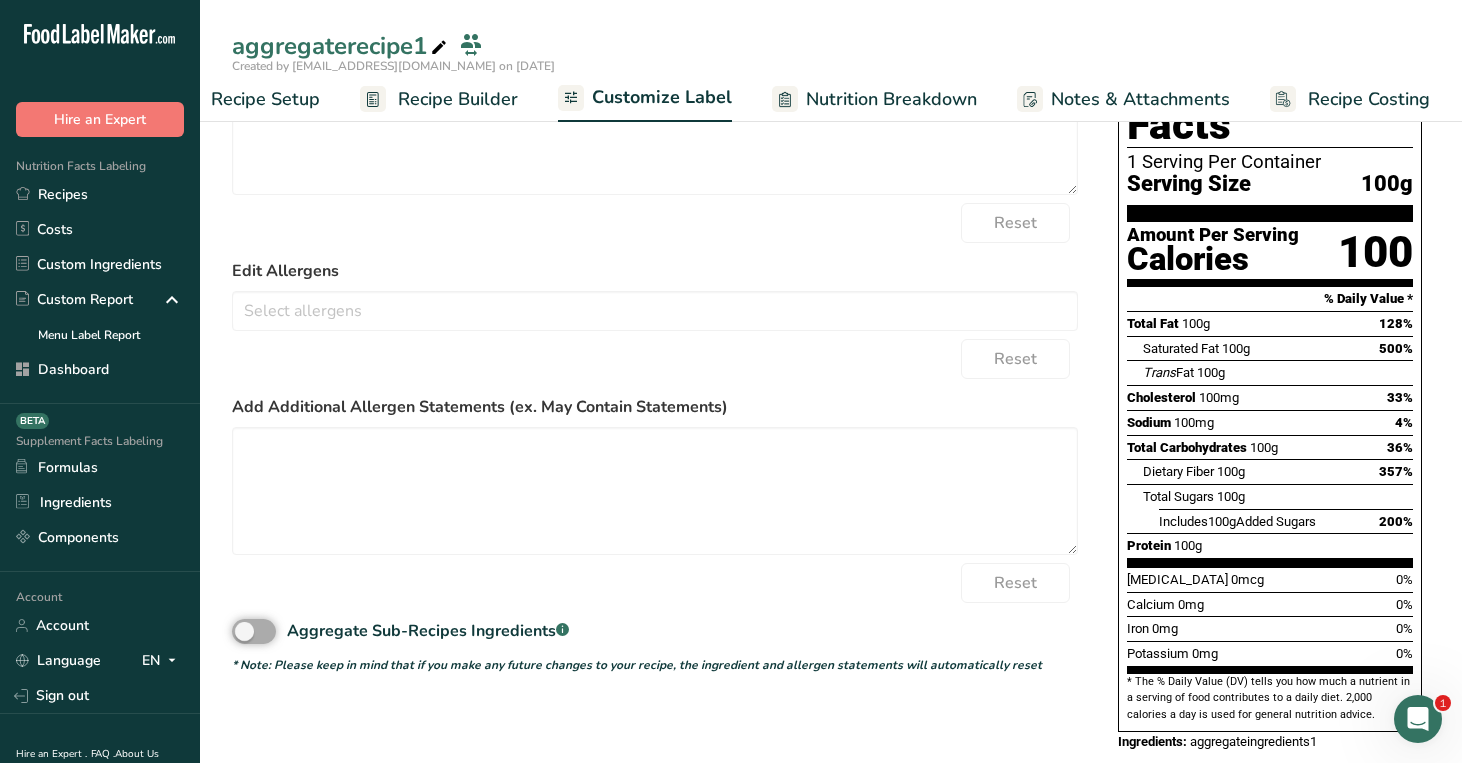 click on "Aggregate Sub-Recipes Ingredients
.a-a{fill:#347362;}.b-a{fill:#fff;}" at bounding box center (238, 631) 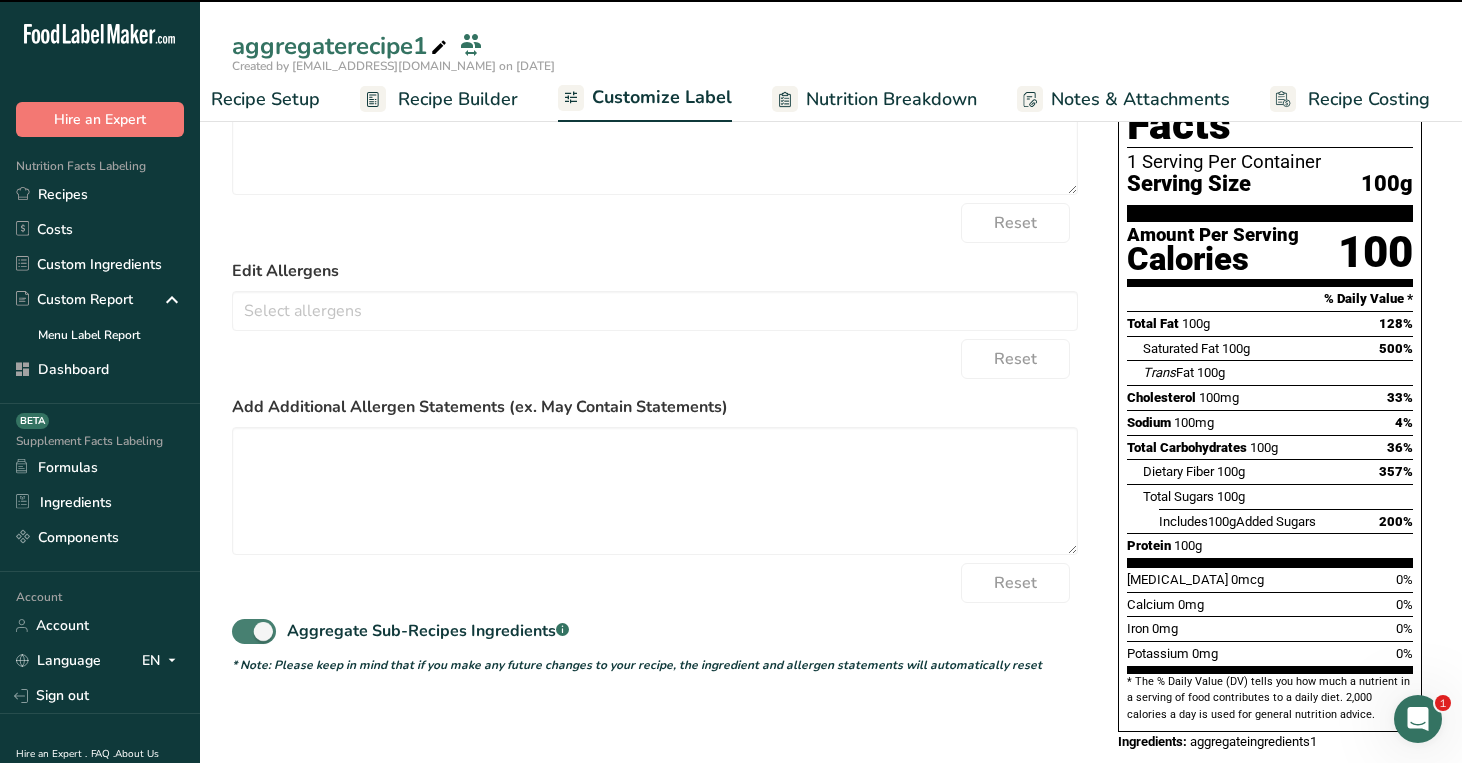 click at bounding box center [254, 631] 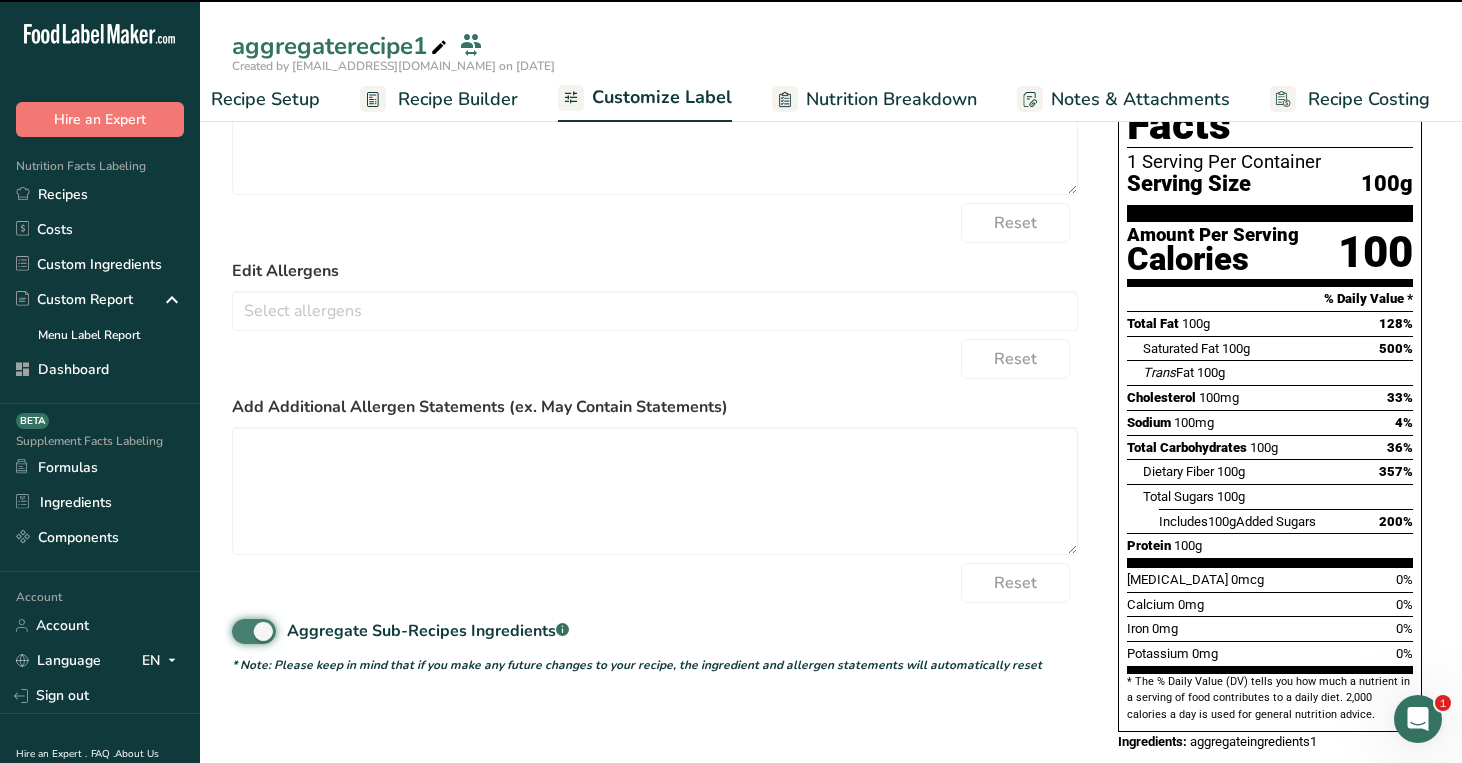 click on "Aggregate Sub-Recipes Ingredients
.a-a{fill:#347362;}.b-a{fill:#fff;}" at bounding box center (238, 631) 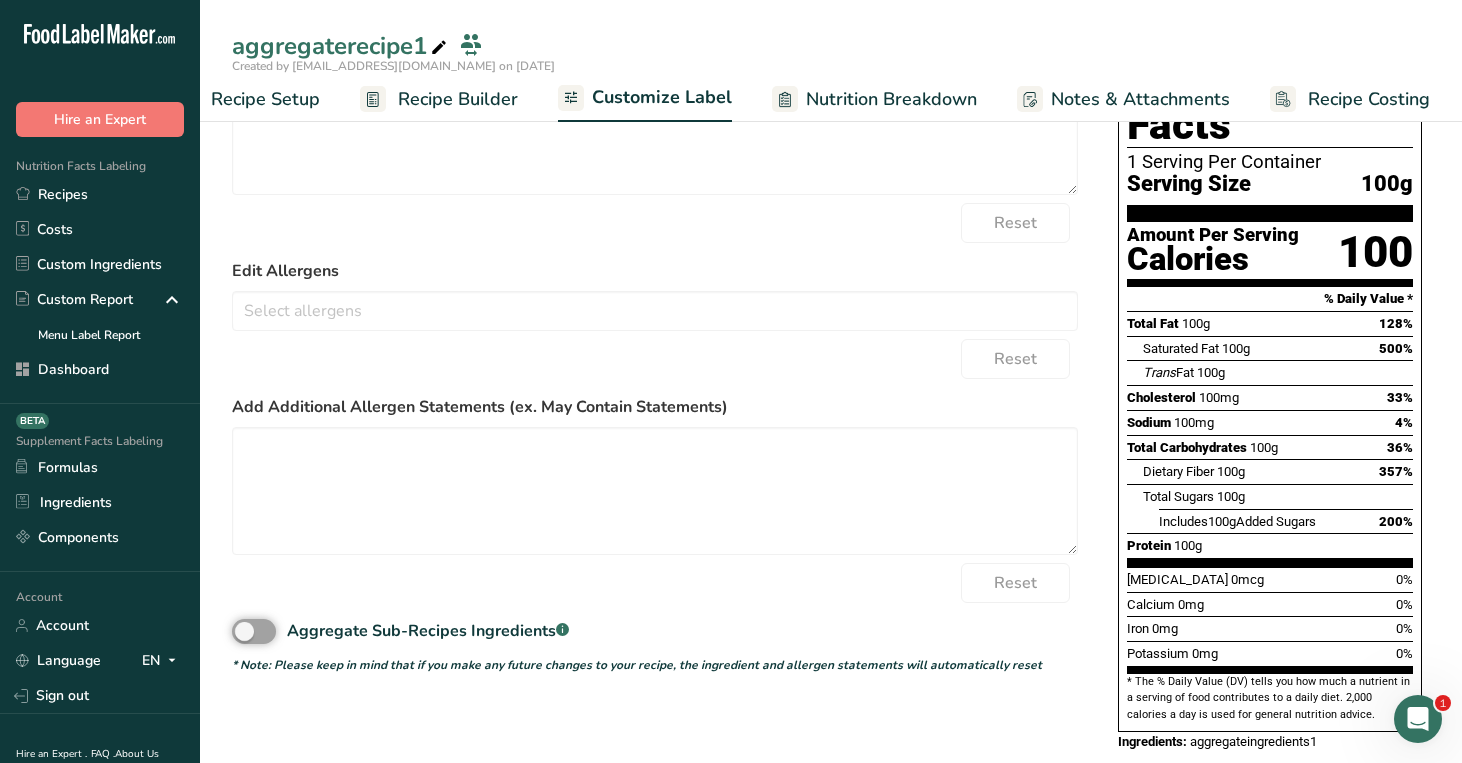 scroll, scrollTop: 0, scrollLeft: 0, axis: both 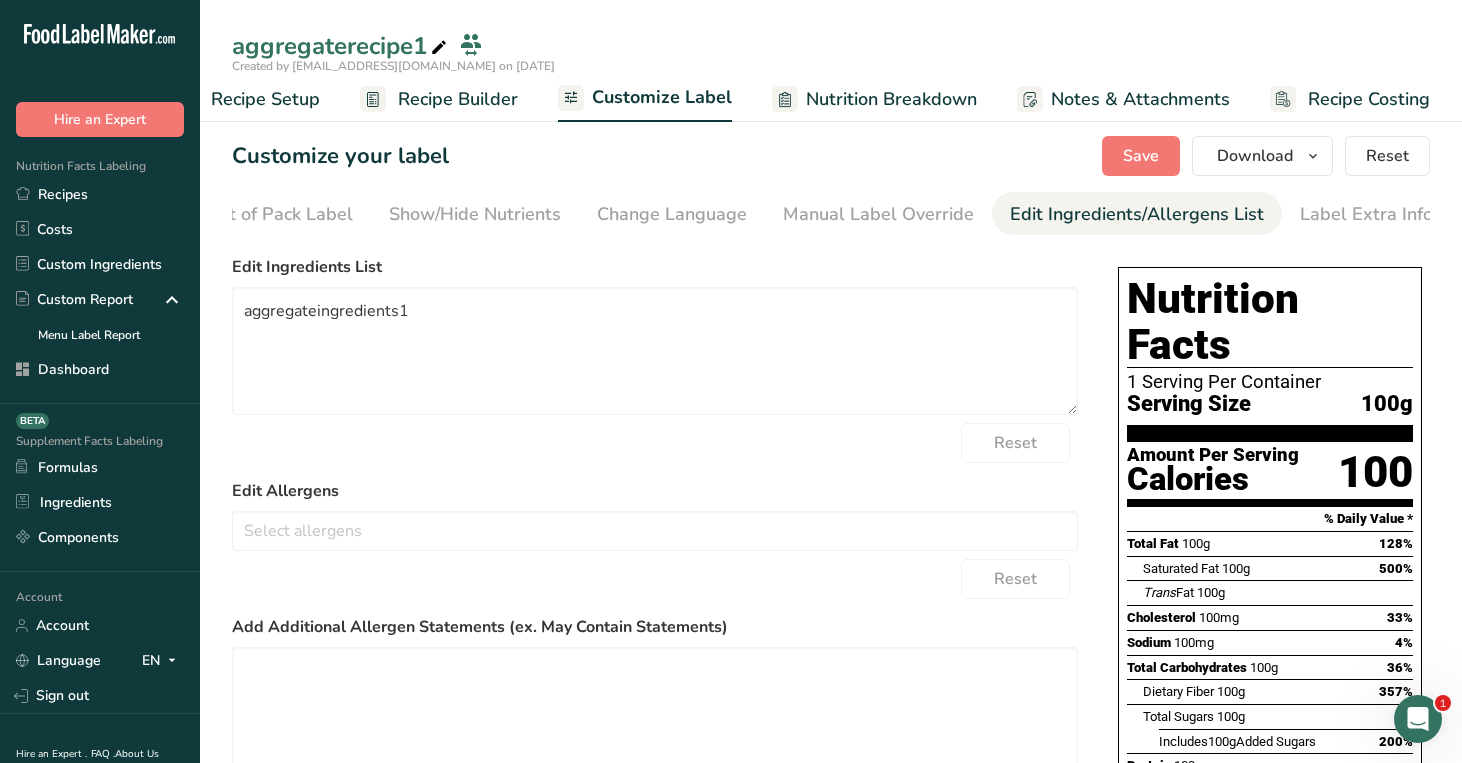click on "Recipe Builder" at bounding box center [458, 99] 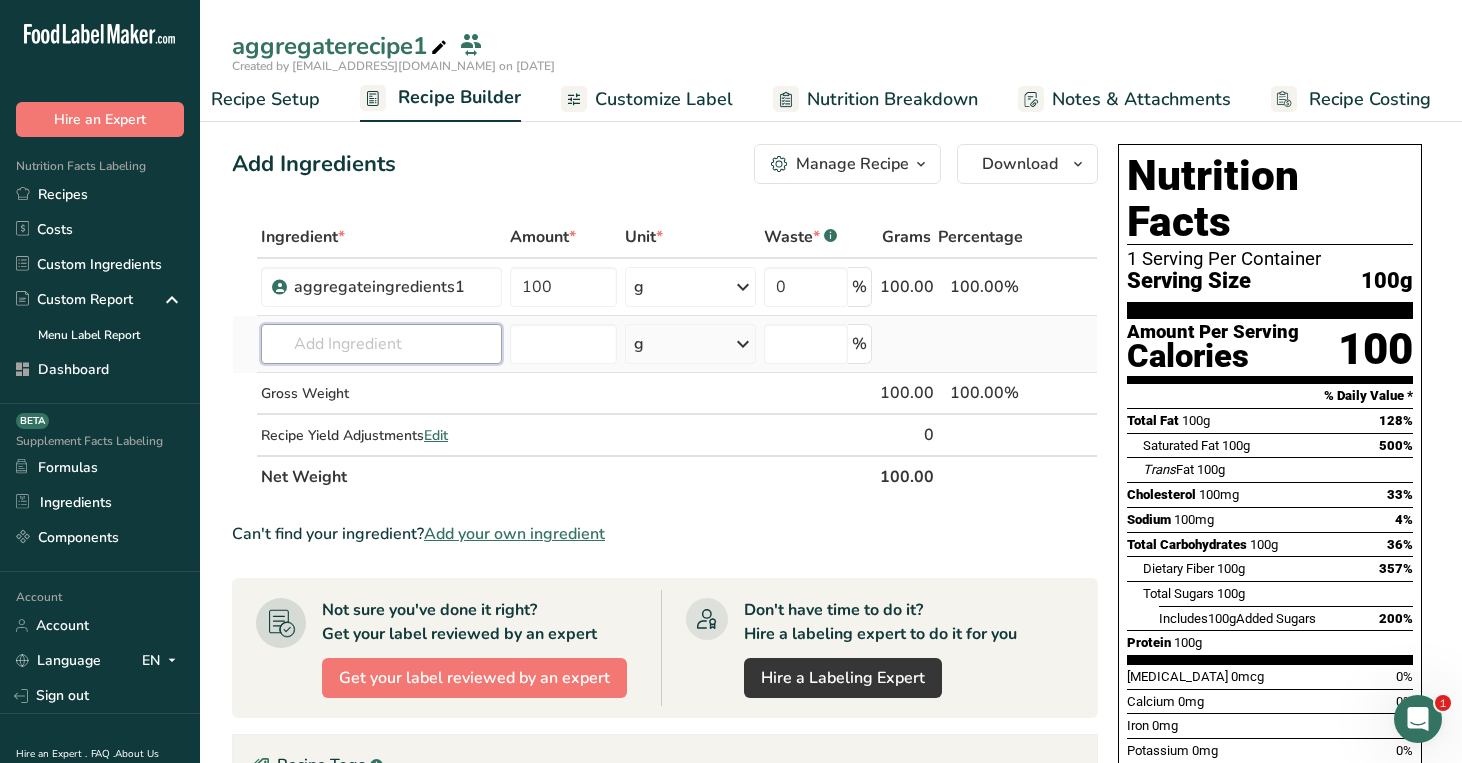 click at bounding box center (381, 344) 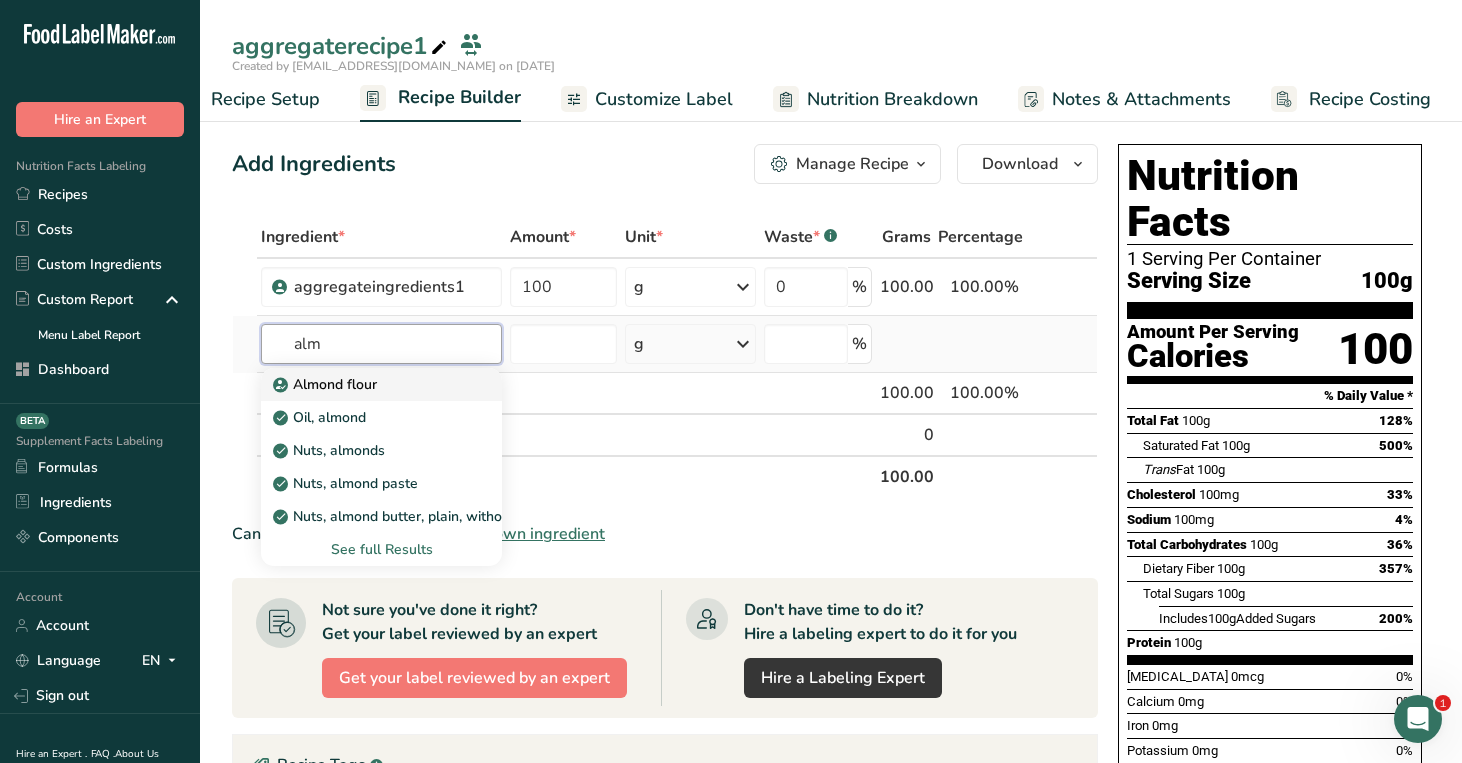 type on "alm" 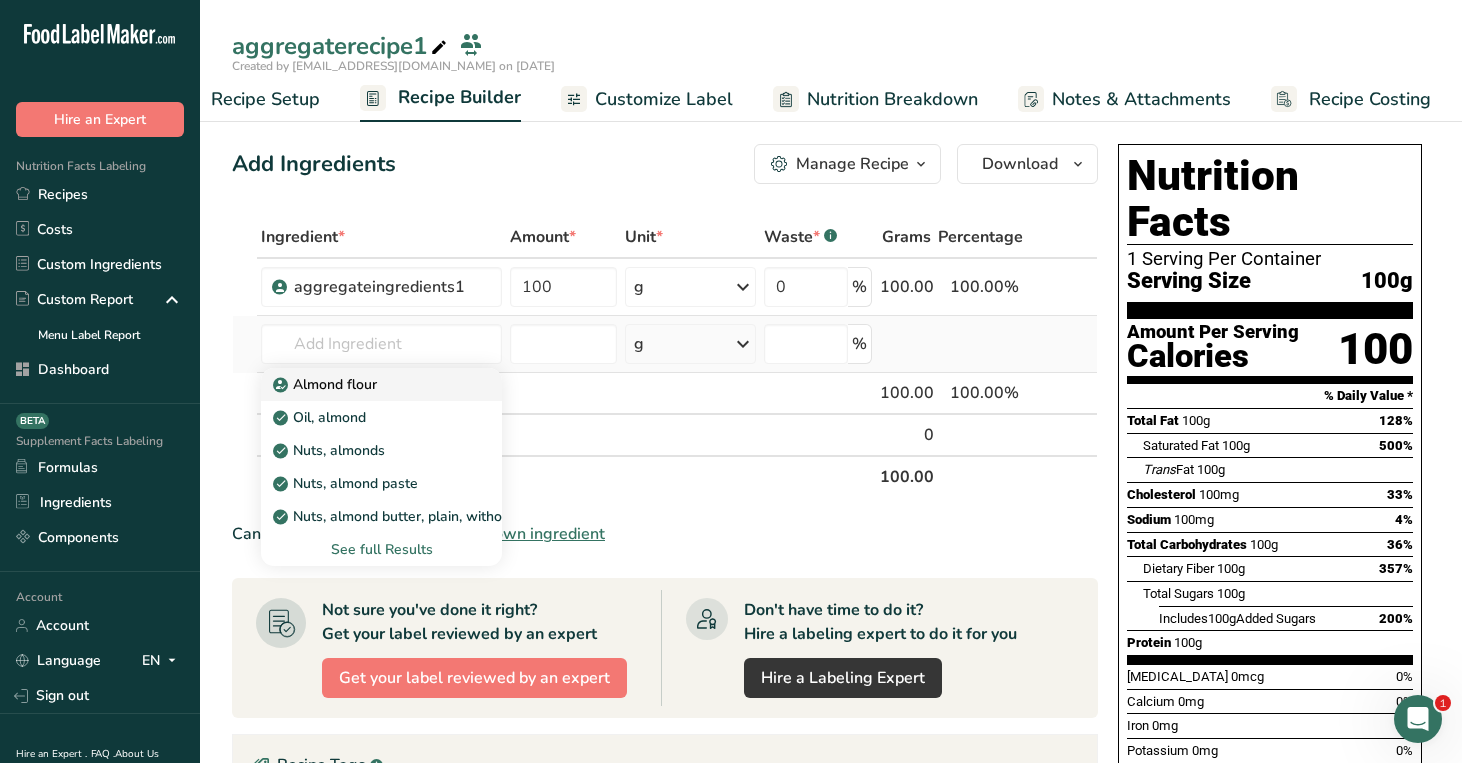 click on "Almond flour" at bounding box center (327, 384) 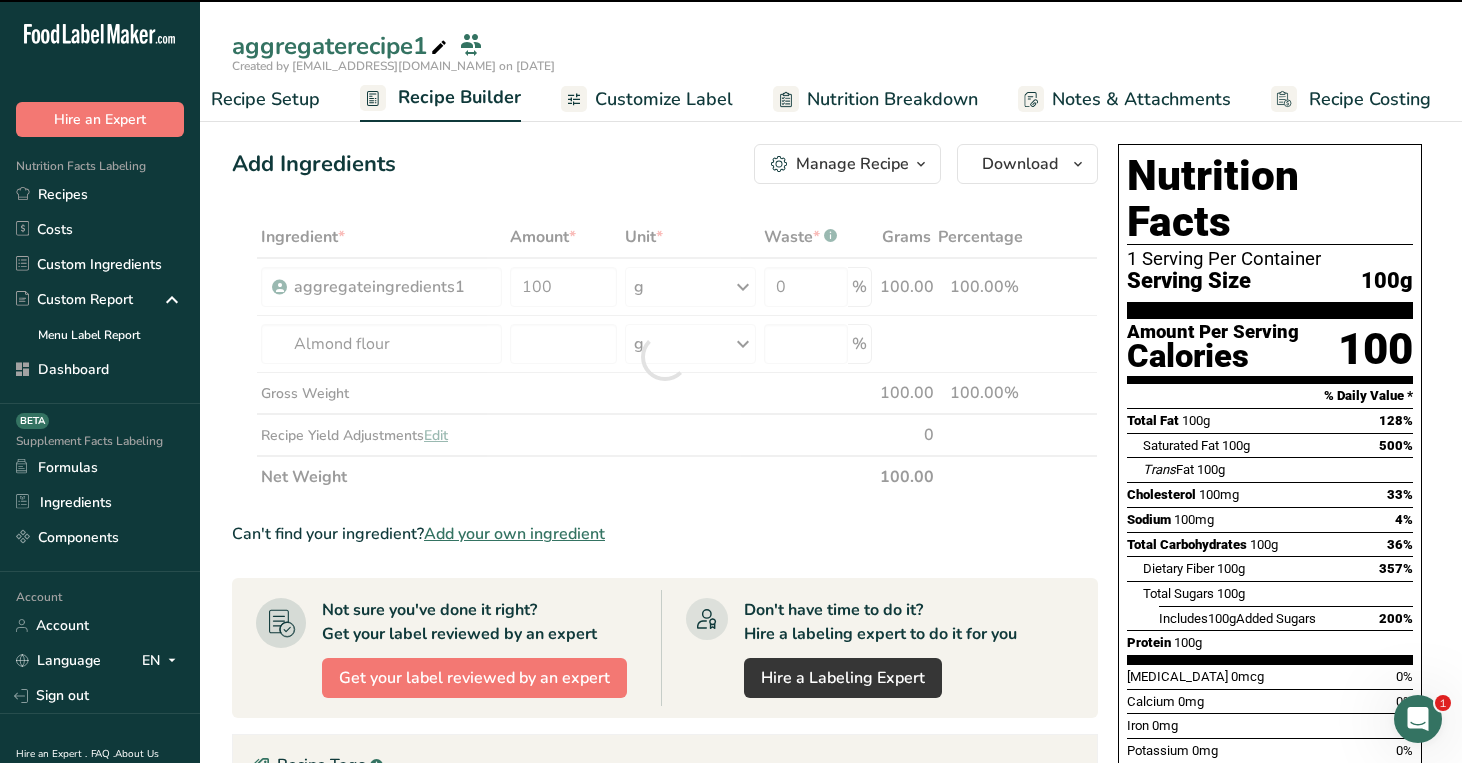 type on "0" 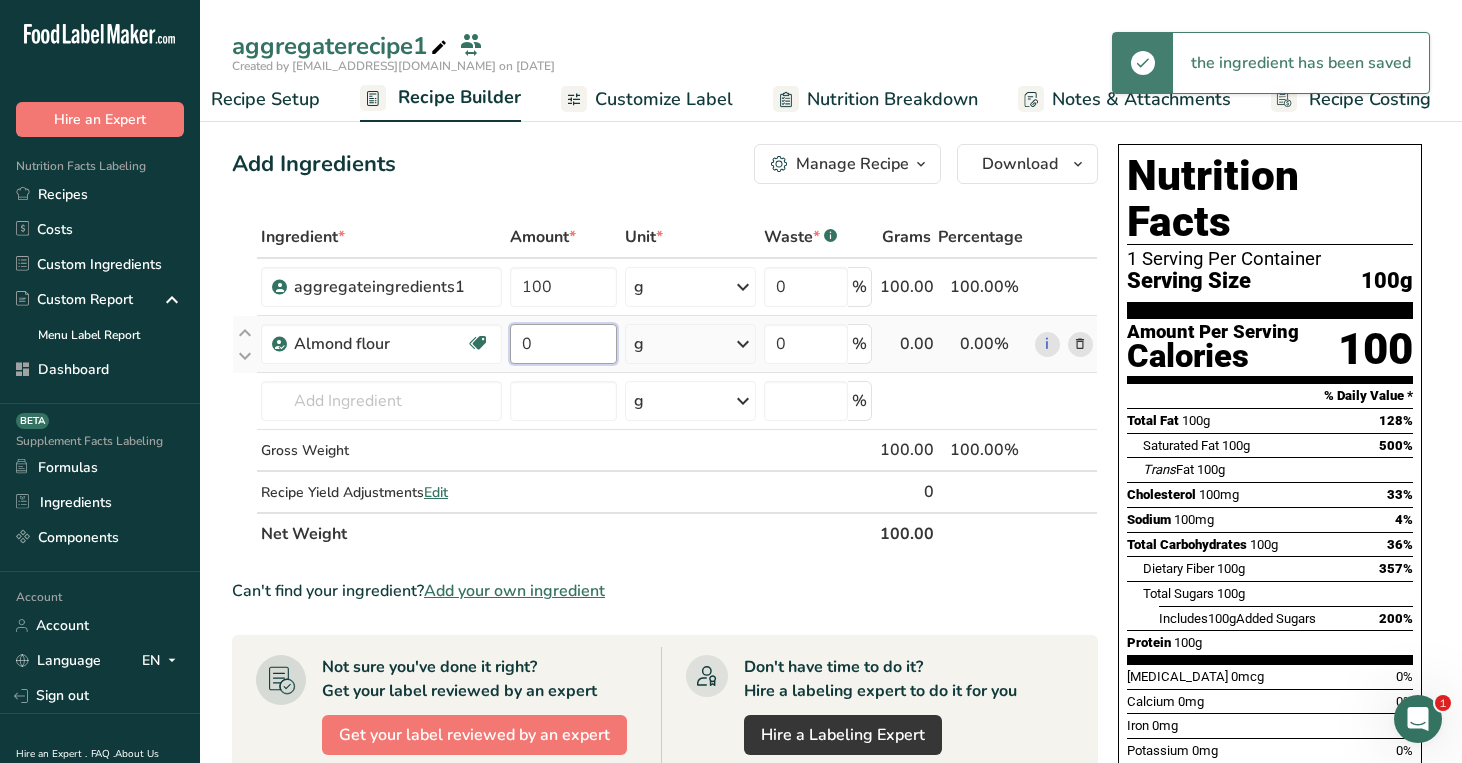 click on "0" at bounding box center [563, 344] 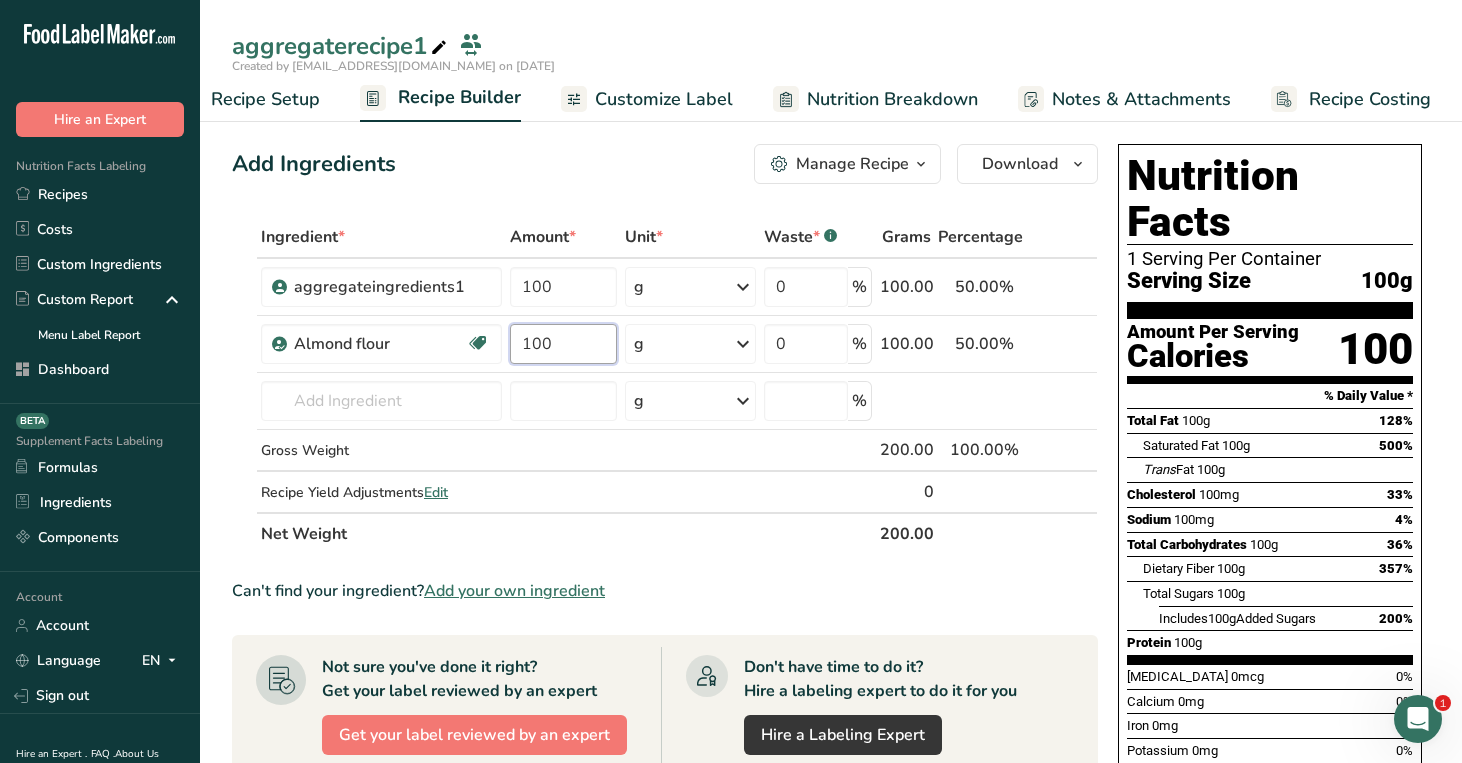 type on "100" 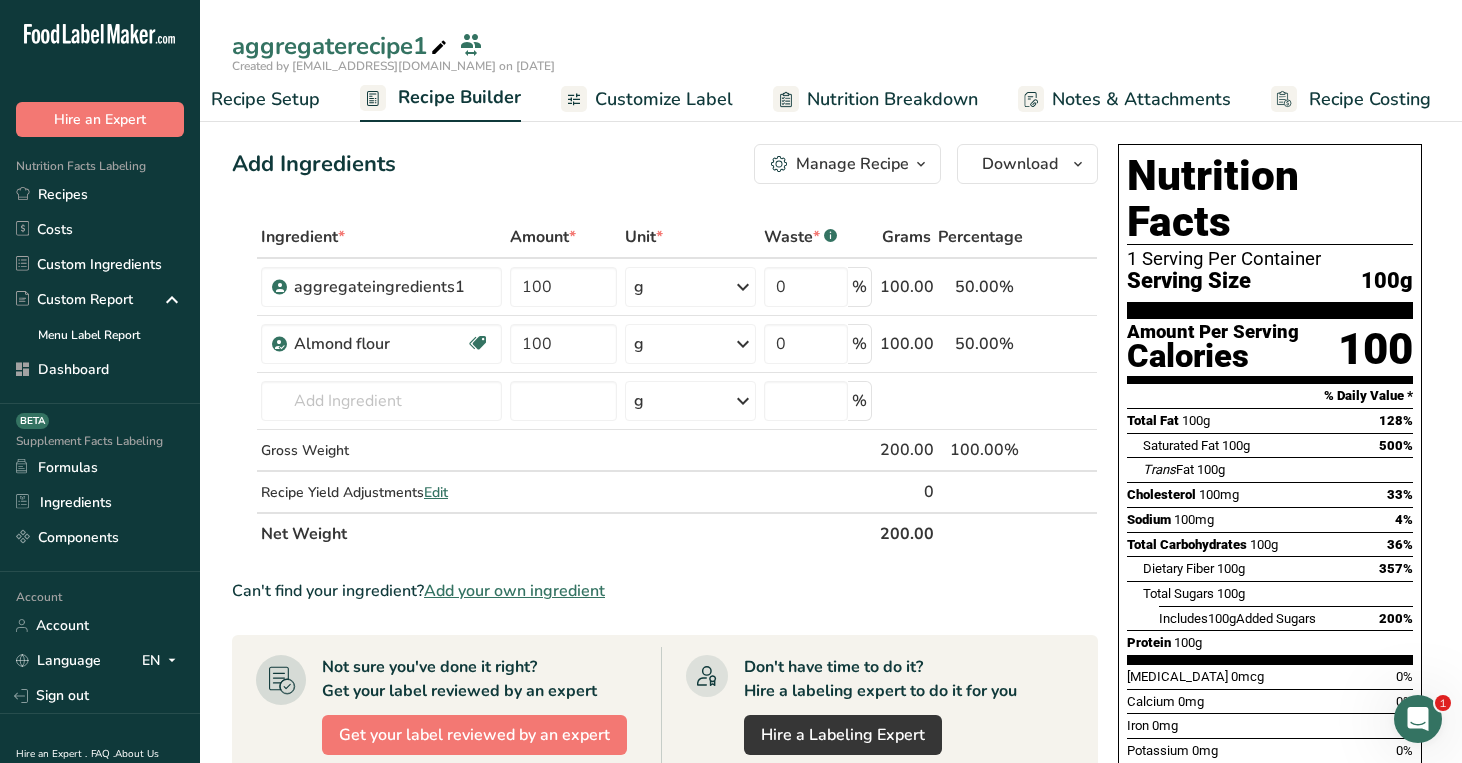 click on "Add Ingredients
Manage Recipe         Delete Recipe           Duplicate Recipe             Scale Recipe             Save as Sub-Recipe   .a-a{fill:#347362;}.b-a{fill:#fff;}                               Nutrition Breakdown                 Recipe Card
NEW
Amino Acids Pattern Report           Activity History
Download
Choose your preferred label style
Standard FDA label
Standard FDA label
The most common format for nutrition facts labels in compliance with the FDA's typeface, style and requirements
Tabular FDA label
A label format compliant with the FDA regulations presented in a tabular (horizontal) display.
Linear FDA label
A simple linear display for small sized packages.
Simplified FDA label" at bounding box center [671, 691] 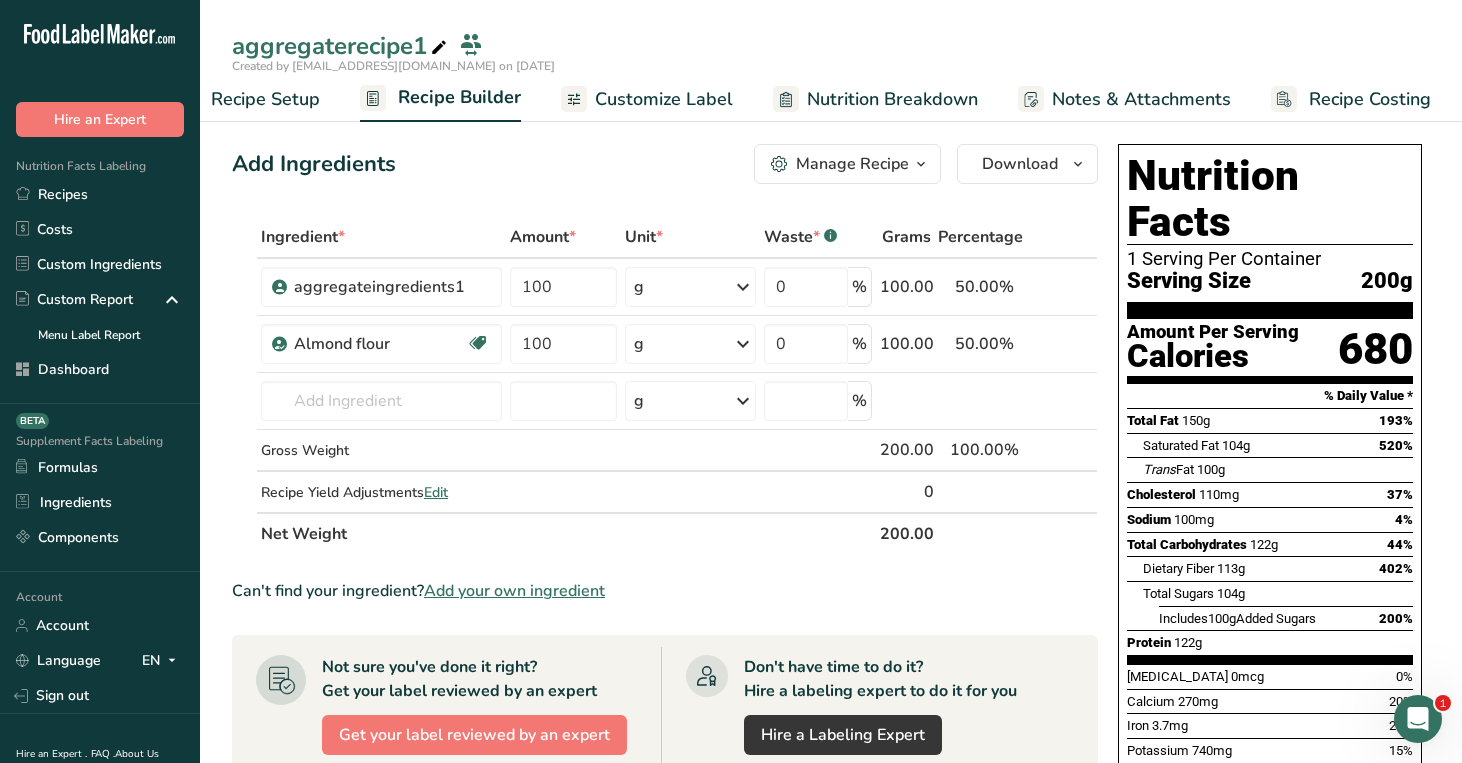 click on "Customize Label" at bounding box center [664, 99] 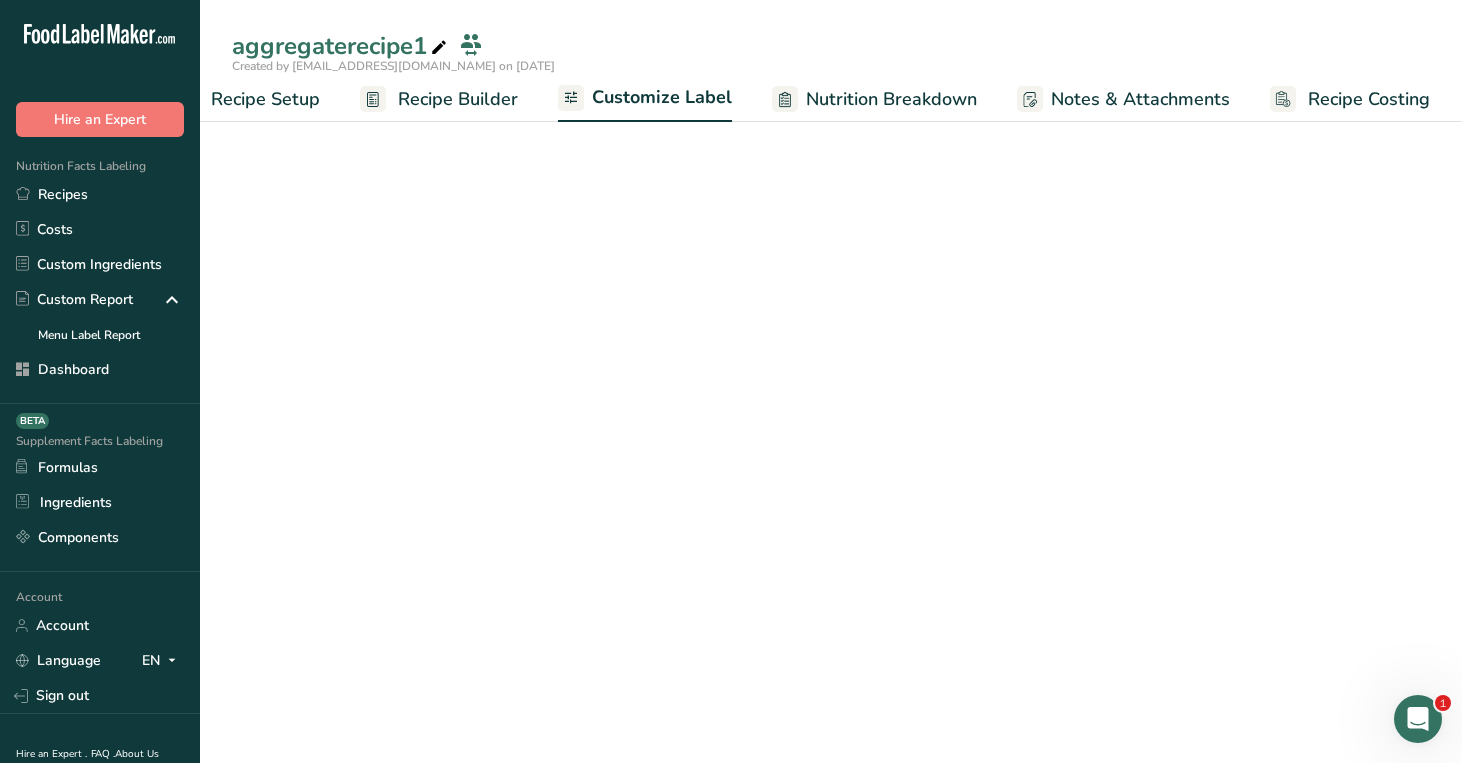 scroll, scrollTop: 0, scrollLeft: 59, axis: horizontal 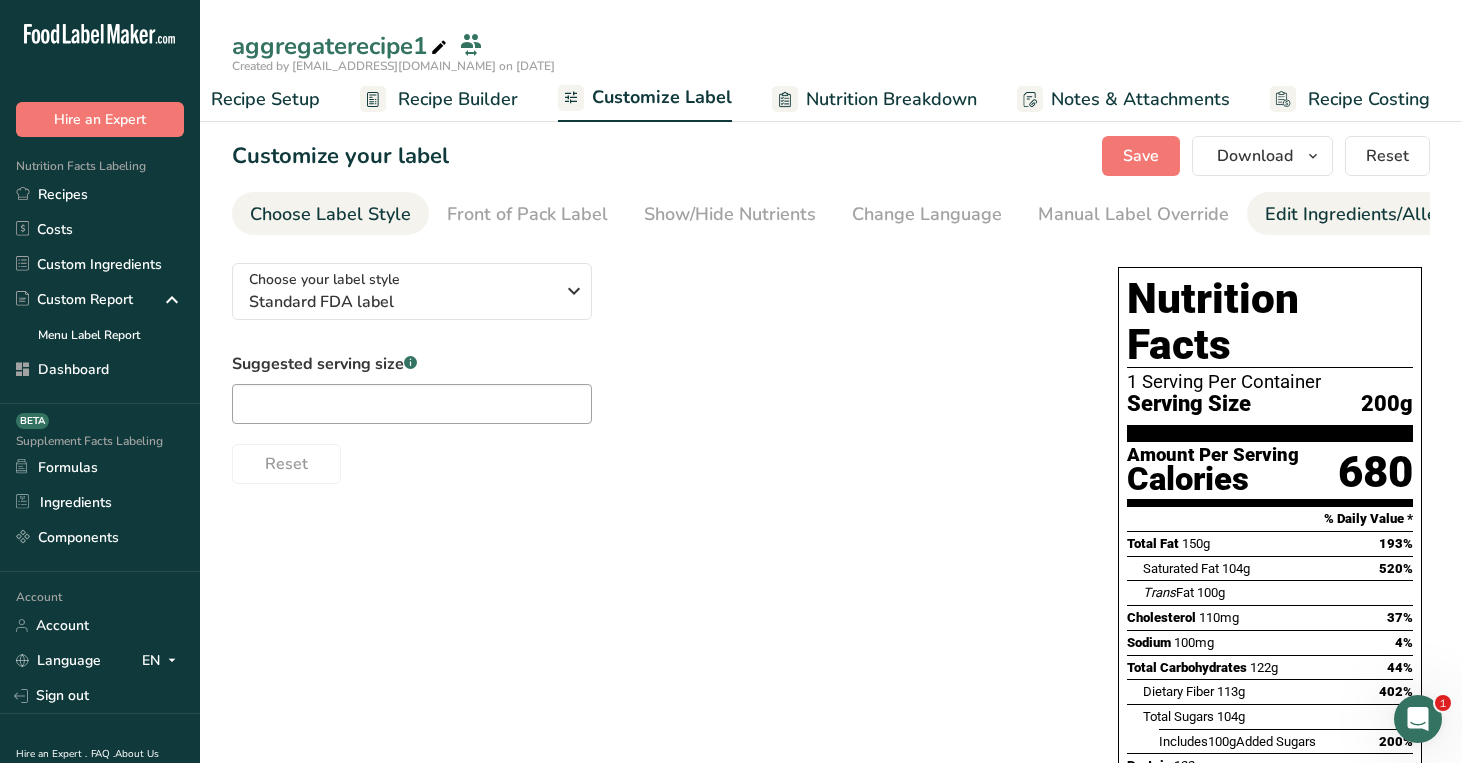 click on "Edit Ingredients/Allergens List" at bounding box center (1392, 214) 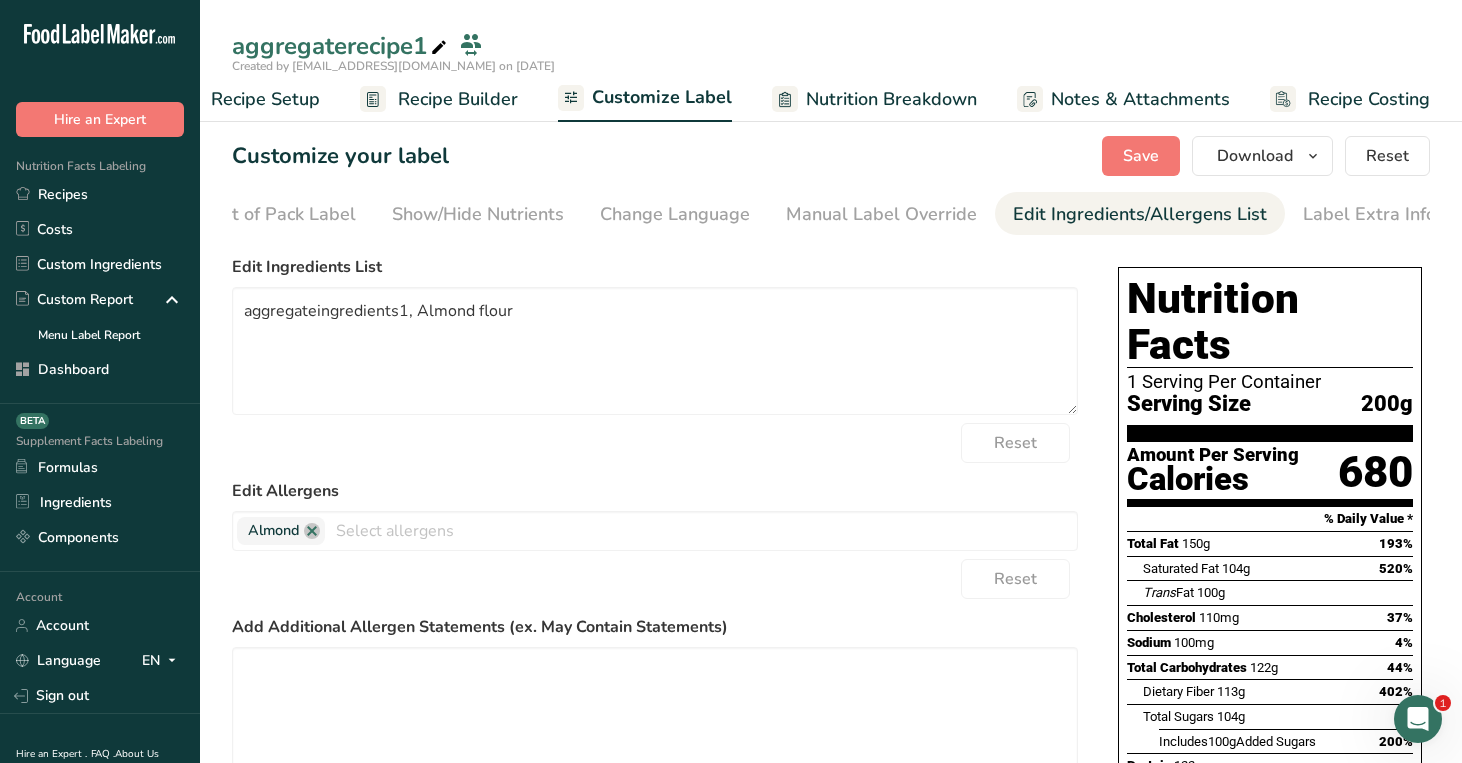 scroll, scrollTop: 0, scrollLeft: 255, axis: horizontal 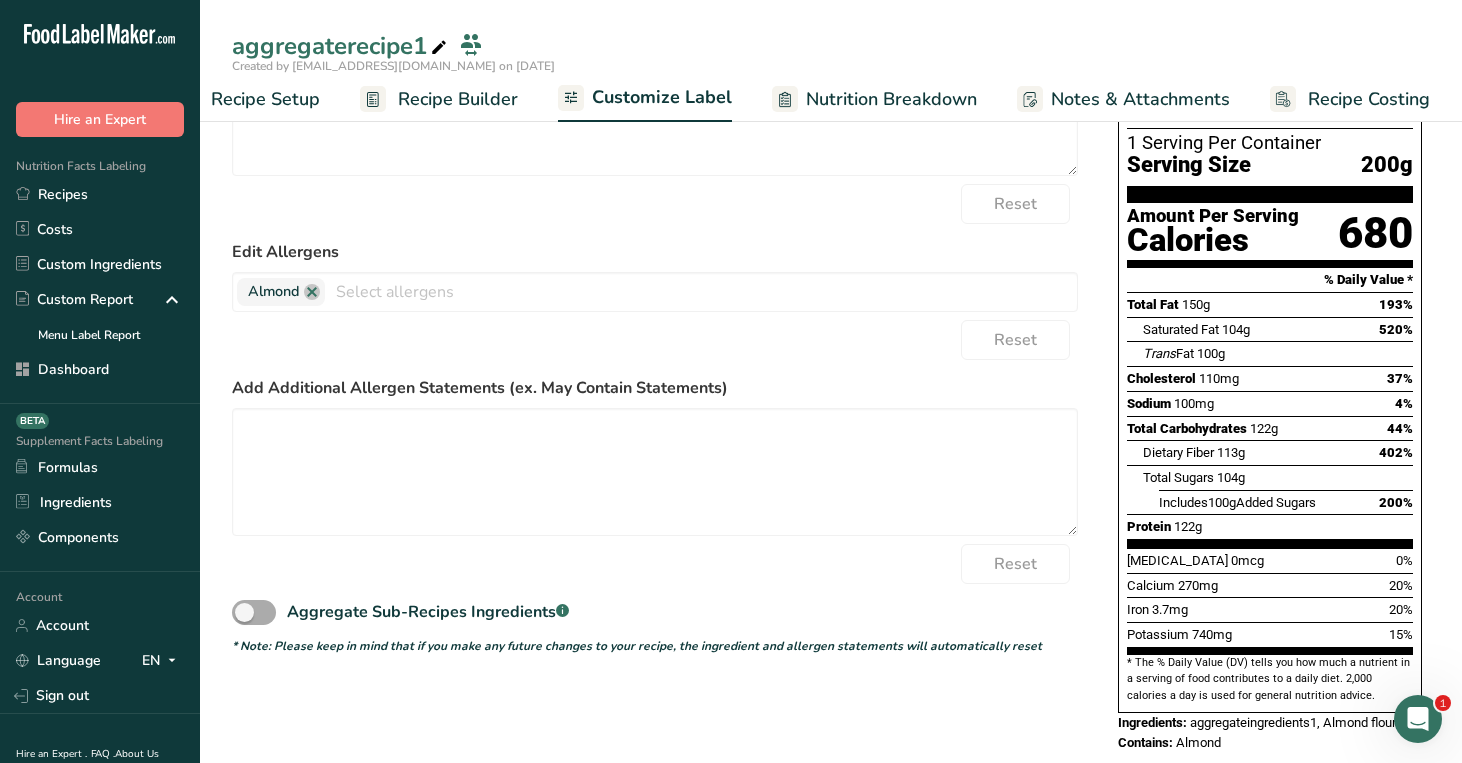 click at bounding box center (254, 612) 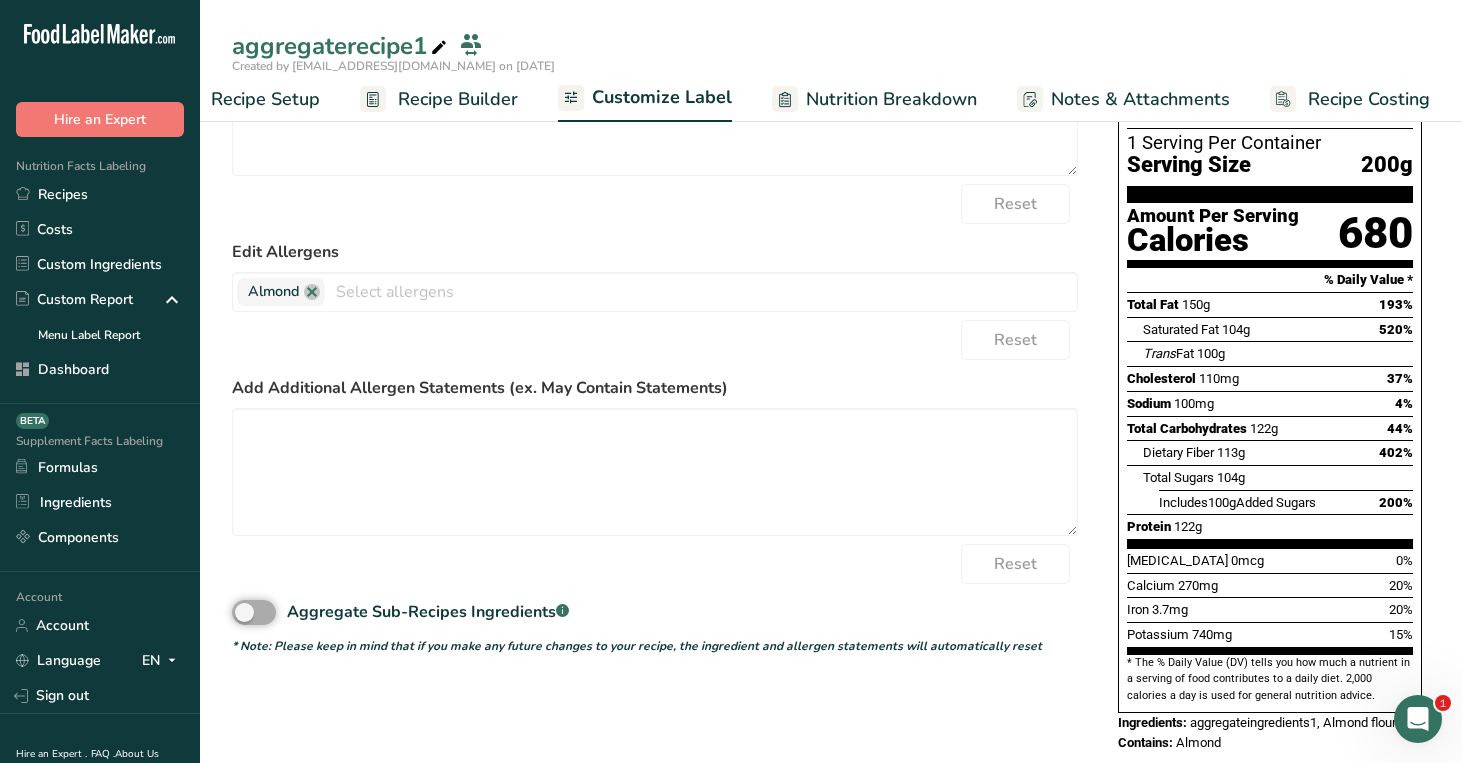 click on "Aggregate Sub-Recipes Ingredients
.a-a{fill:#347362;}.b-a{fill:#fff;}" at bounding box center (238, 612) 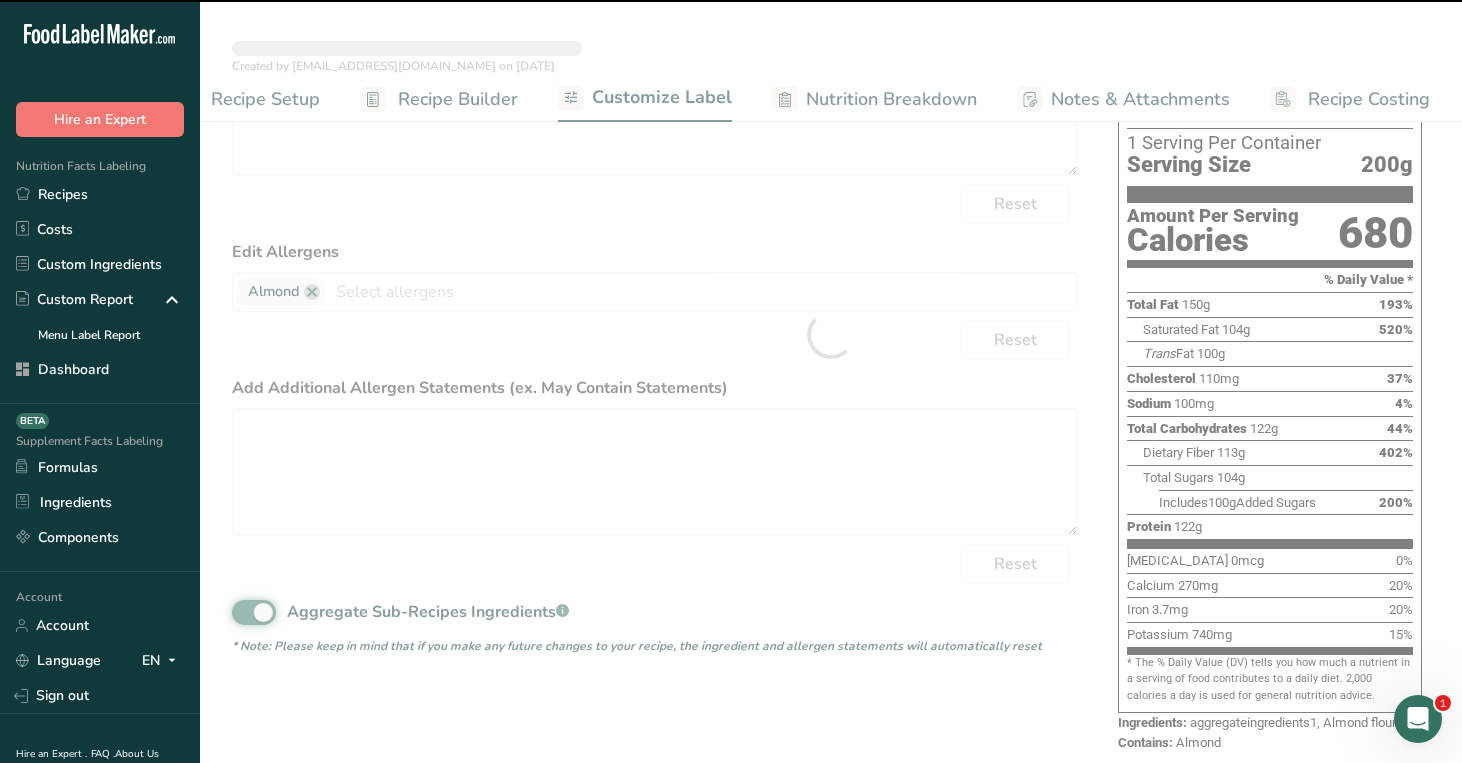 type on "Almond flour, aggregateingredients1" 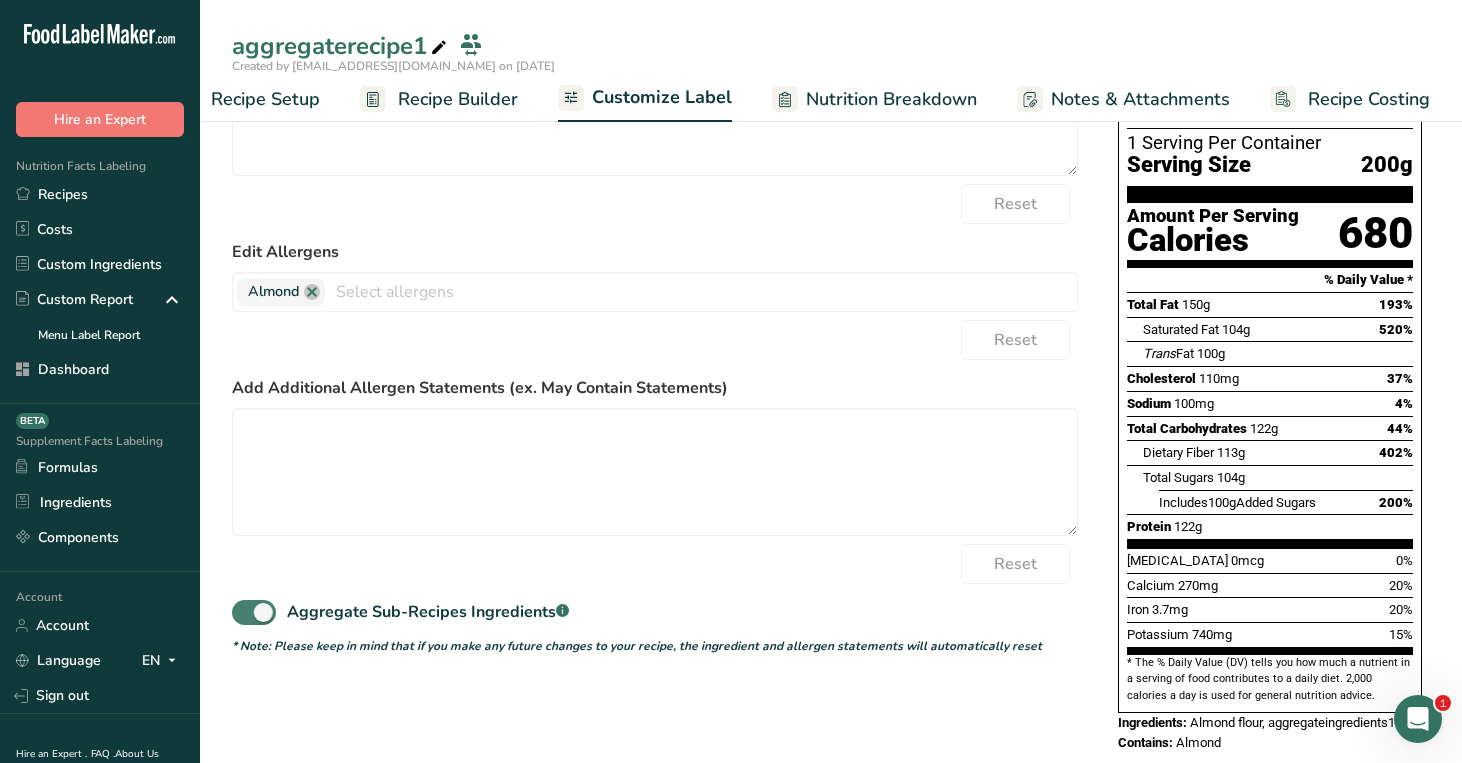 click at bounding box center [254, 612] 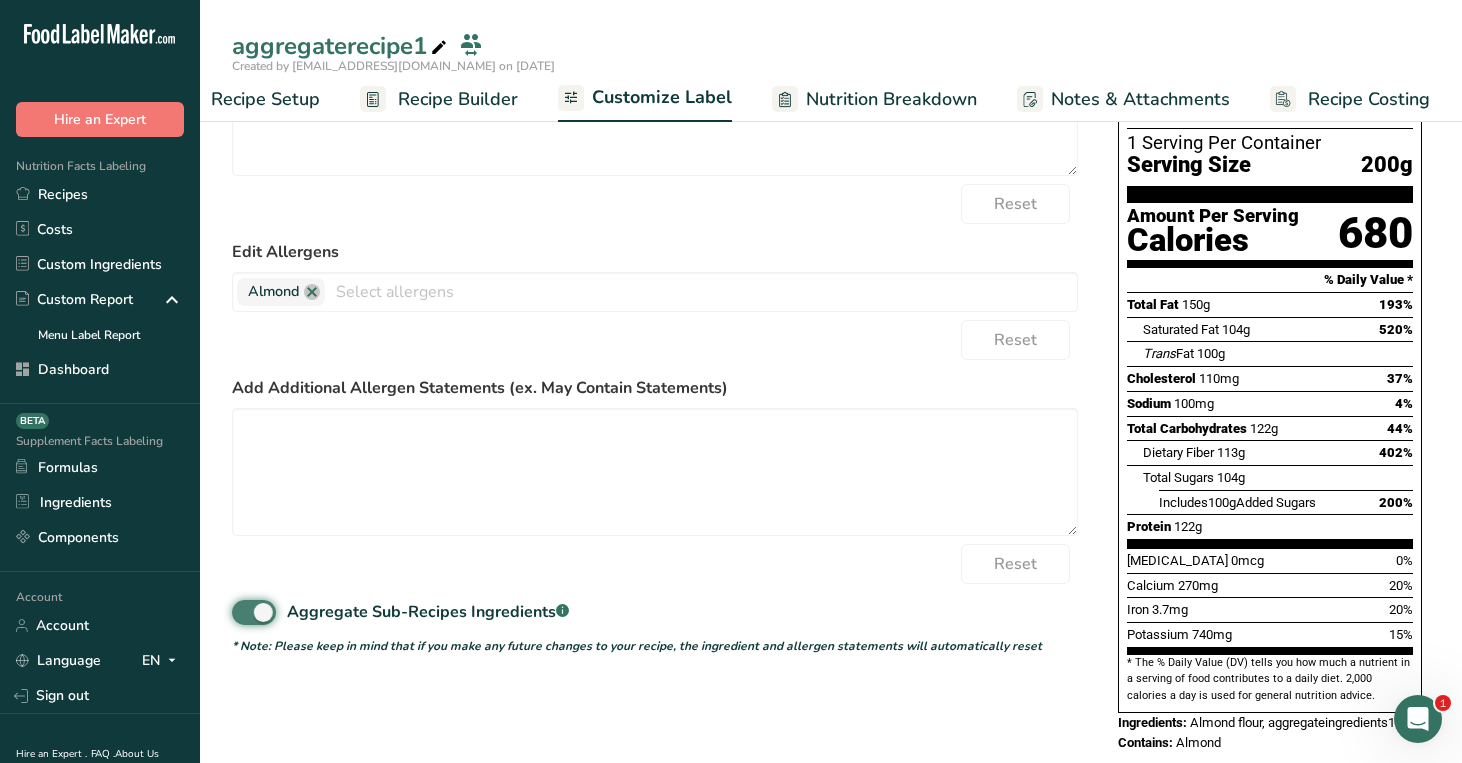 click on "Aggregate Sub-Recipes Ingredients
.a-a{fill:#347362;}.b-a{fill:#fff;}" at bounding box center (238, 612) 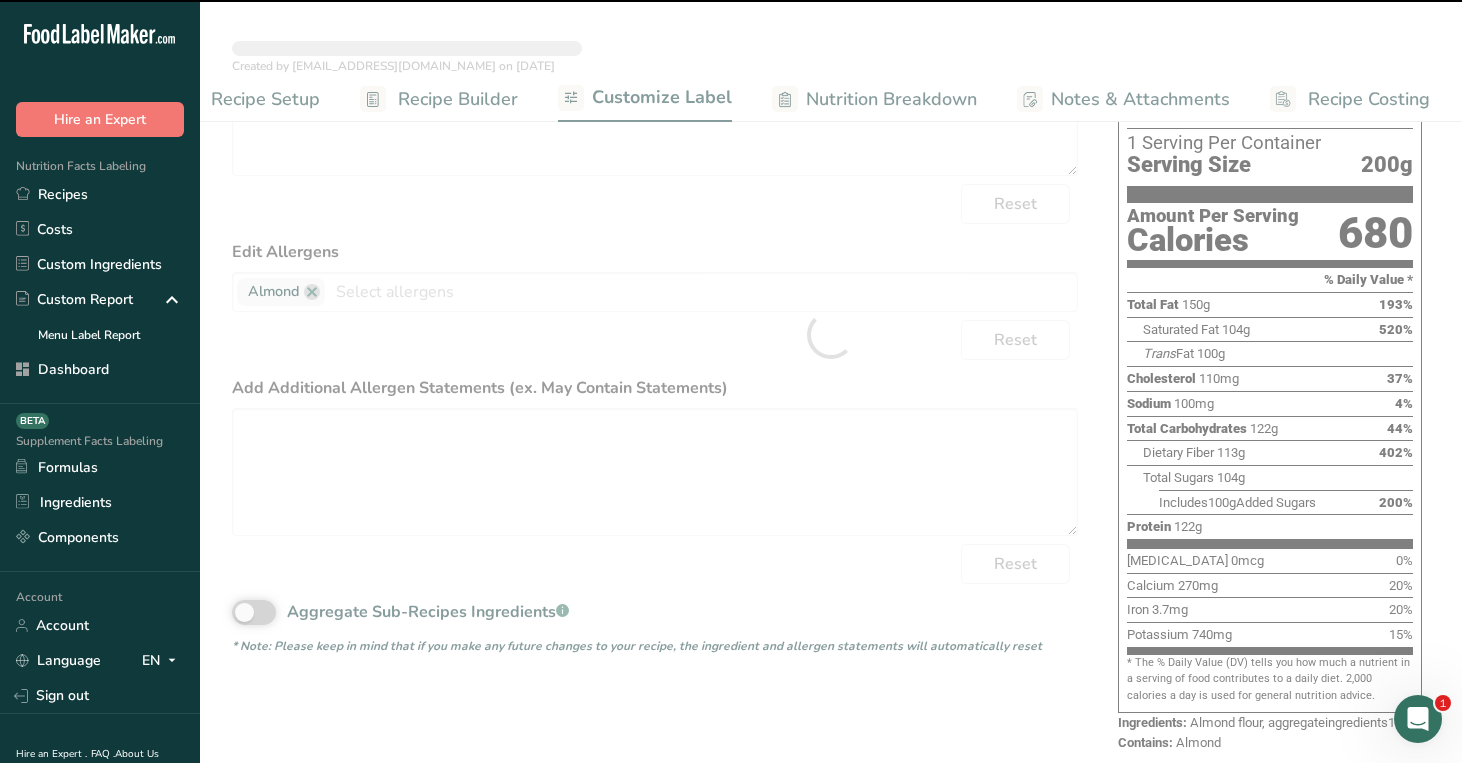 type on "aggregateingredients1, Almond flour" 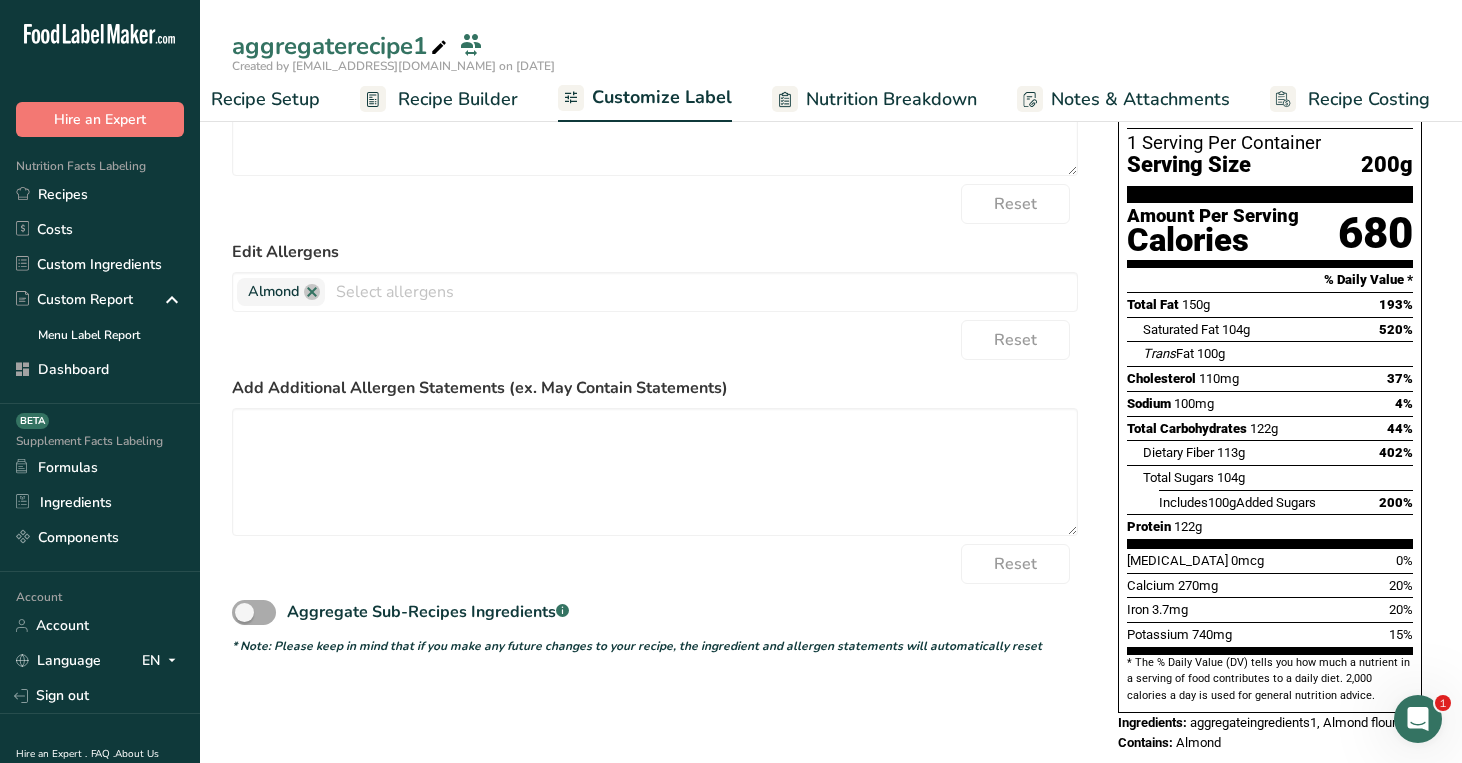 click at bounding box center [254, 612] 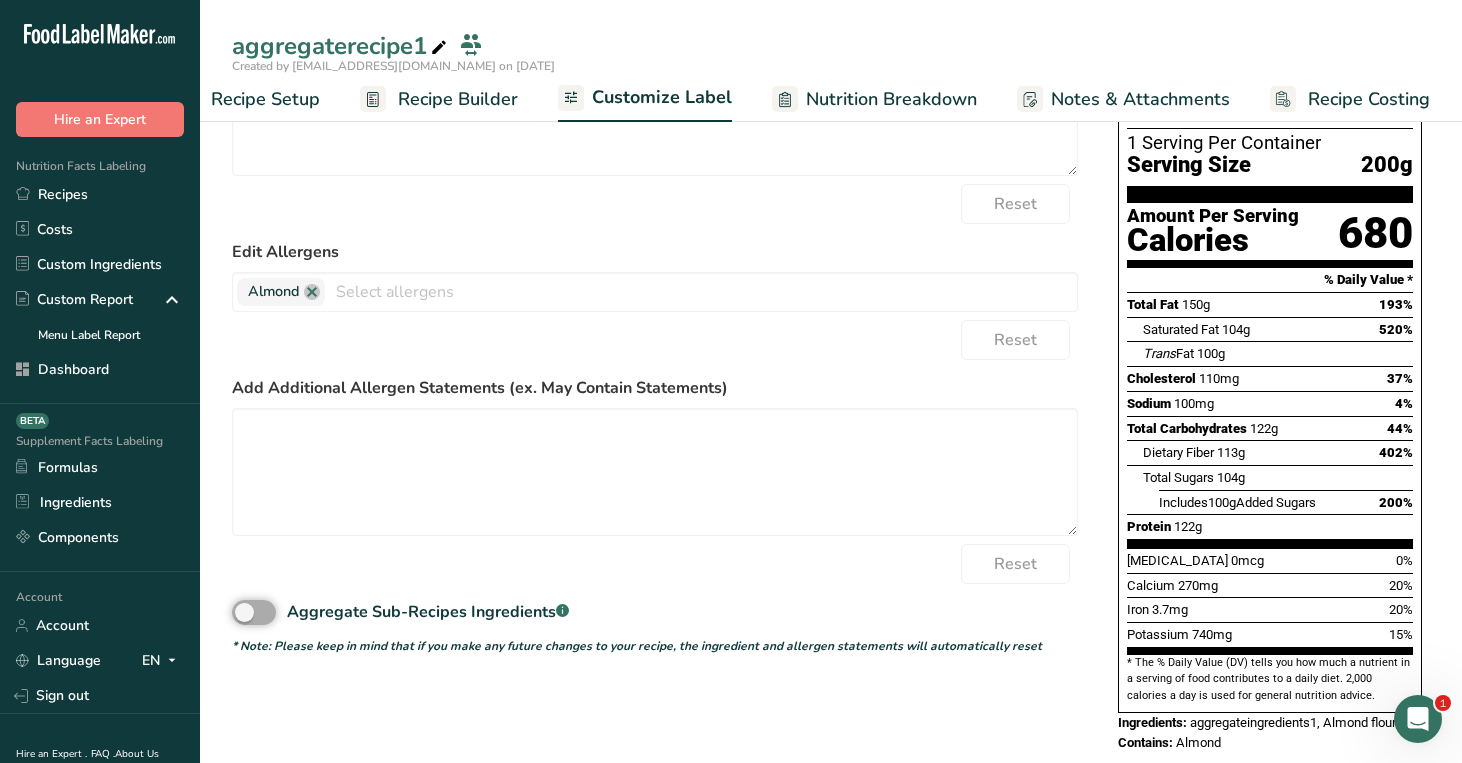 click on "Aggregate Sub-Recipes Ingredients
.a-a{fill:#347362;}.b-a{fill:#fff;}" at bounding box center [238, 612] 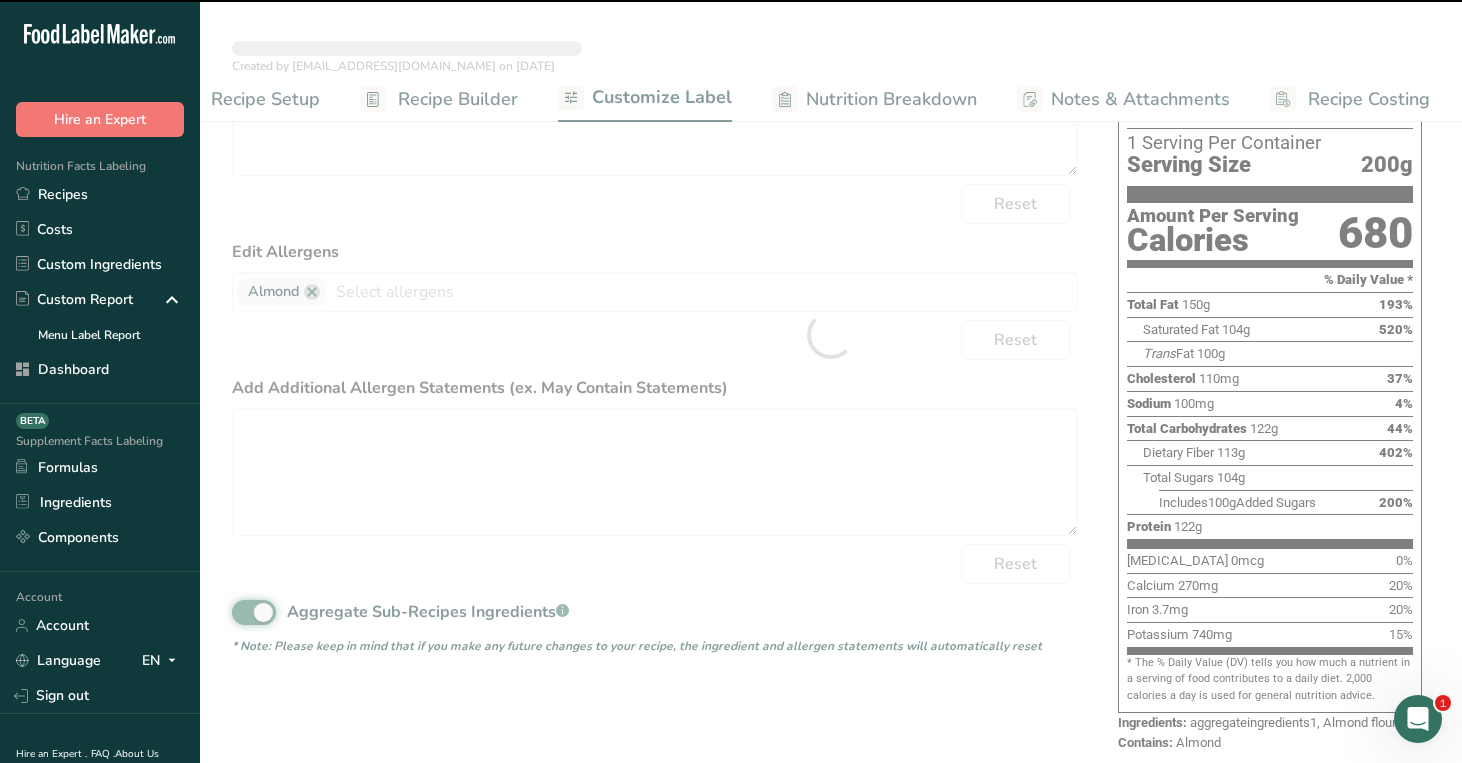 type on "Almond flour, aggregateingredients1" 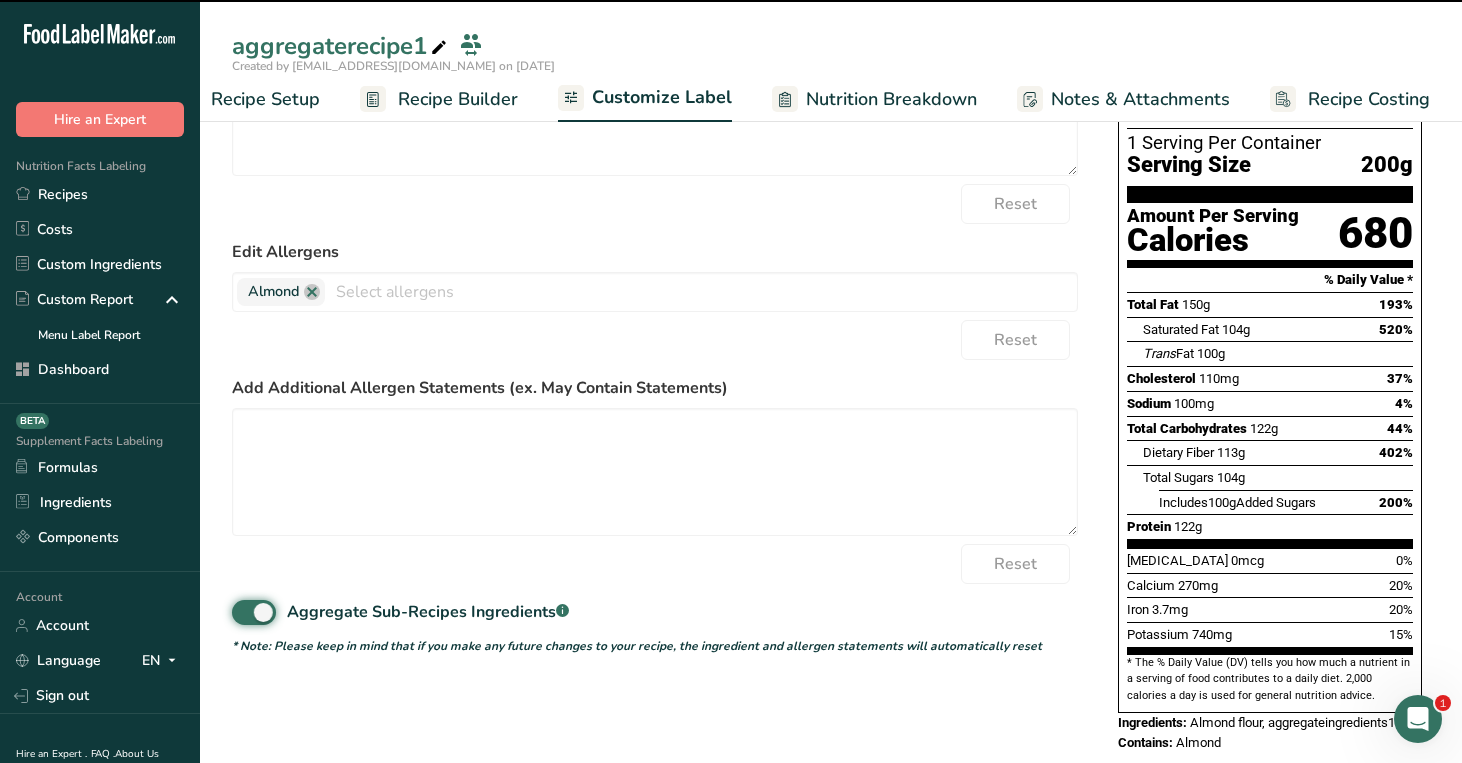 scroll, scrollTop: 0, scrollLeft: 0, axis: both 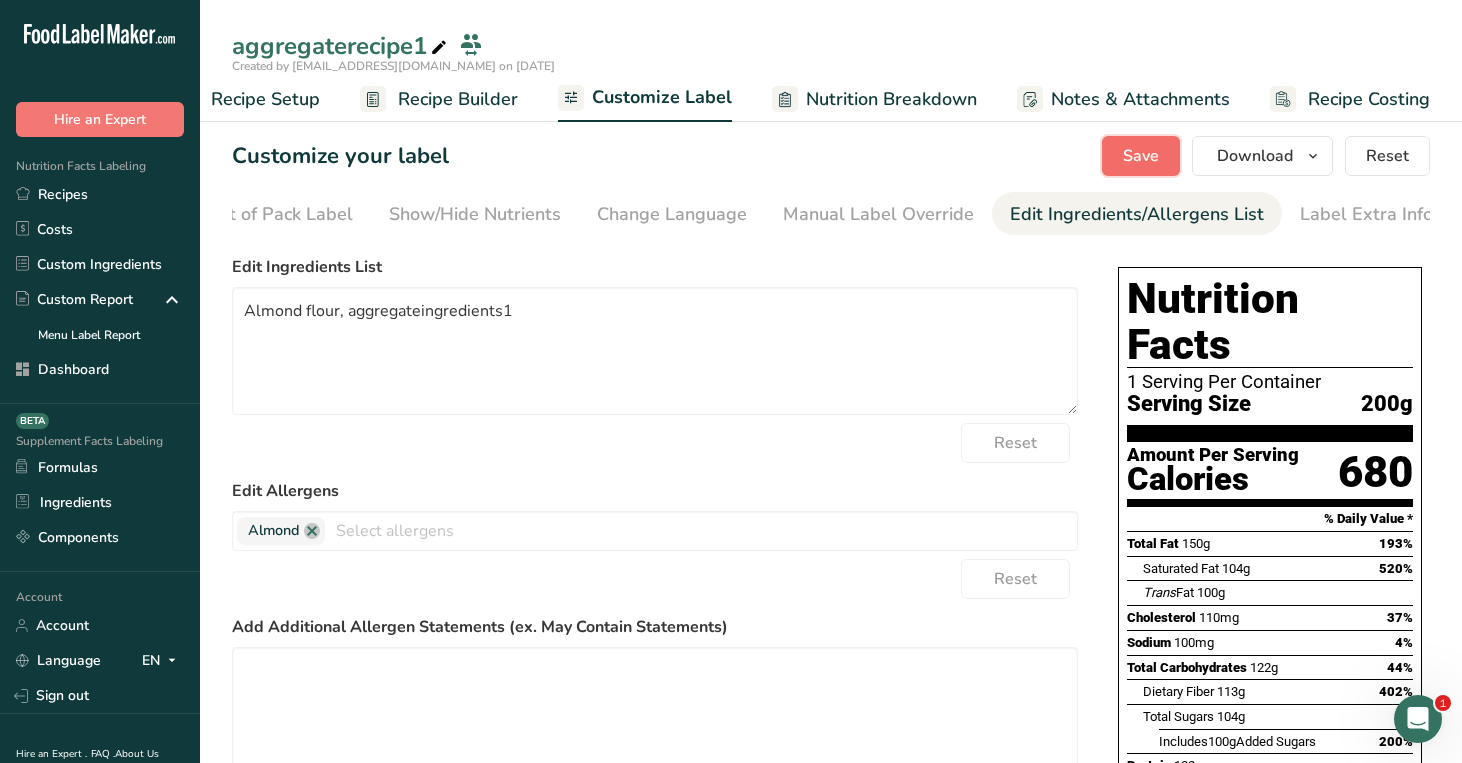 click on "Save" at bounding box center (1141, 156) 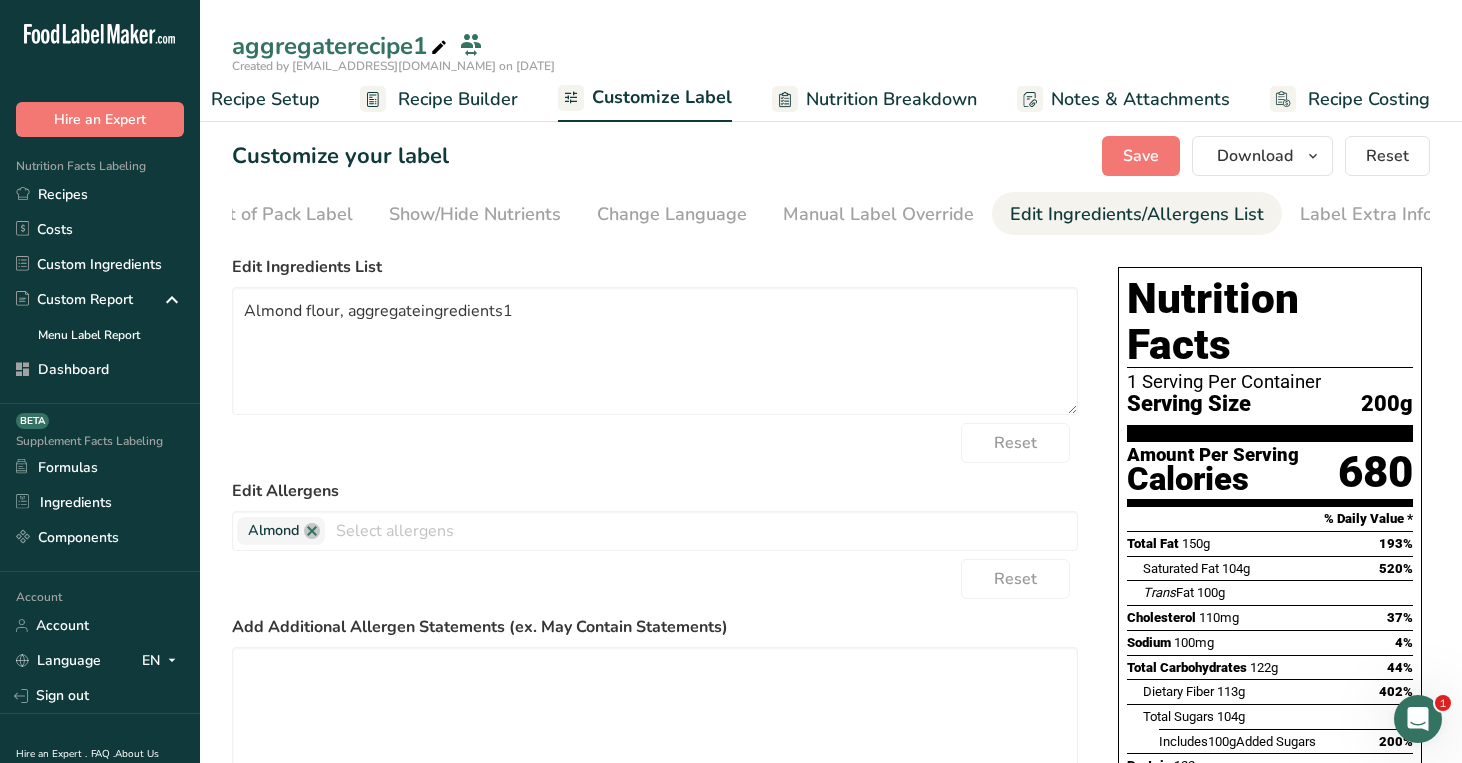 click on "Recipe Builder" at bounding box center [439, 99] 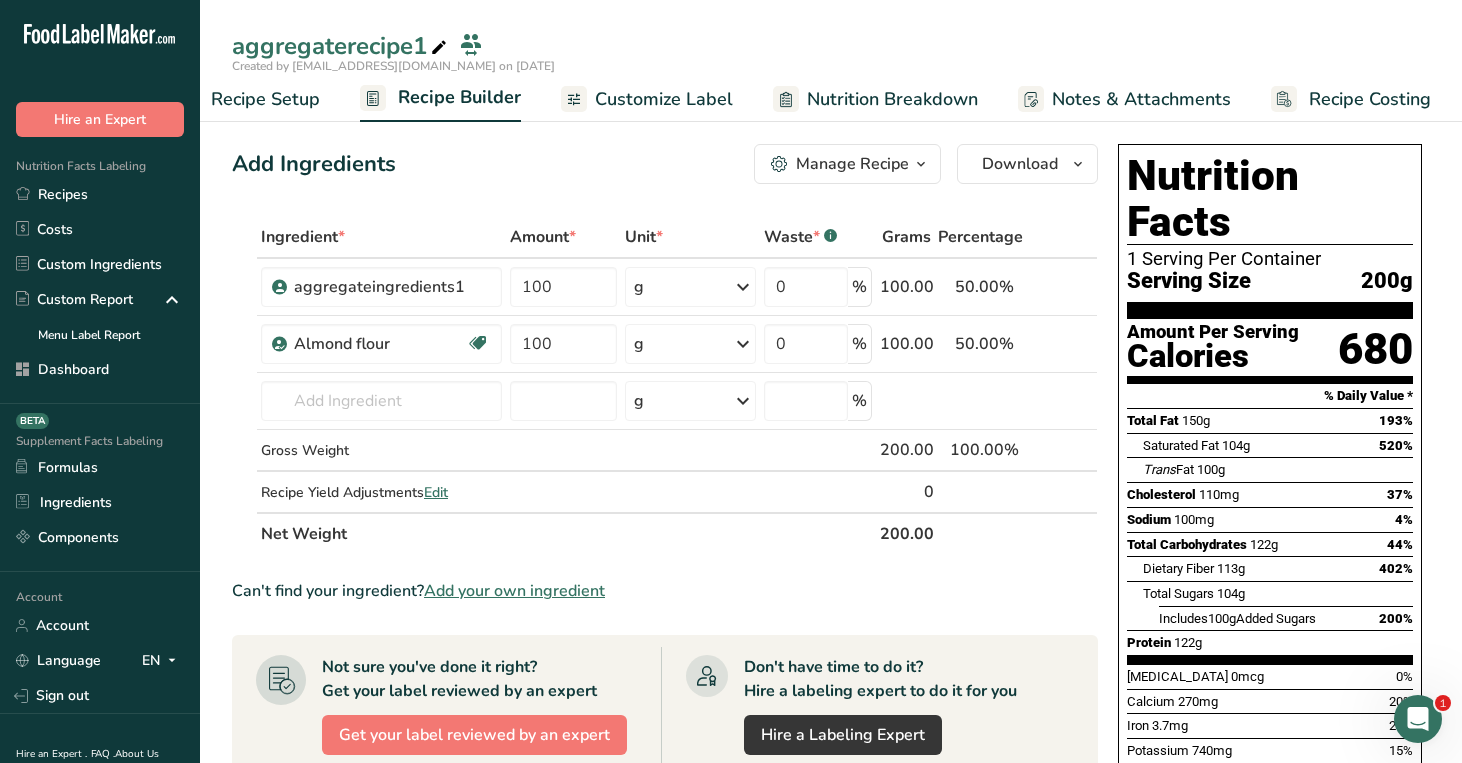 click on "Manage Recipe" at bounding box center (852, 164) 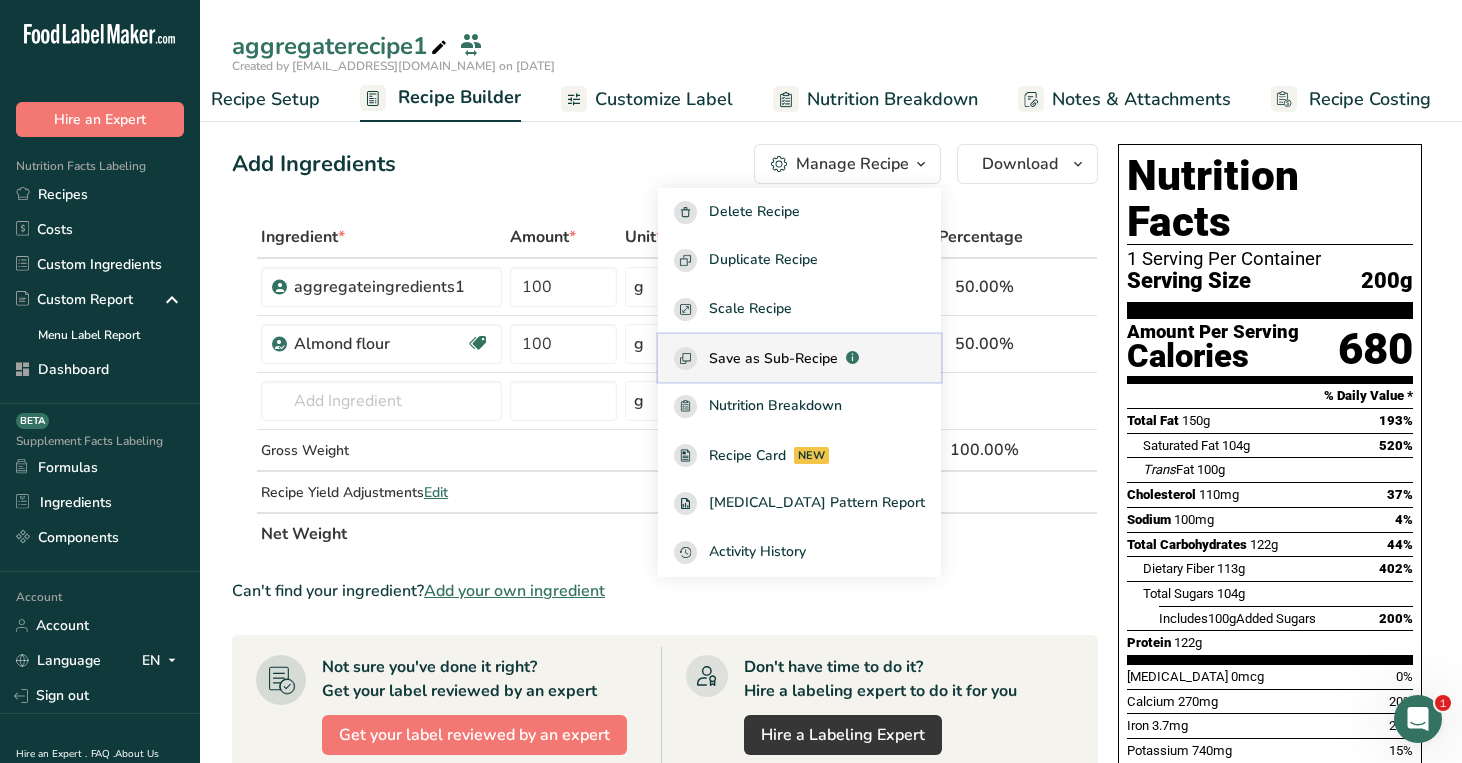 click on "Save as Sub-Recipe" at bounding box center [773, 358] 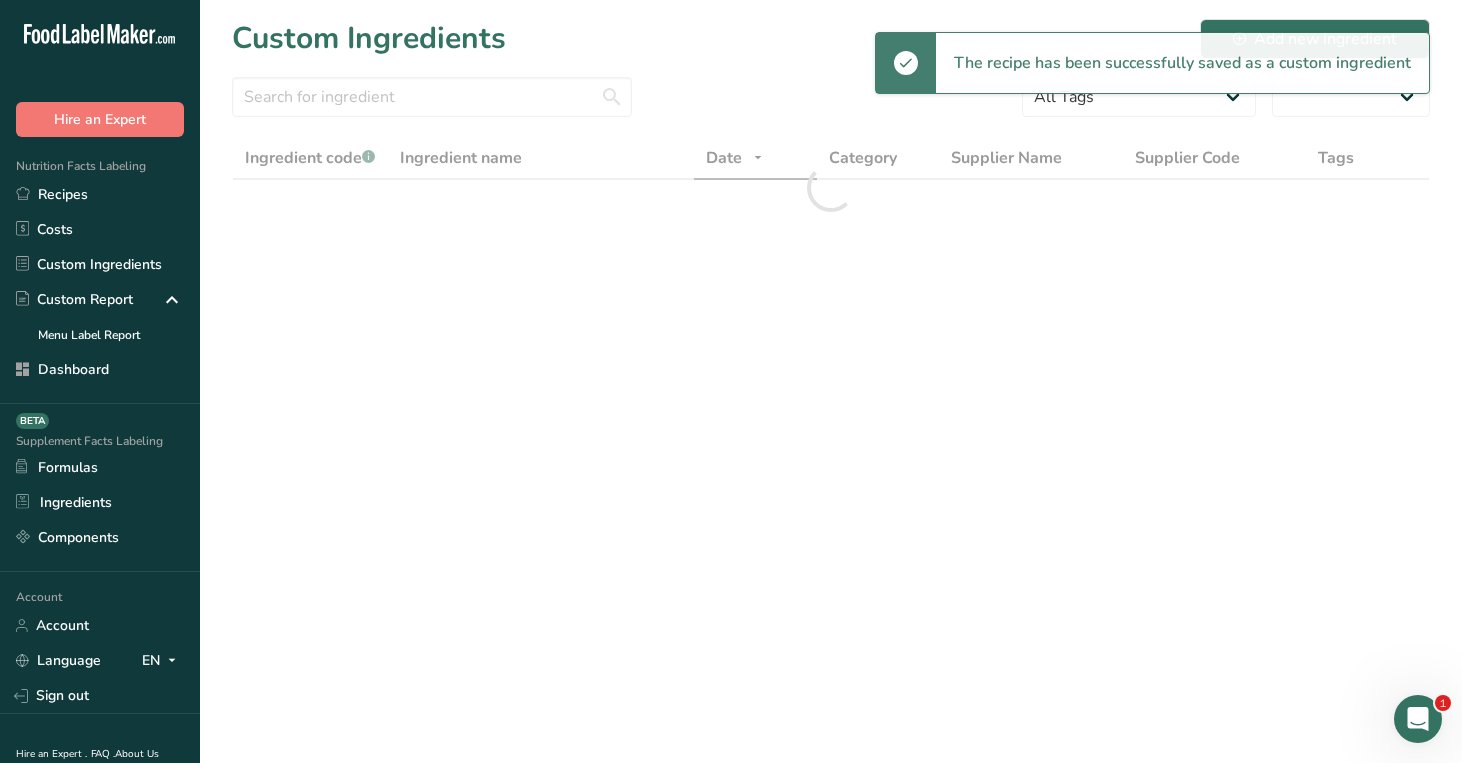 select on "30" 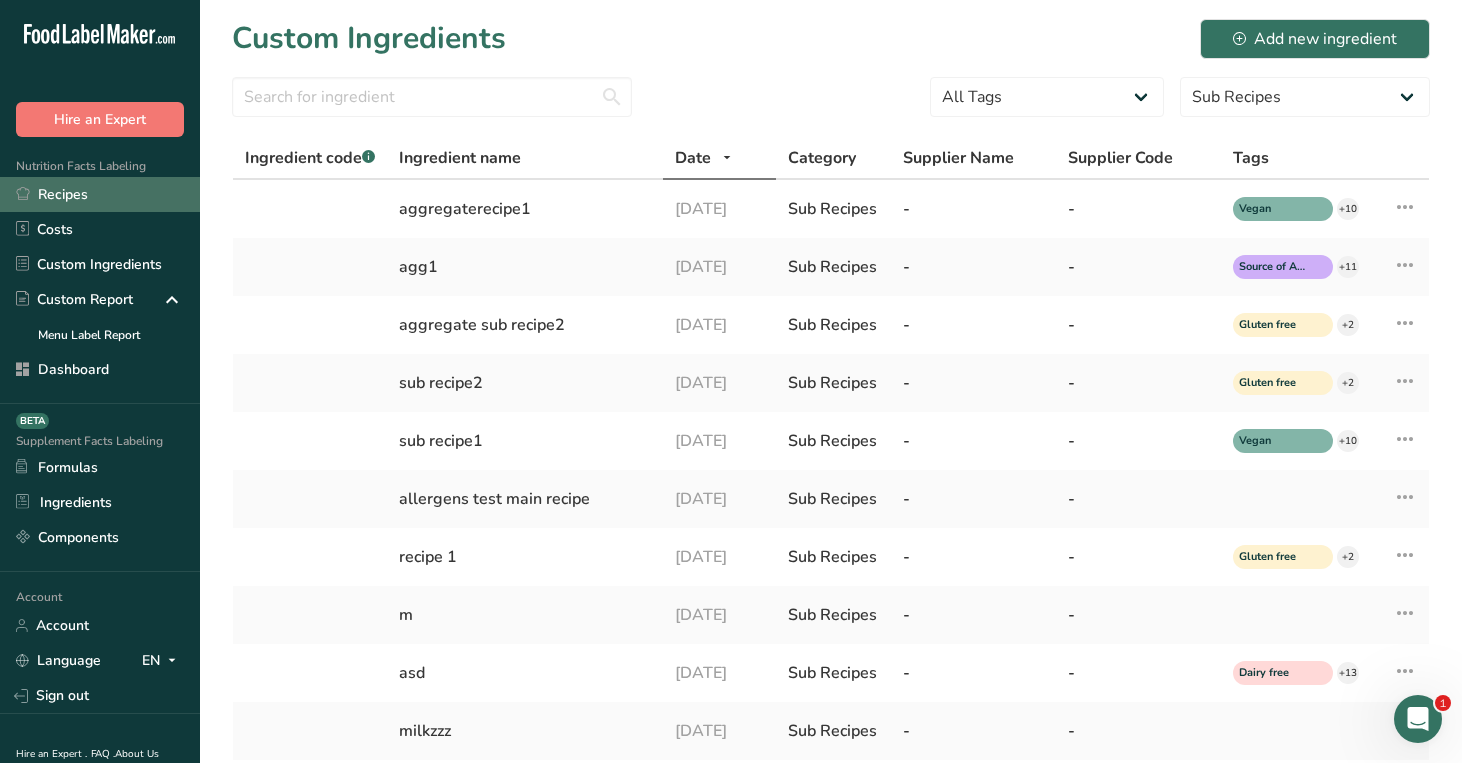 click on "Recipes" at bounding box center (100, 194) 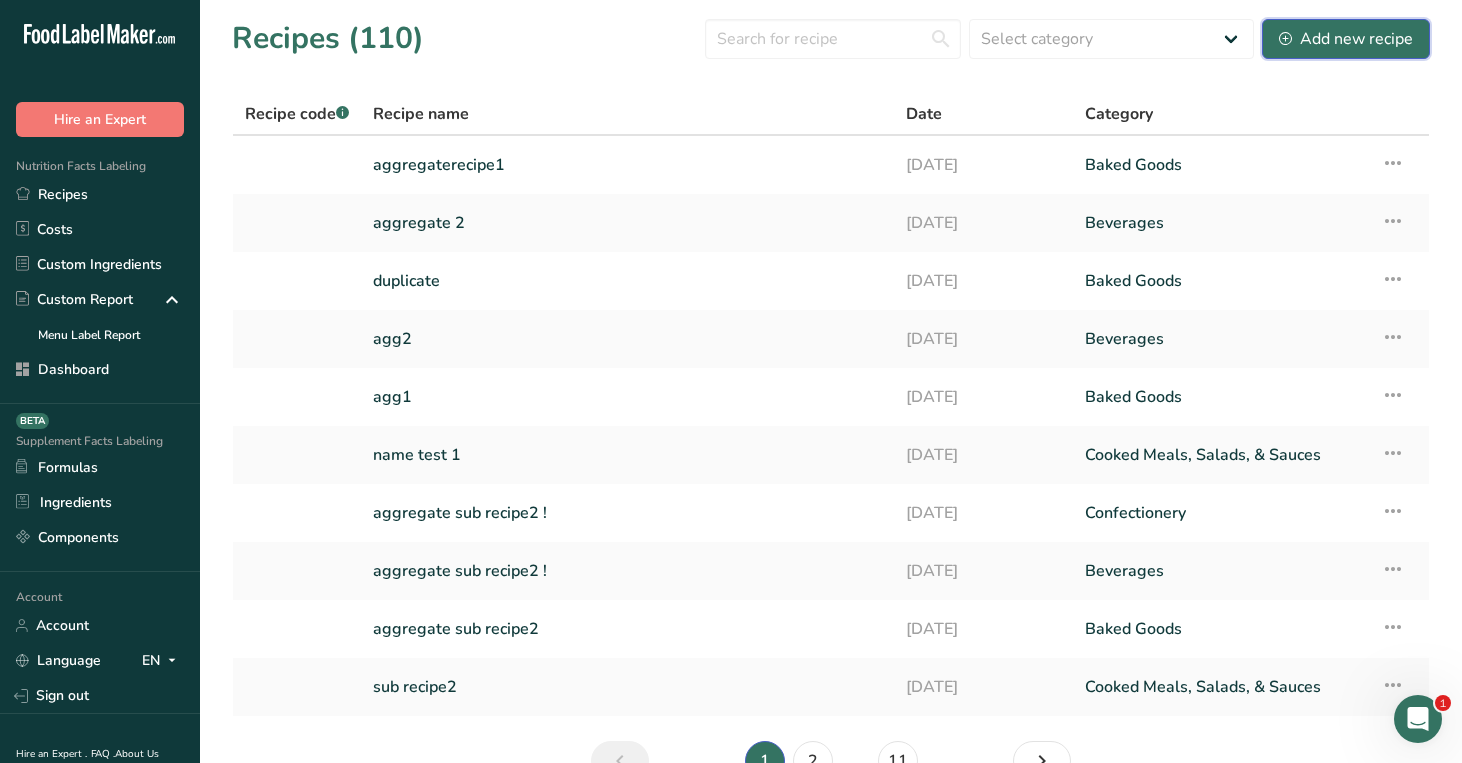 click on "Add new recipe" at bounding box center (1346, 39) 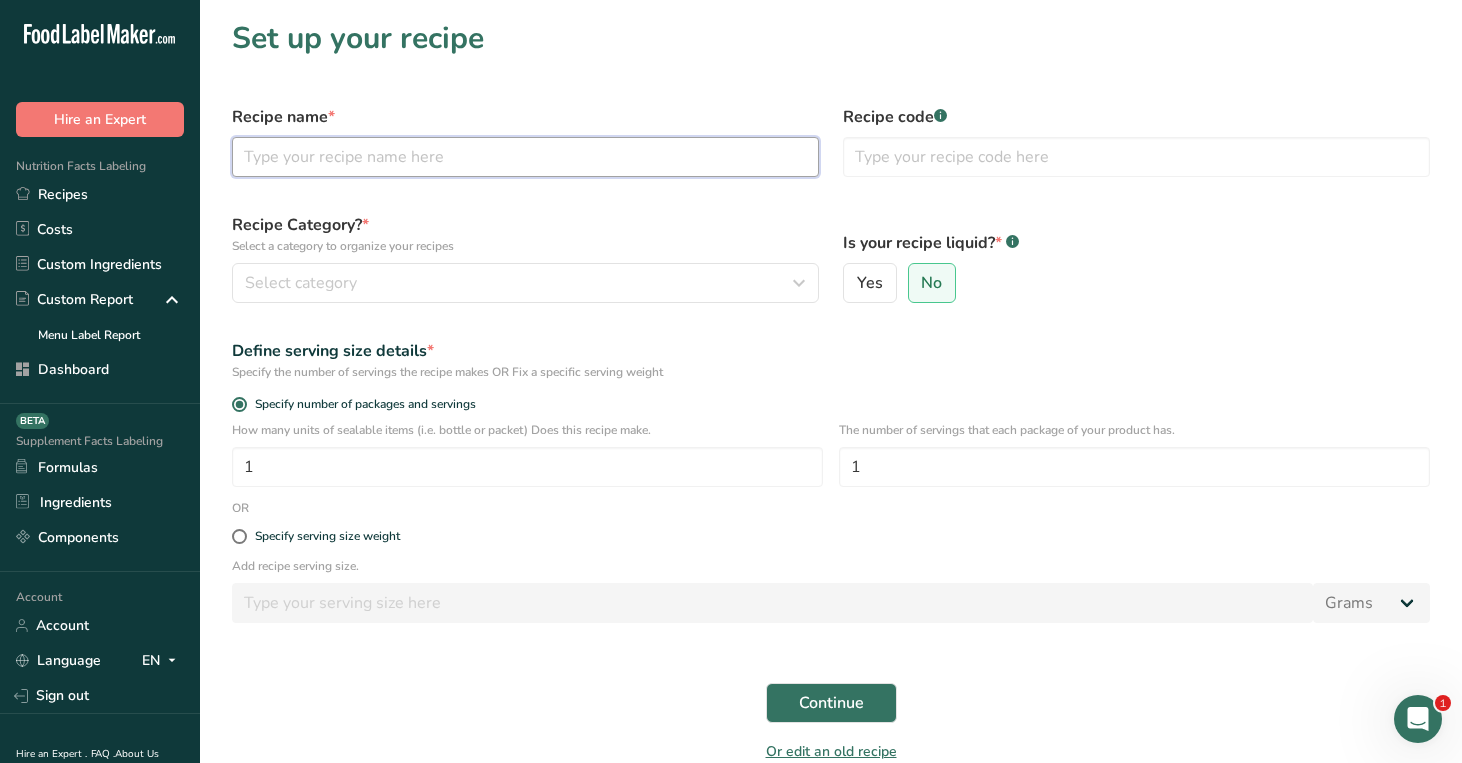 click at bounding box center (525, 157) 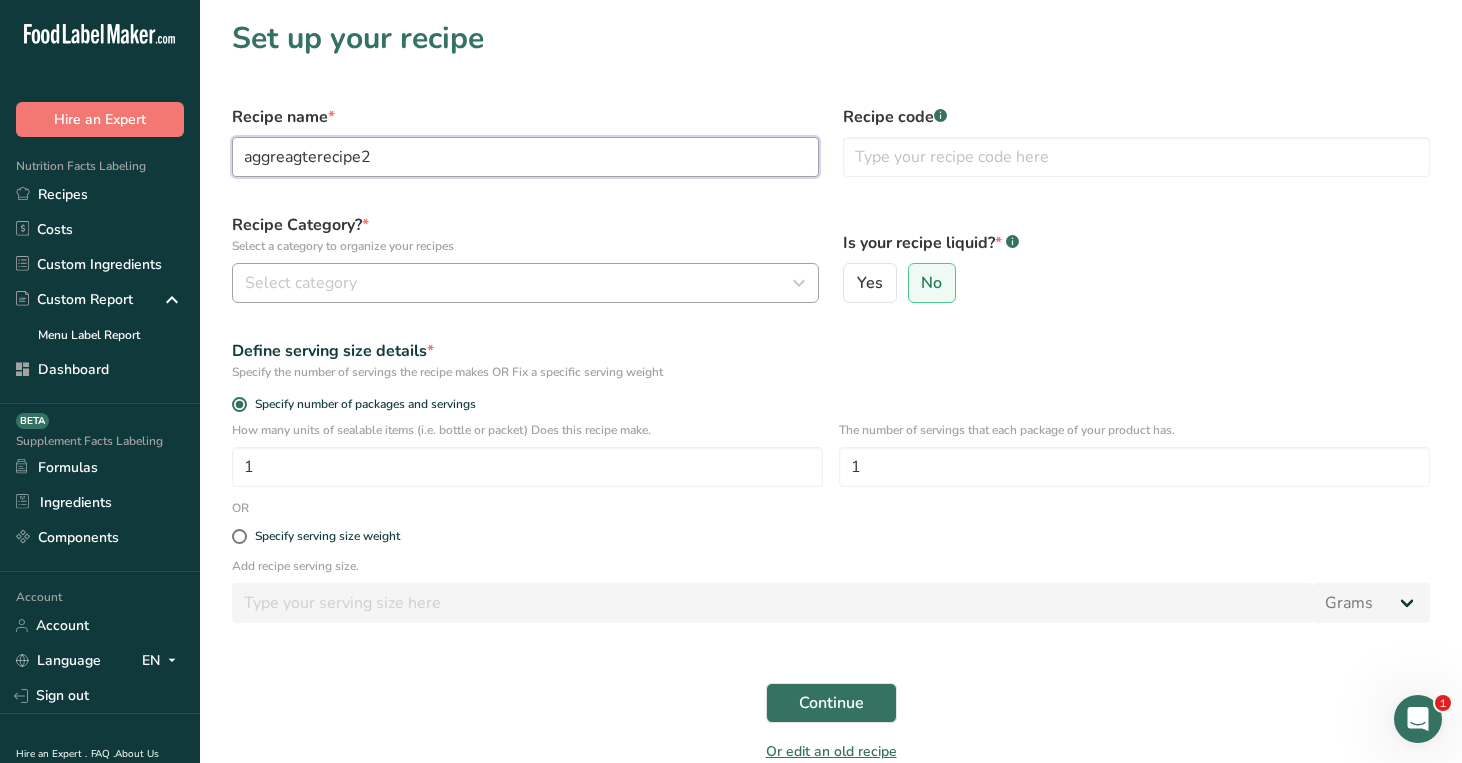 type on "aggreagterecipe2" 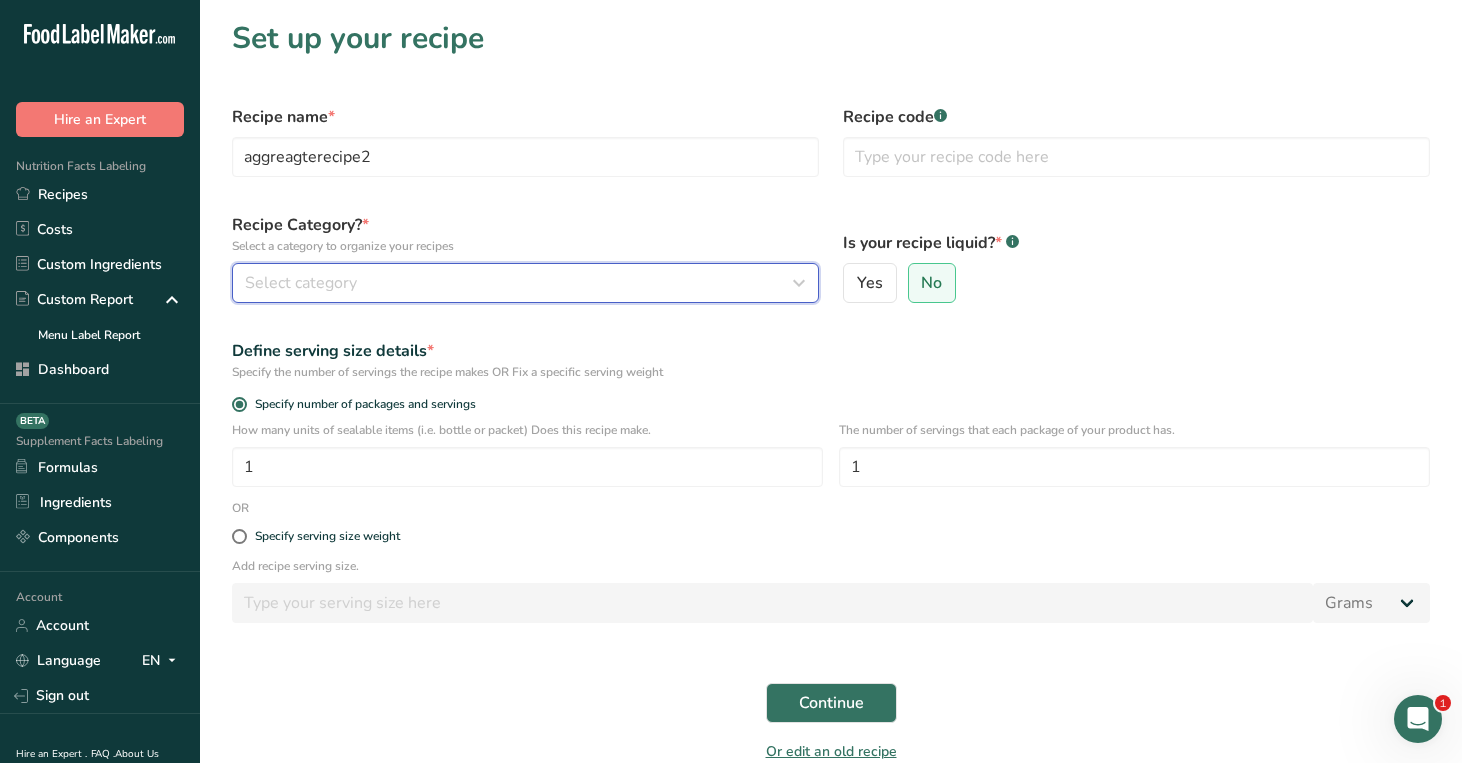 click on "Select category" at bounding box center (525, 283) 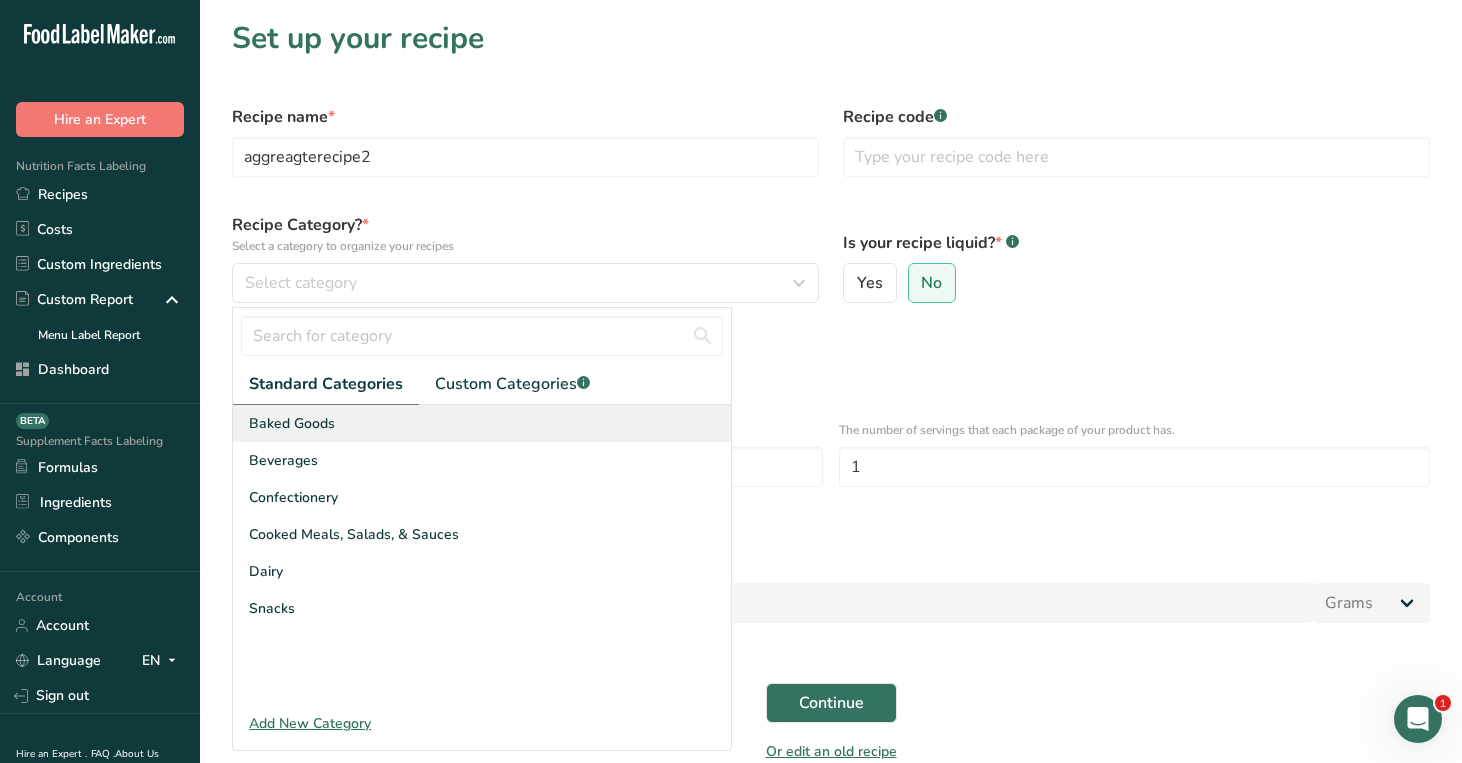 click on "Baked Goods" at bounding box center [482, 423] 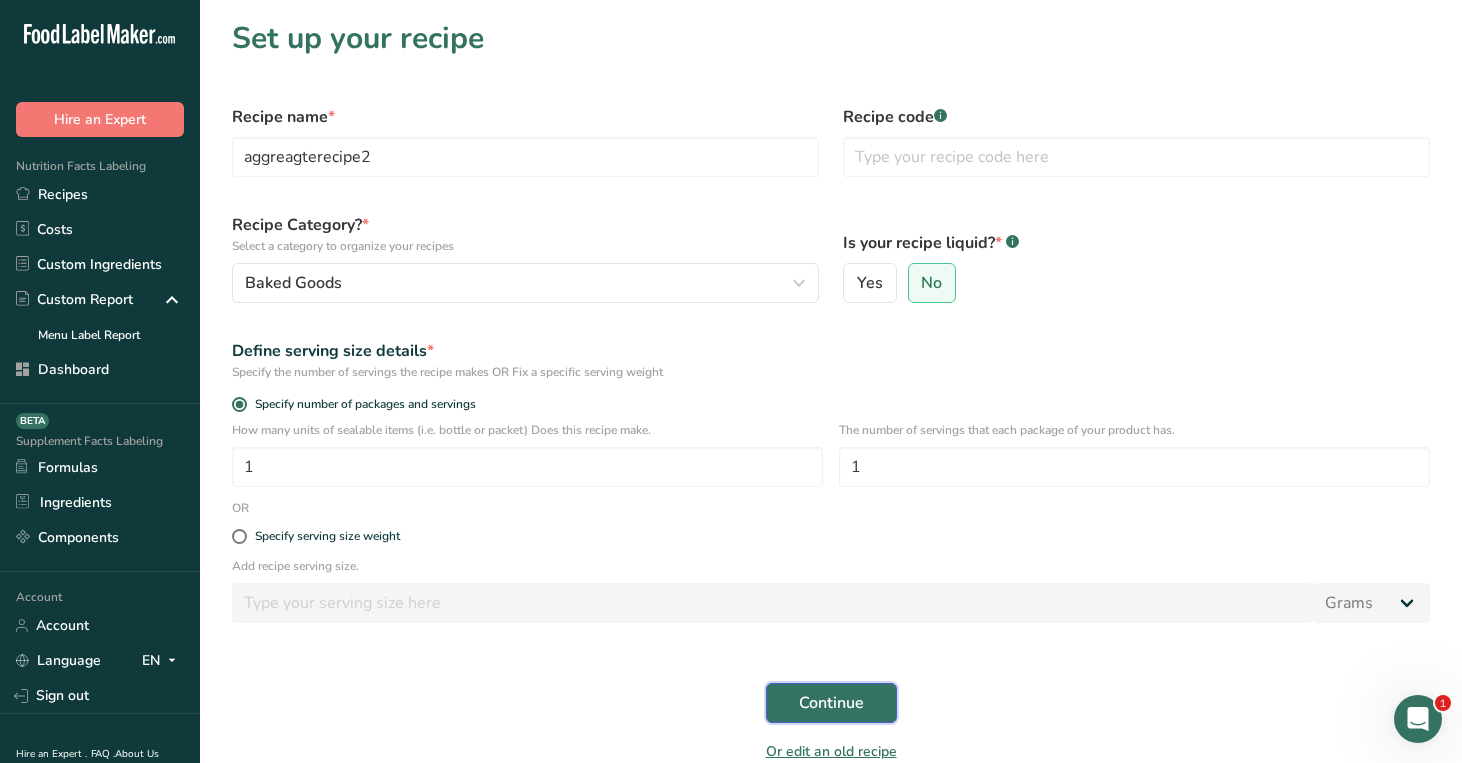 click on "Continue" at bounding box center (831, 703) 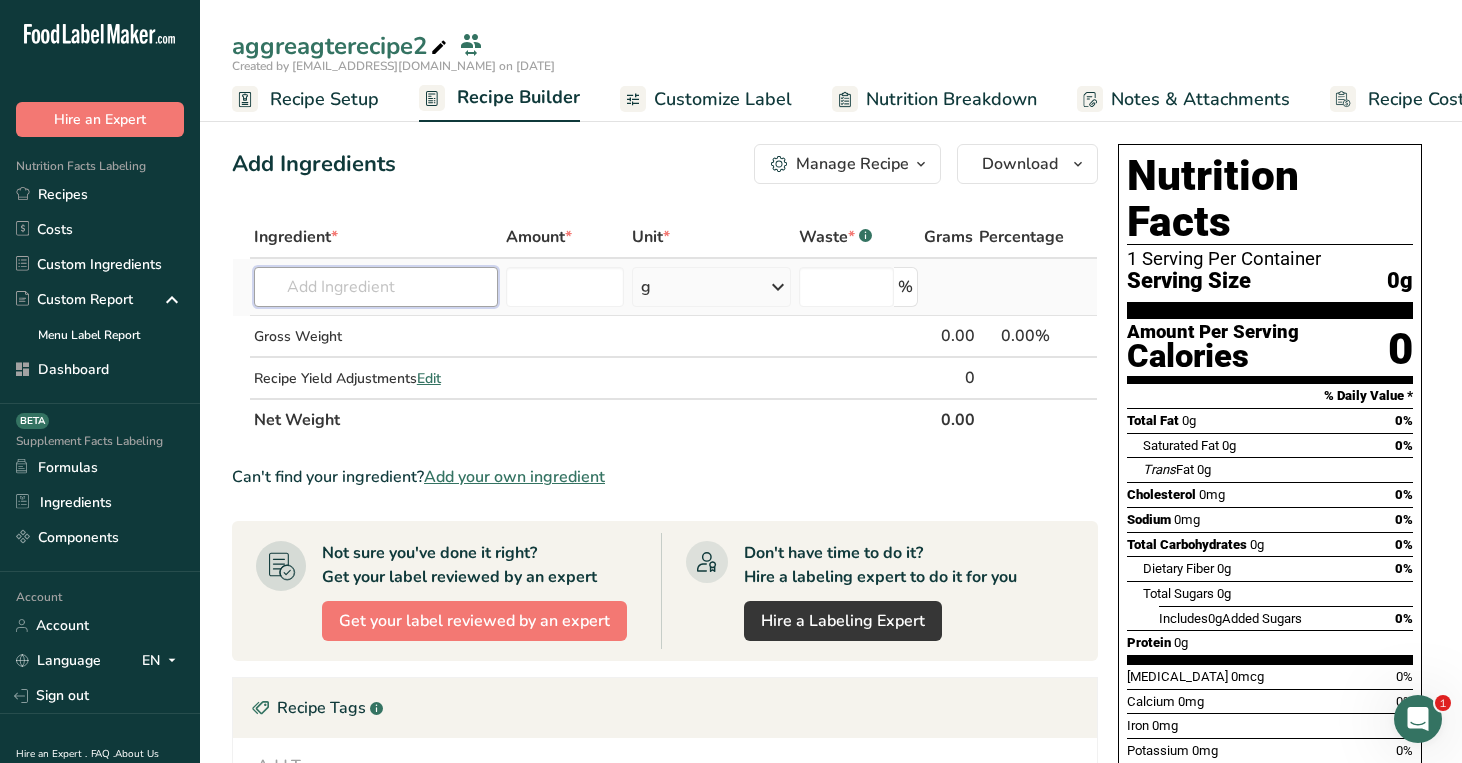 click at bounding box center (376, 287) 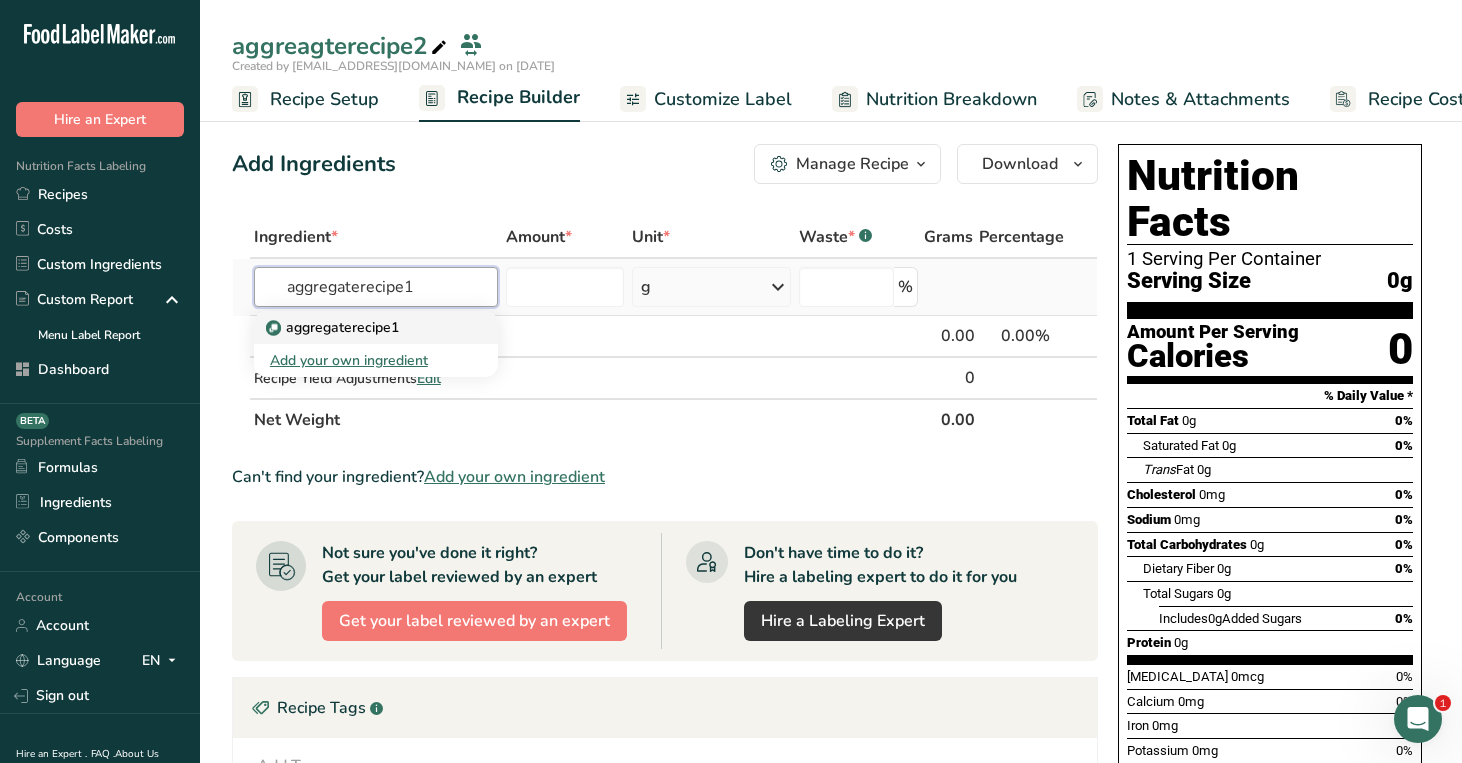 type on "aggregaterecipe1" 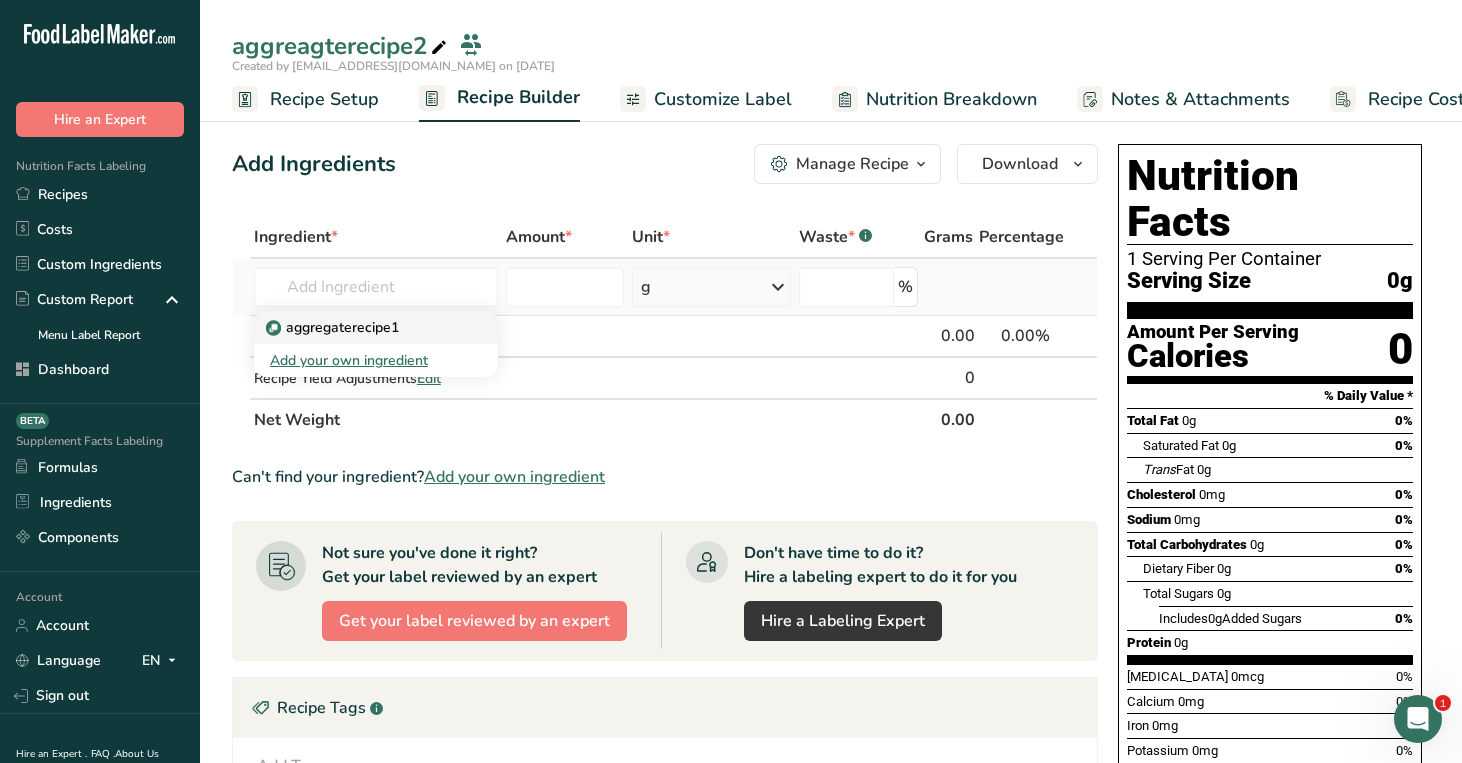 click on "aggregaterecipe1" at bounding box center [334, 327] 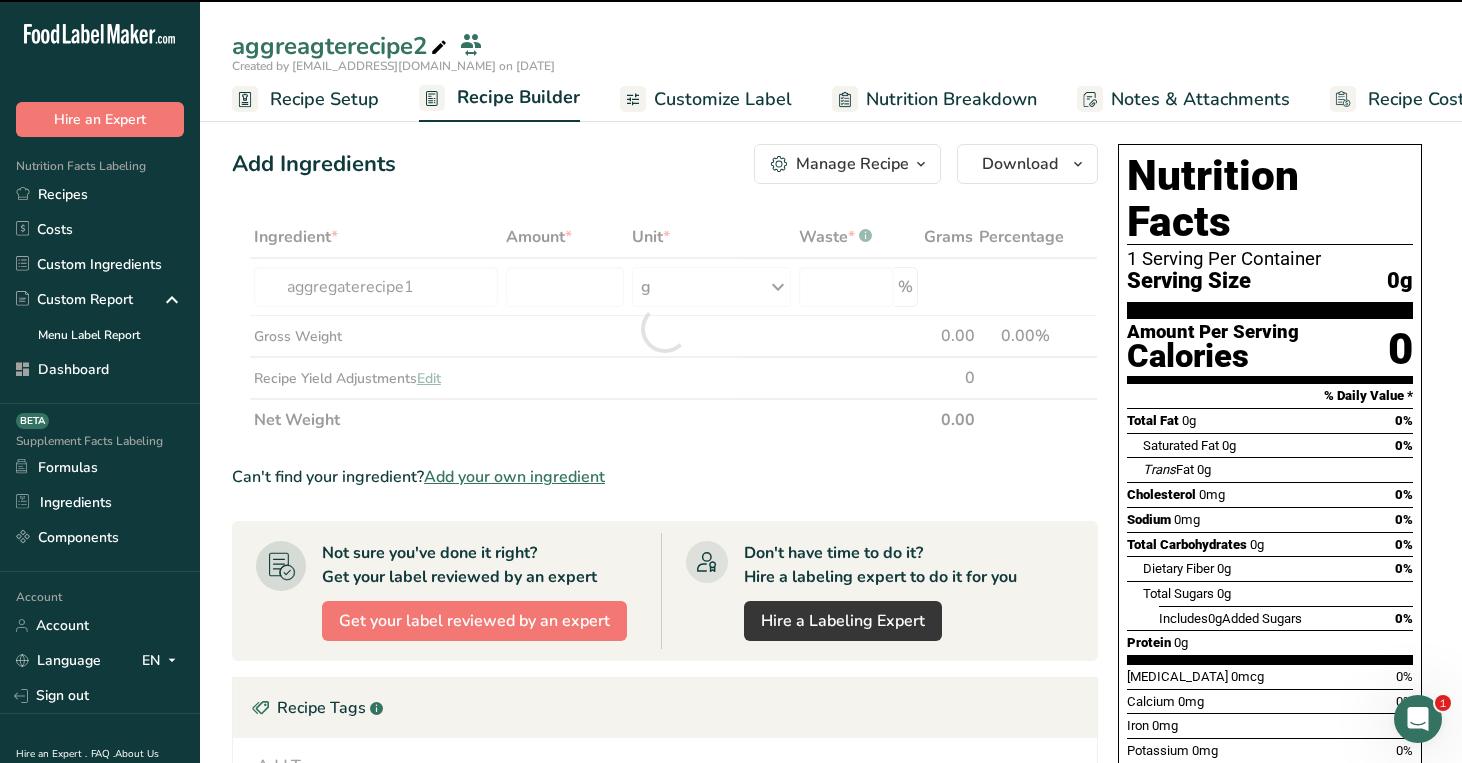 type on "0" 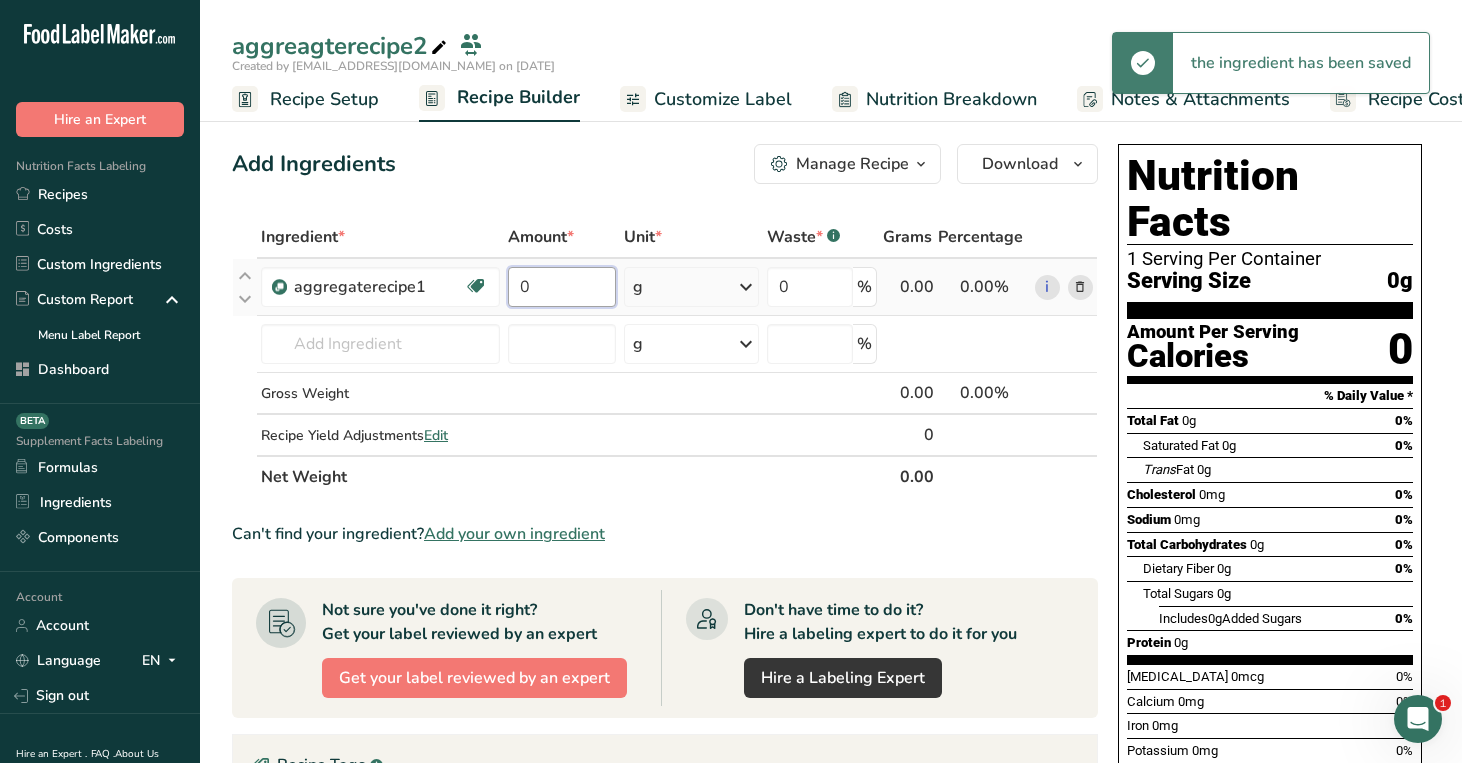 click on "0" at bounding box center [562, 287] 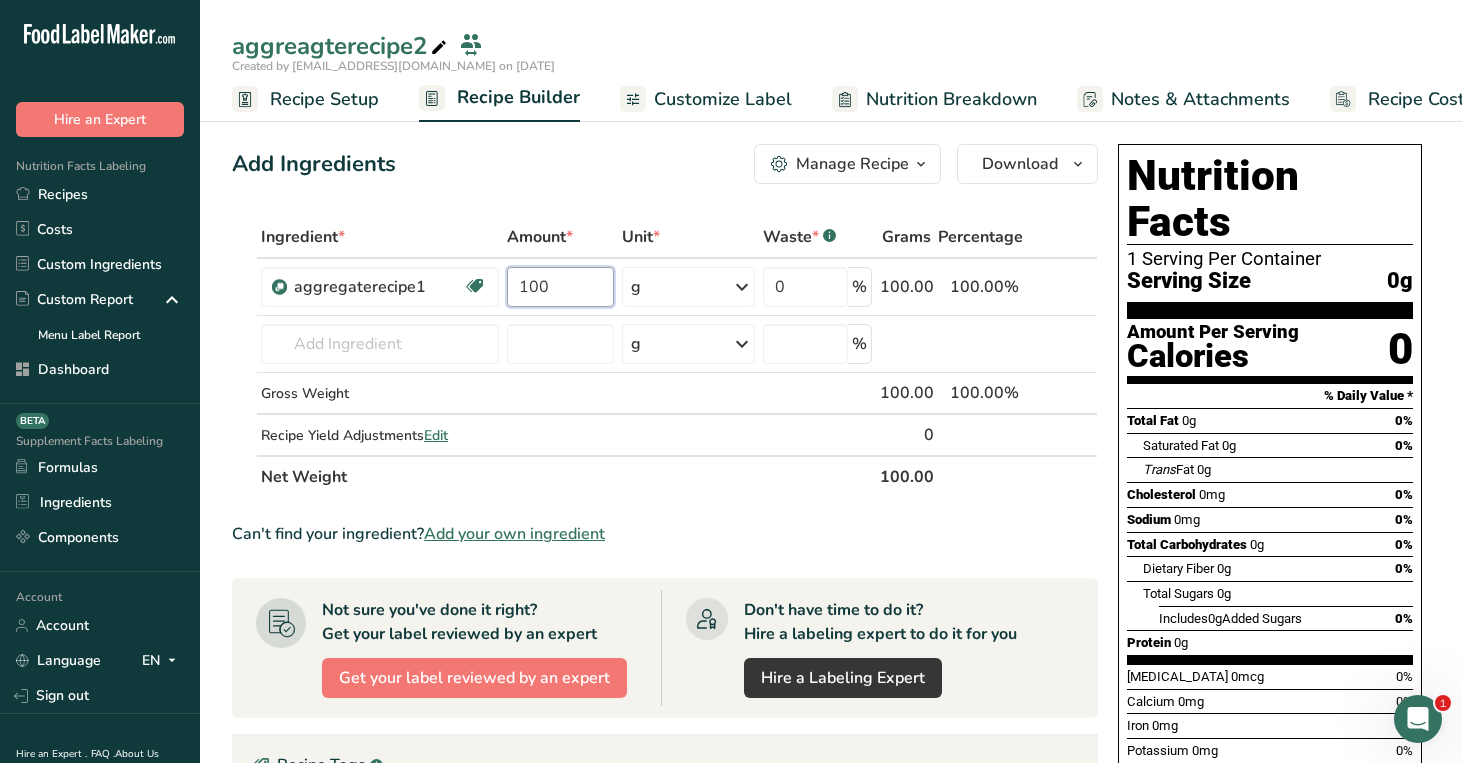 type on "100" 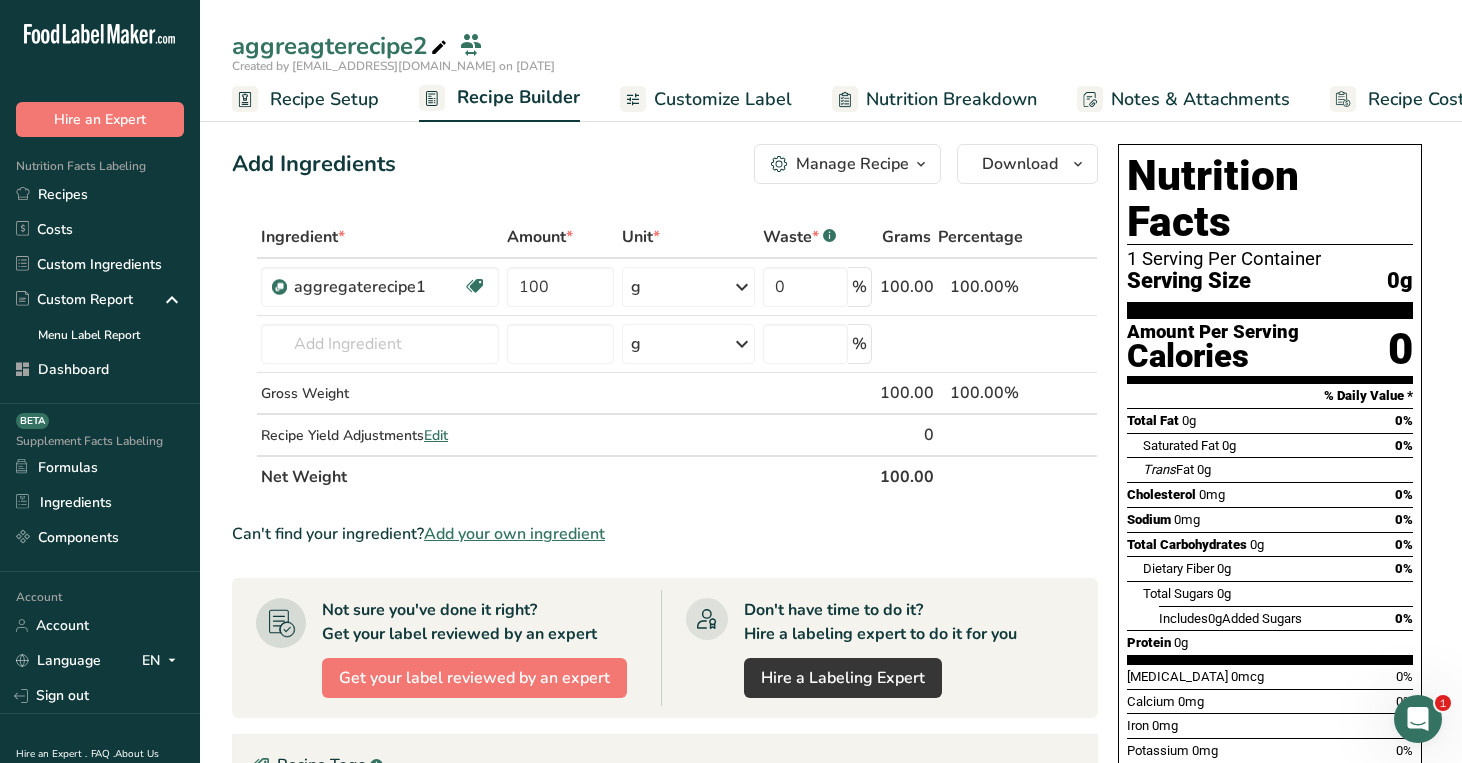 click on "Ingredient *
Amount *
Unit *
Waste *   .a-a{fill:#347362;}.b-a{fill:#fff;}          Grams
Percentage
aggregaterecipe1
Vegan
Vegetarian
Organic
Organic Certified
Non-GMO
Kosher Pareve
Kosher Dairy
Halal
Clean Label
Bio-Engineered
Keto Friendly
100
g
Weight Units
g
kg
mg
See more
Volume Units
l
mL
fl oz
See more
0
%
100.00
100.00%
i
aggregaterecipe1
Add your own ingredient
g" at bounding box center [665, 357] 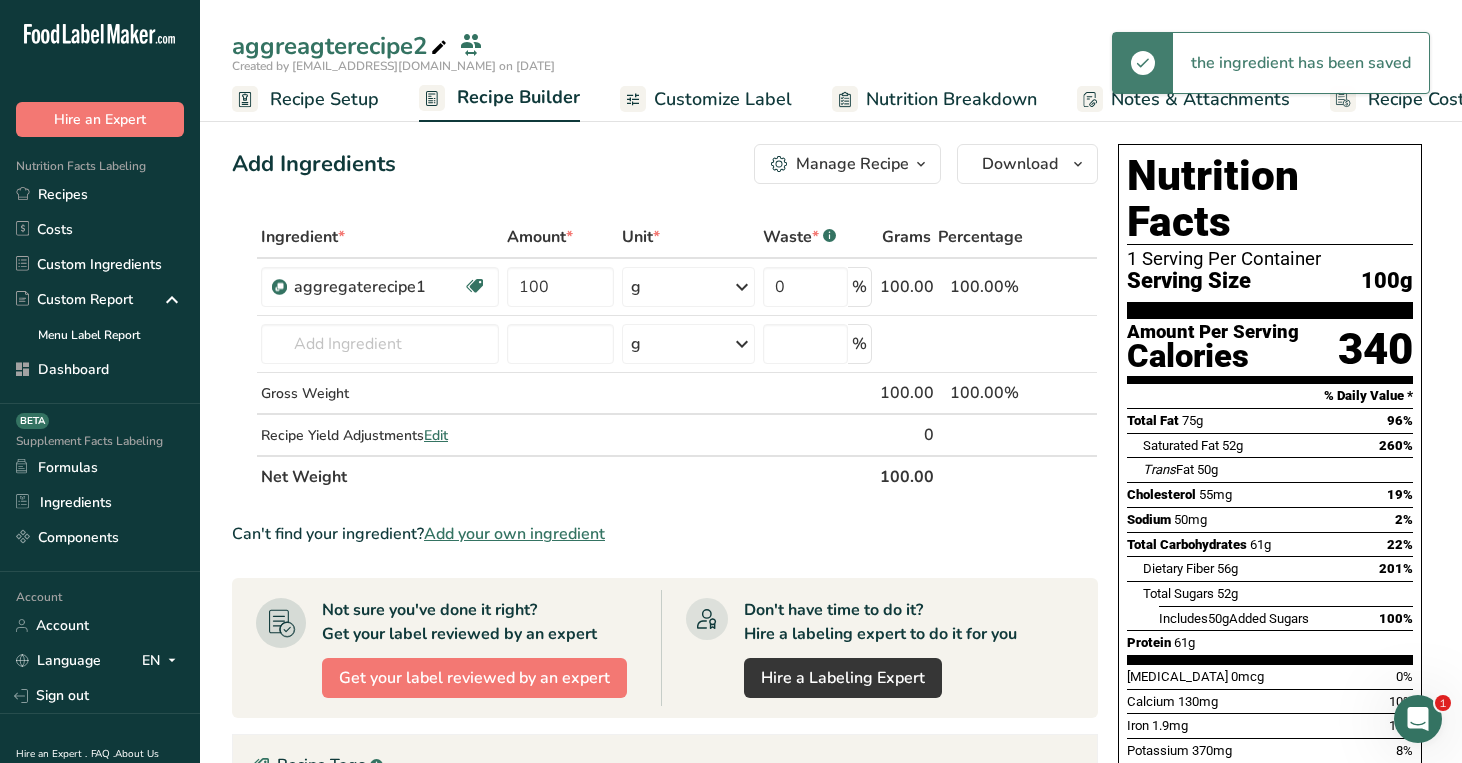 click on "Customize Label" at bounding box center (723, 99) 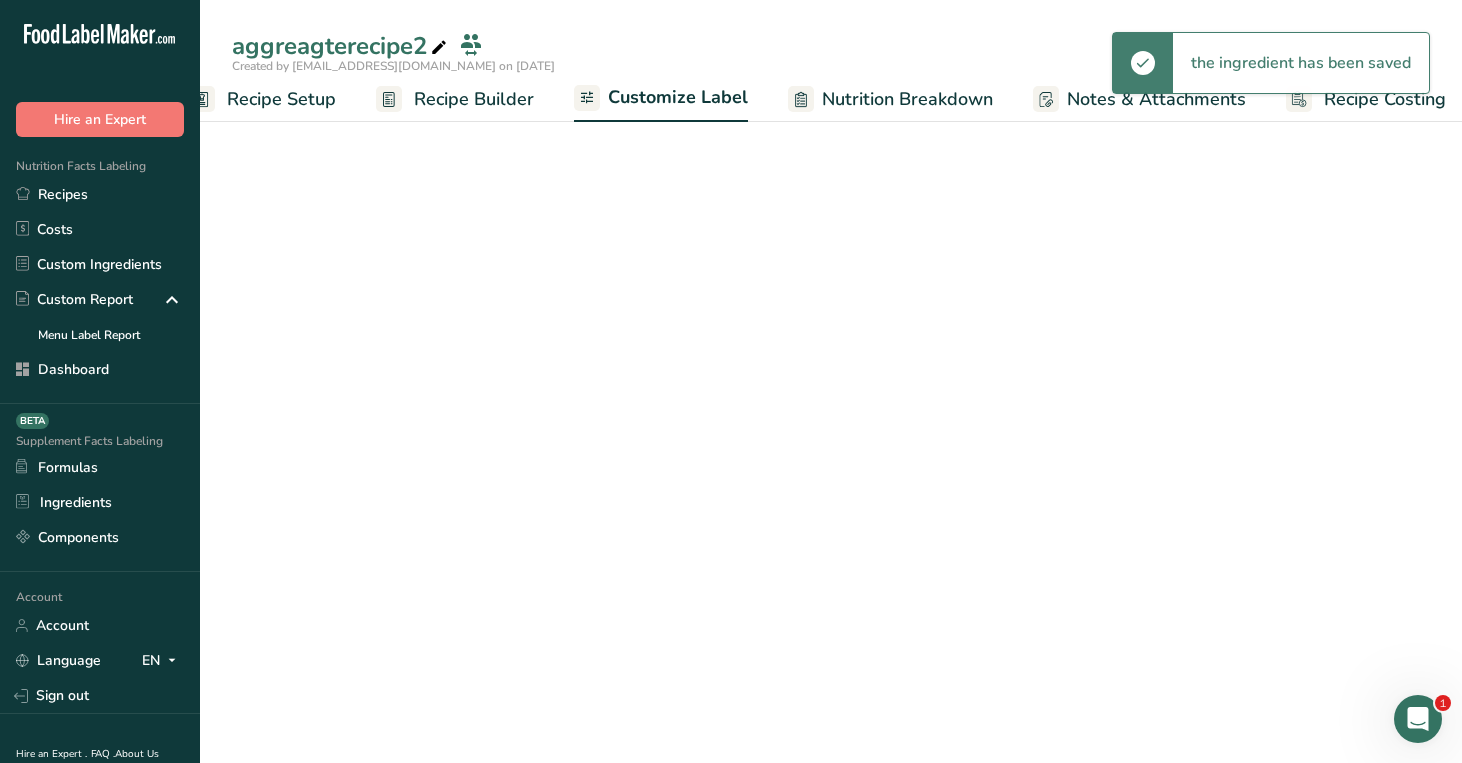 scroll, scrollTop: 0, scrollLeft: 59, axis: horizontal 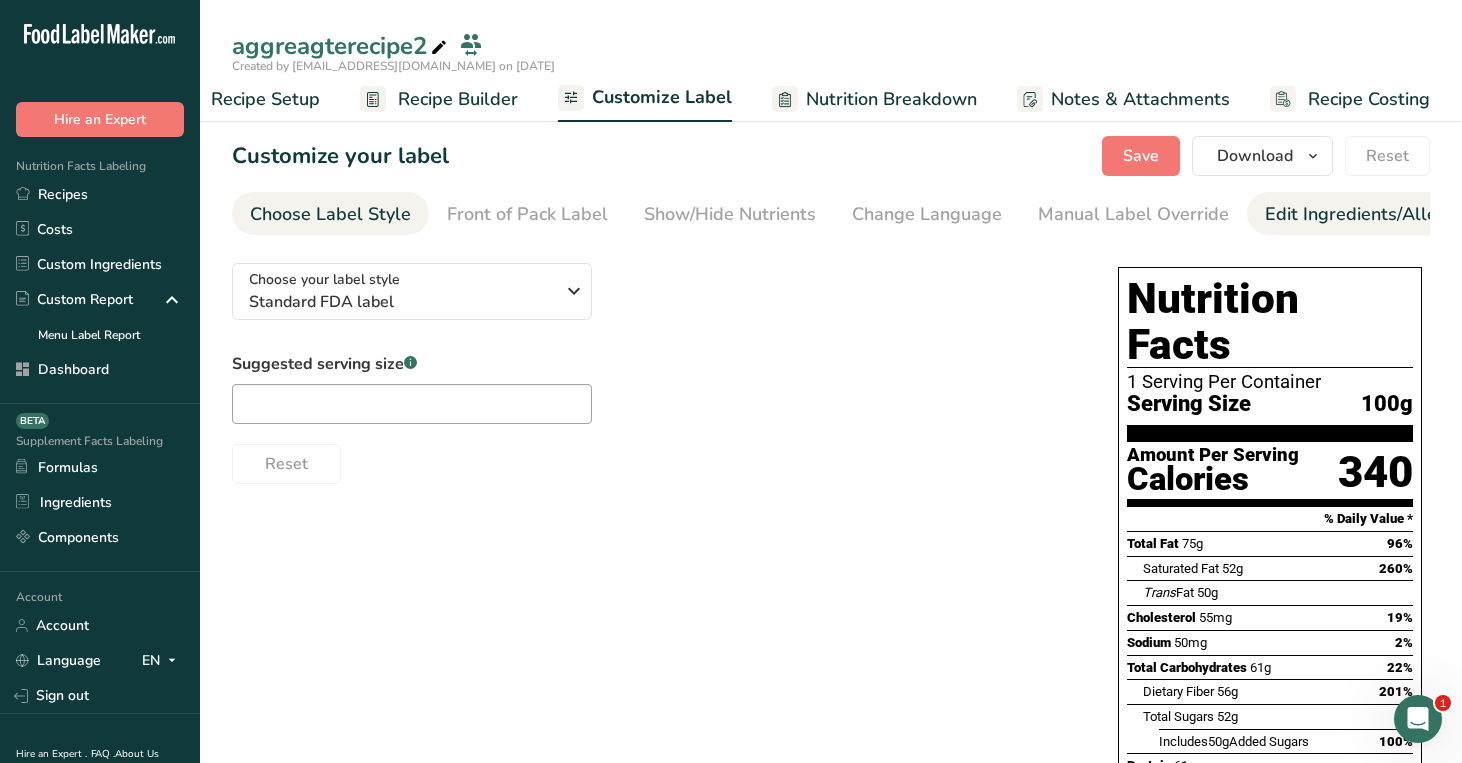 click on "Edit Ingredients/Allergens List" at bounding box center (1392, 214) 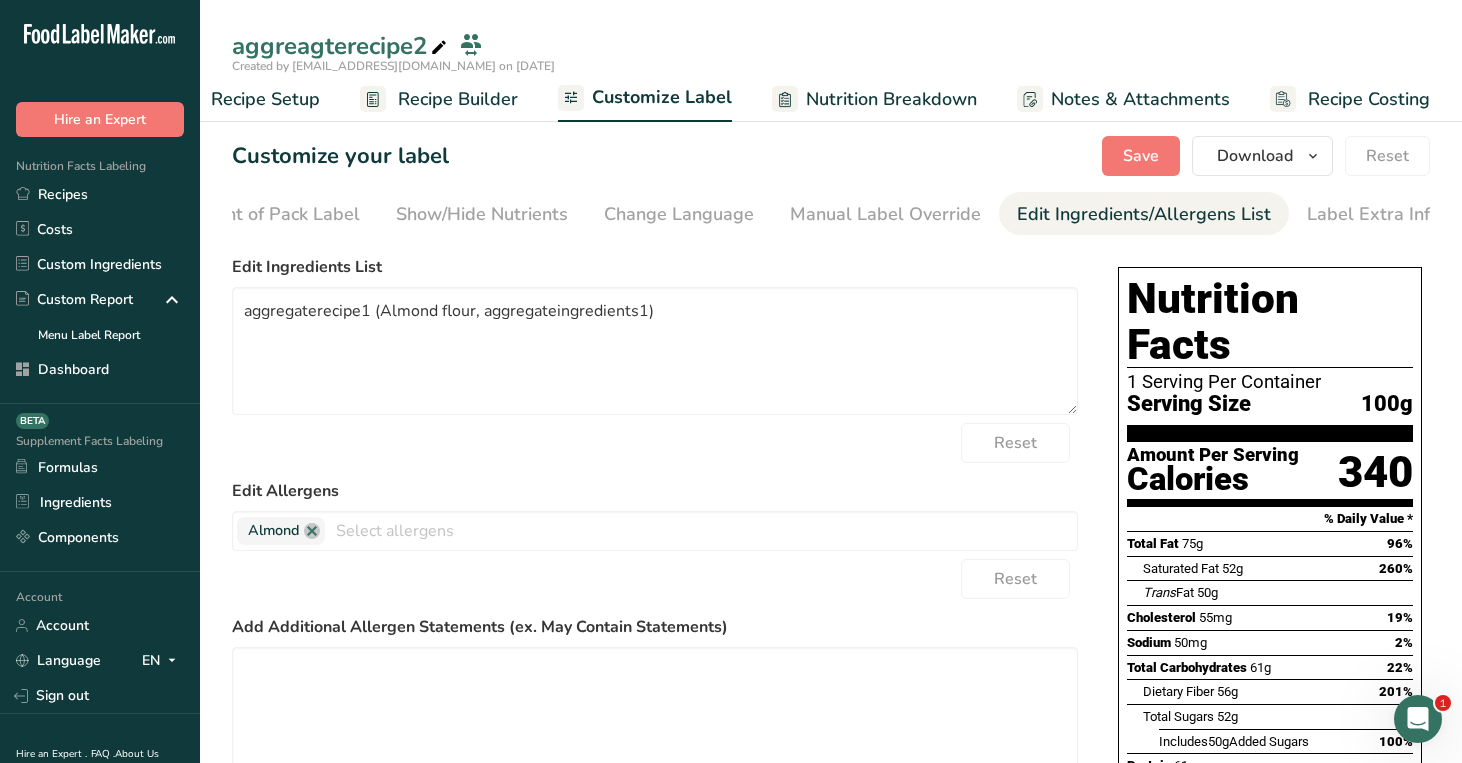 scroll, scrollTop: 0, scrollLeft: 255, axis: horizontal 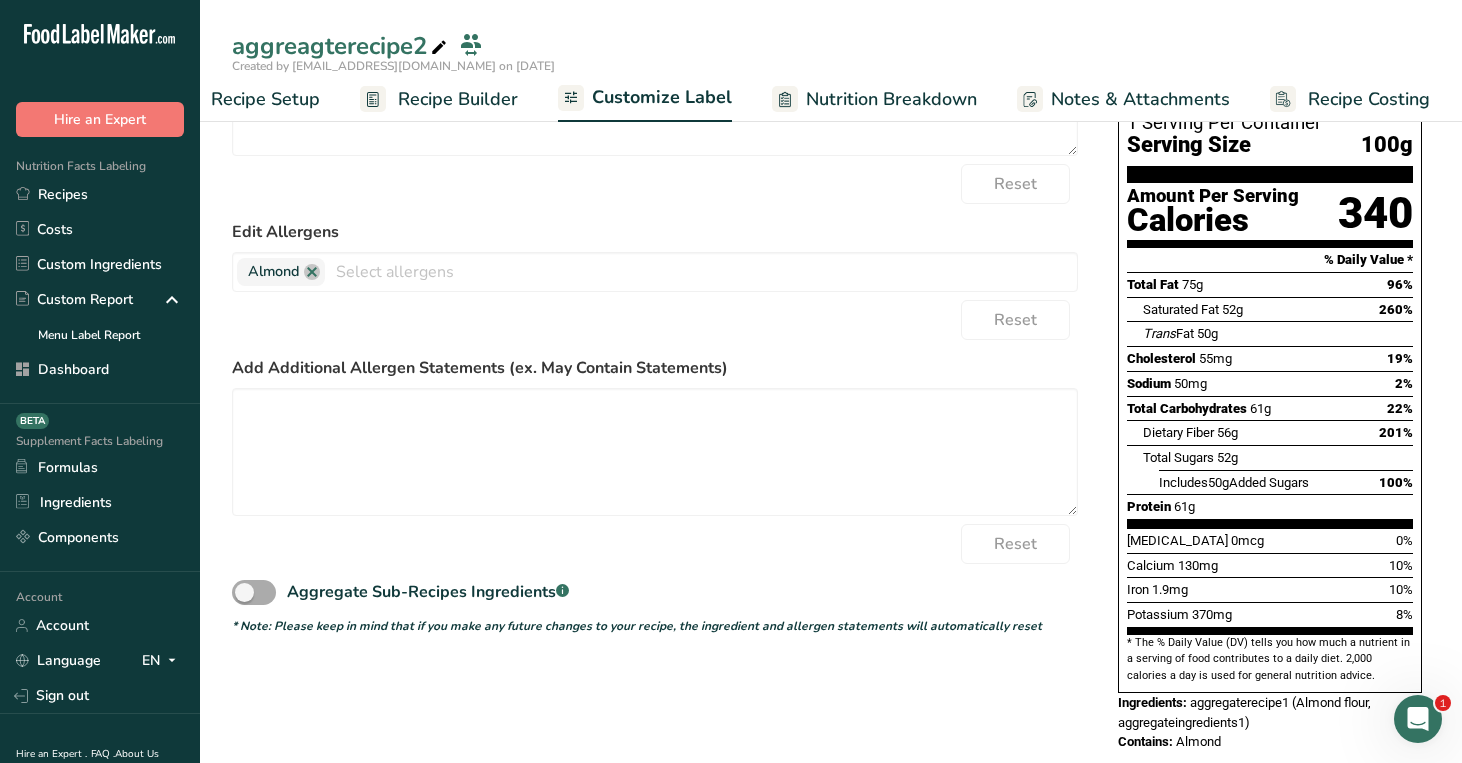click at bounding box center (254, 592) 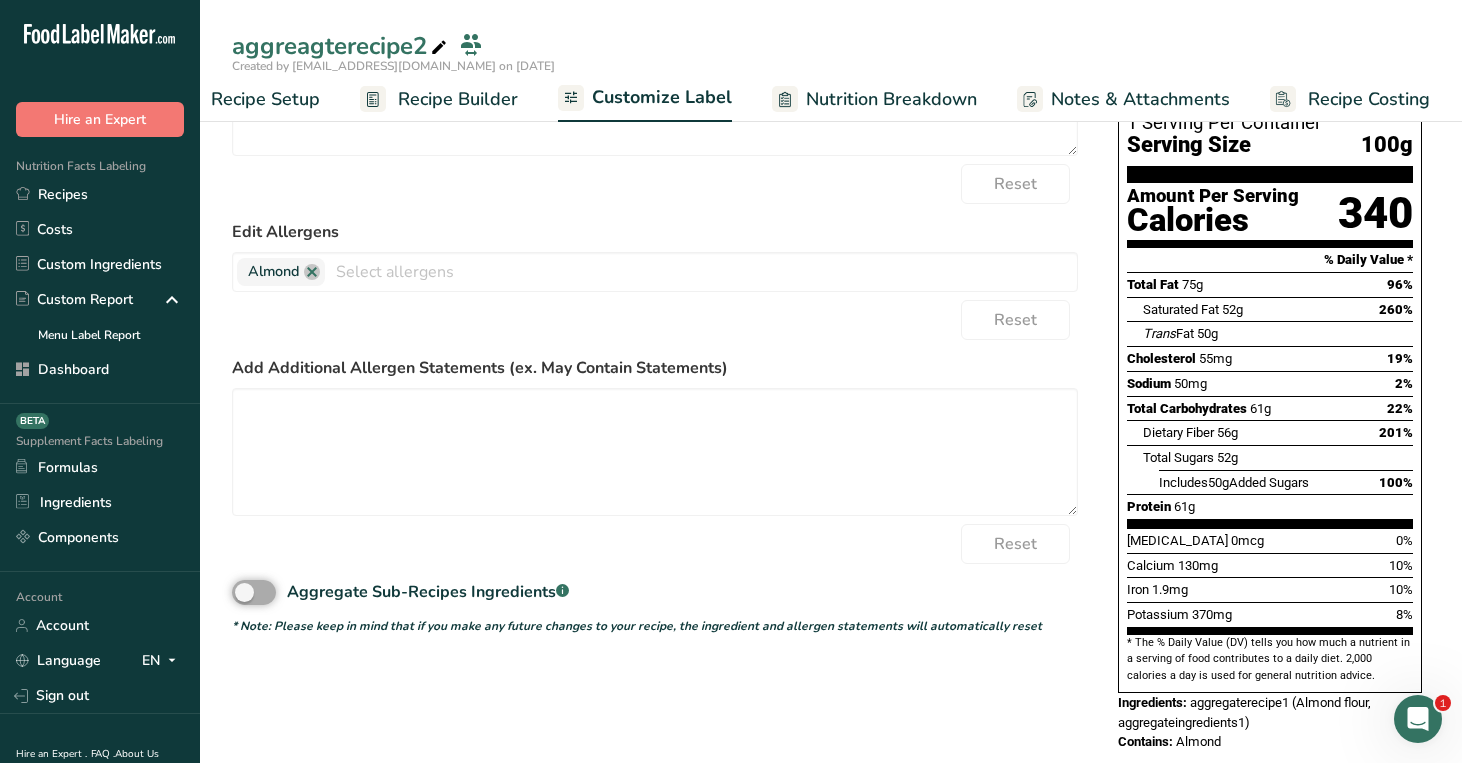 click on "Aggregate Sub-Recipes Ingredients
.a-a{fill:#347362;}.b-a{fill:#fff;}" at bounding box center [238, 592] 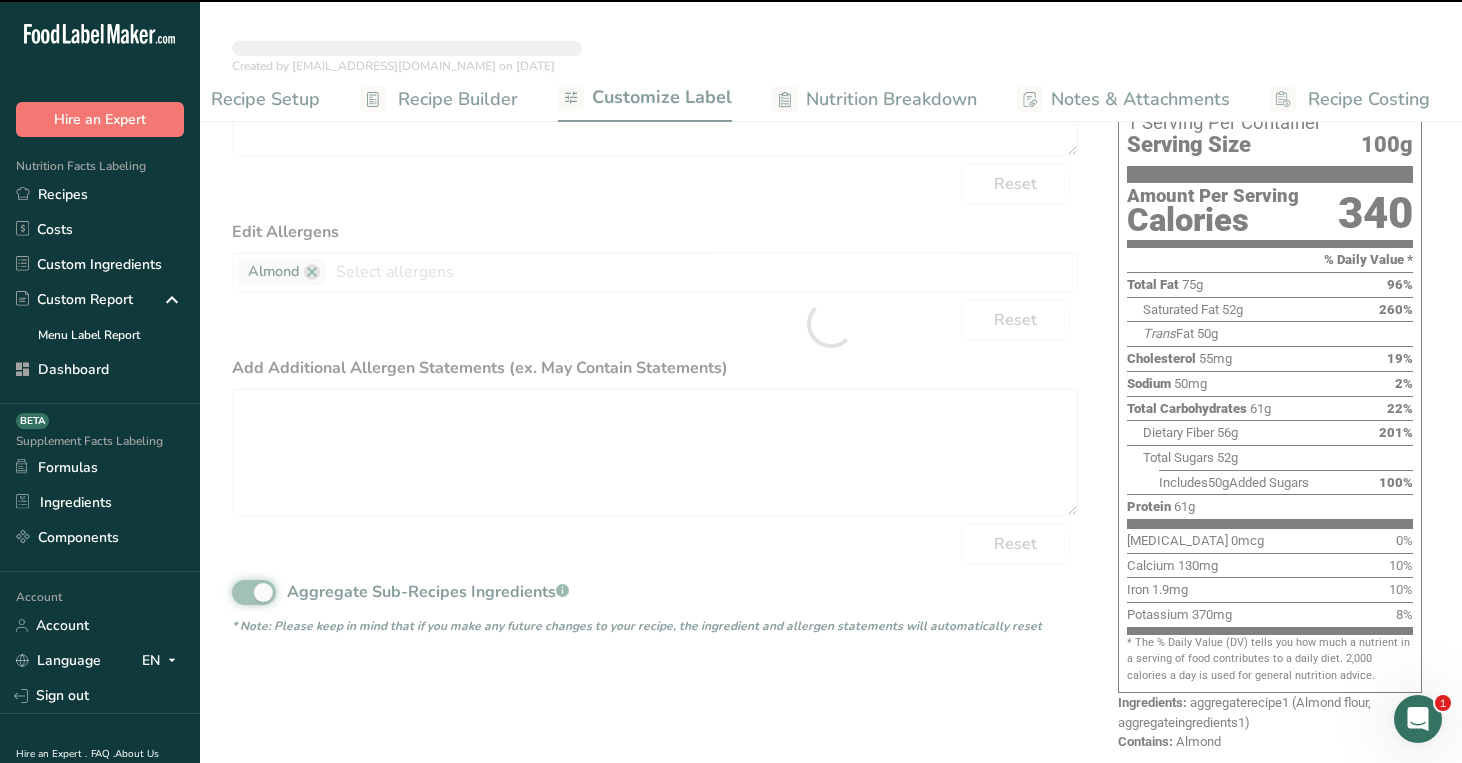 type on "Almond flour, aggregateingredients1" 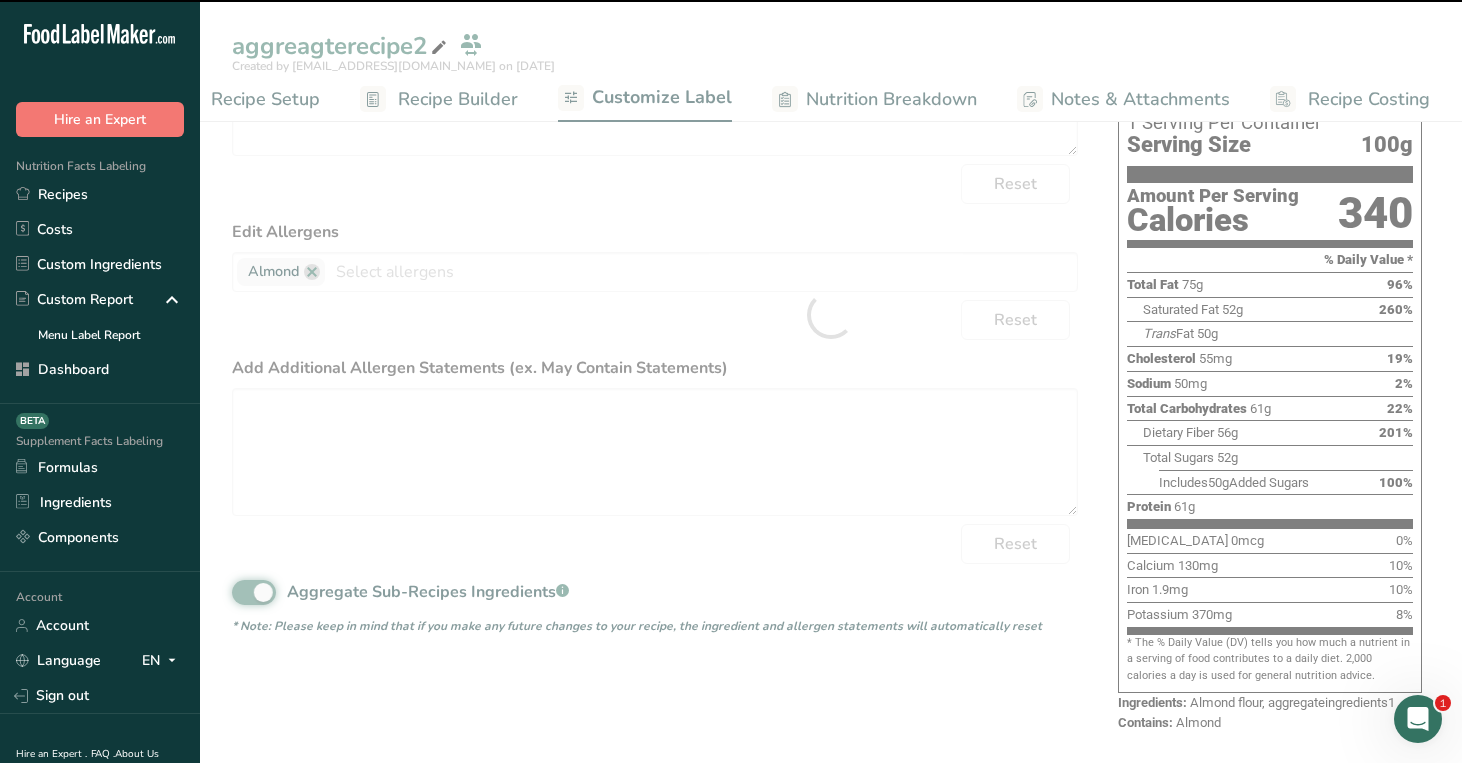 scroll, scrollTop: 239, scrollLeft: 0, axis: vertical 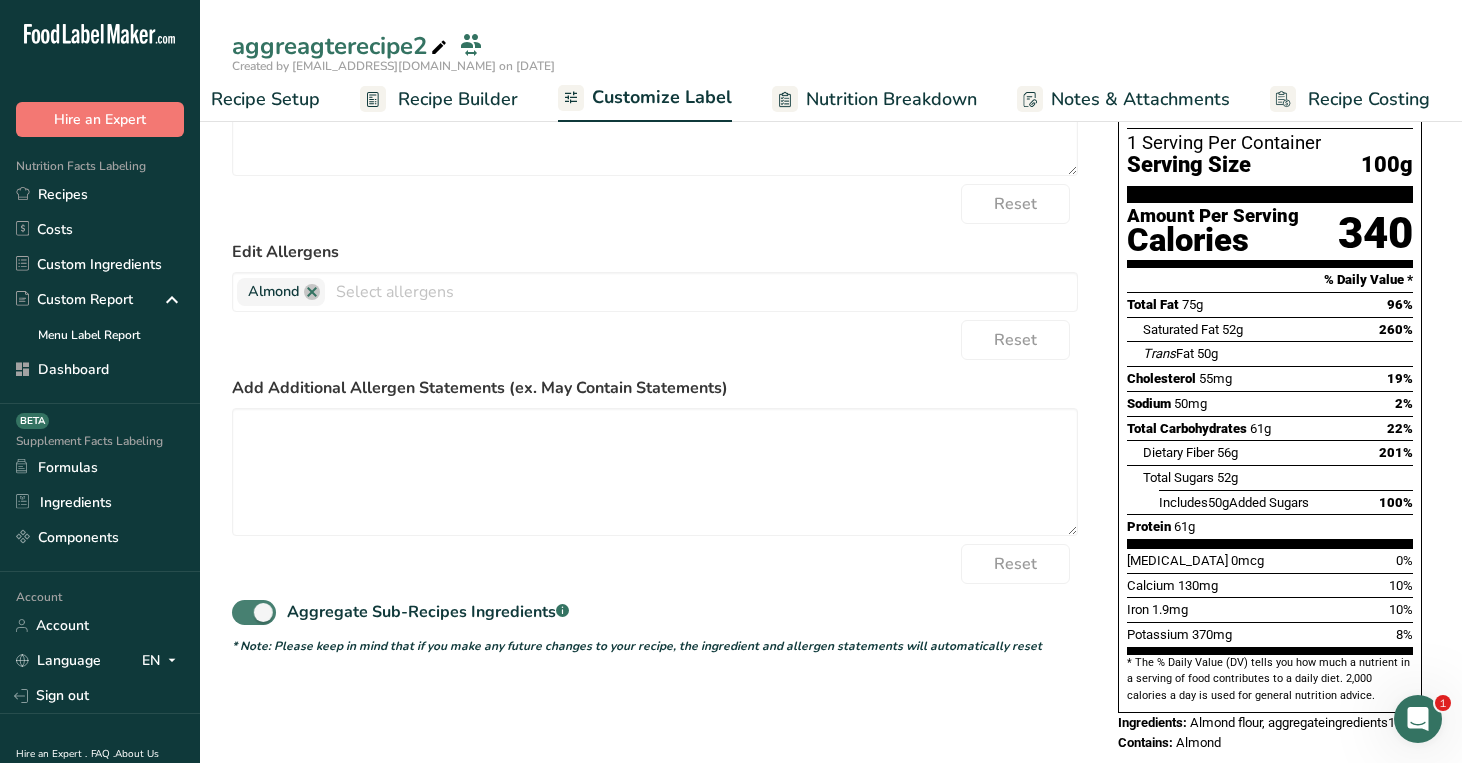 click at bounding box center [254, 612] 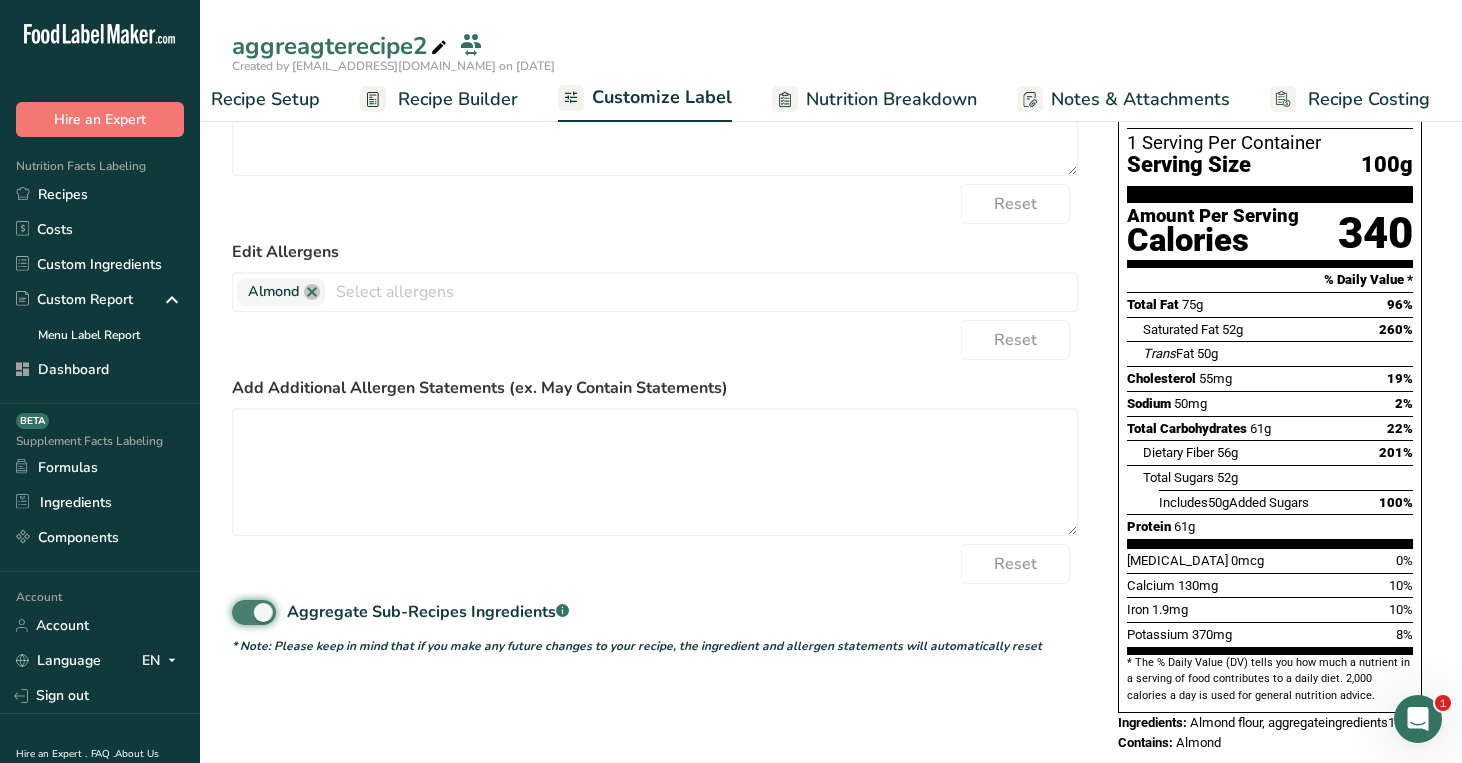 click on "Aggregate Sub-Recipes Ingredients
.a-a{fill:#347362;}.b-a{fill:#fff;}" at bounding box center (238, 612) 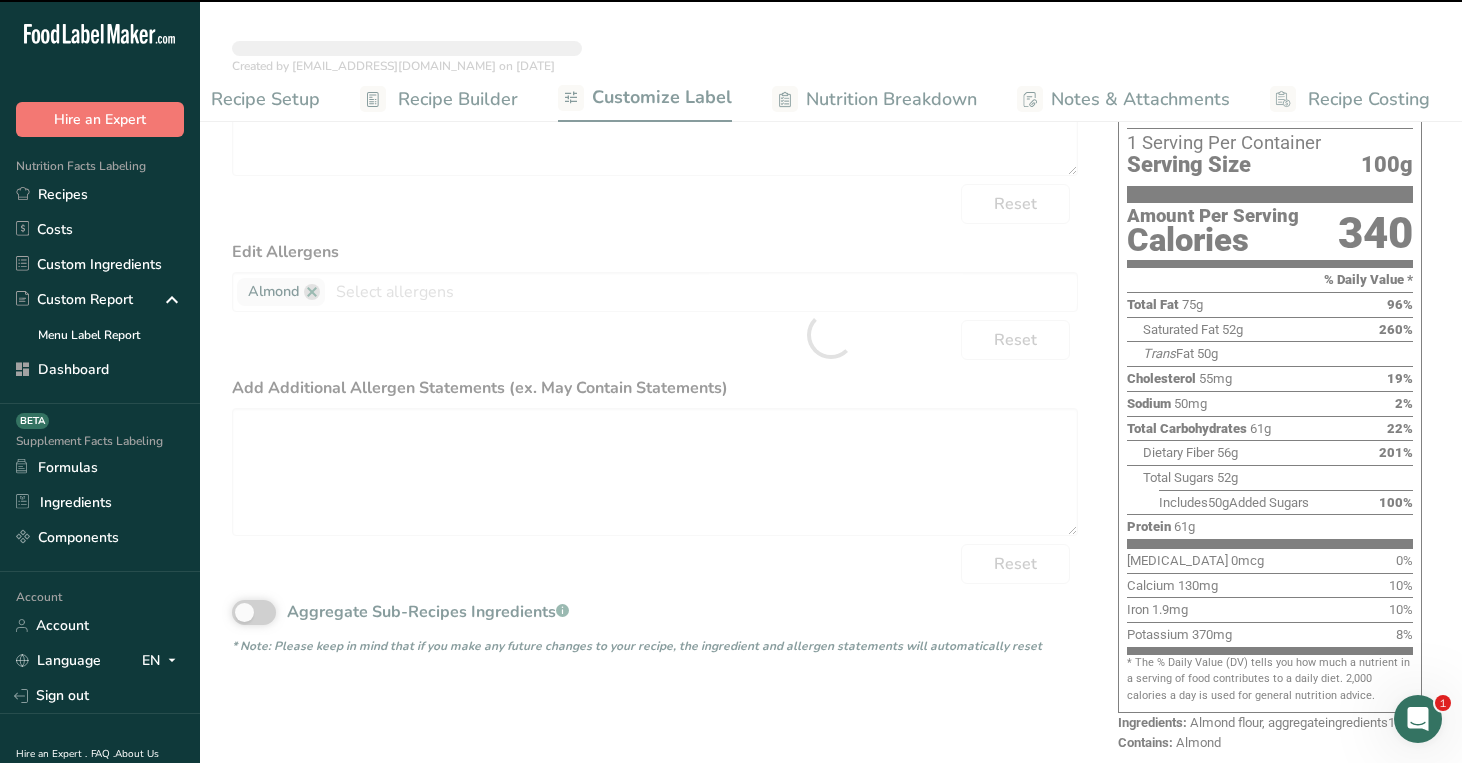 type on "aggregaterecipe1 (Almond flour, aggregateingredients1)" 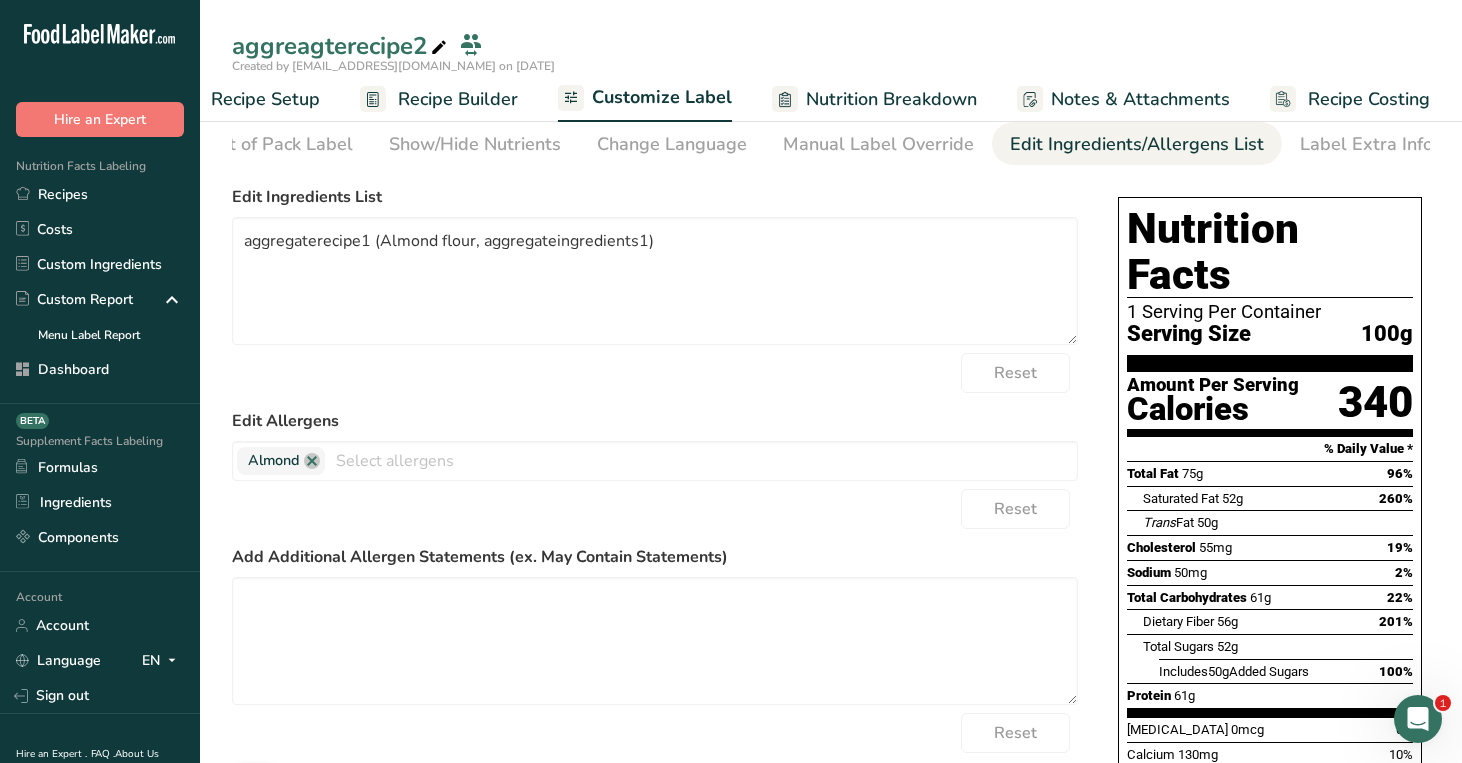 scroll, scrollTop: 0, scrollLeft: 0, axis: both 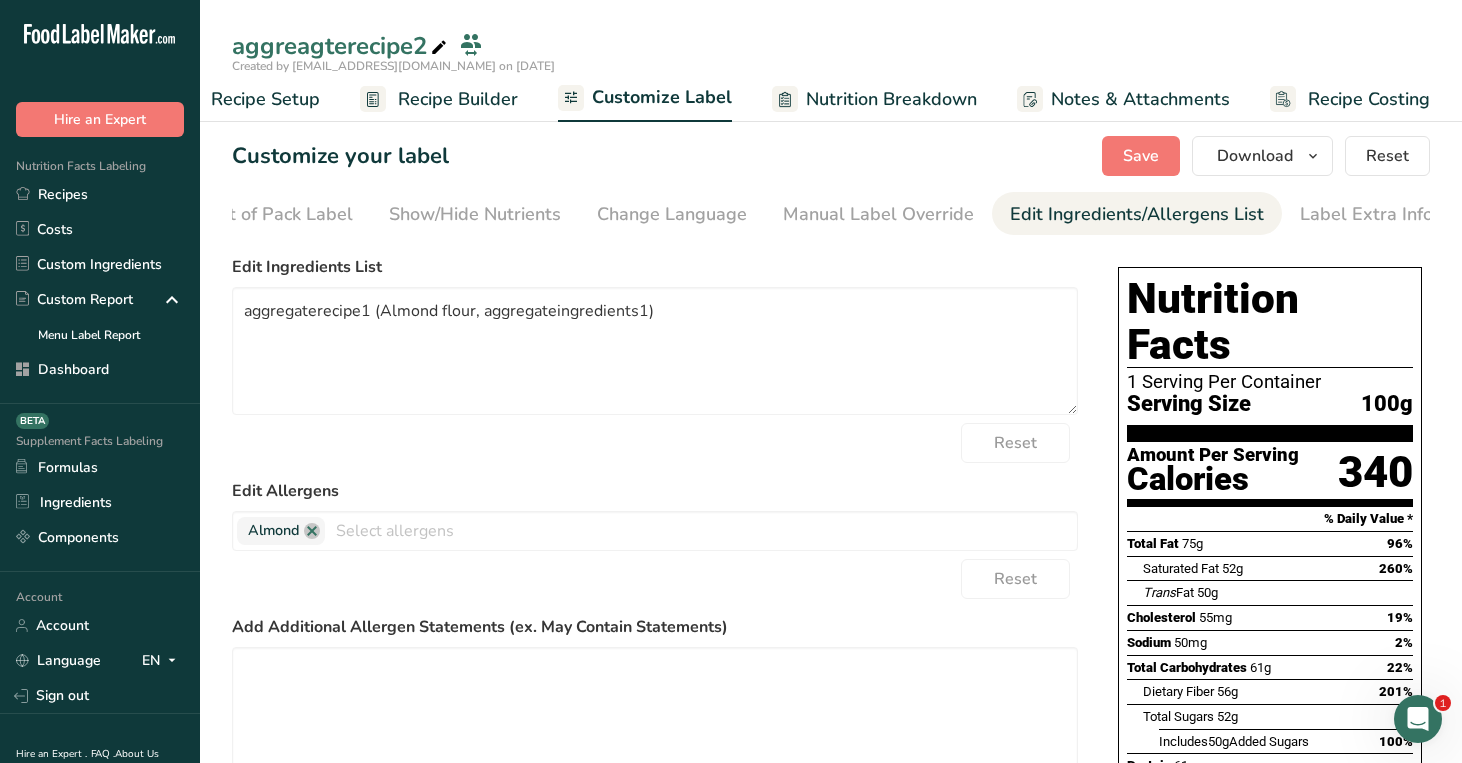 click on "Recipe Builder" at bounding box center [458, 99] 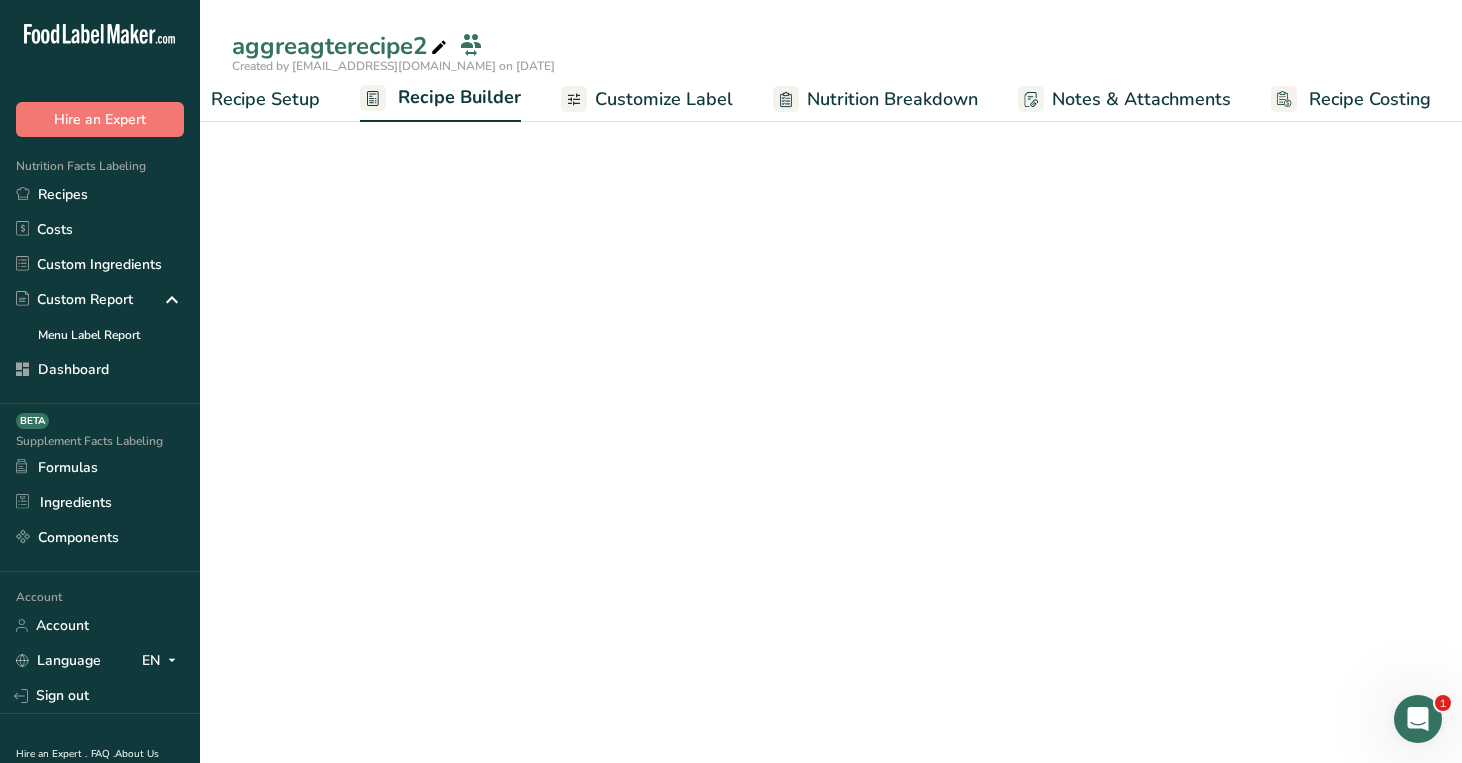 scroll, scrollTop: 0, scrollLeft: 59, axis: horizontal 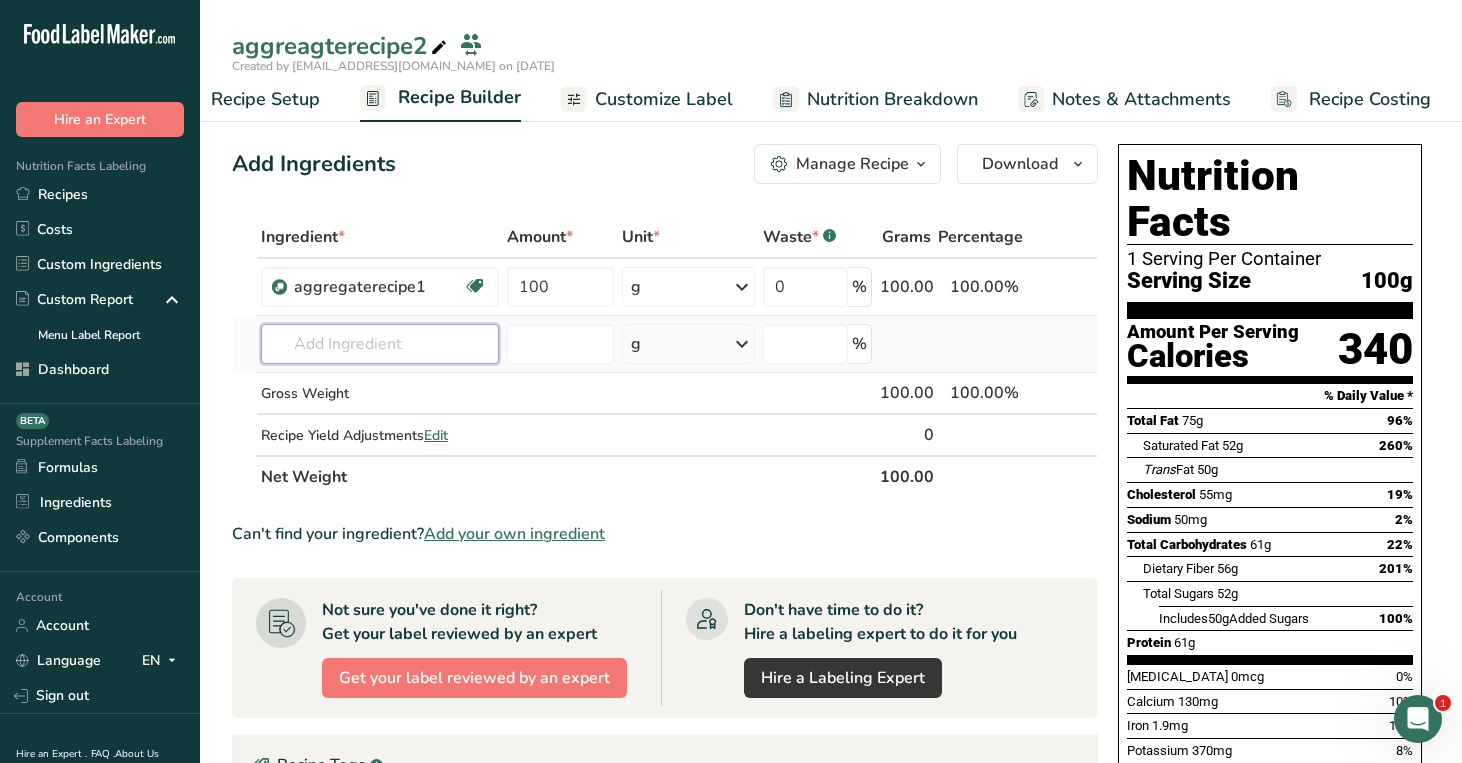 click at bounding box center (380, 344) 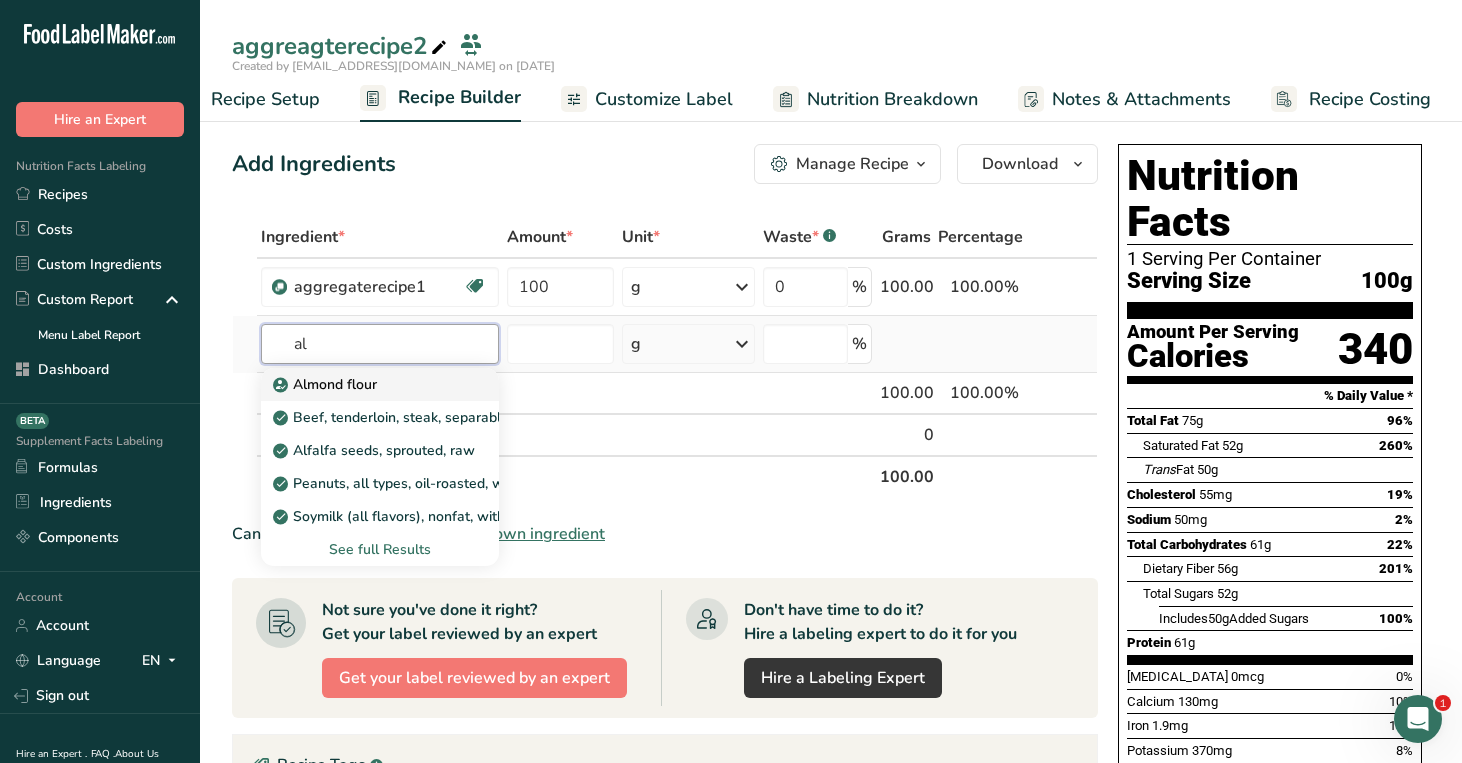 type on "al" 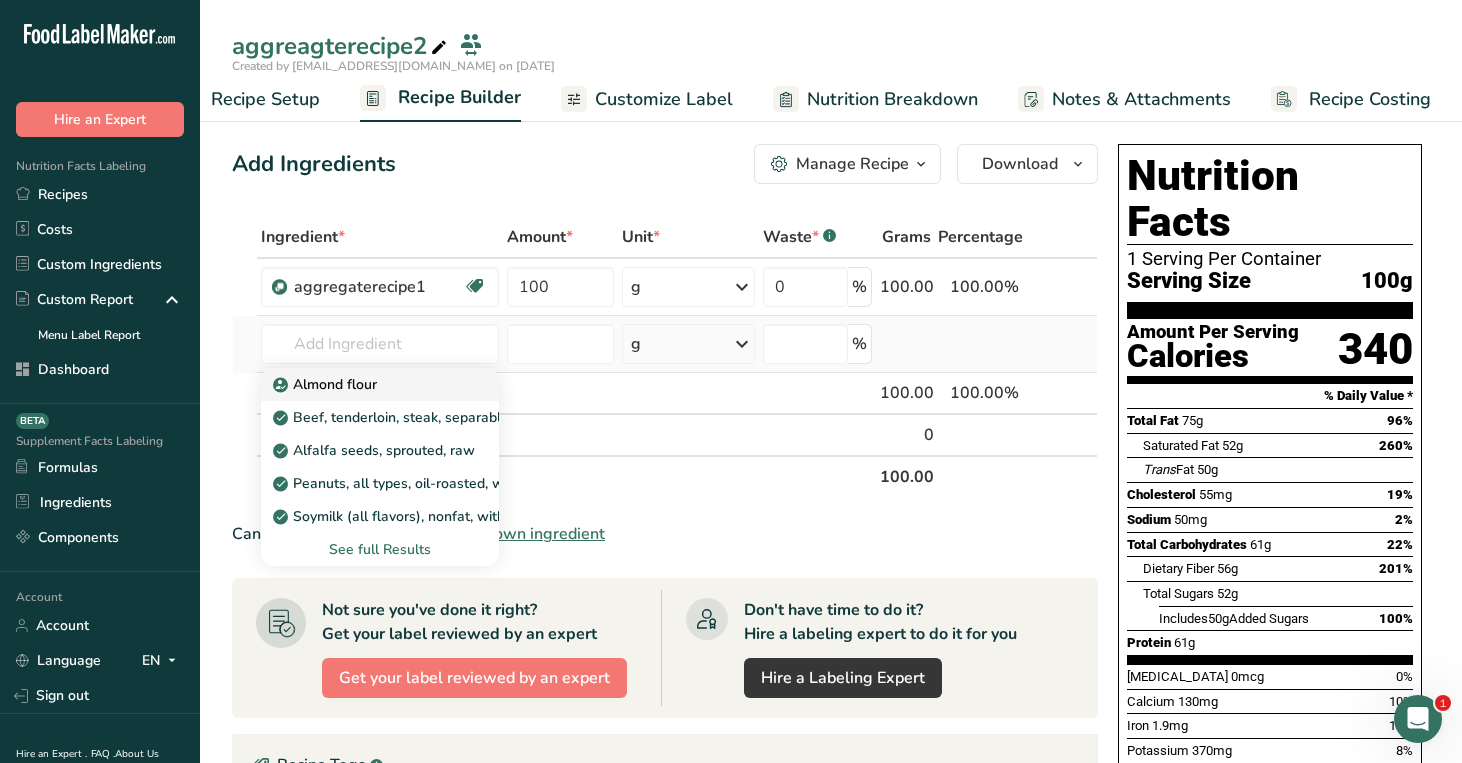 click on "Almond flour" at bounding box center (327, 384) 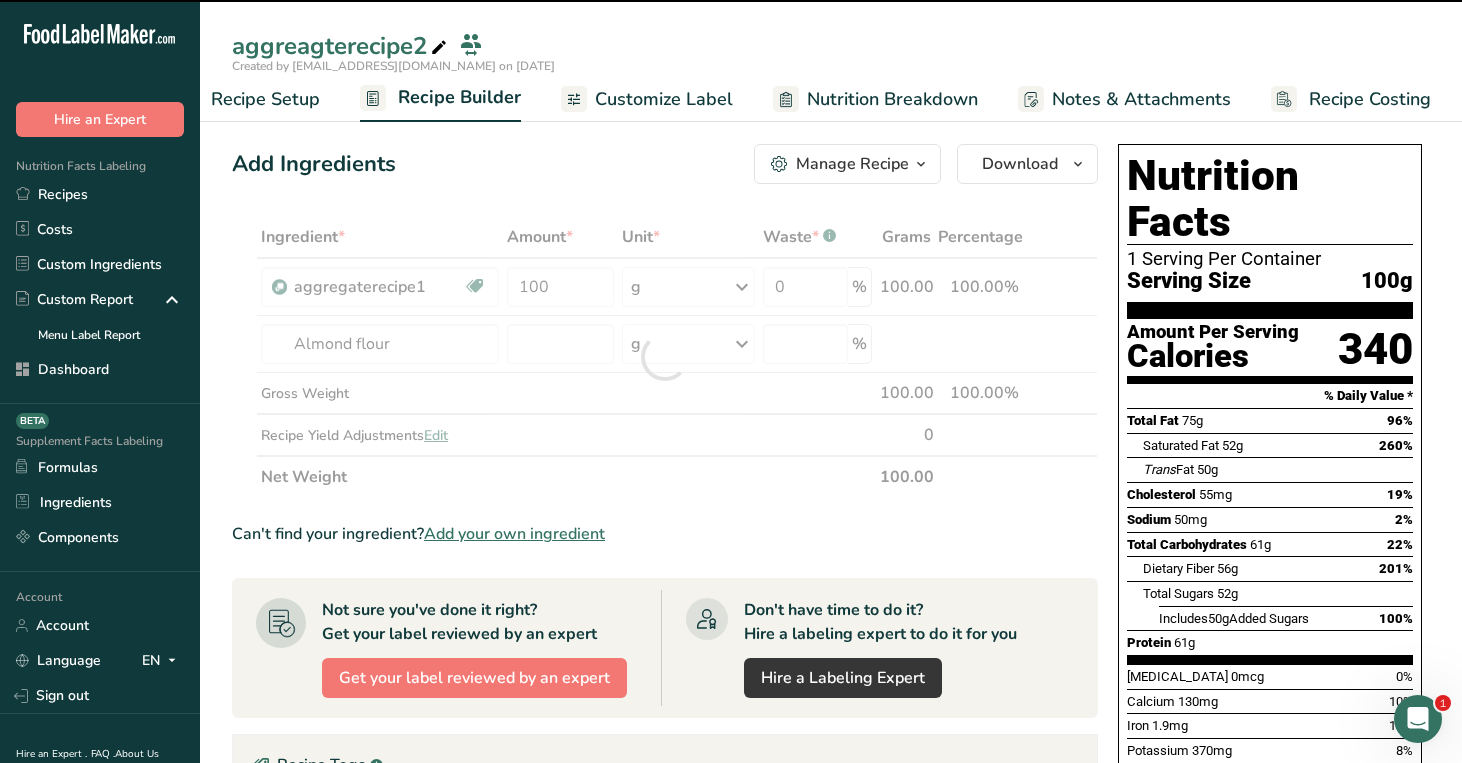 type on "0" 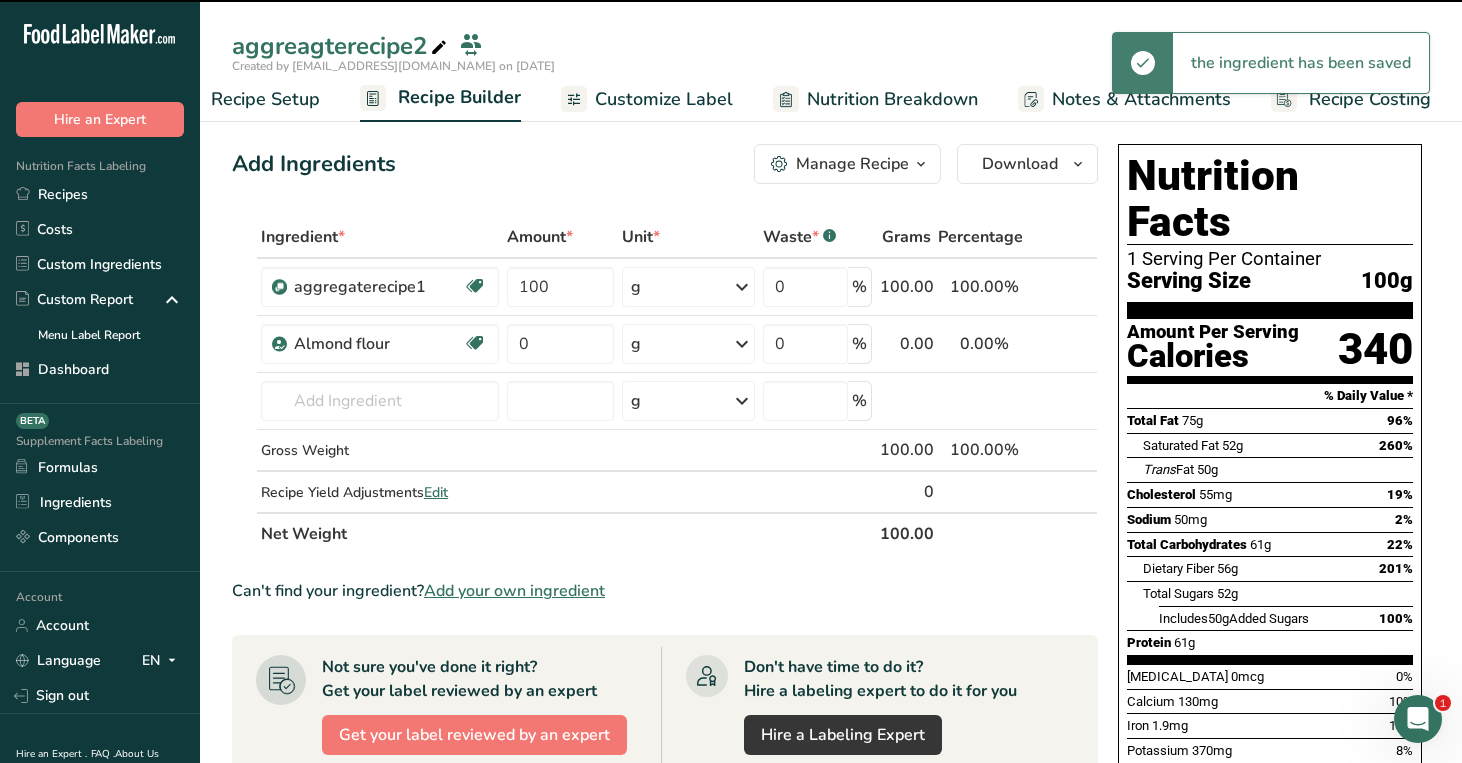 click at bounding box center [921, 164] 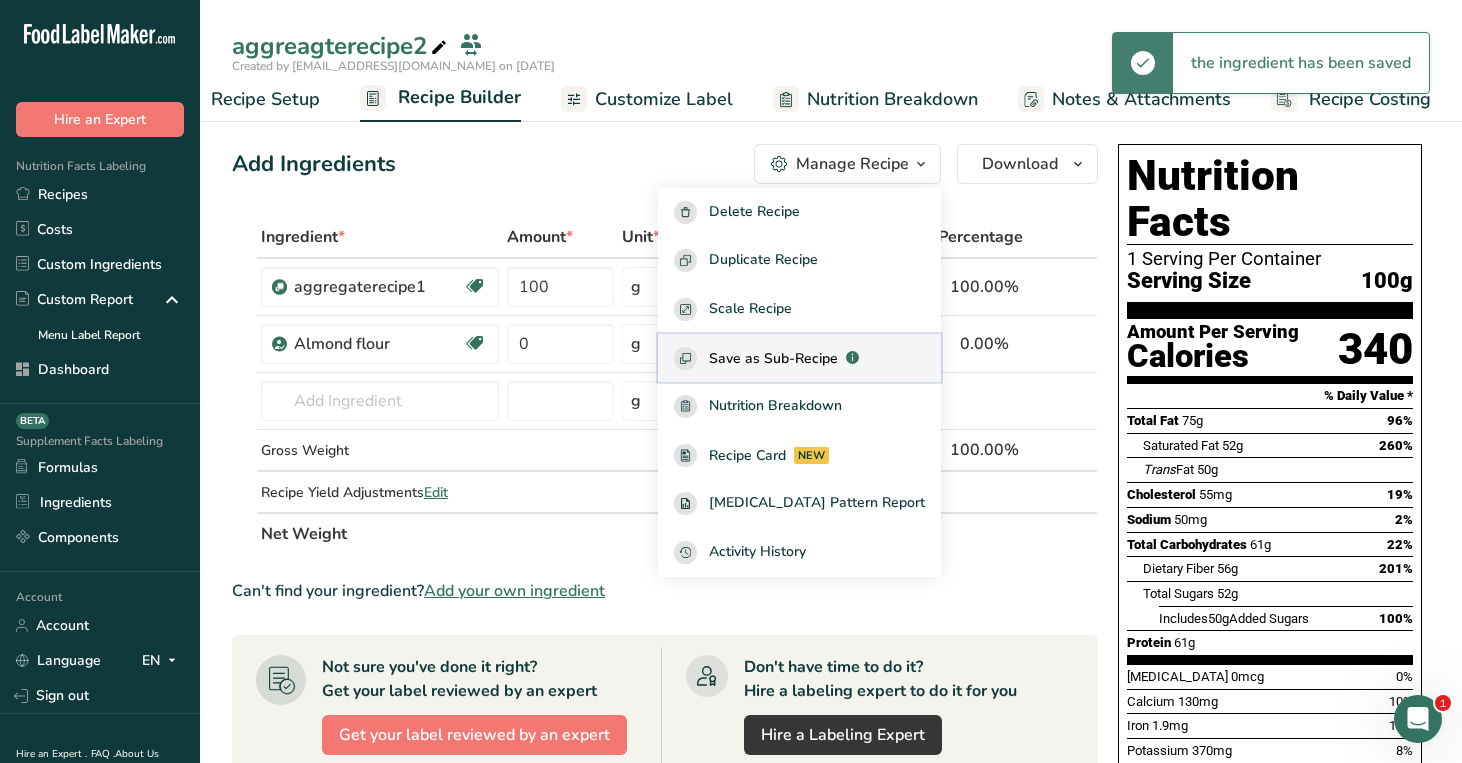 click on "Save as Sub-Recipe" at bounding box center [773, 358] 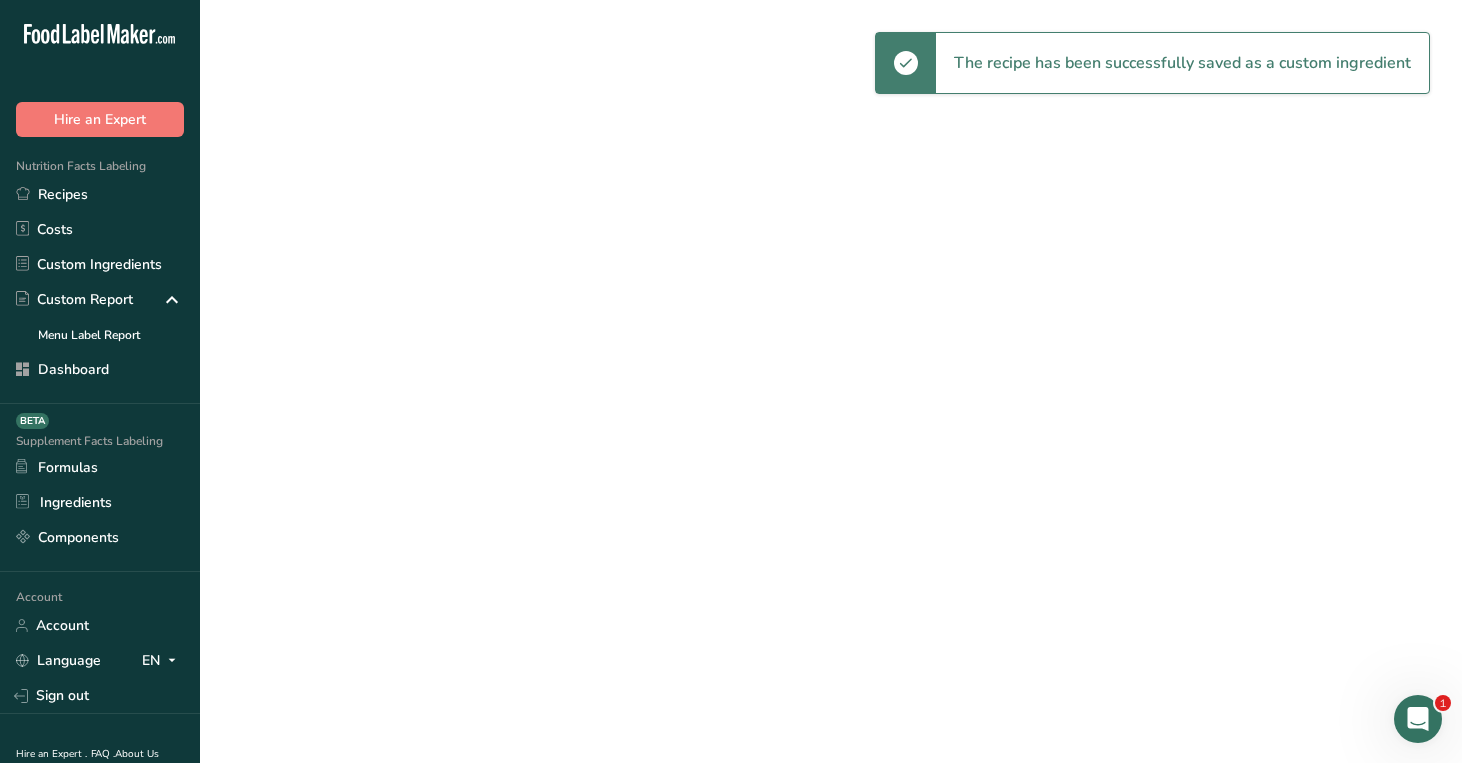 select on "30" 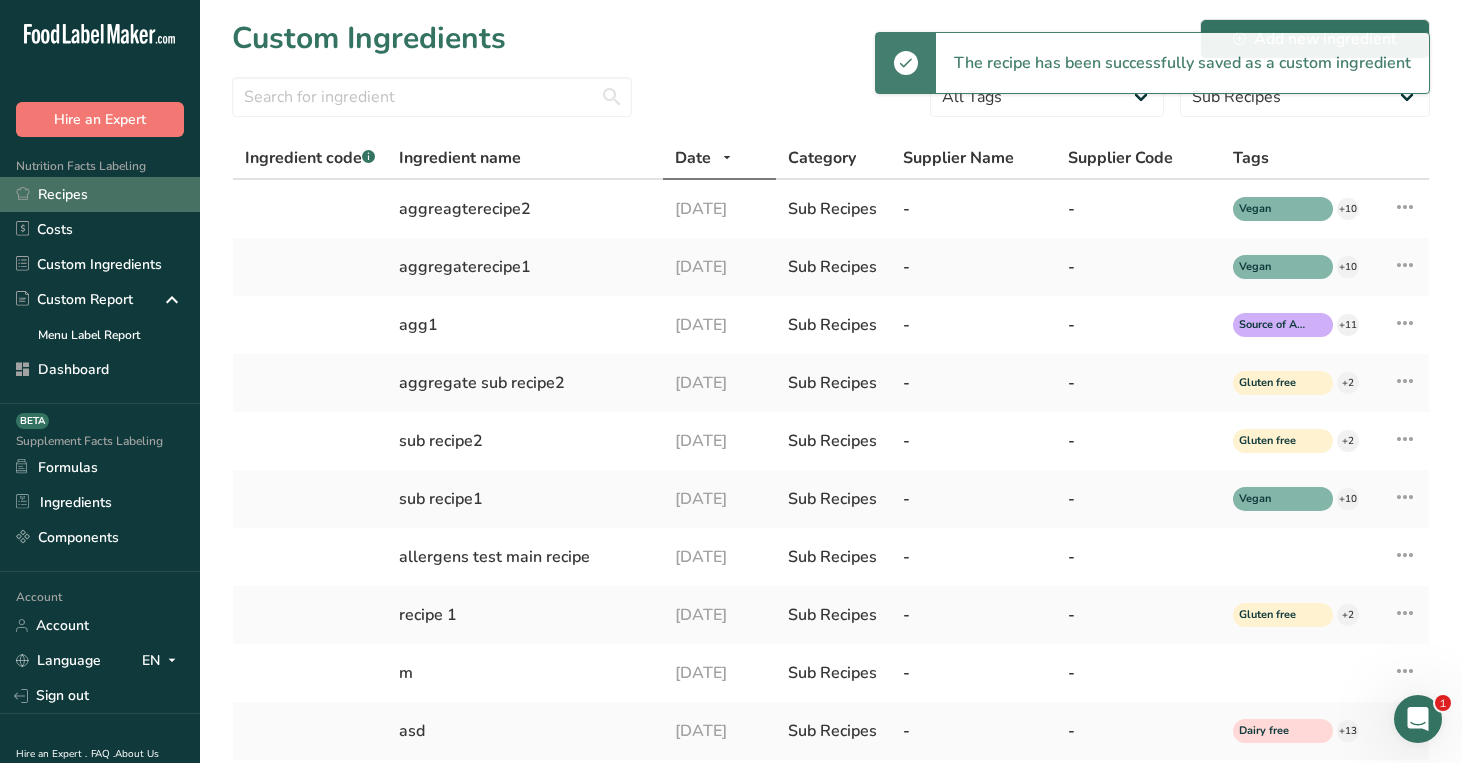 click on "Recipes" at bounding box center (100, 194) 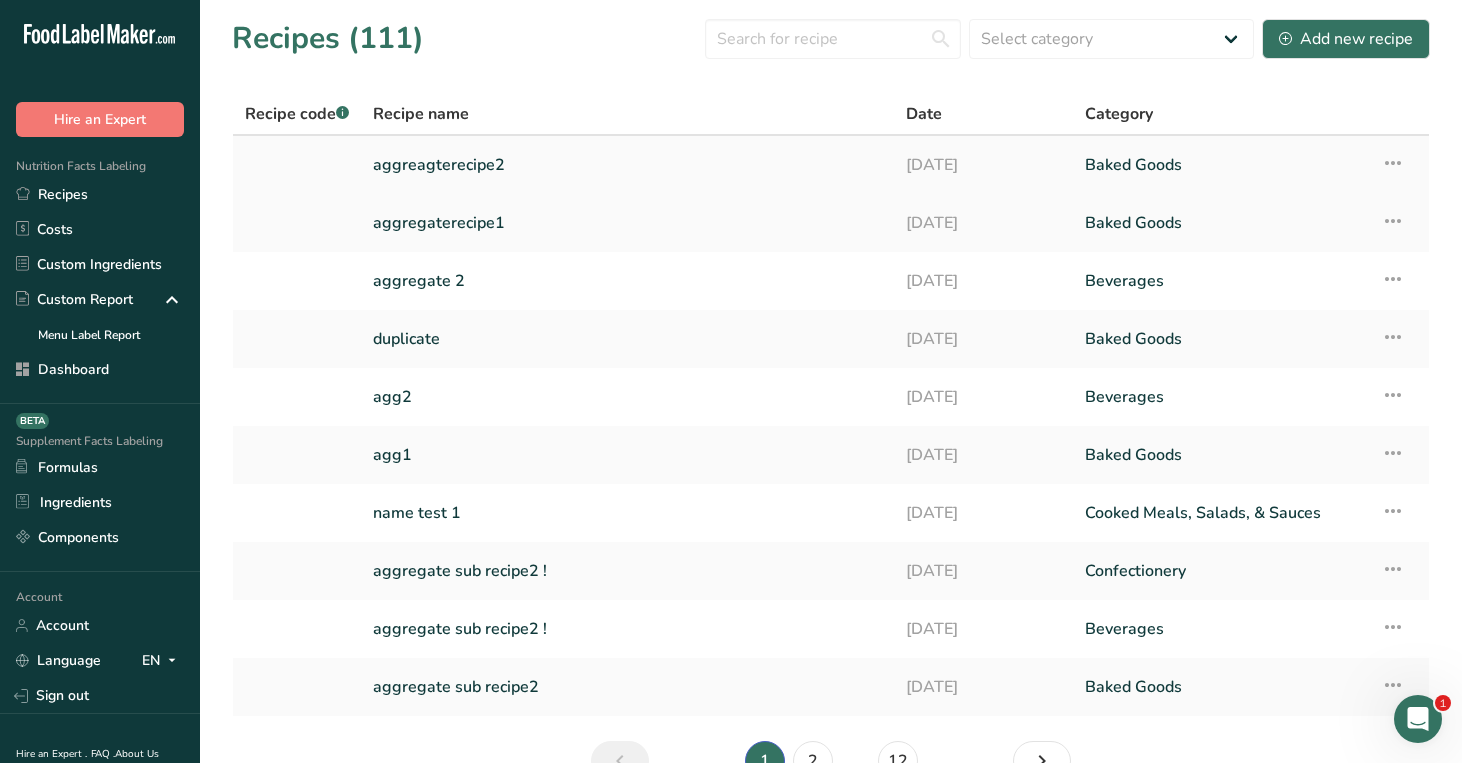 click on "aggreagterecipe2" at bounding box center (627, 165) 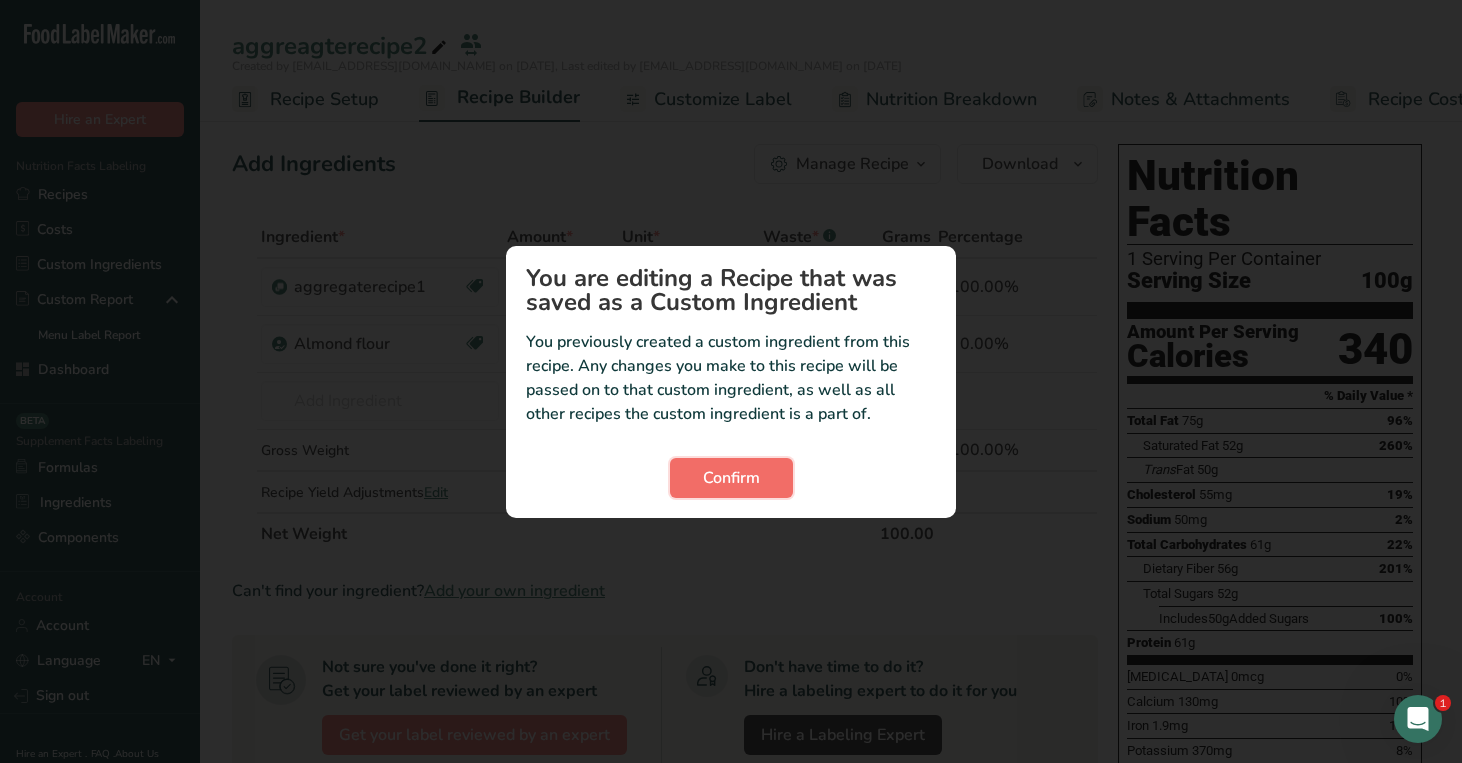 click on "Confirm" at bounding box center [731, 478] 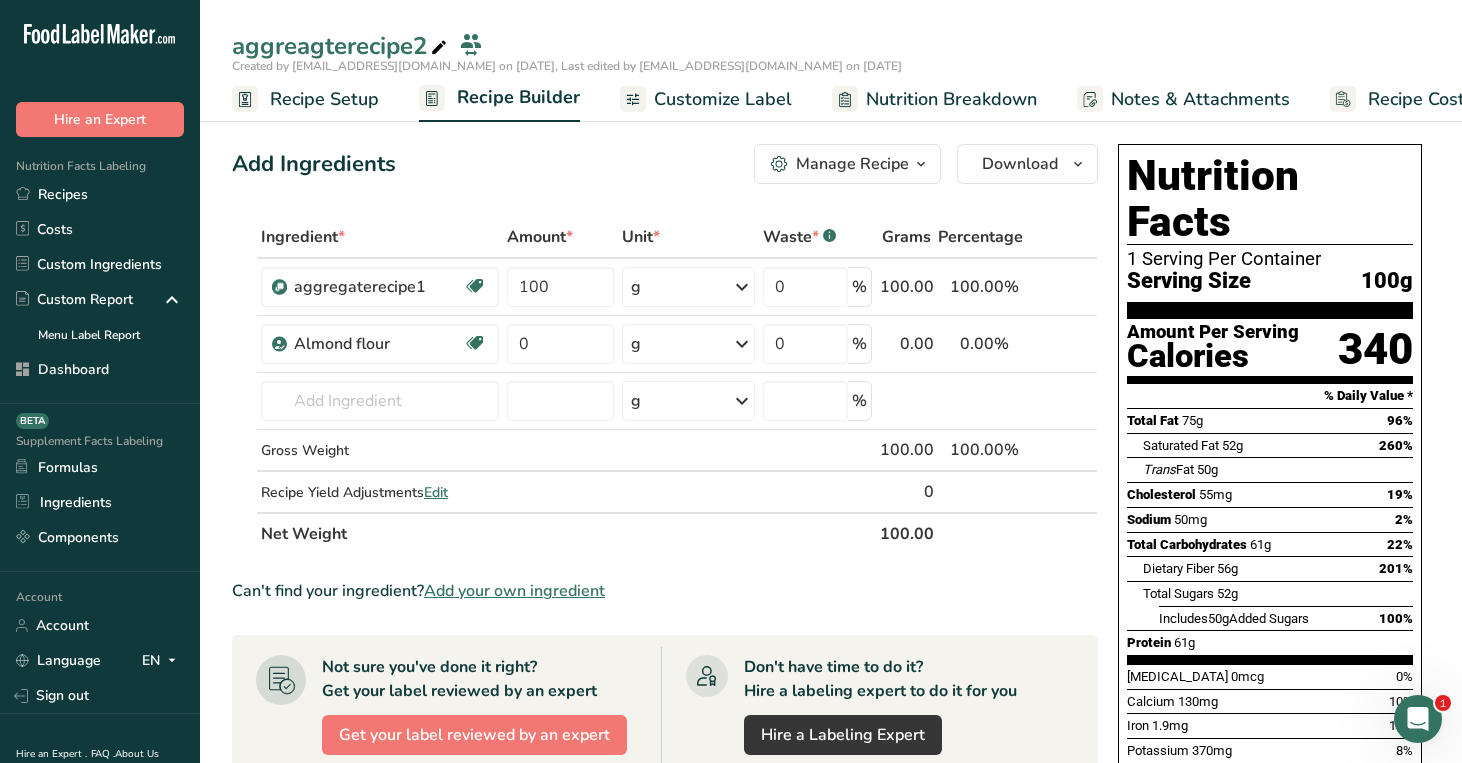 click on "Customize Label" at bounding box center [723, 99] 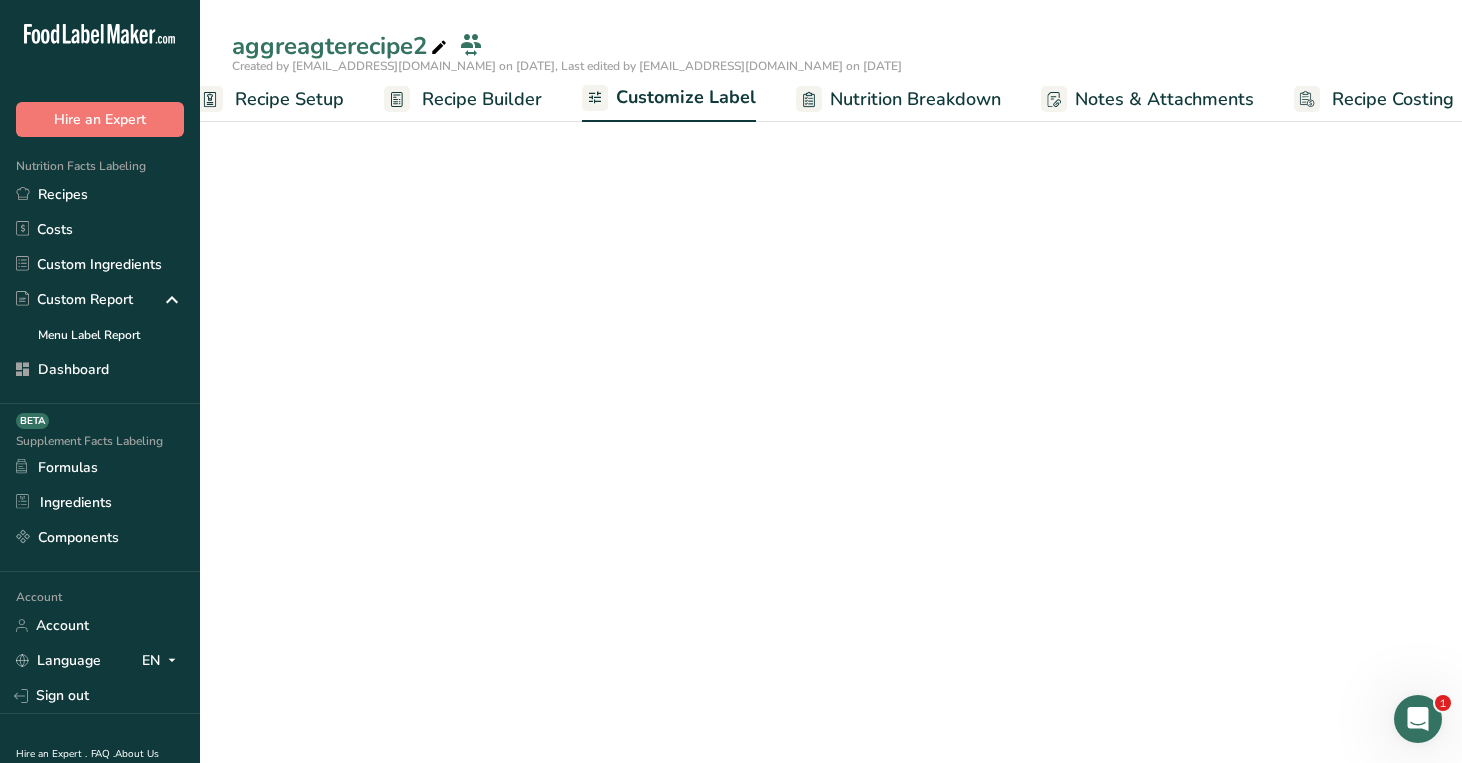 scroll, scrollTop: 0, scrollLeft: 59, axis: horizontal 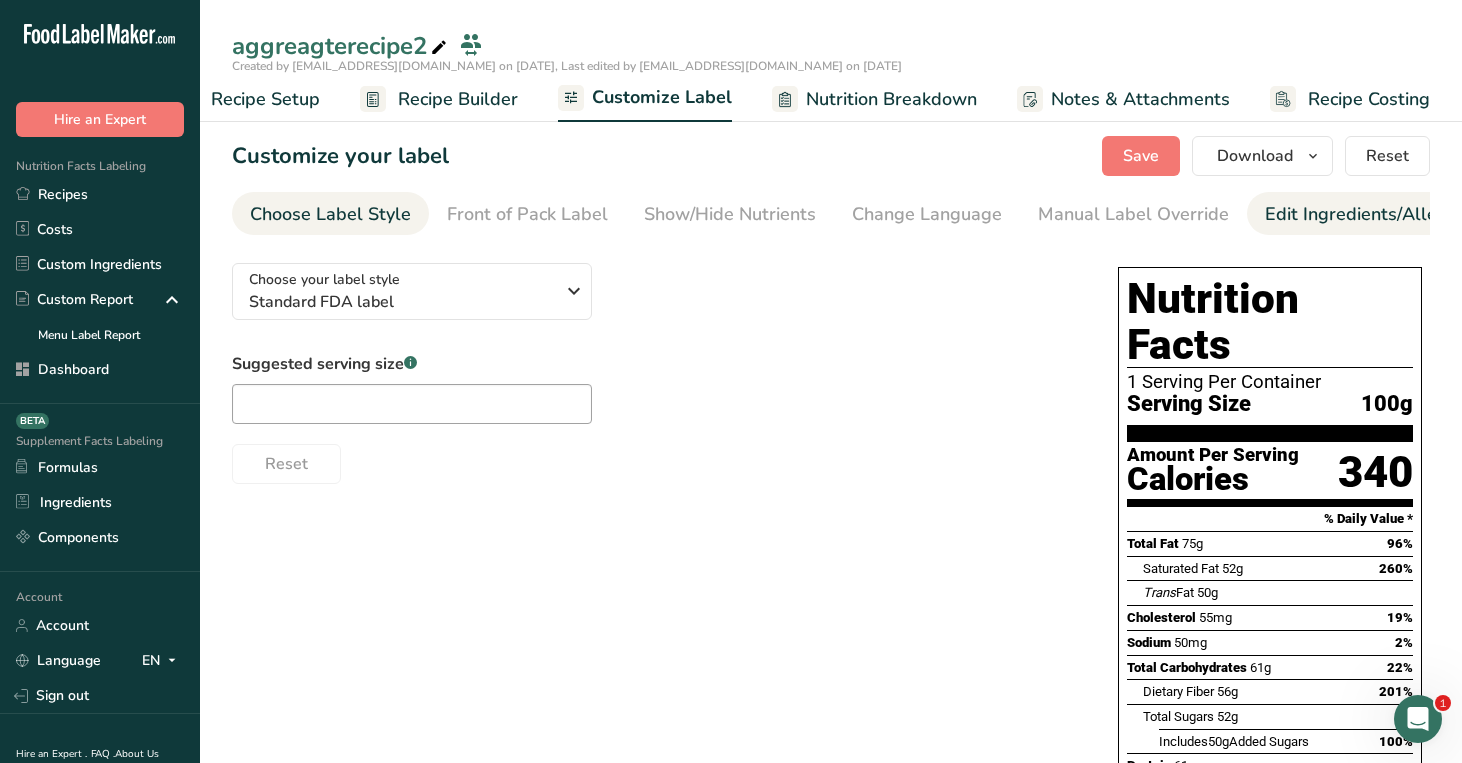 click on "Edit Ingredients/Allergens List" at bounding box center [1392, 214] 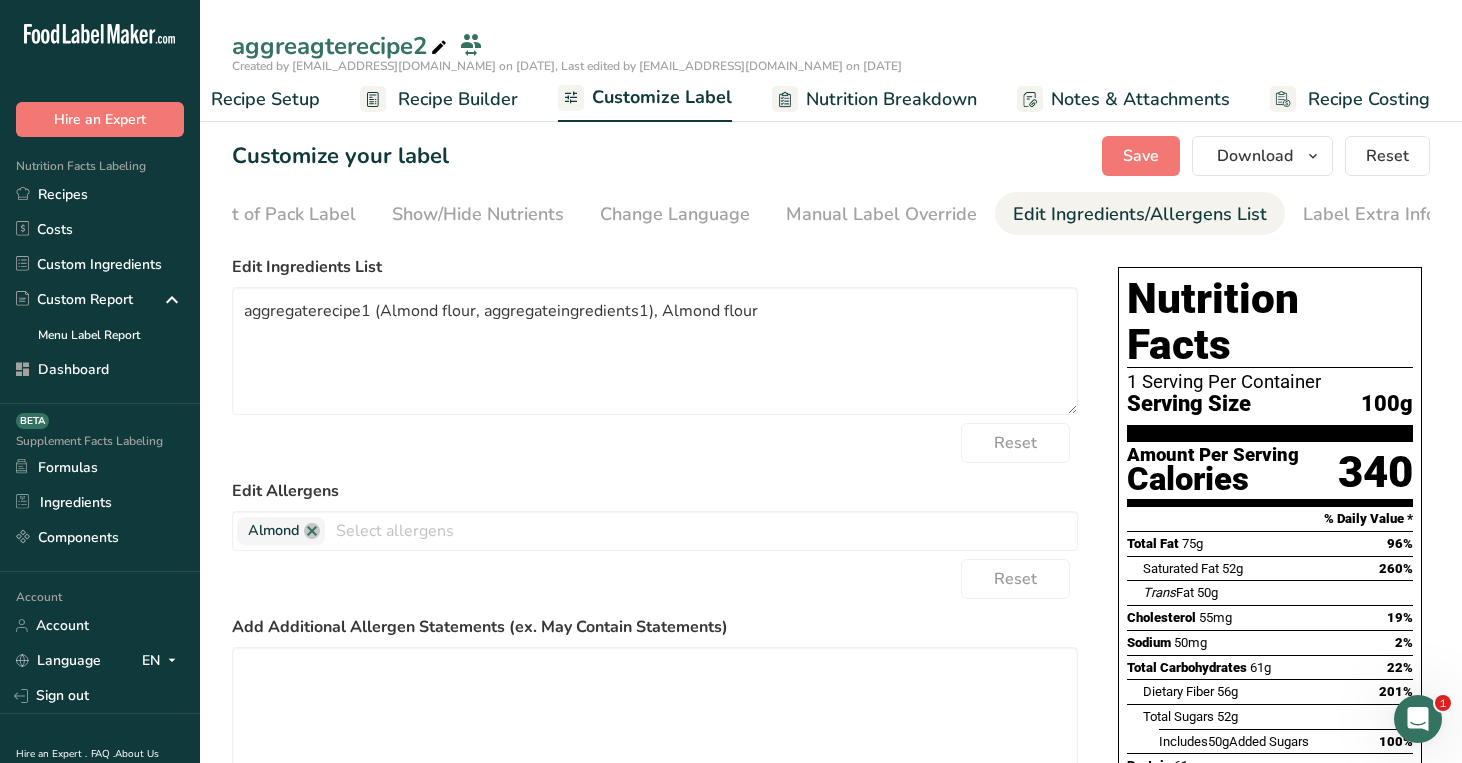 scroll, scrollTop: 0, scrollLeft: 255, axis: horizontal 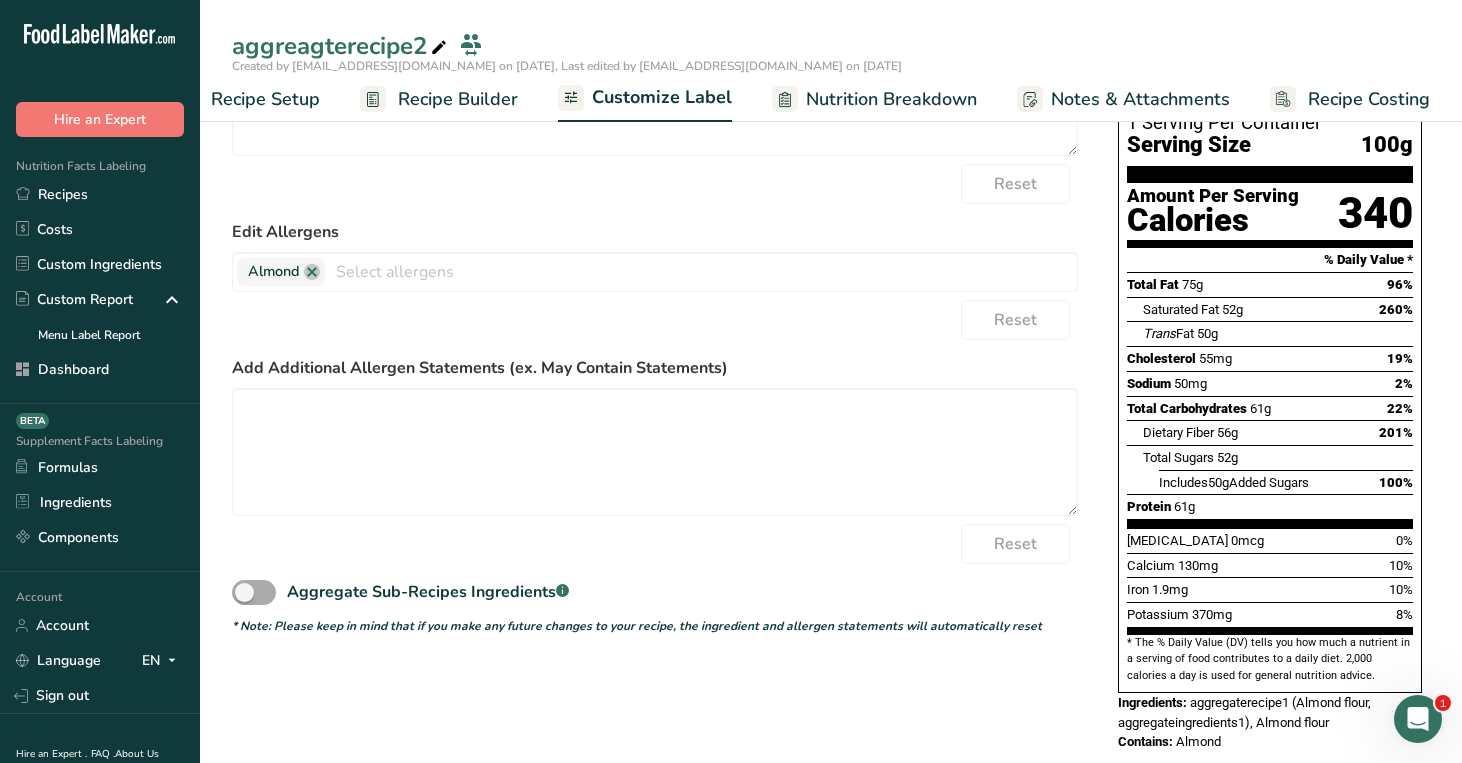 click at bounding box center (254, 592) 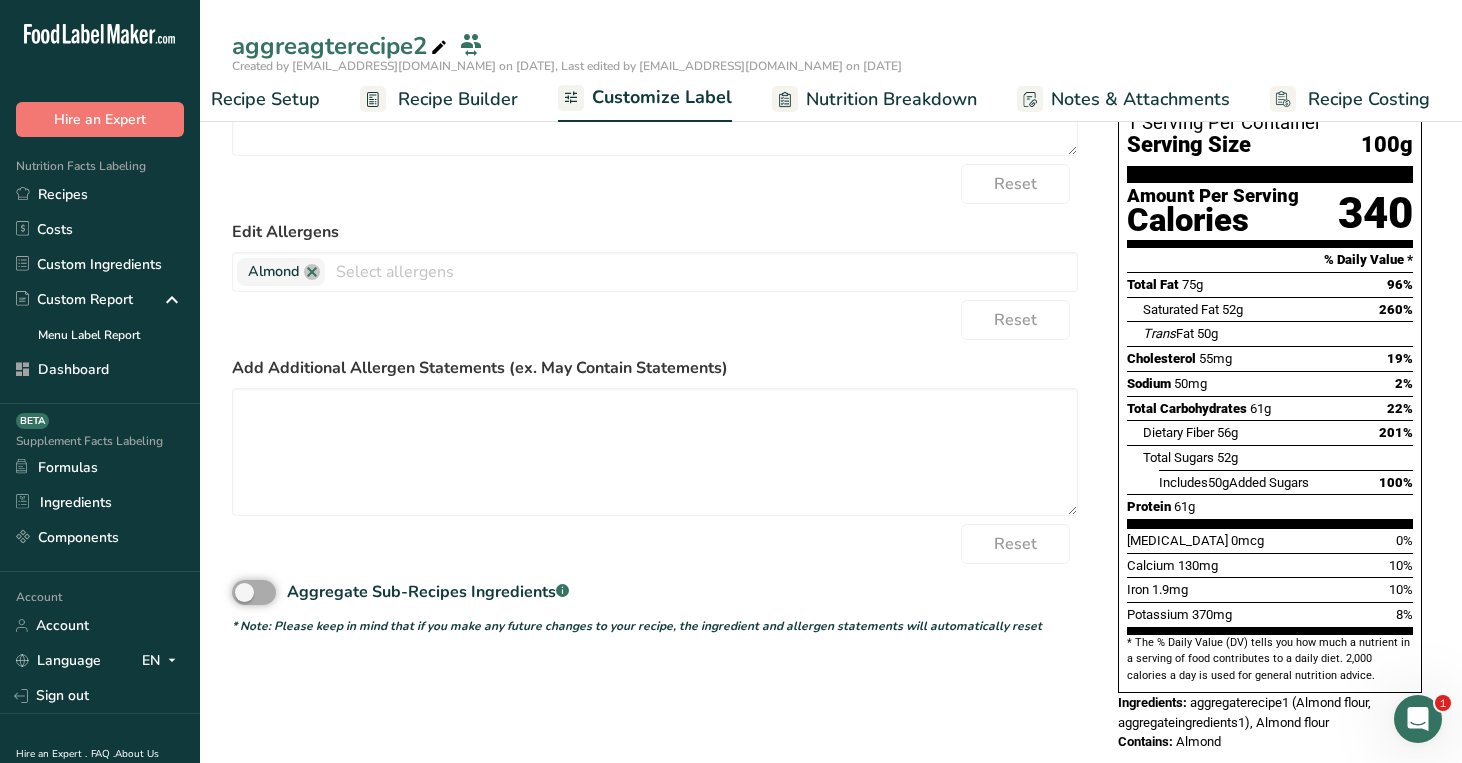 click on "Aggregate Sub-Recipes Ingredients
.a-a{fill:#347362;}.b-a{fill:#fff;}" at bounding box center (238, 592) 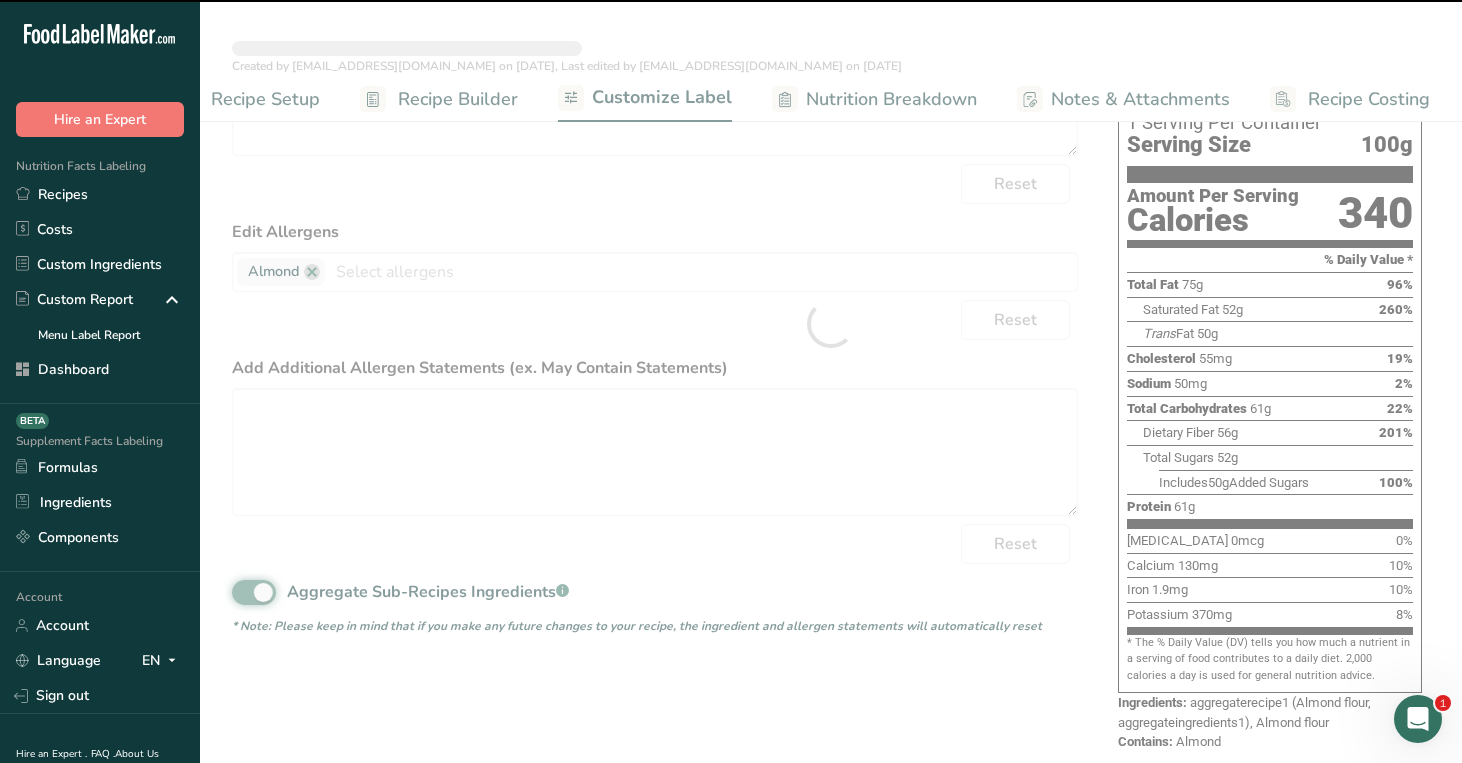 type on "Almond flour, aggregateingredients1" 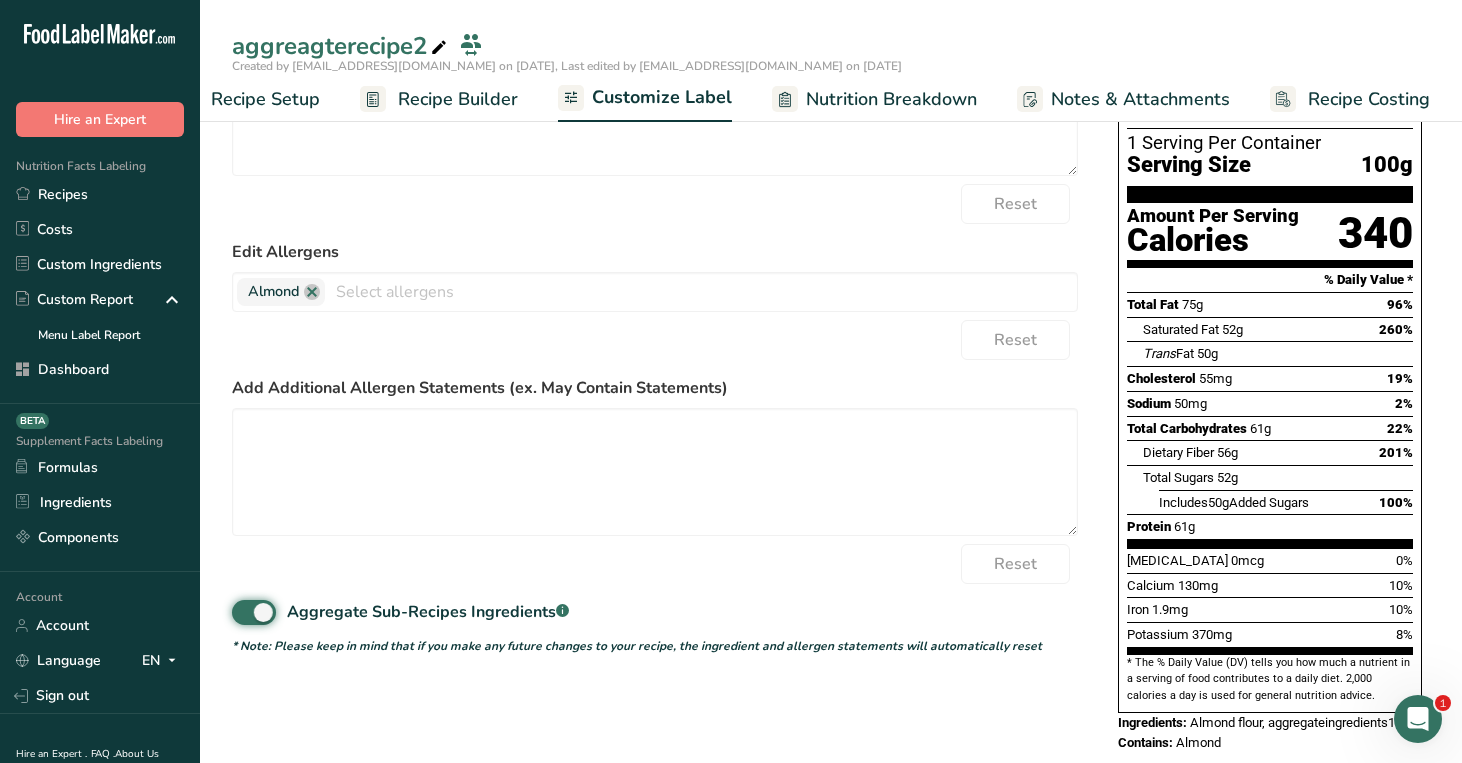 scroll, scrollTop: 0, scrollLeft: 0, axis: both 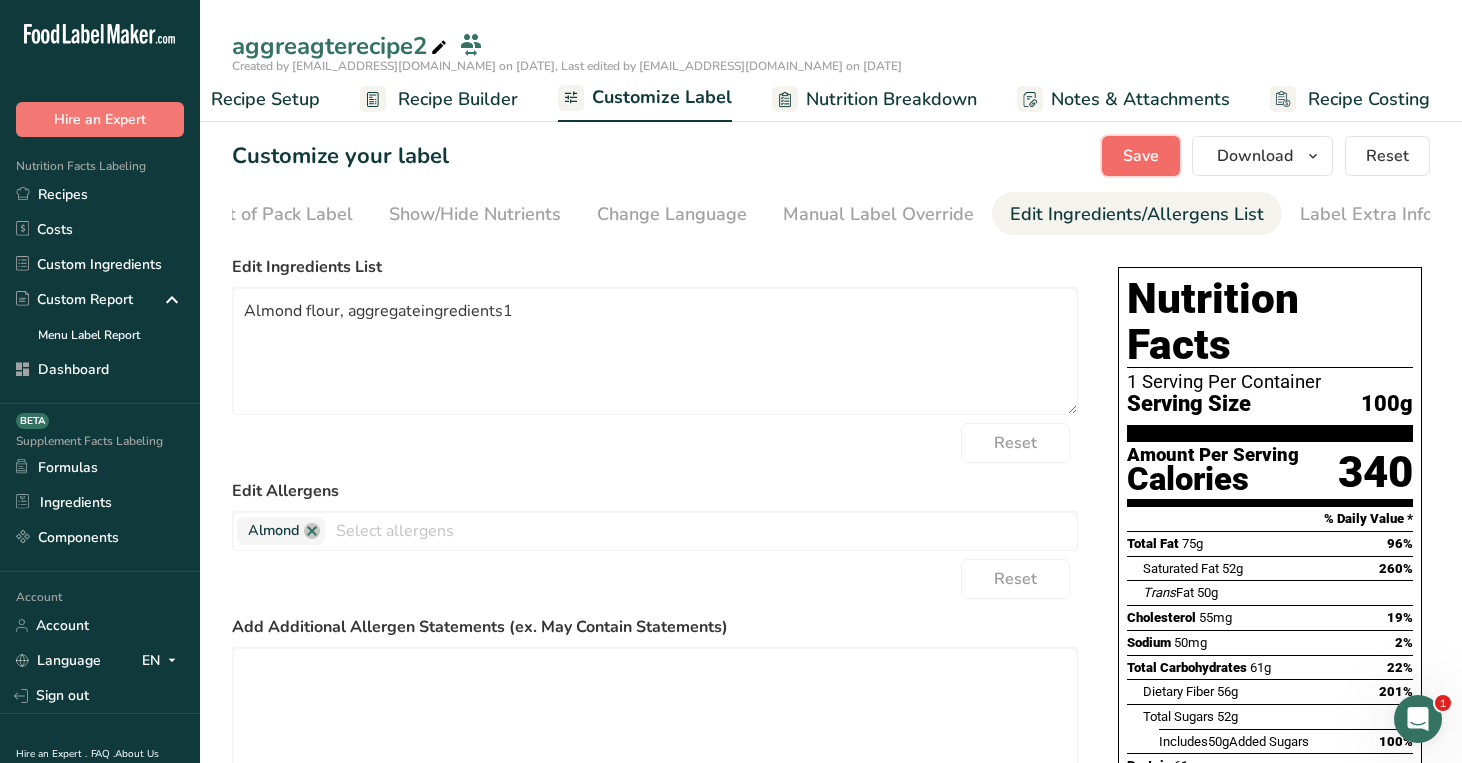 click on "Save" at bounding box center [1141, 156] 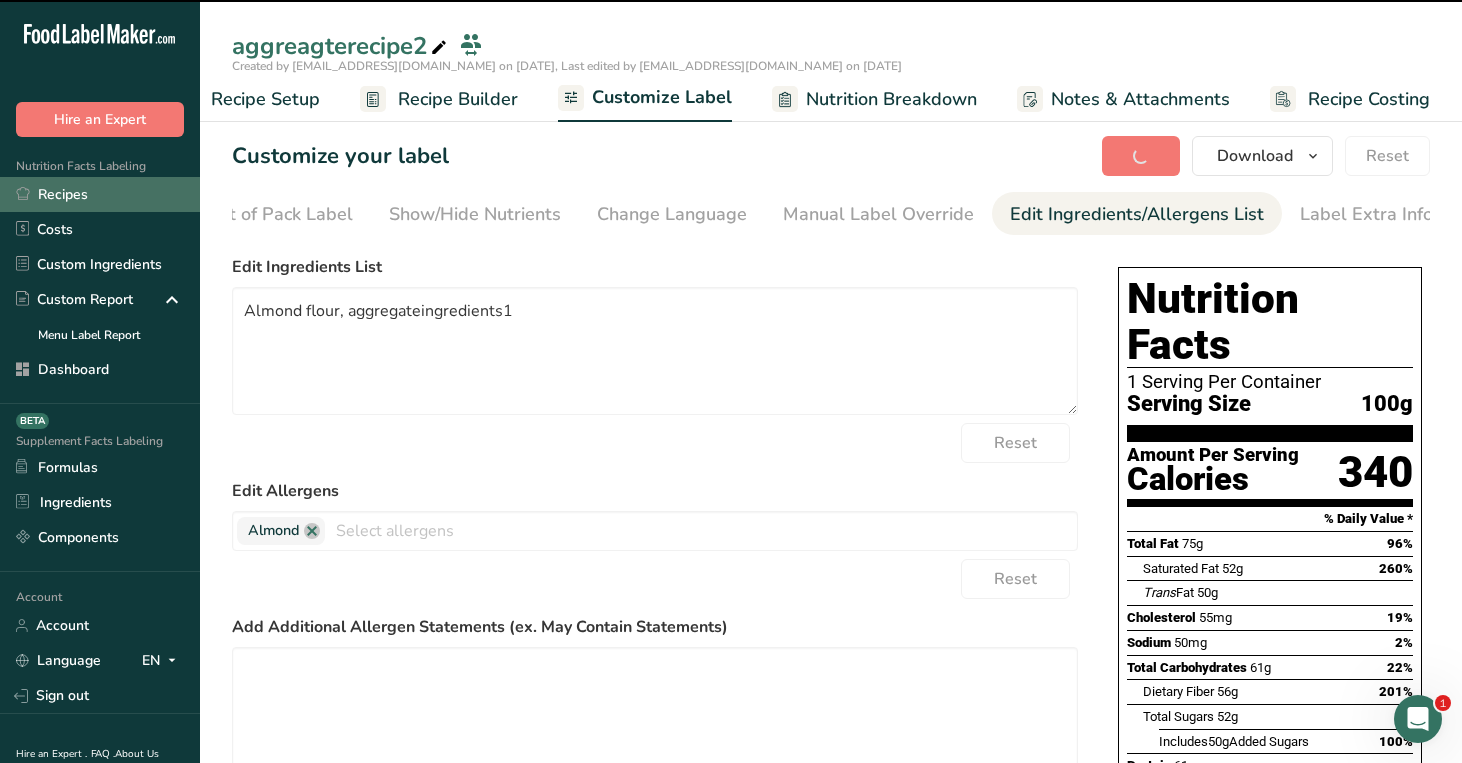 click on "Recipes" at bounding box center [100, 194] 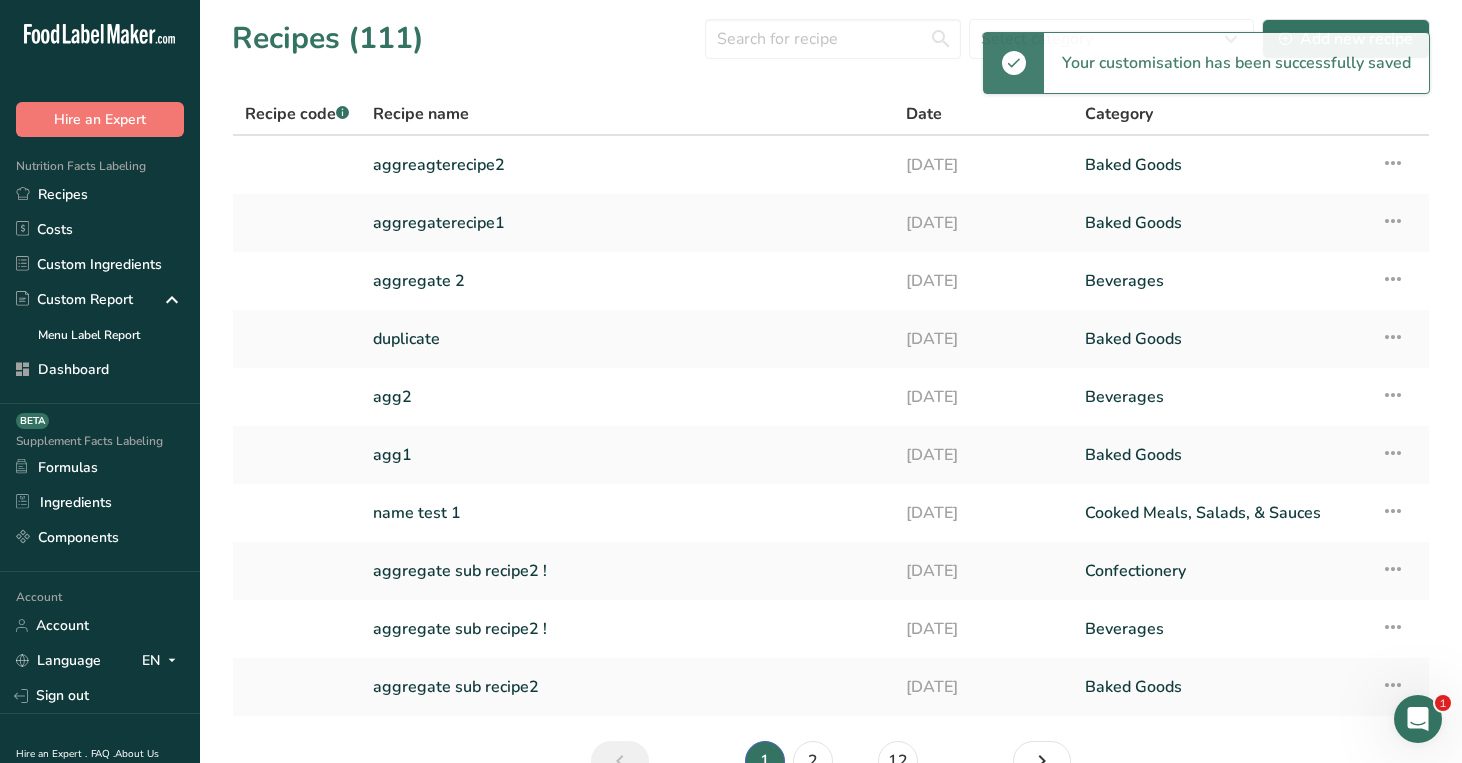 click on "Your customisation has been successfully saved" at bounding box center [1236, 63] 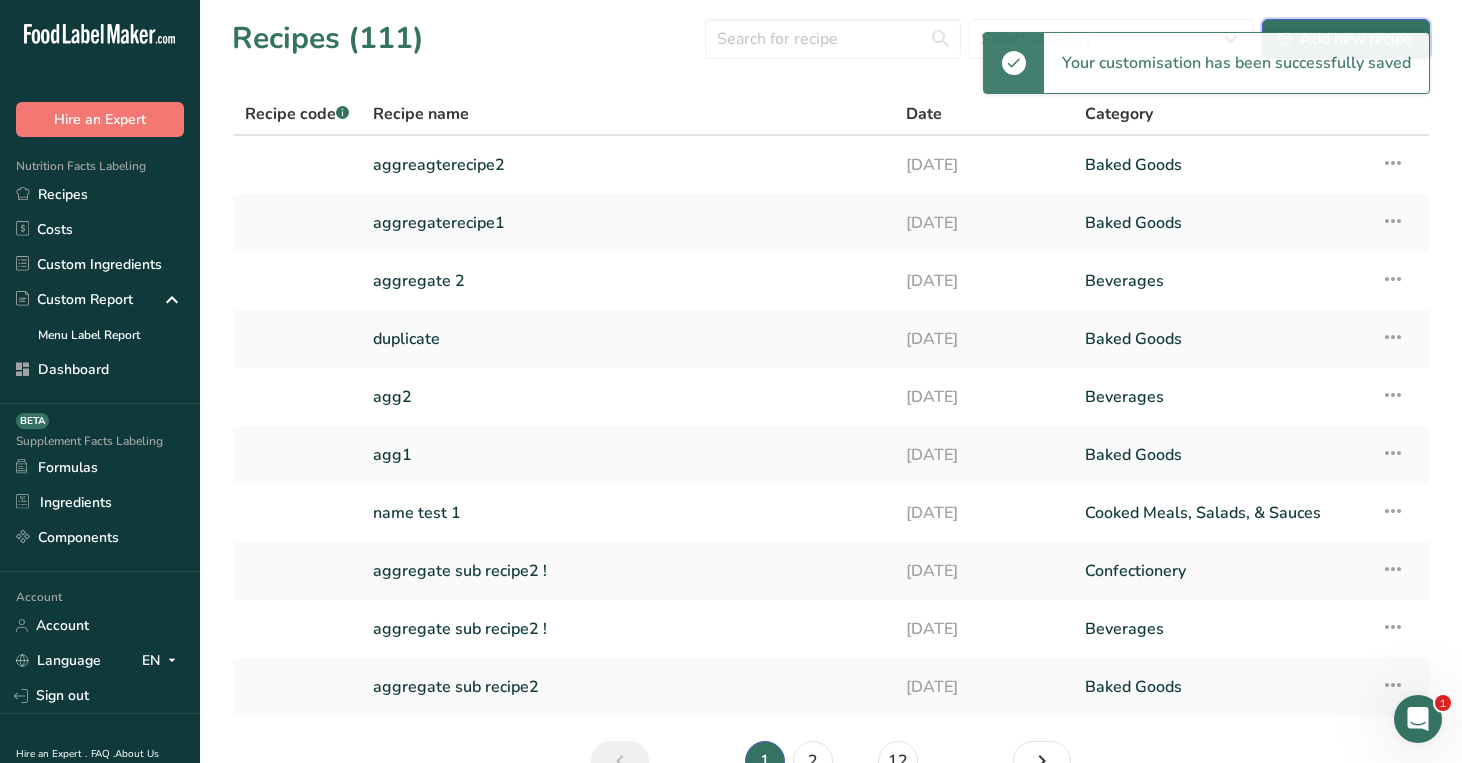 click on "Add new recipe" at bounding box center [1346, 39] 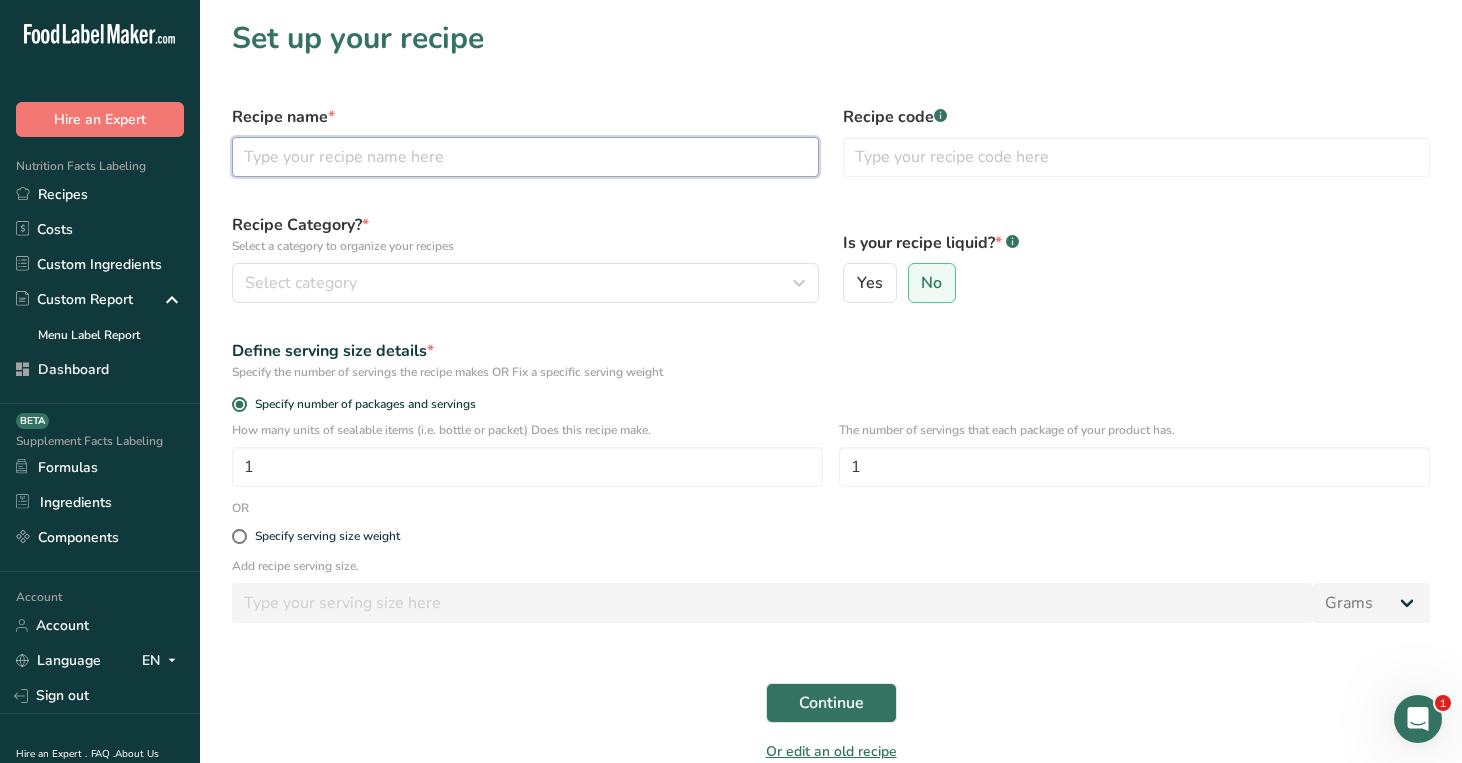 click at bounding box center [525, 157] 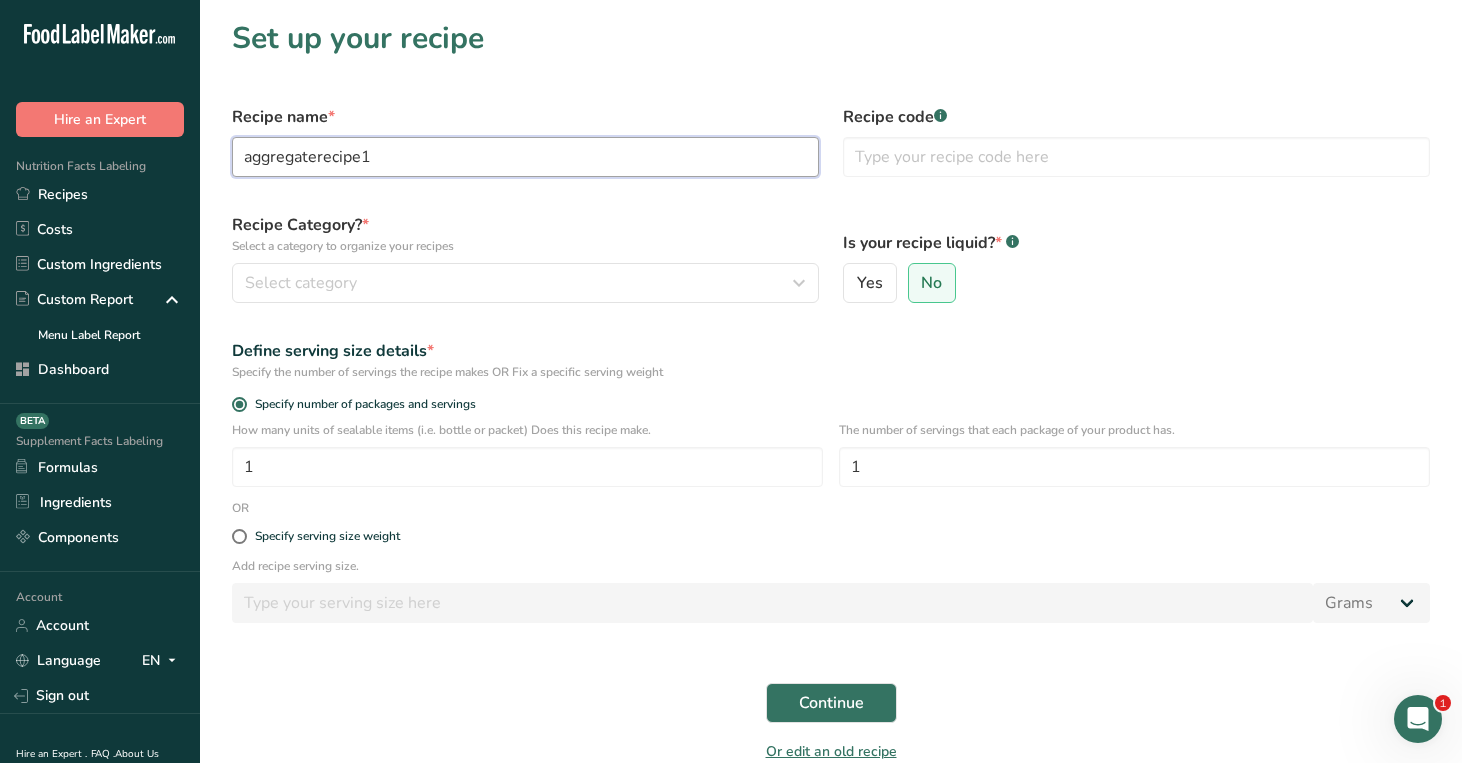 click on "aggregaterecipe1" at bounding box center [525, 157] 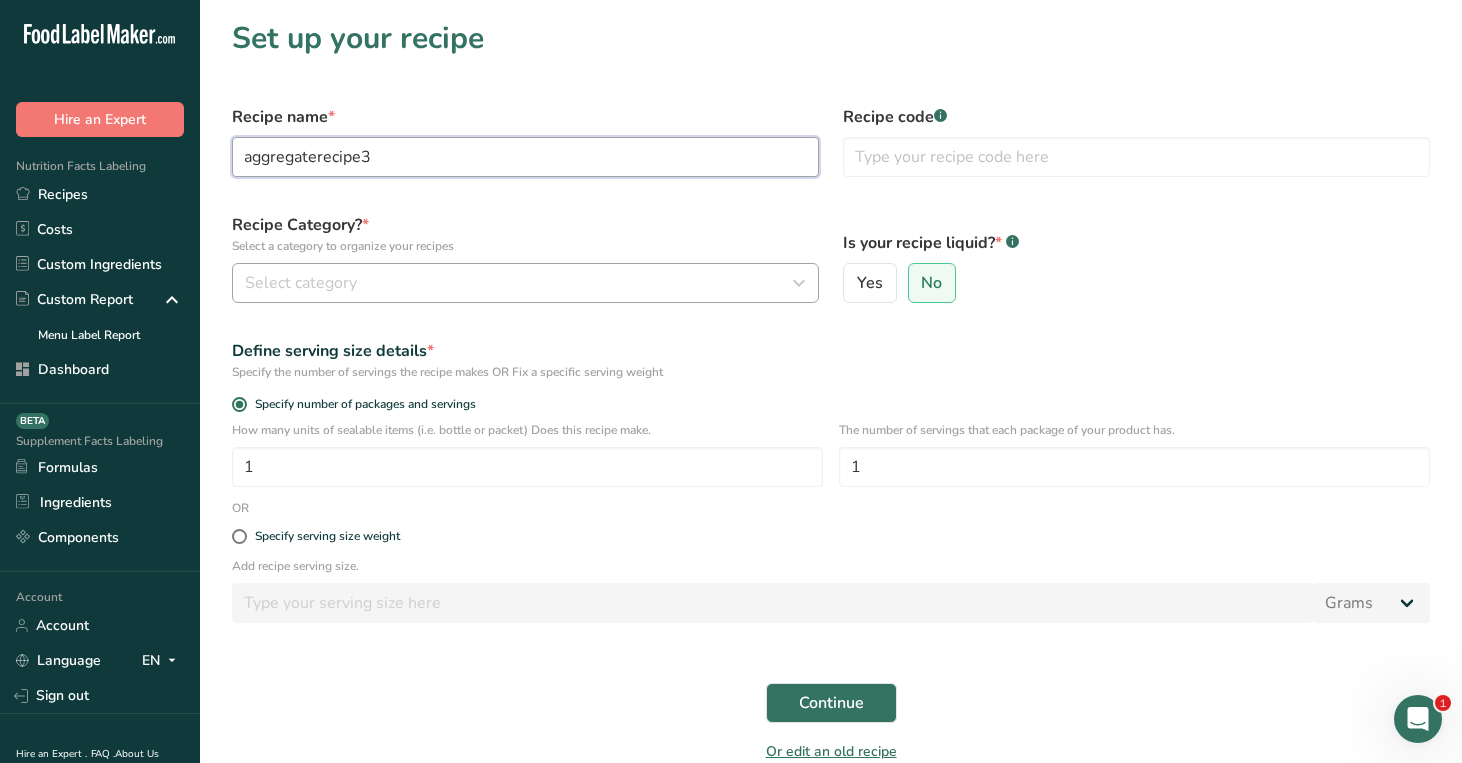 type on "aggregaterecipe3" 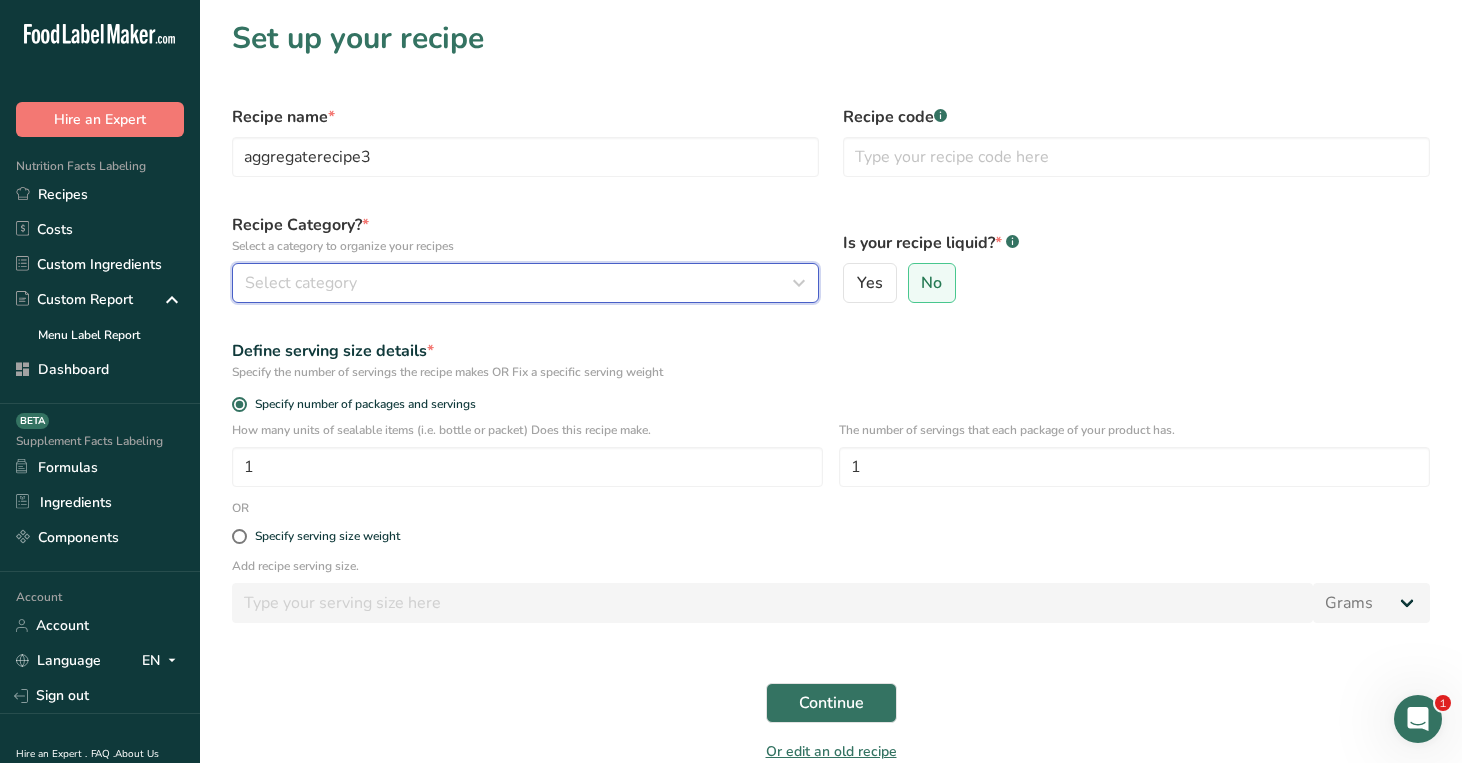 click on "Select category" at bounding box center (519, 283) 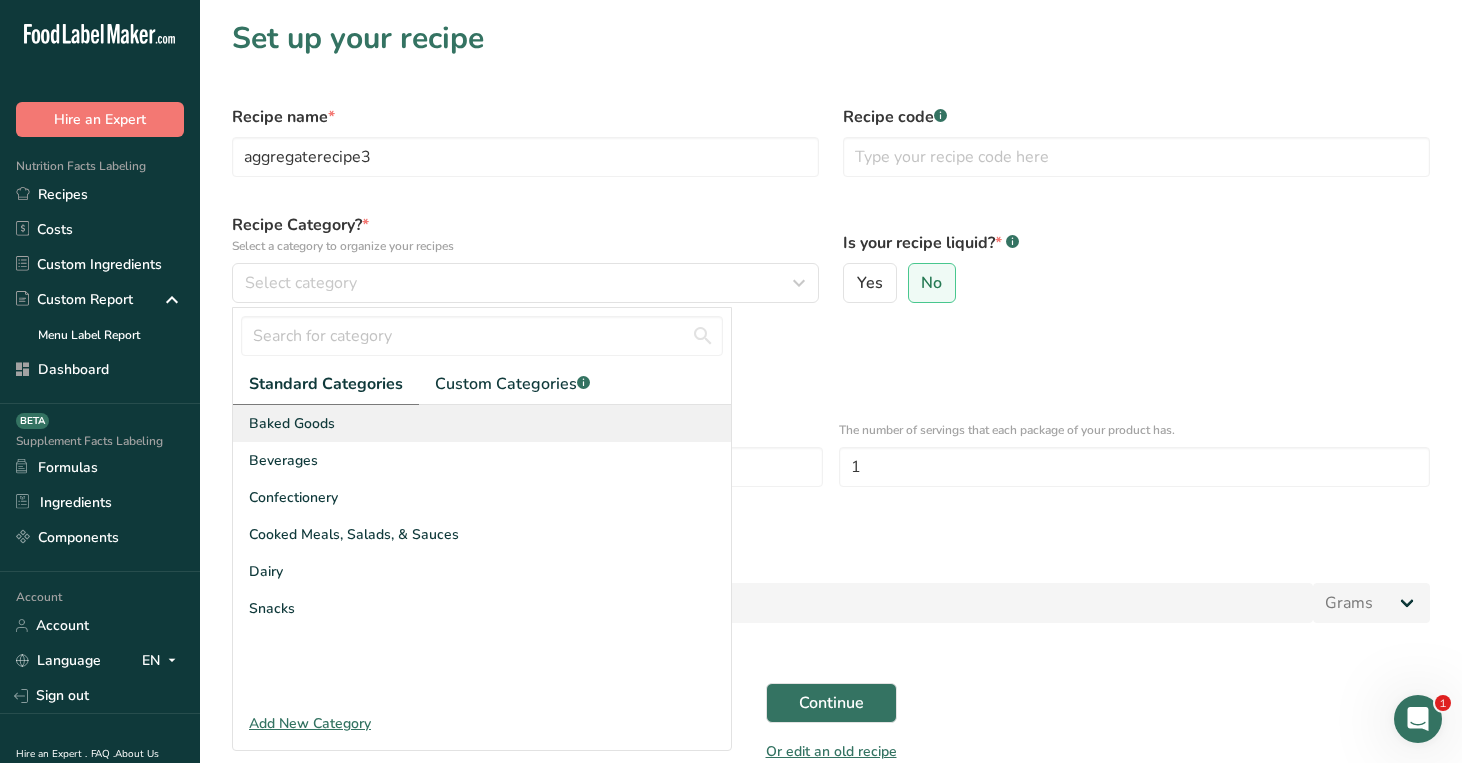 click on "Baked Goods" at bounding box center (482, 423) 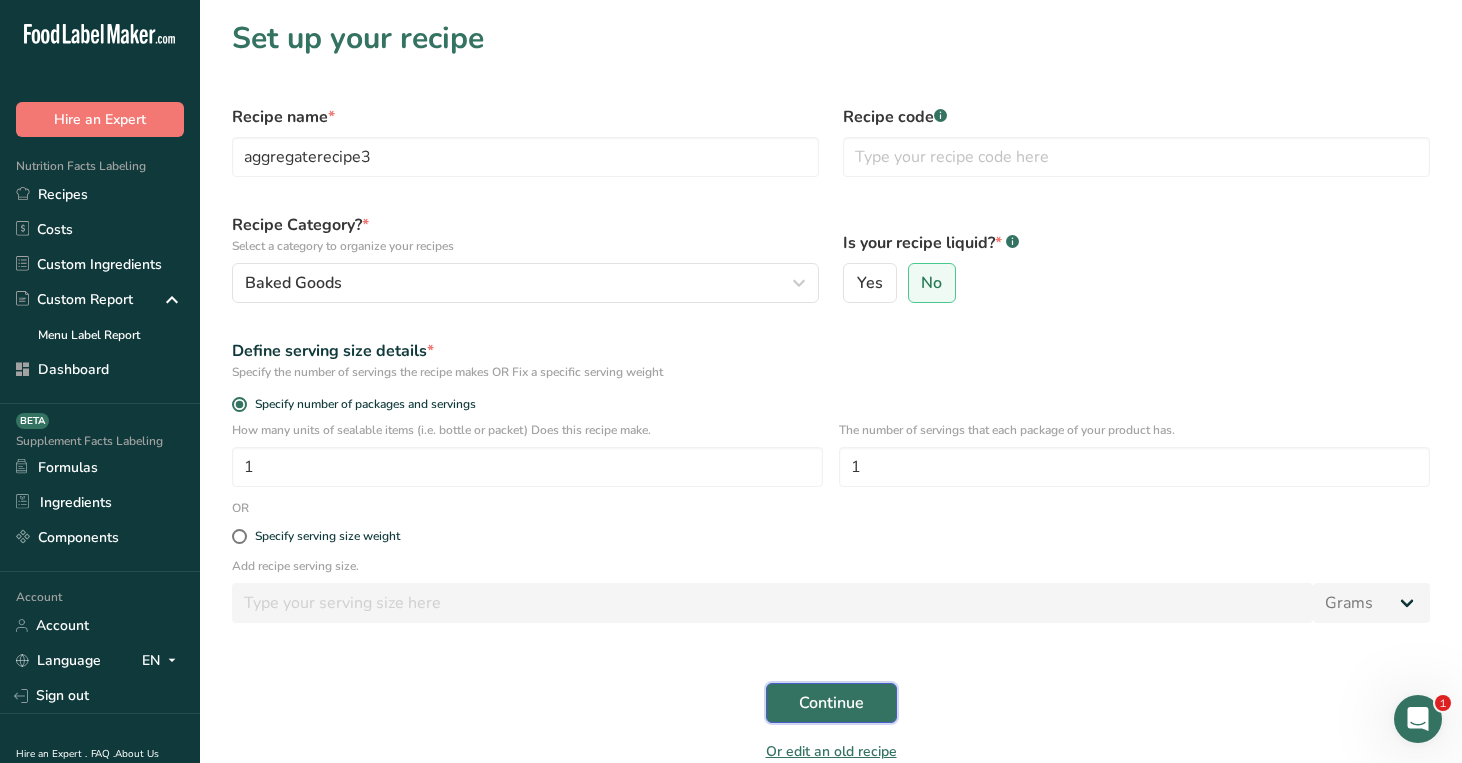 click on "Continue" at bounding box center [831, 703] 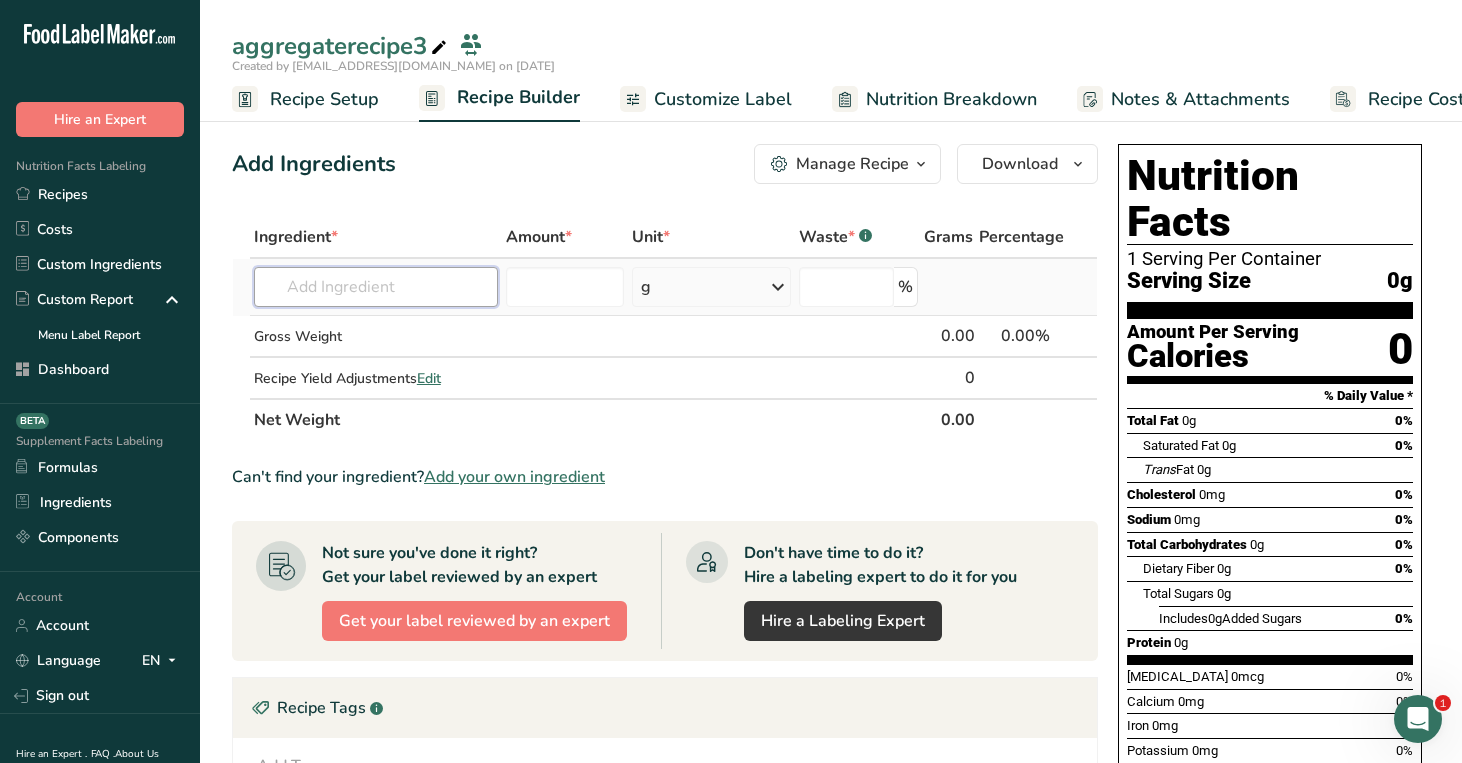 click at bounding box center (376, 287) 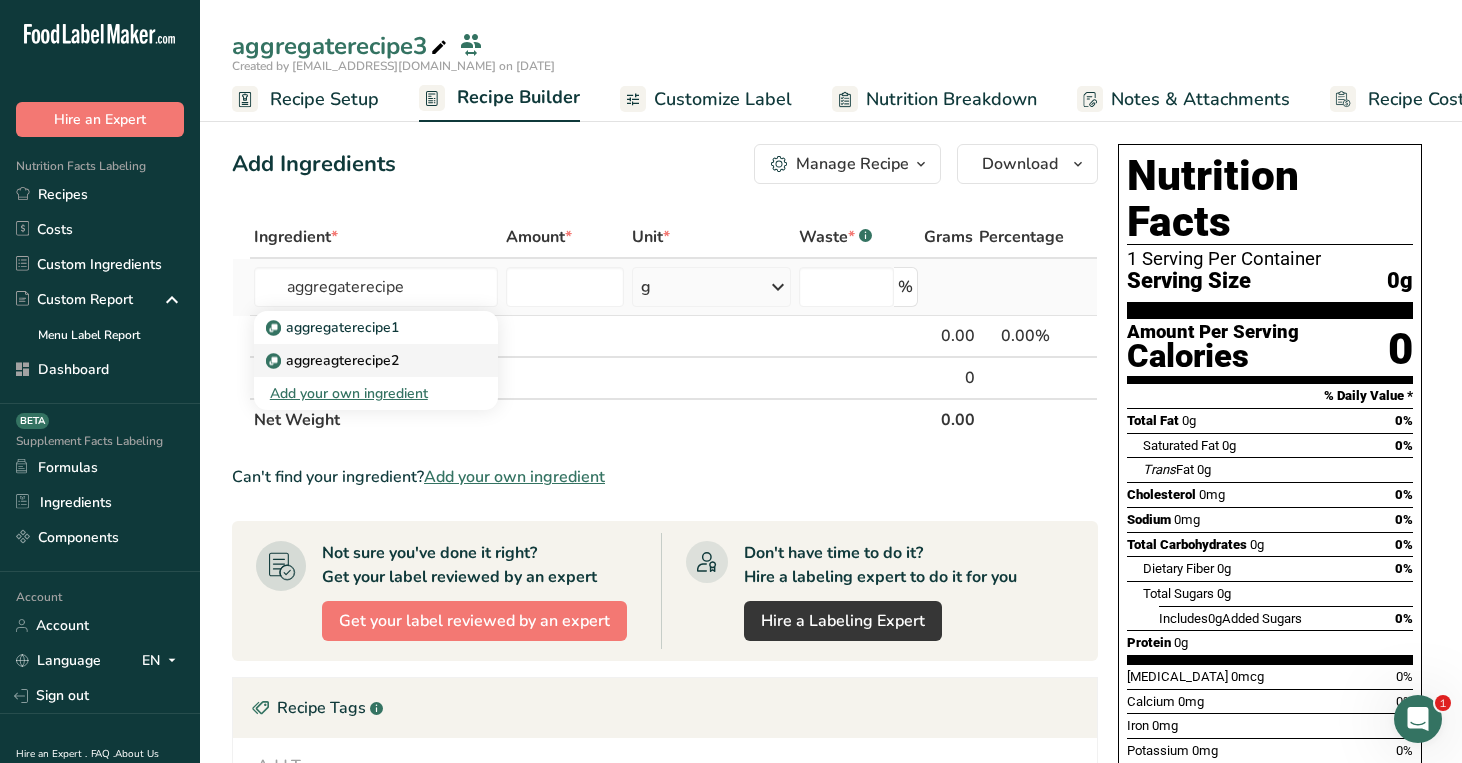 click on "aggreagterecipe2" at bounding box center [360, 360] 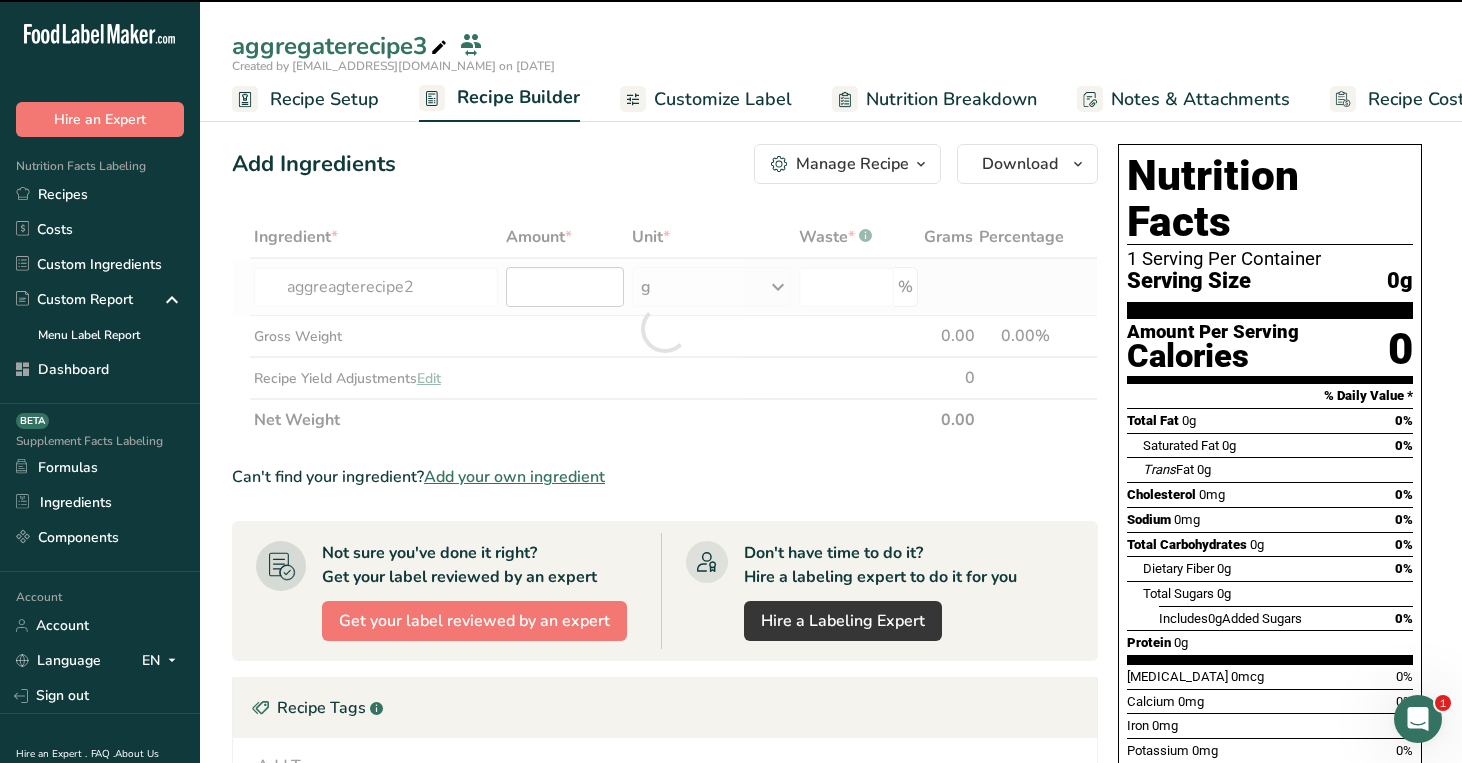 type on "0" 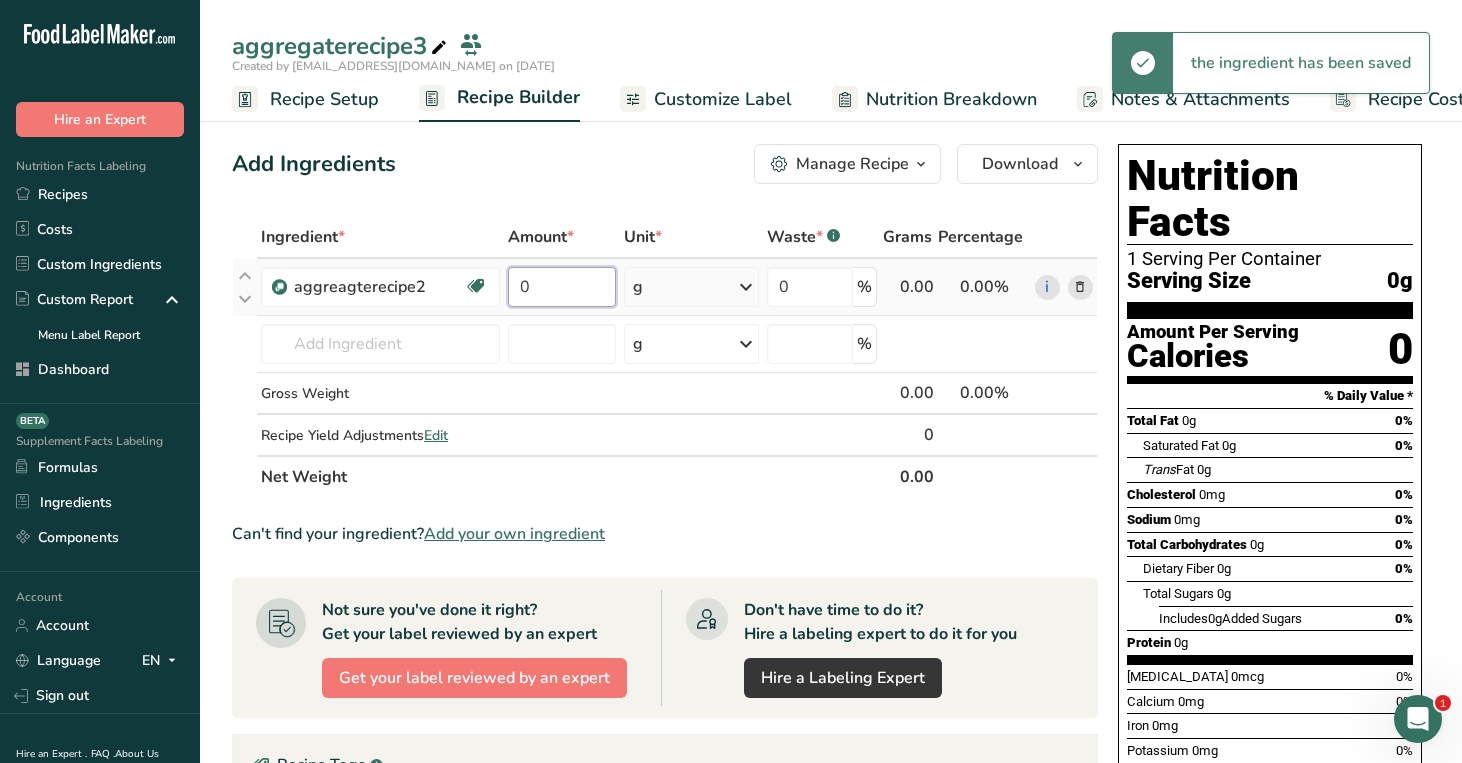 click on "0" at bounding box center [562, 287] 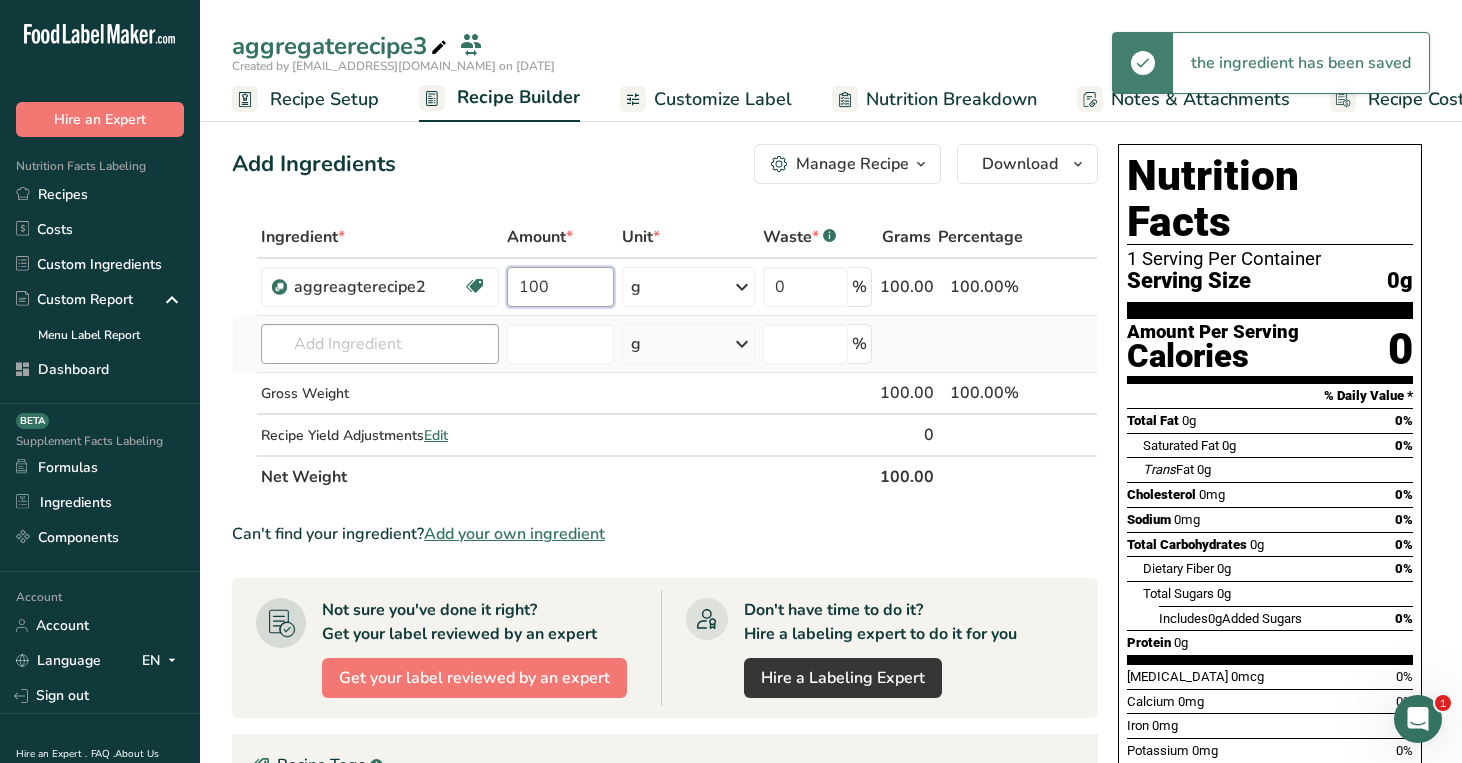 type on "100" 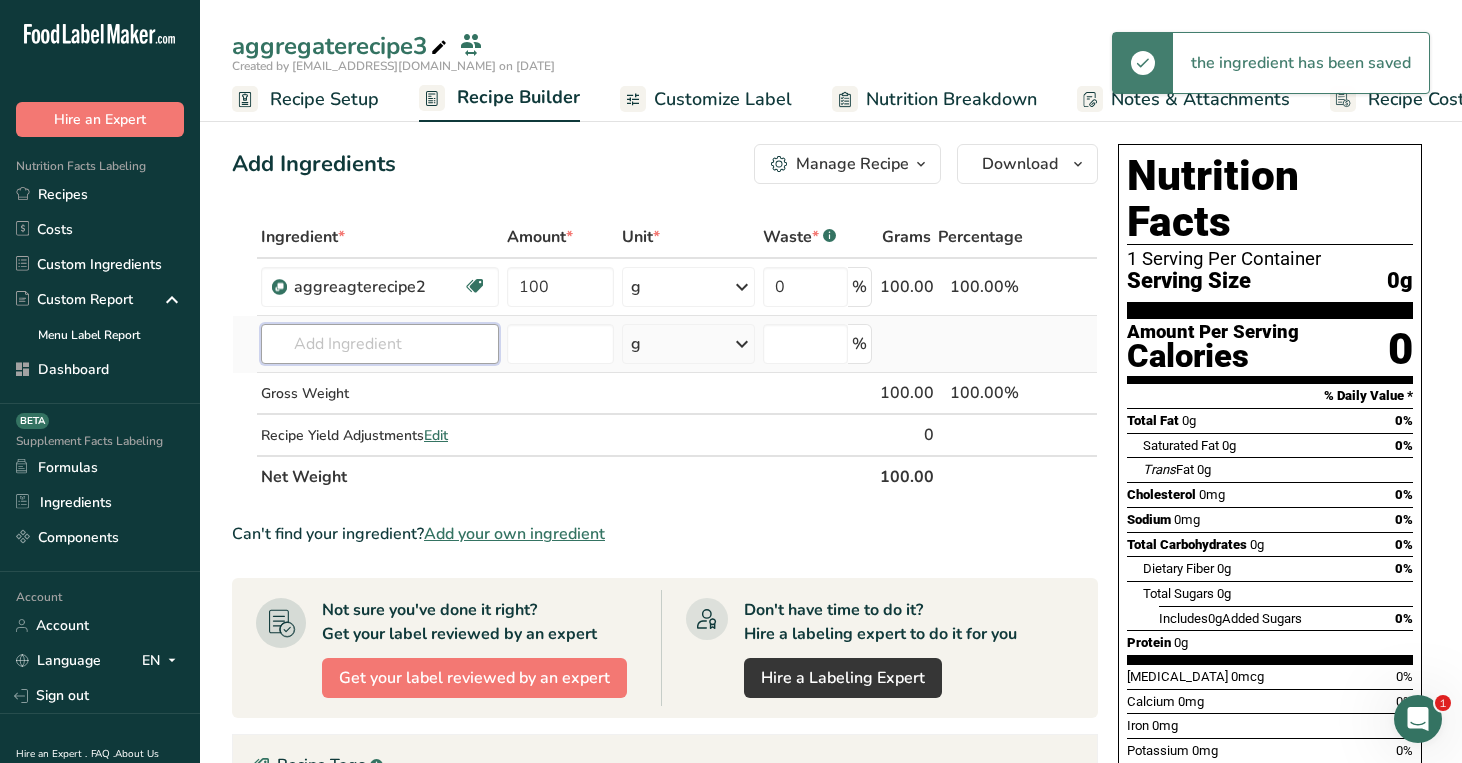 click on "Ingredient *
Amount *
Unit *
Waste *   .a-a{fill:#347362;}.b-a{fill:#fff;}          Grams
Percentage
aggreagterecipe2
Vegan
Vegetarian
Organic
Organic Certified
Non-GMO
Kosher Pareve
Kosher Dairy
Halal
Clean Label
Bio-Engineered
Keto Friendly
100
g
Weight Units
g
kg
mg
See more
Volume Units
l
mL
fl oz
See more
0
%
100.00
100.00%
i
aggregaterecipe1
aggreagterecipe2
g" at bounding box center [665, 357] 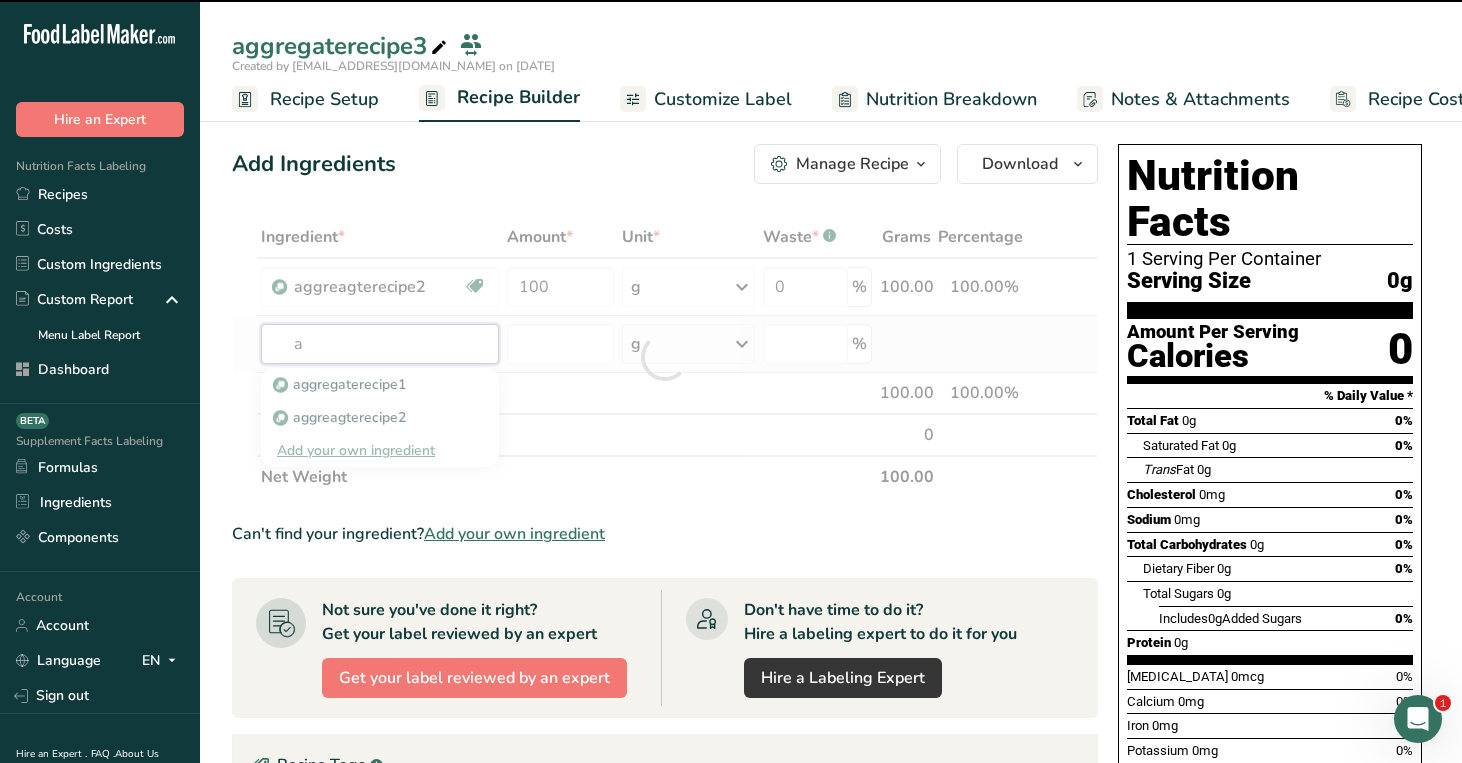 type on "al" 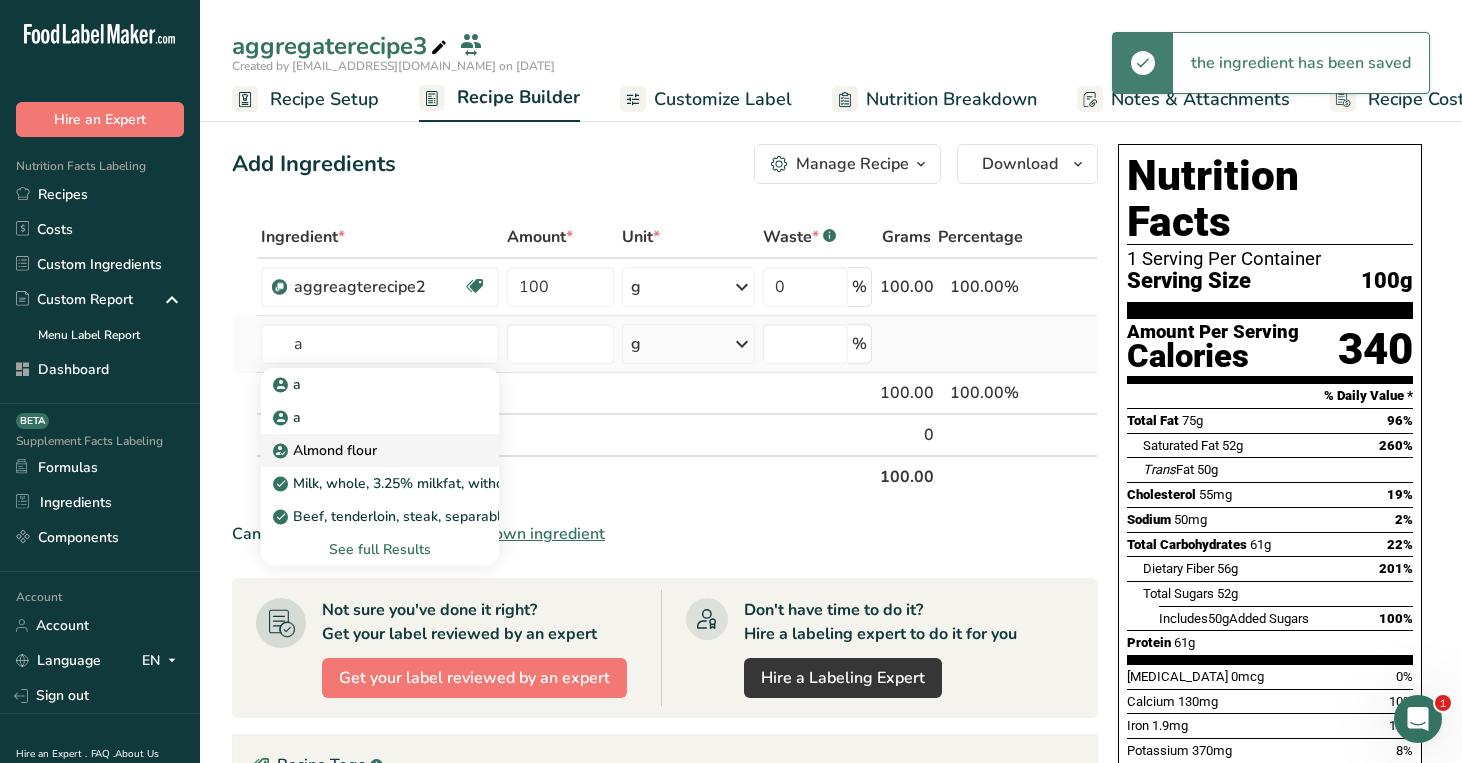click on "Almond flour" at bounding box center (364, 450) 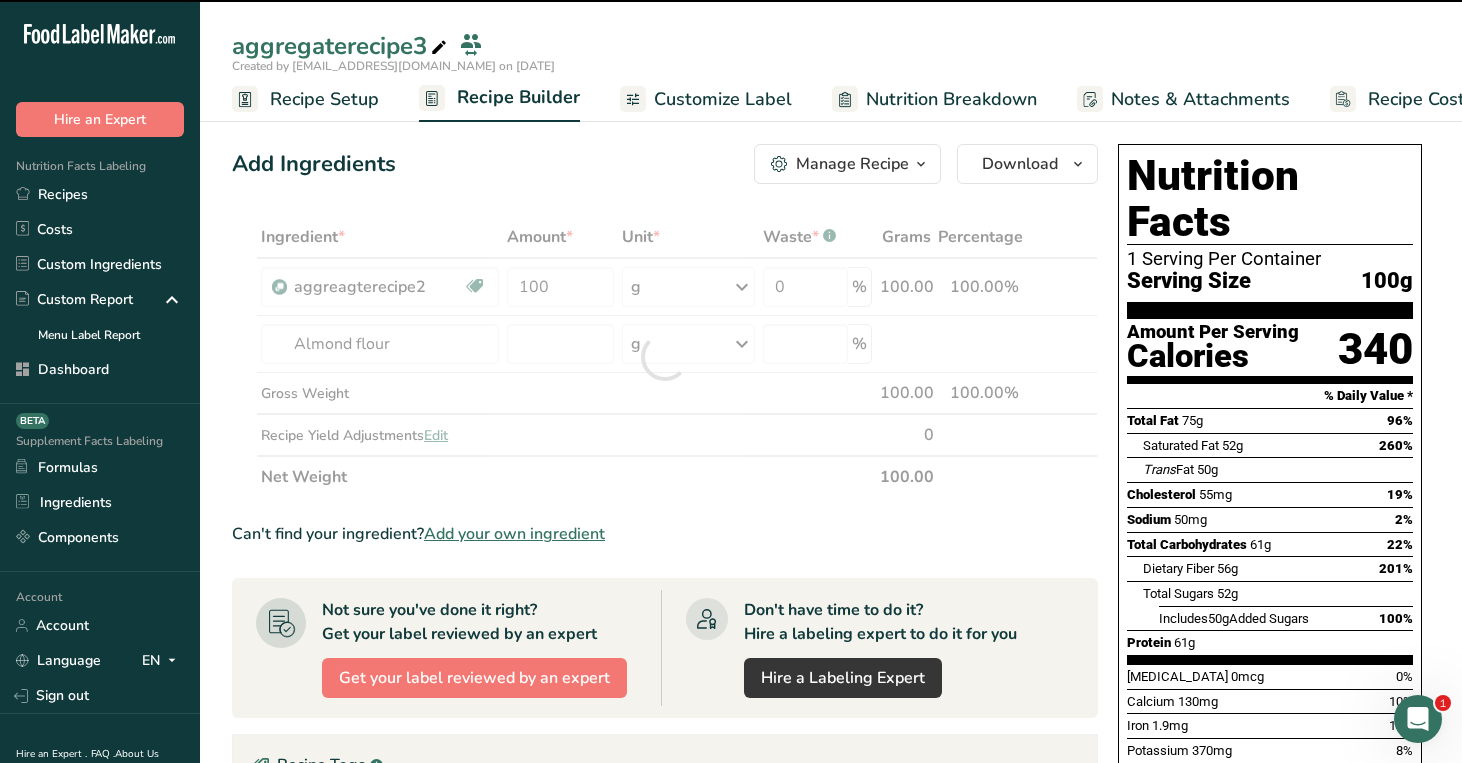 click at bounding box center [665, 357] 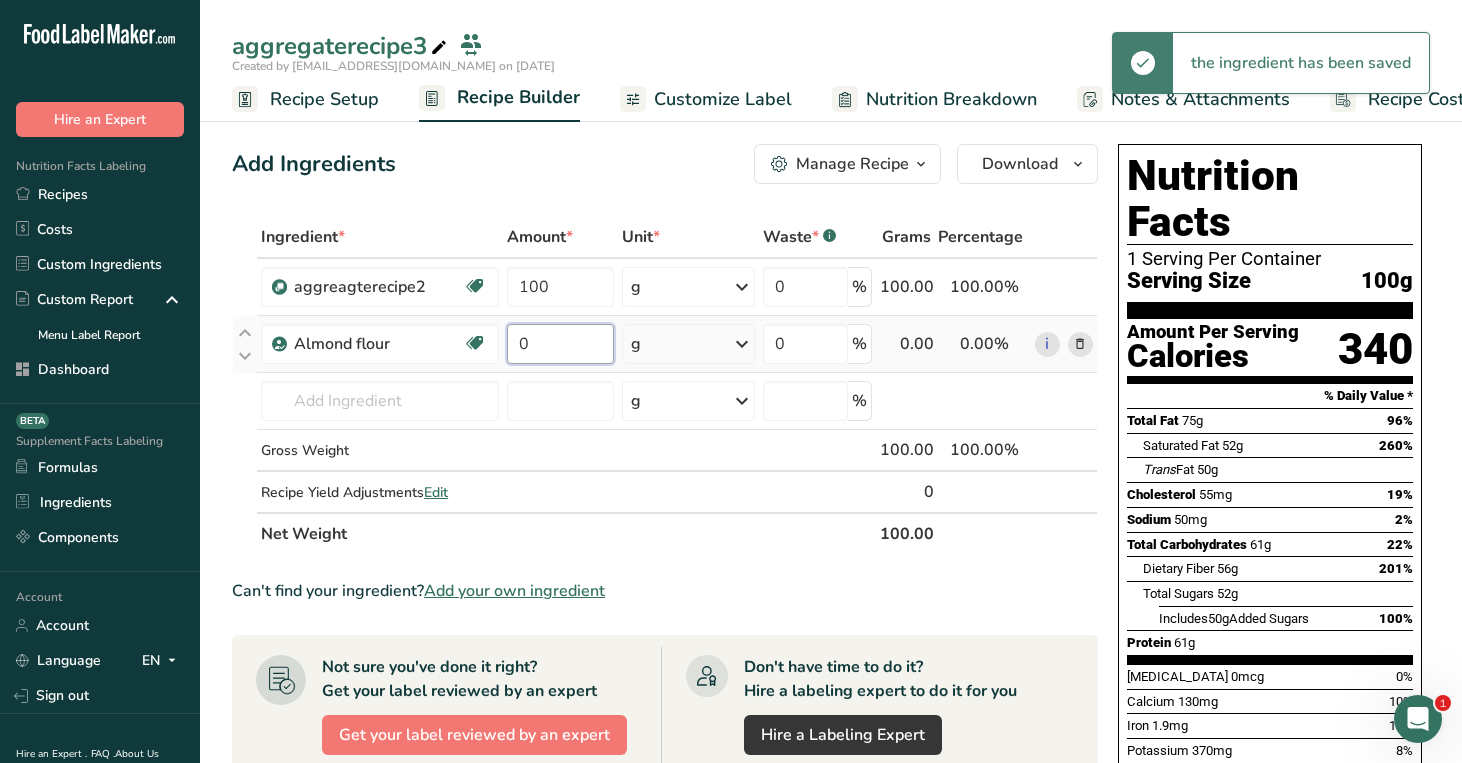 click on "0" at bounding box center (560, 344) 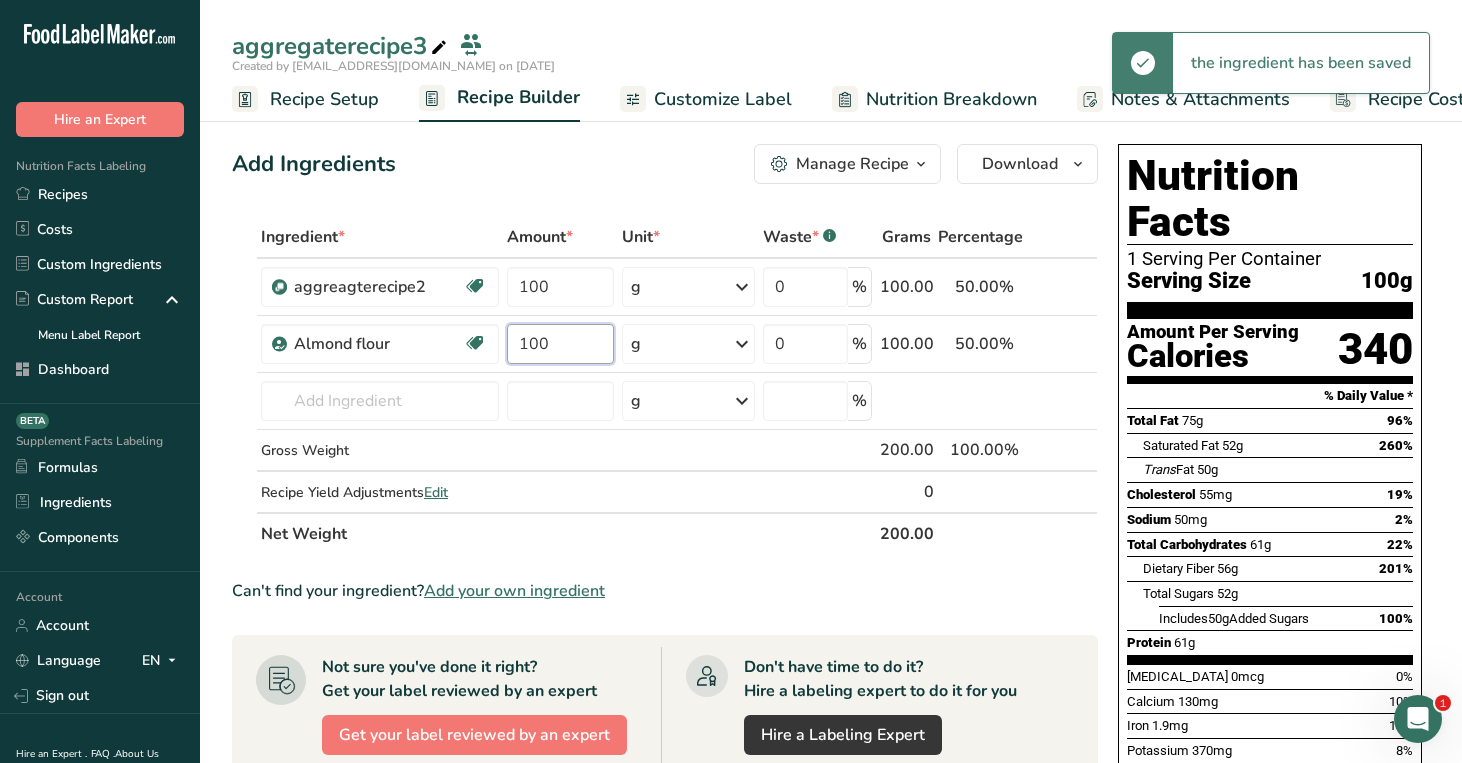 type on "100" 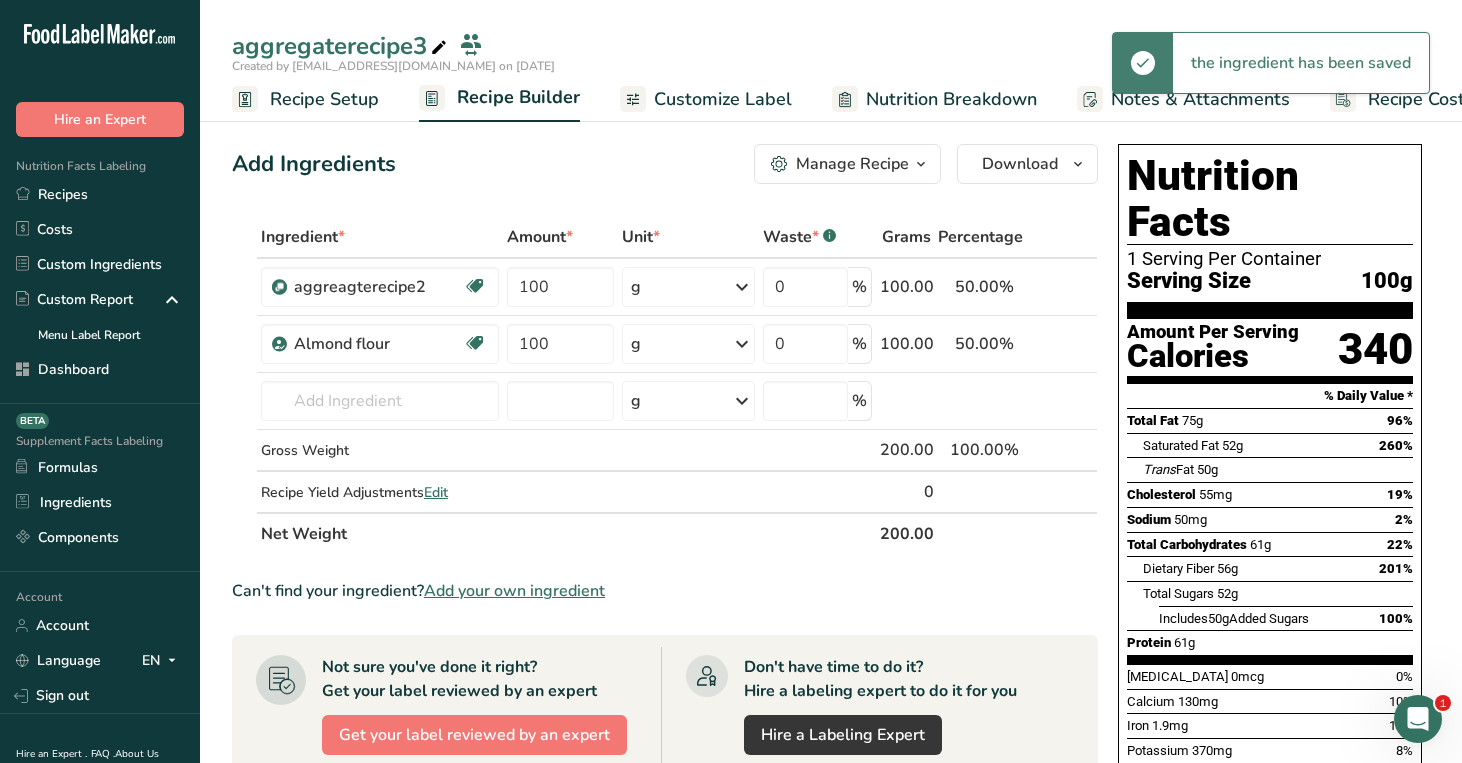 click on "Add Ingredients
Manage Recipe         Delete Recipe           Duplicate Recipe             Scale Recipe             Save as Sub-Recipe   .a-a{fill:#347362;}.b-a{fill:#fff;}                               Nutrition Breakdown                 Recipe Card
NEW
Amino Acids Pattern Report           Activity History
Download
Choose your preferred label style
Standard FDA label
Standard FDA label
The most common format for nutrition facts labels in compliance with the FDA's typeface, style and requirements
Tabular FDA label
A label format compliant with the FDA regulations presented in a tabular (horizontal) display.
Linear FDA label
A simple linear display for small sized packages.
Simplified FDA label" at bounding box center [671, 726] 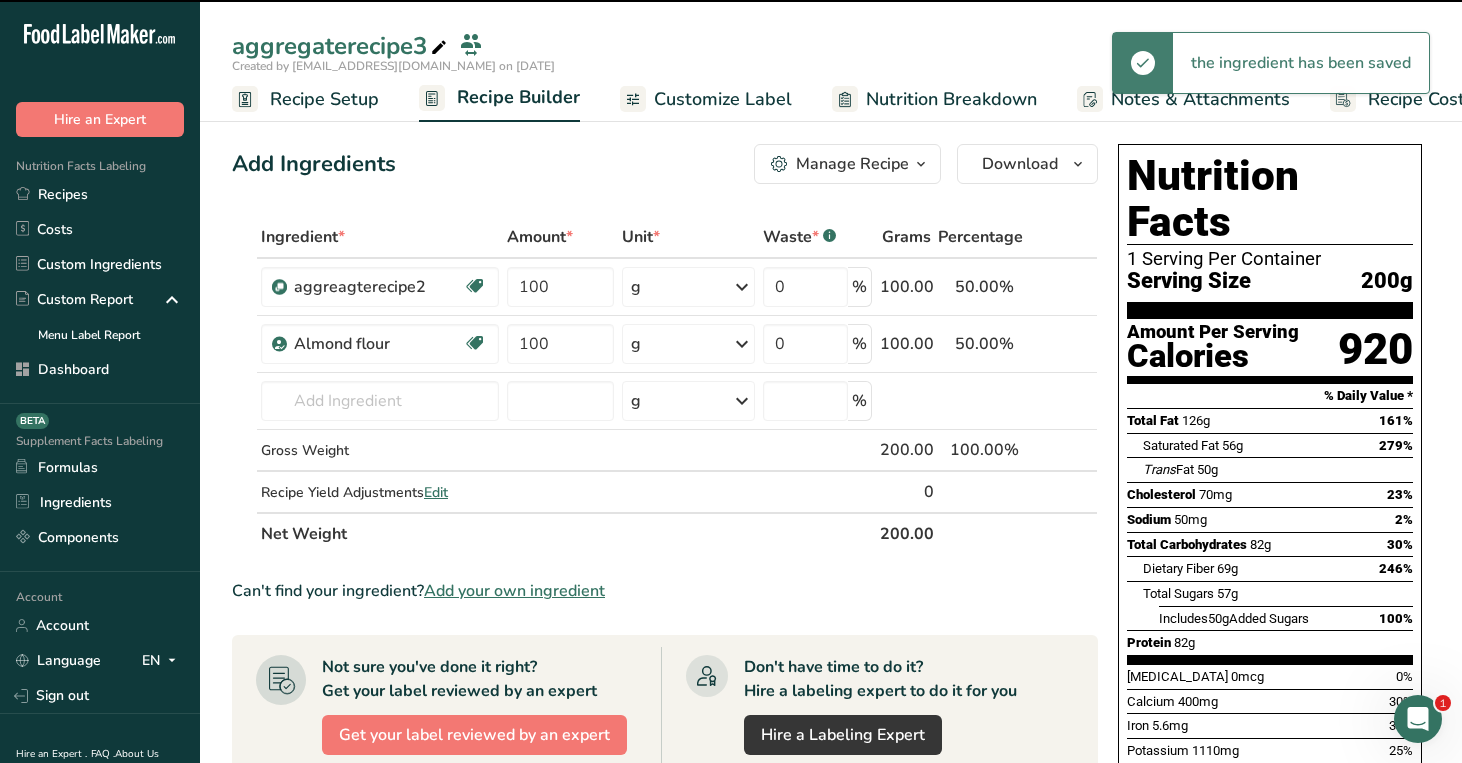 click on "Customize Label" at bounding box center [723, 99] 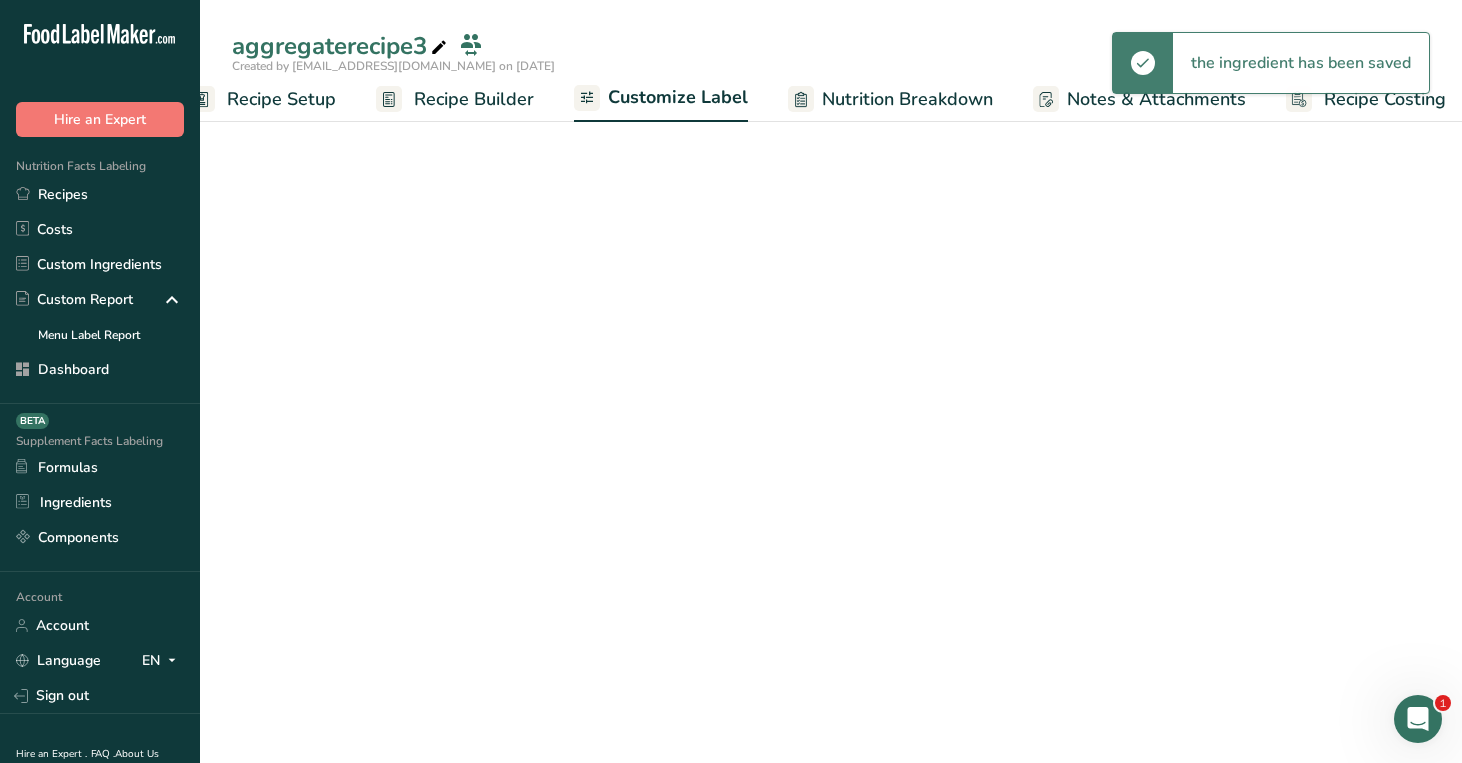 scroll, scrollTop: 0, scrollLeft: 59, axis: horizontal 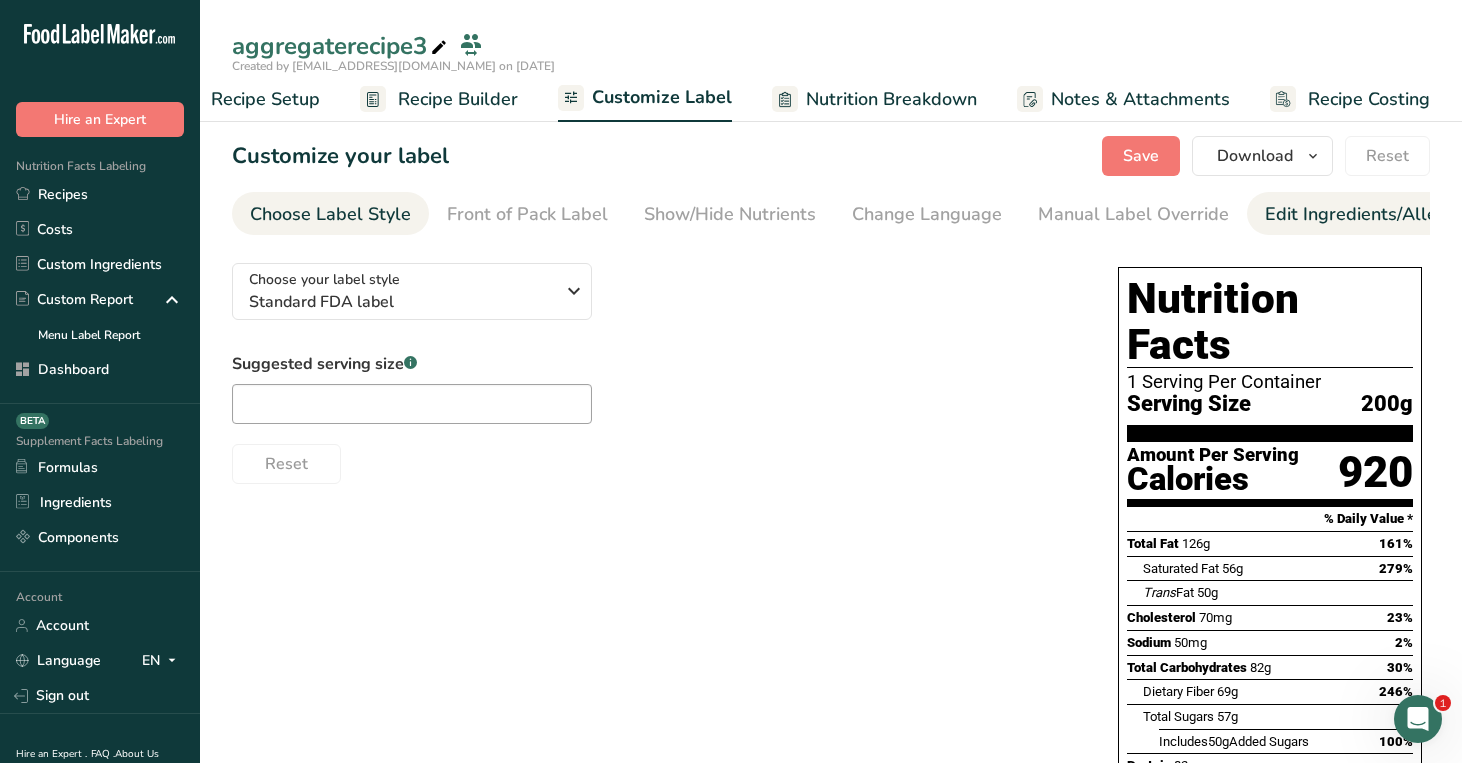 click on "Edit Ingredients/Allergens List" 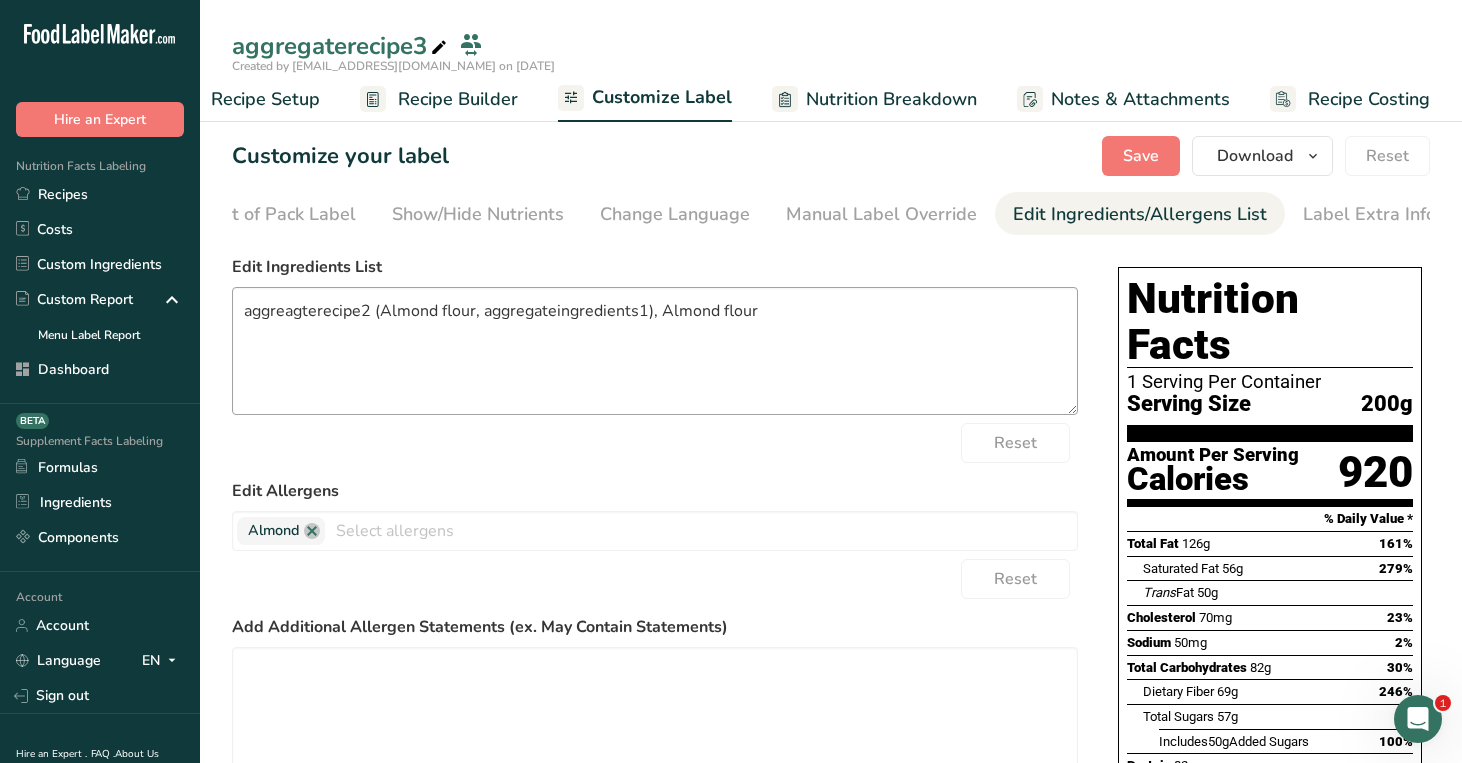 scroll, scrollTop: 0, scrollLeft: 255, axis: horizontal 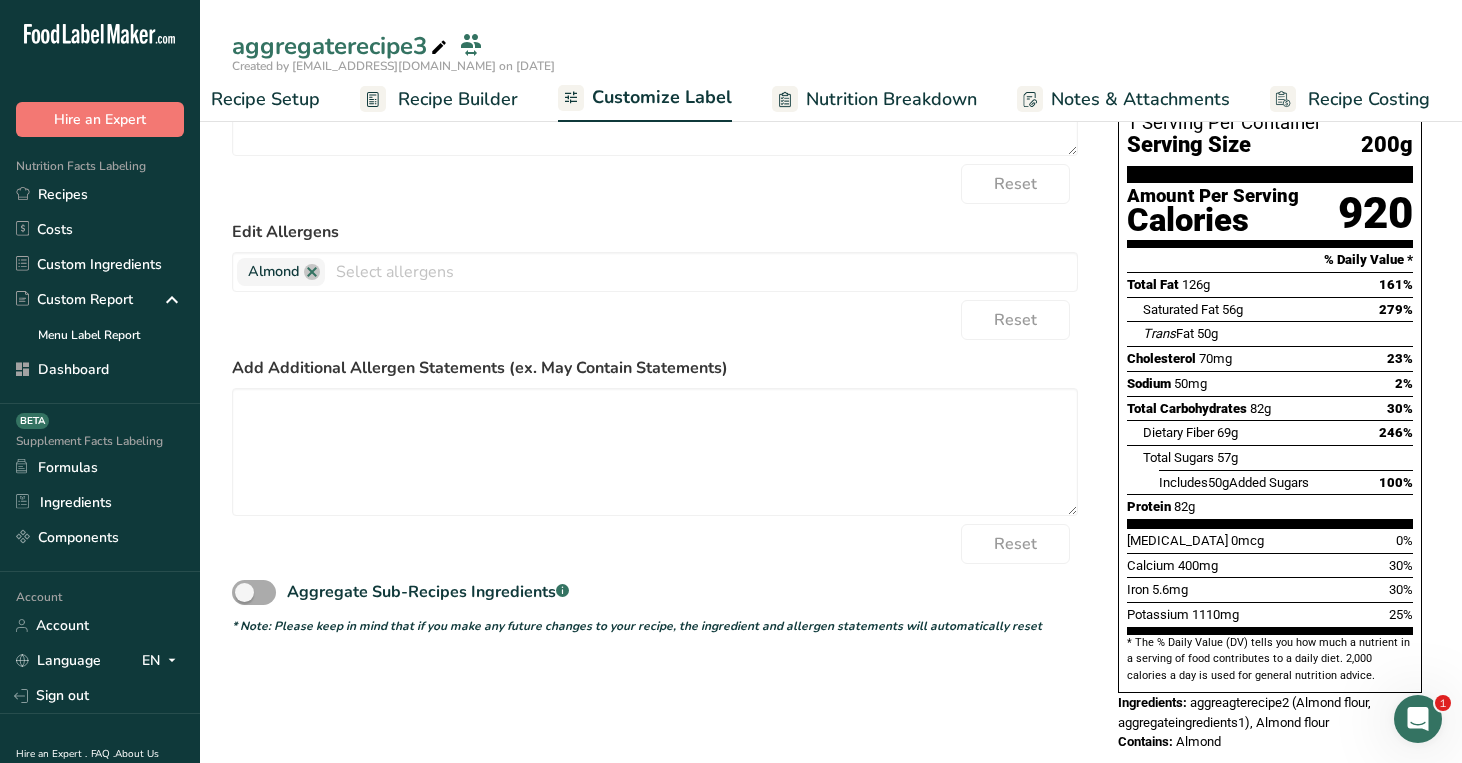 click 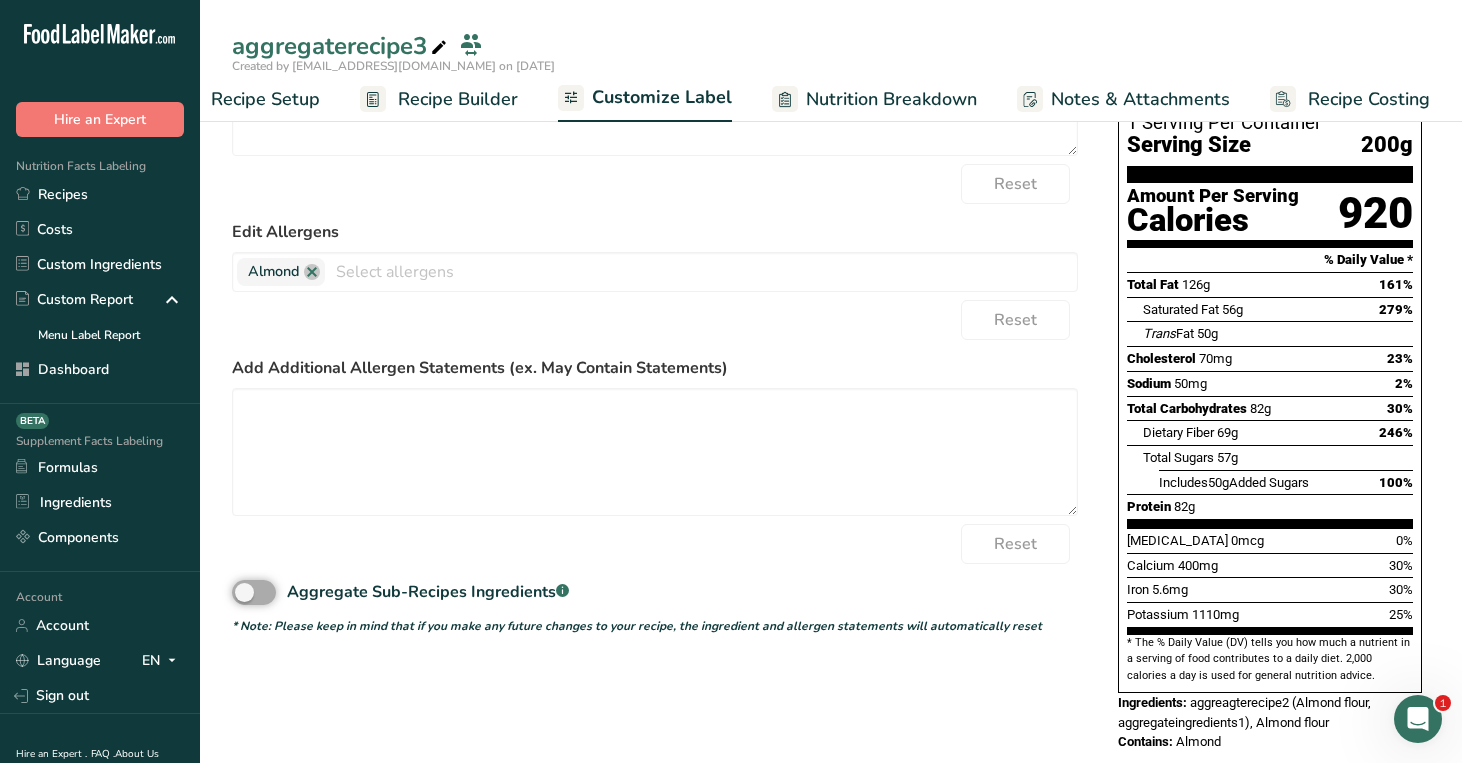 click on "Aggregate Sub-Recipes Ingredients
.a-a{fill:#347362;}.b-a{fill:#fff;}" 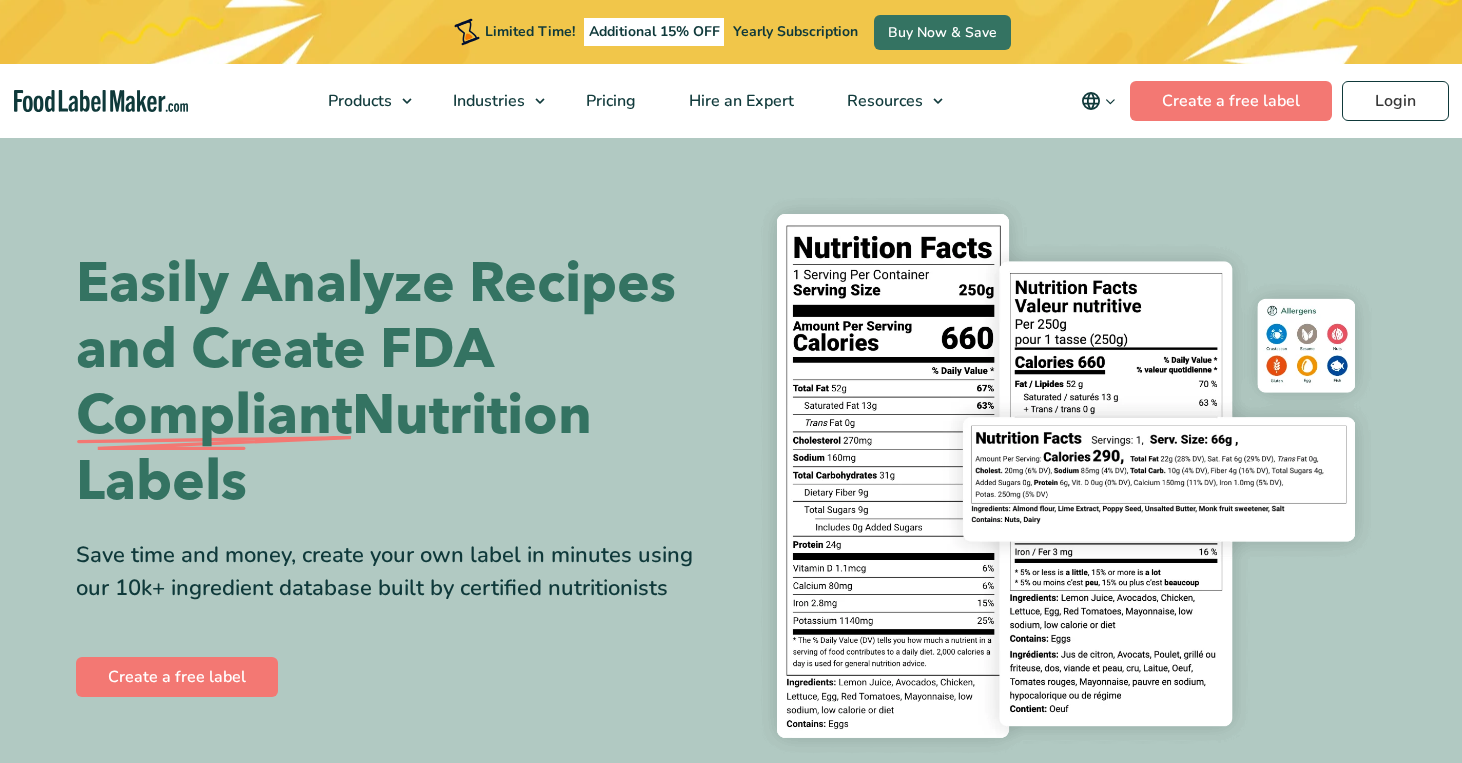 scroll, scrollTop: 0, scrollLeft: 0, axis: both 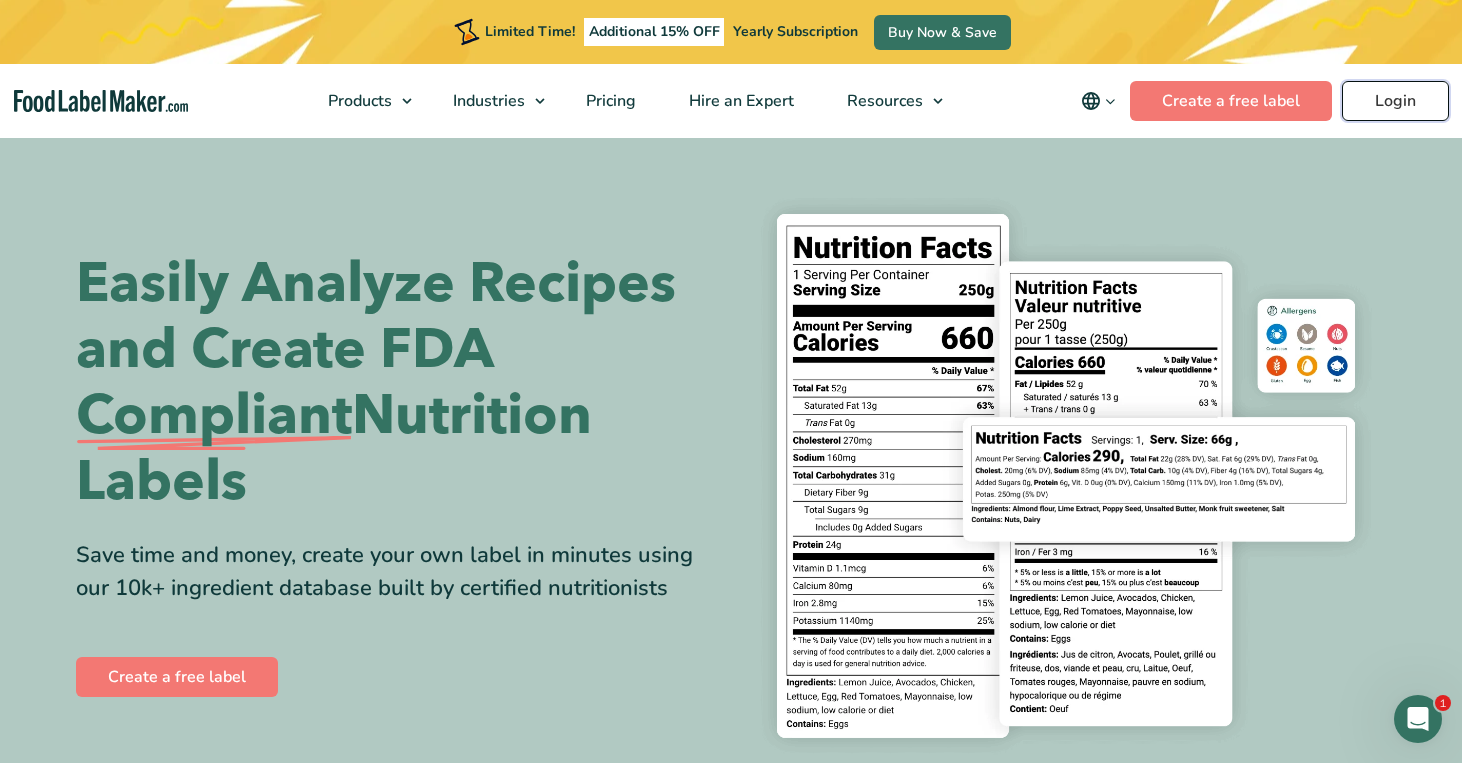 click on "Login" at bounding box center (1395, 101) 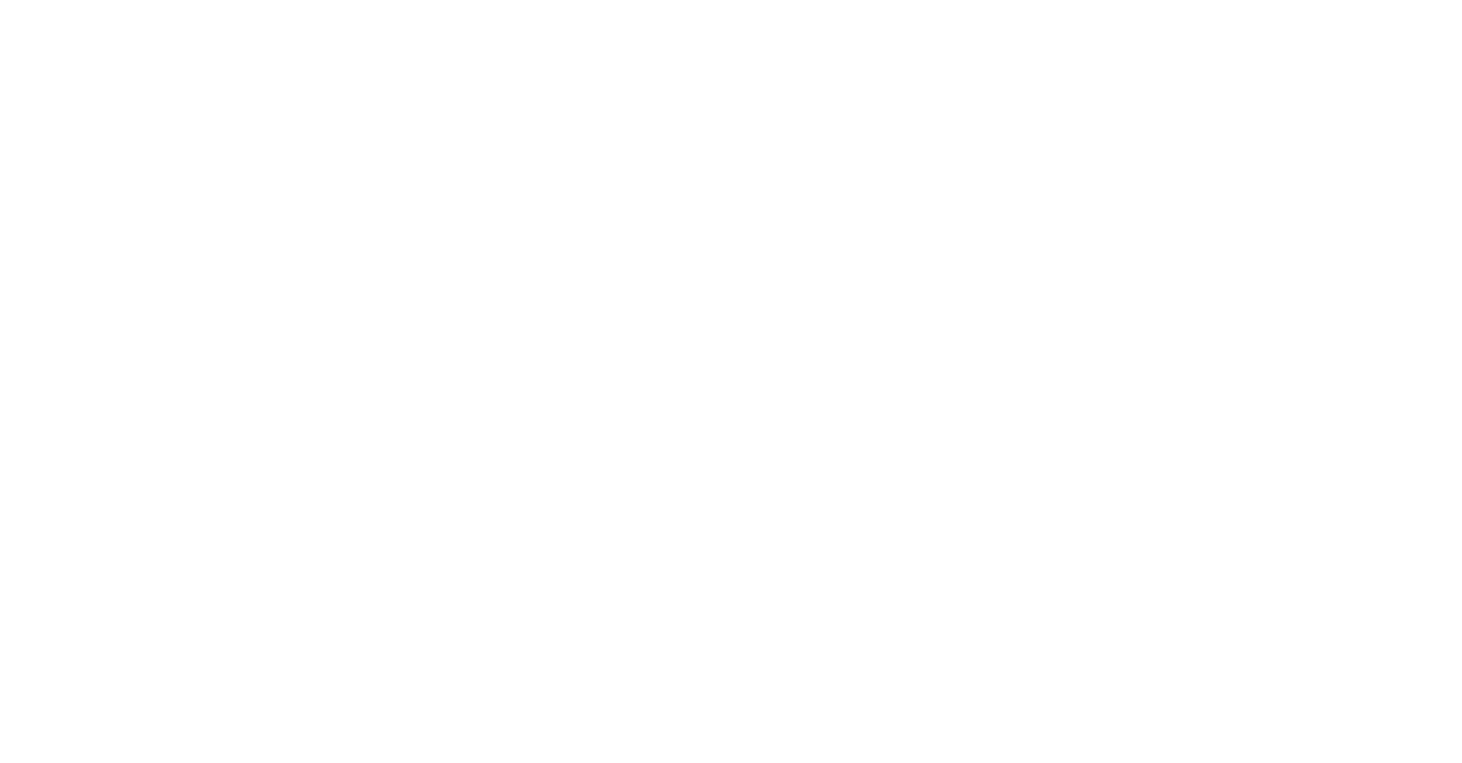 scroll, scrollTop: 0, scrollLeft: 0, axis: both 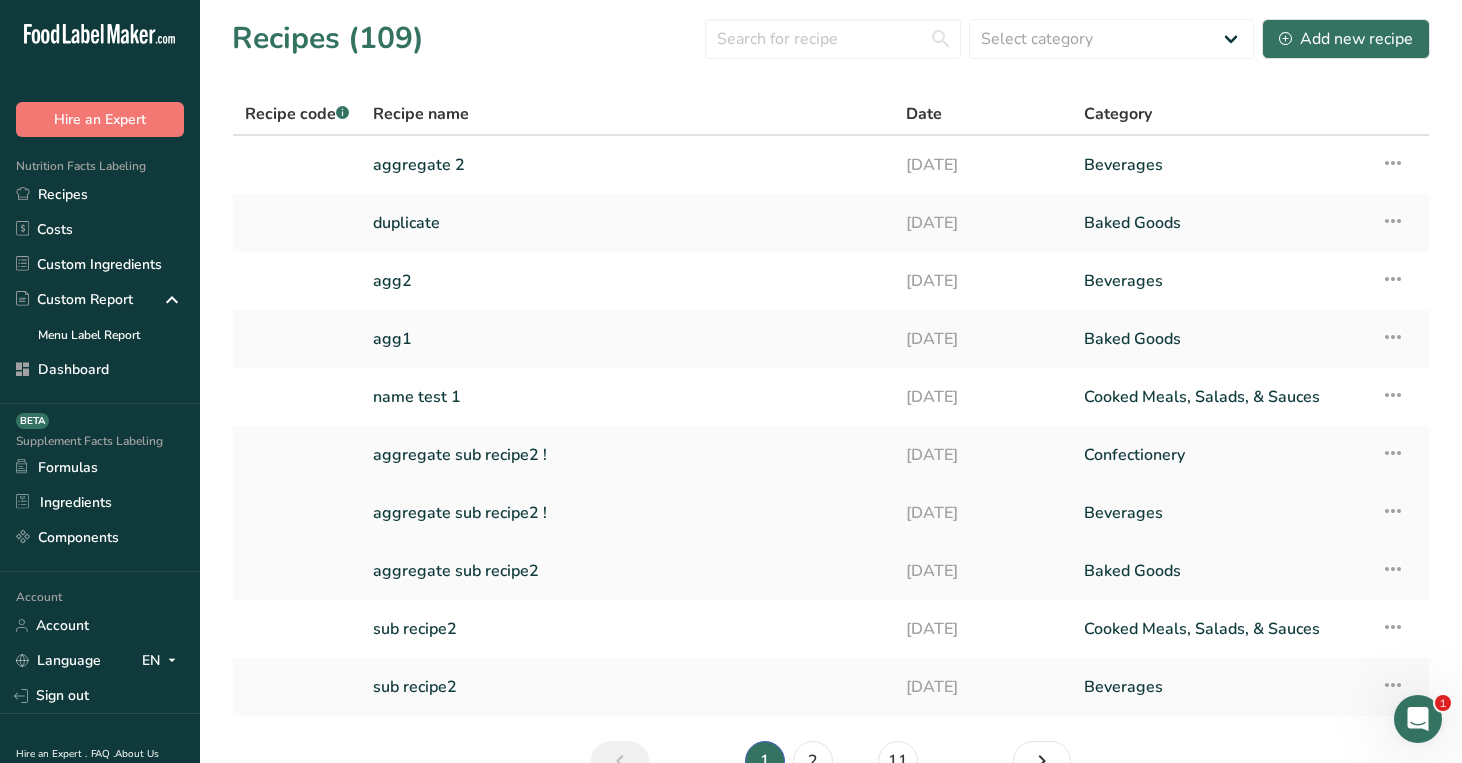 click on "aggregate sub recipe2 !" at bounding box center (627, 513) 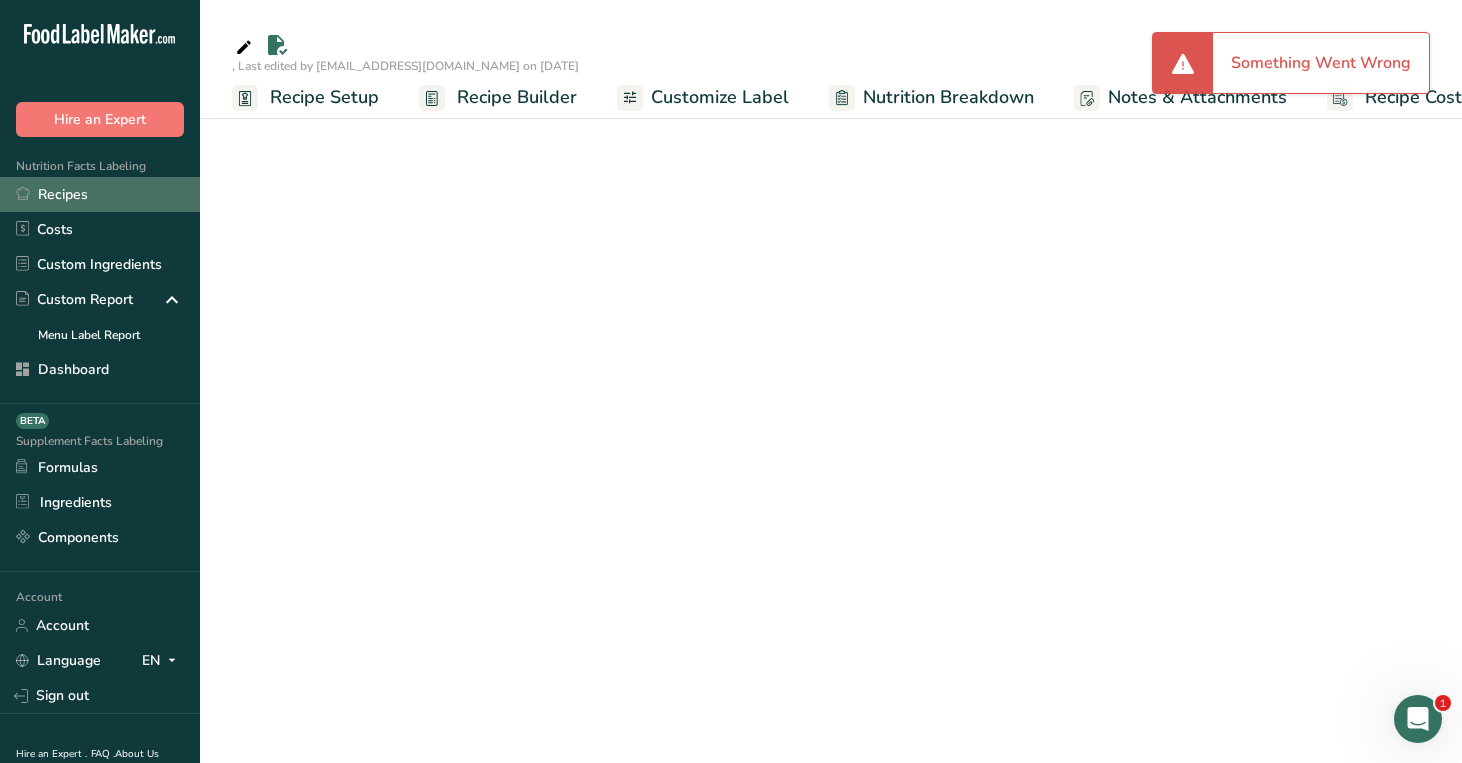 click on "Recipes" at bounding box center (100, 194) 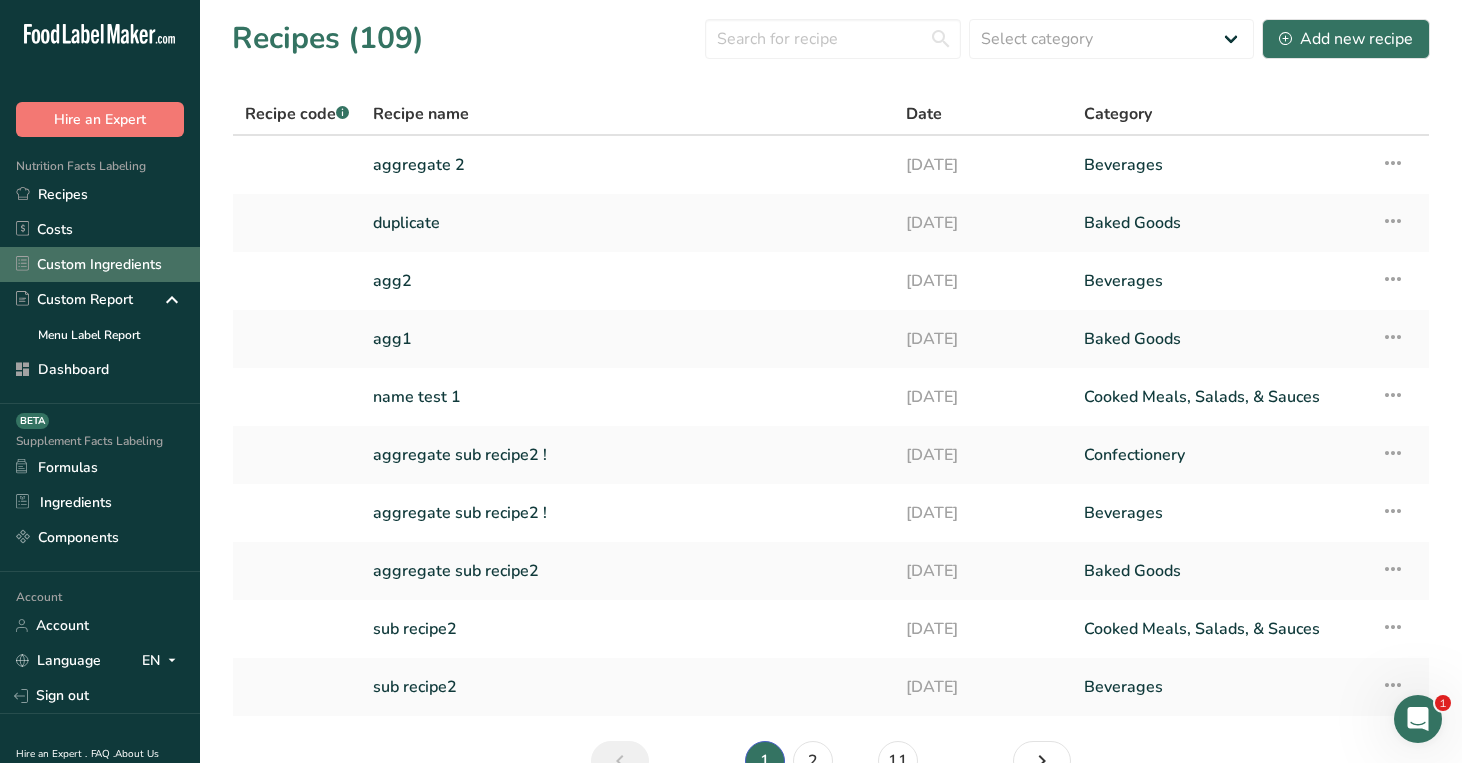 click on "Custom Ingredients" at bounding box center [100, 264] 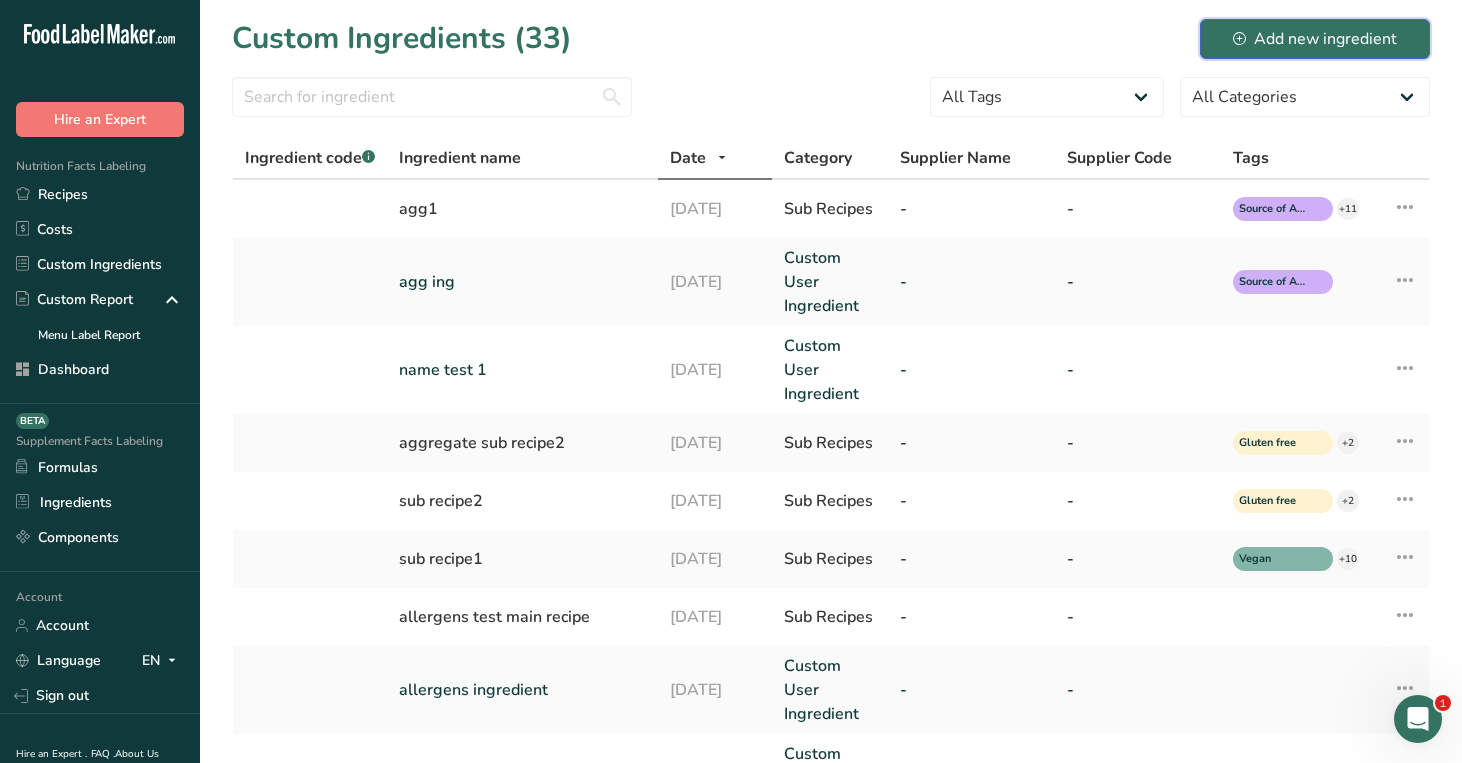 click on "Add new ingredient" at bounding box center (1315, 39) 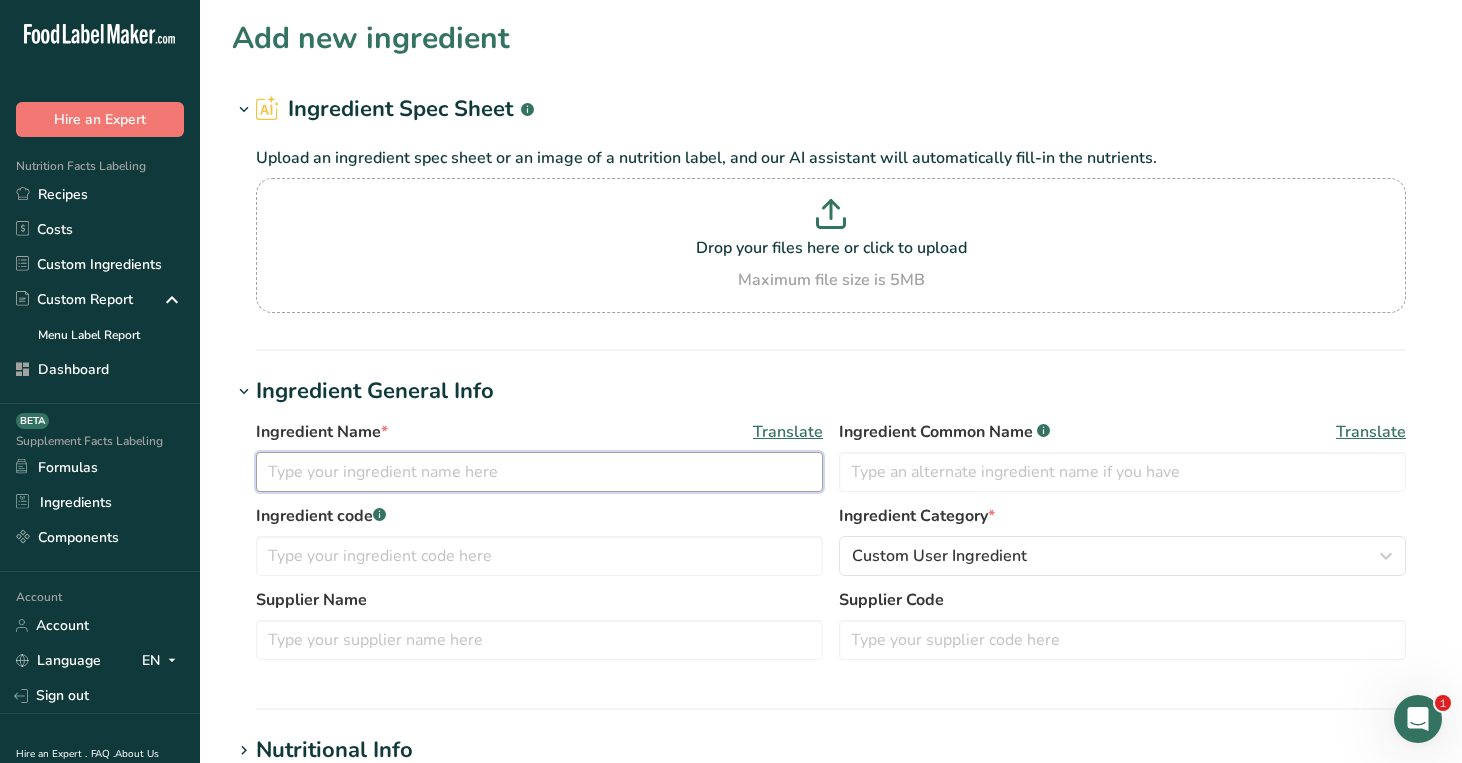 click at bounding box center (539, 472) 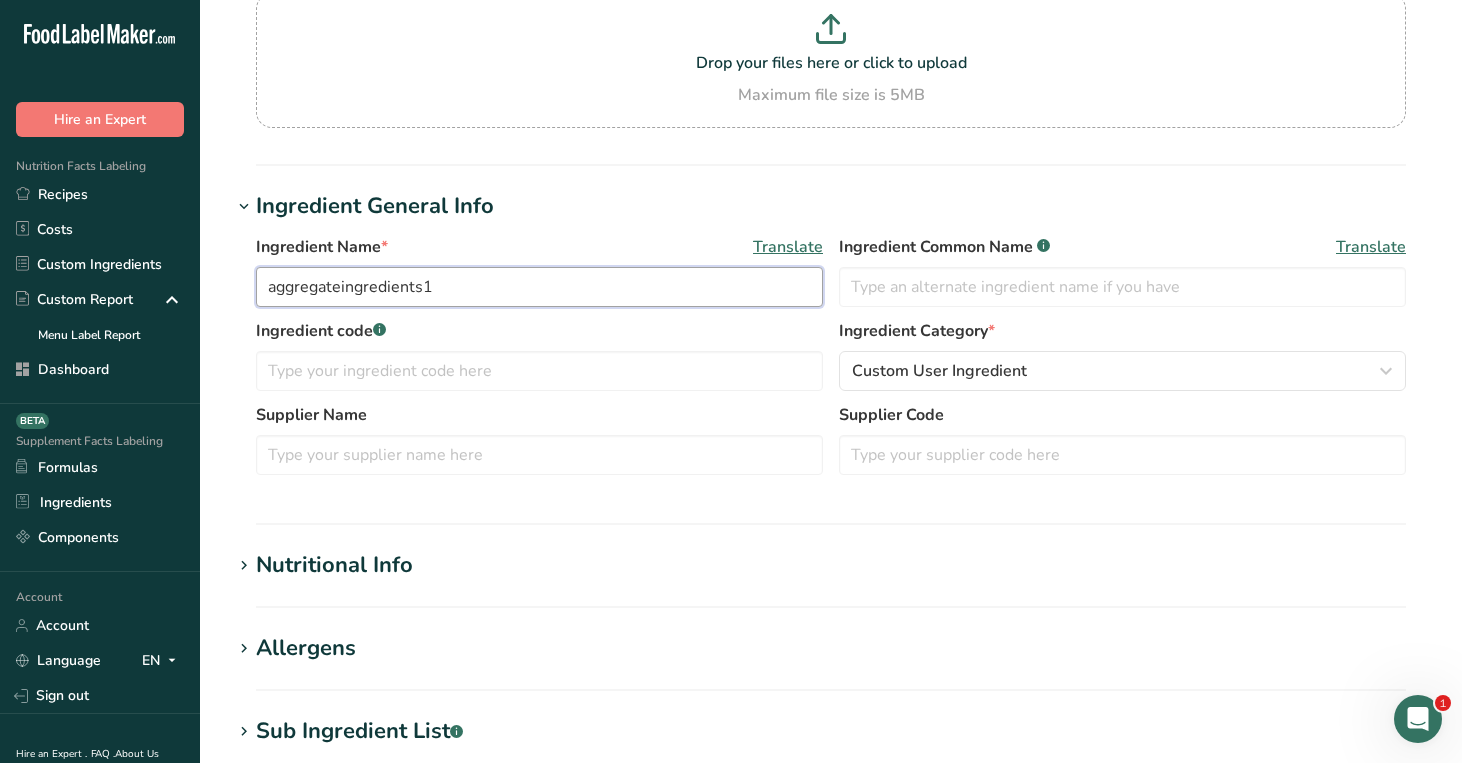 scroll, scrollTop: 351, scrollLeft: 0, axis: vertical 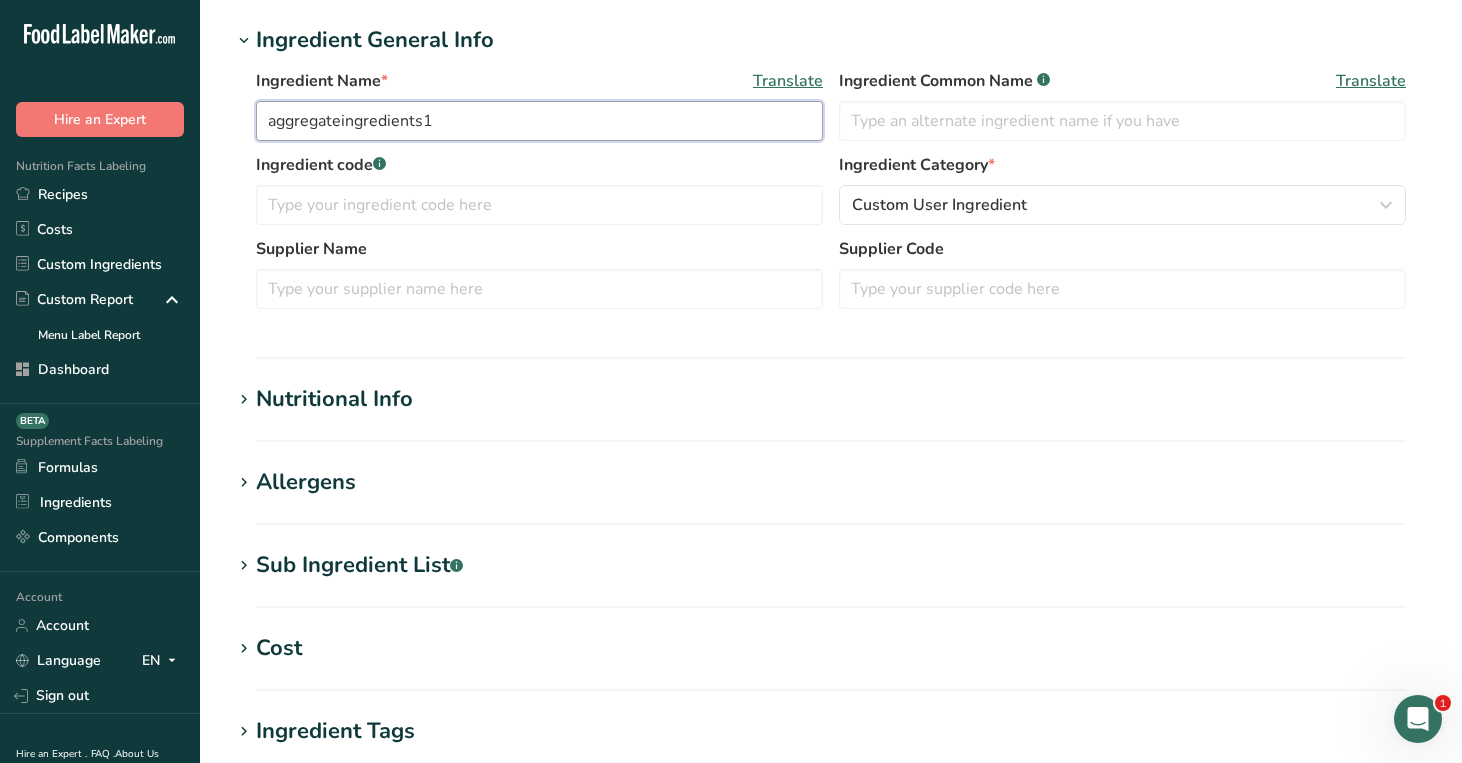 type on "aggregateingredients1" 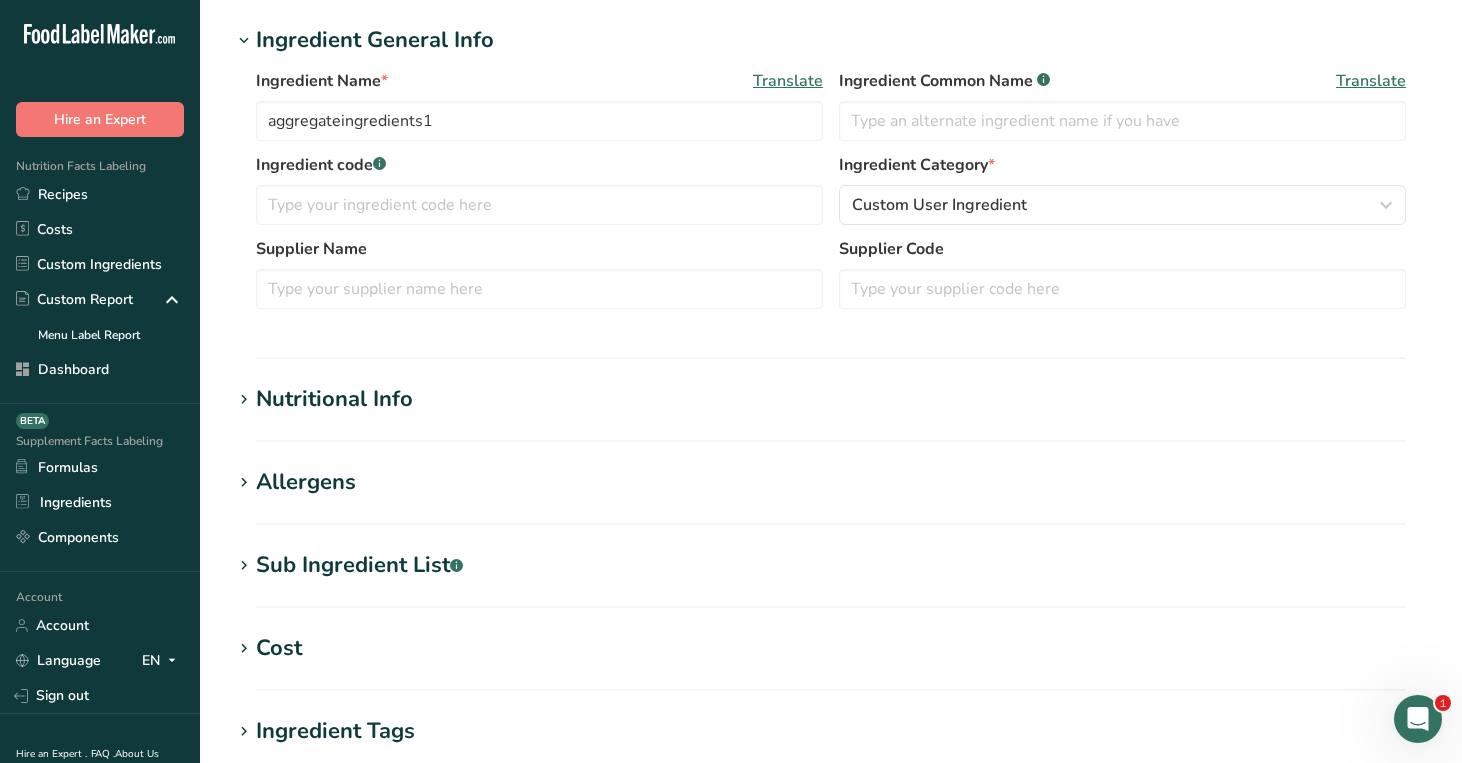 click on "Nutritional Info" at bounding box center (334, 399) 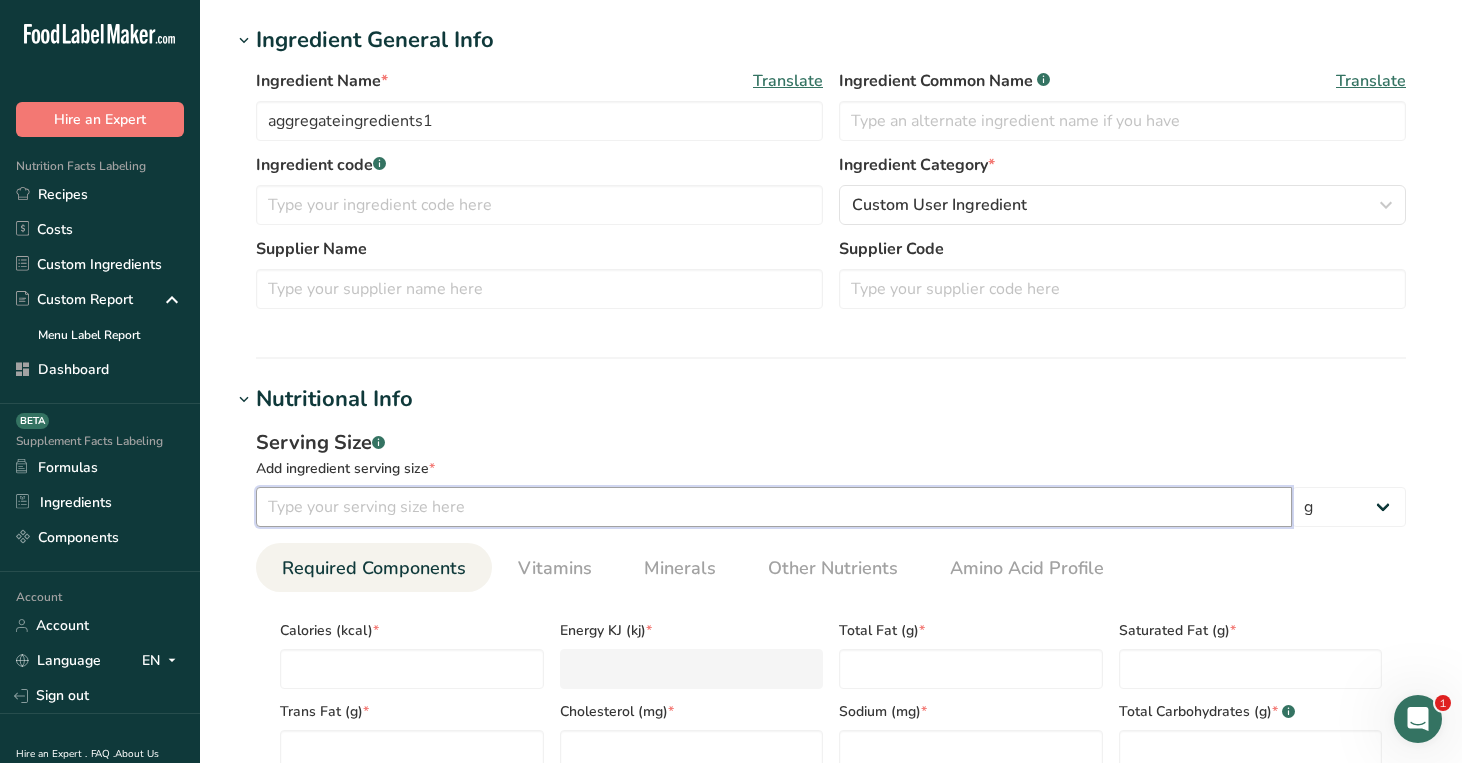 click at bounding box center (774, 507) 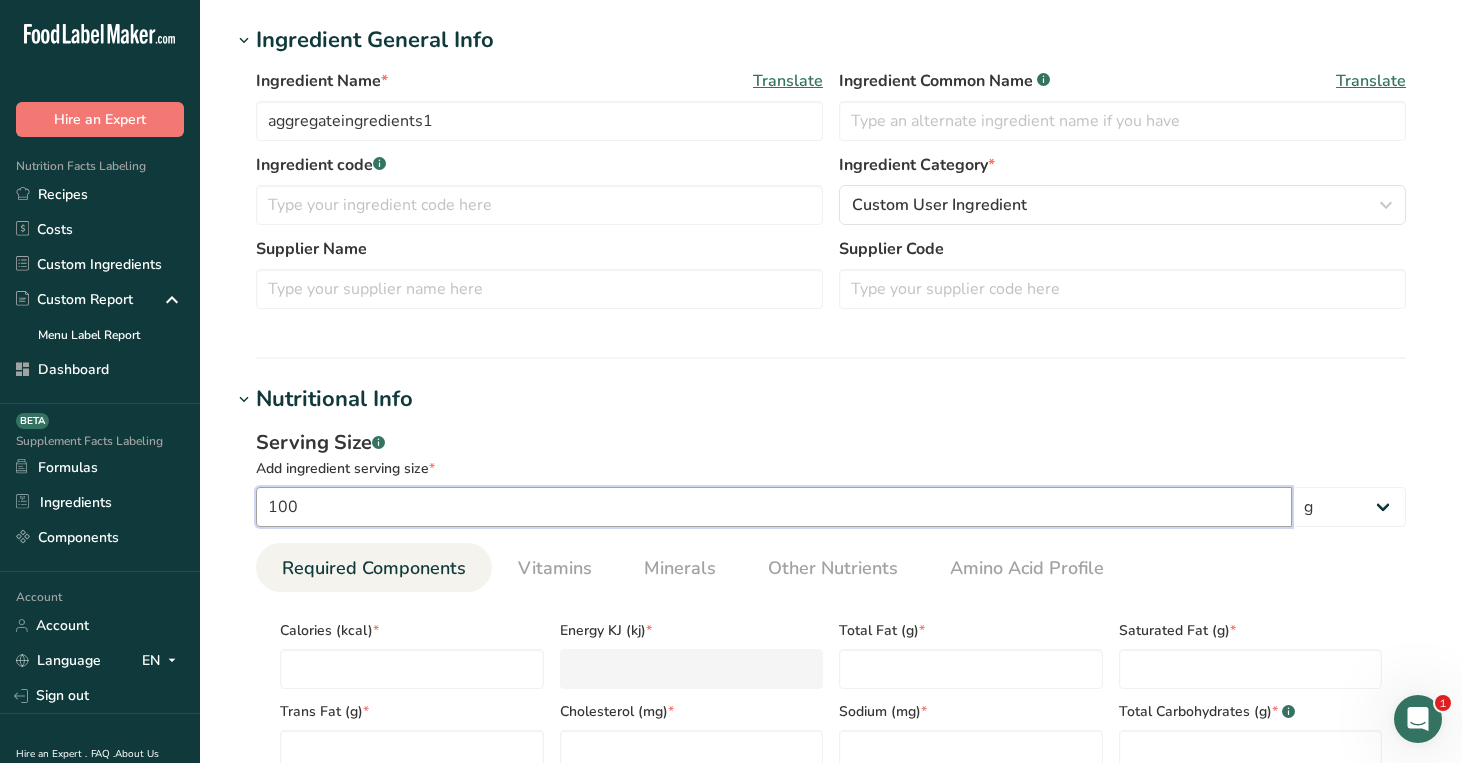 type on "100" 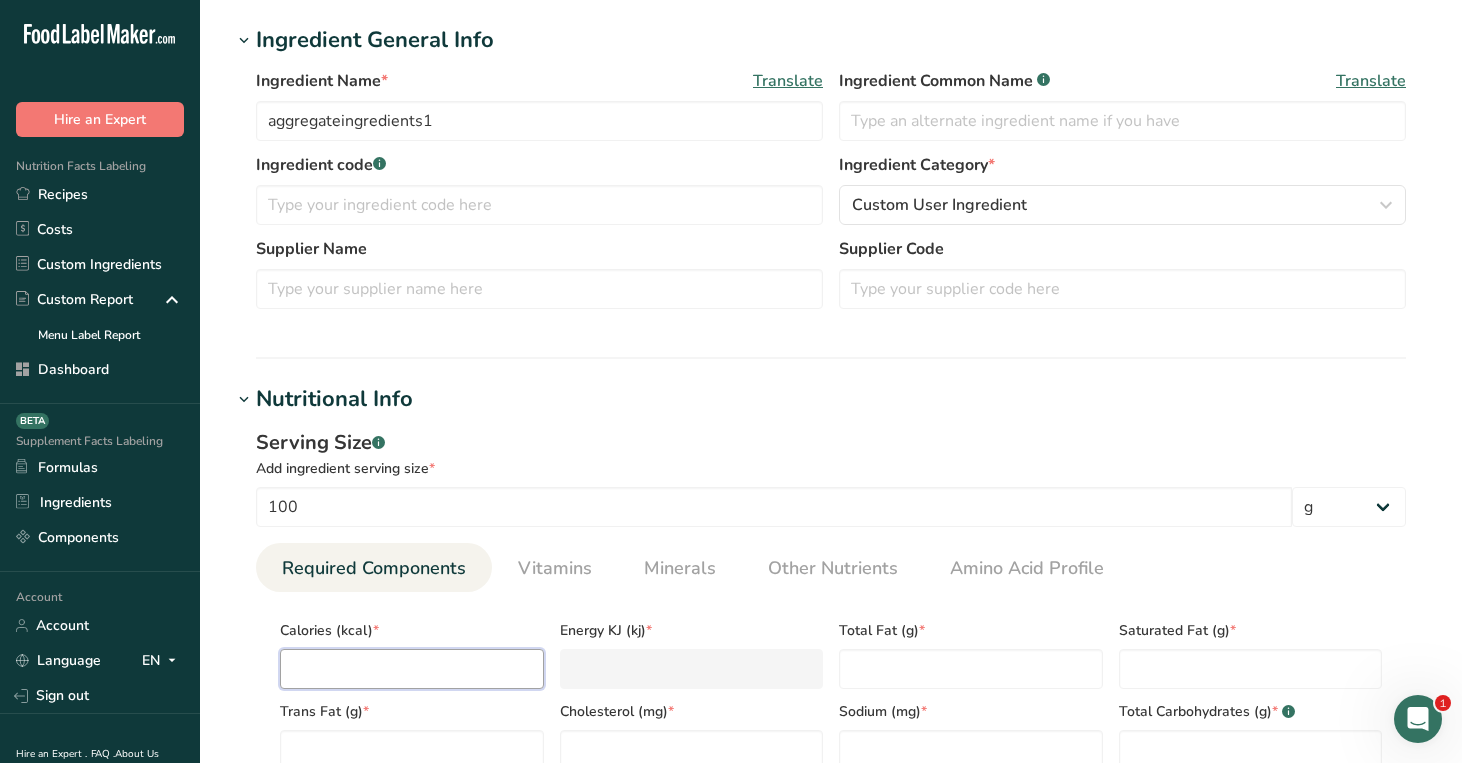 click at bounding box center (412, 669) 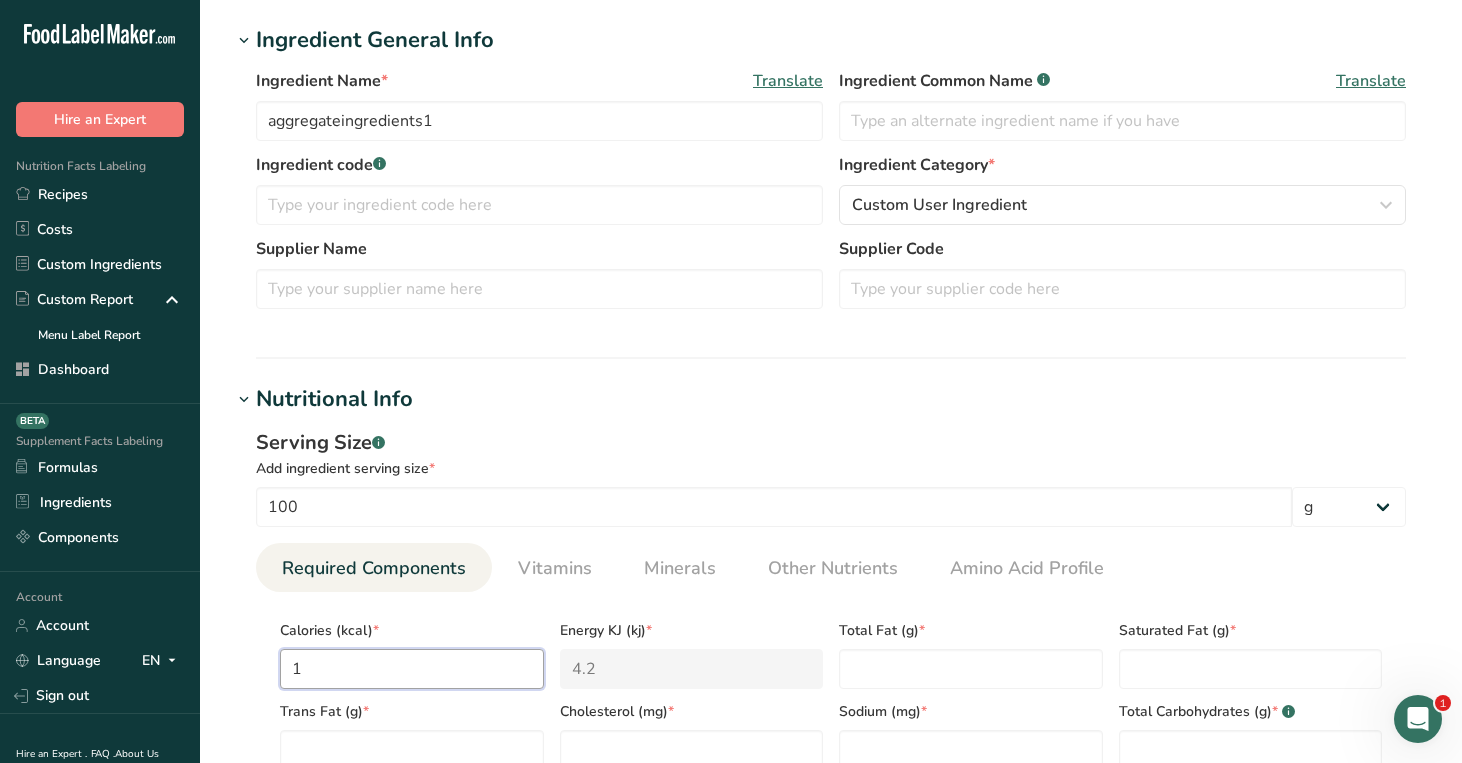 type on "10" 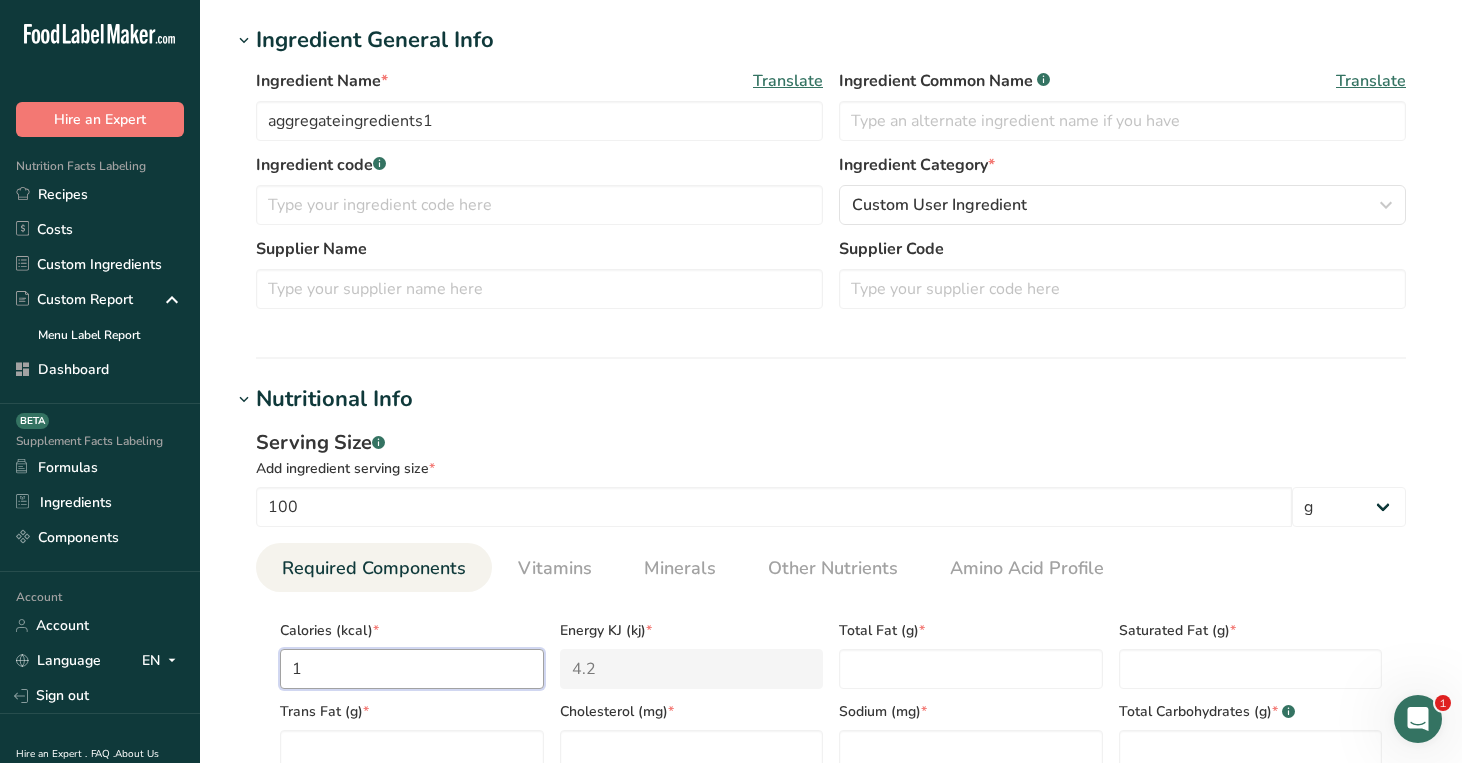 type on "41.8" 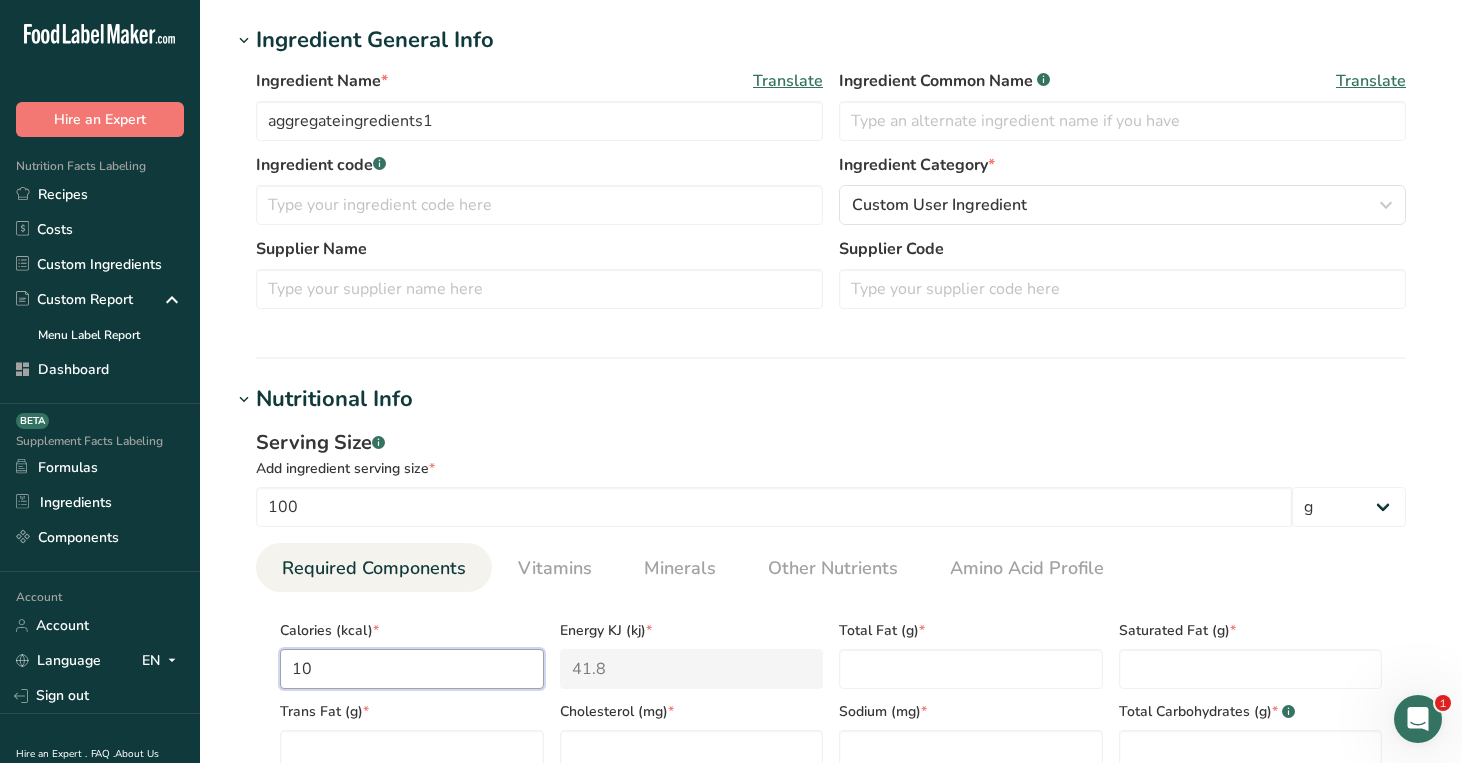 type on "100" 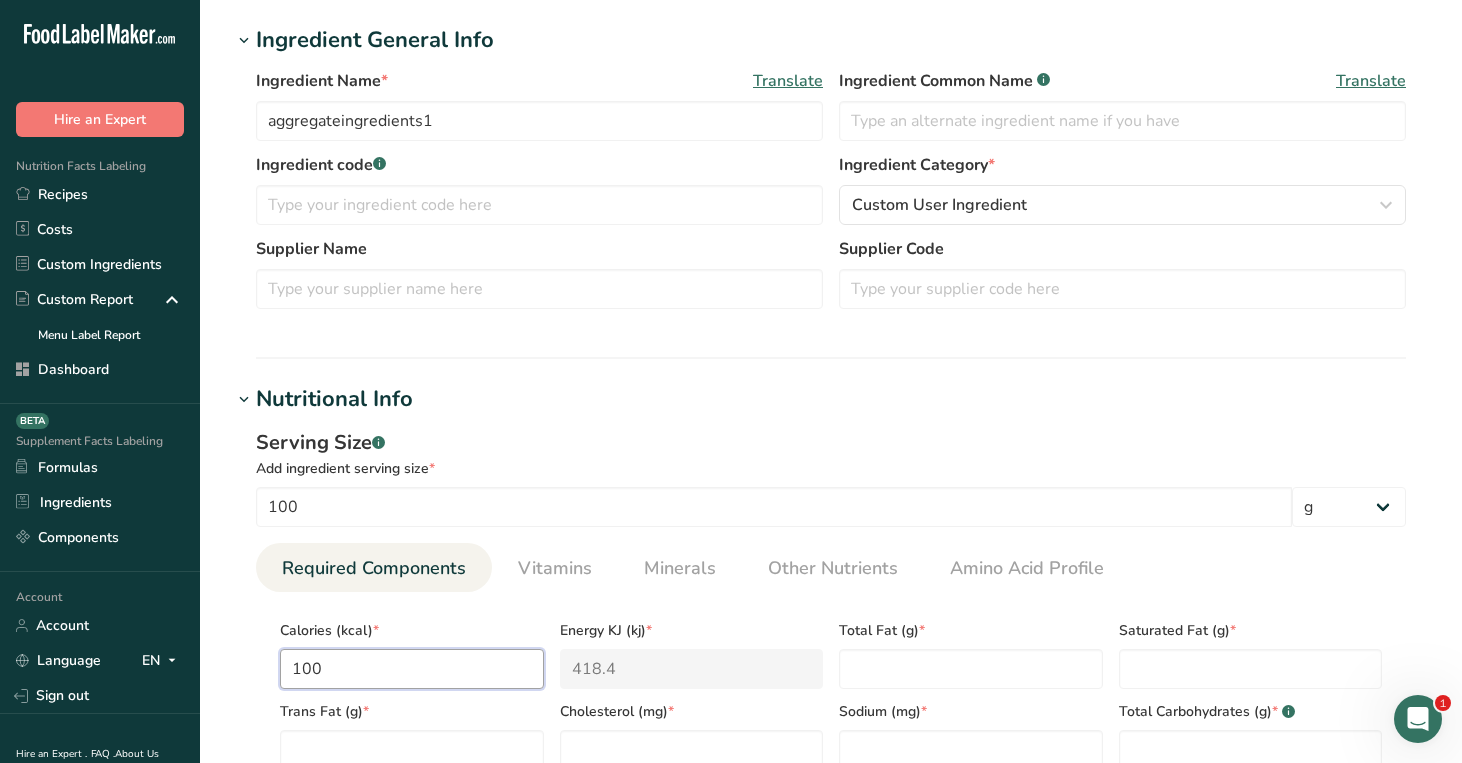 type on "100" 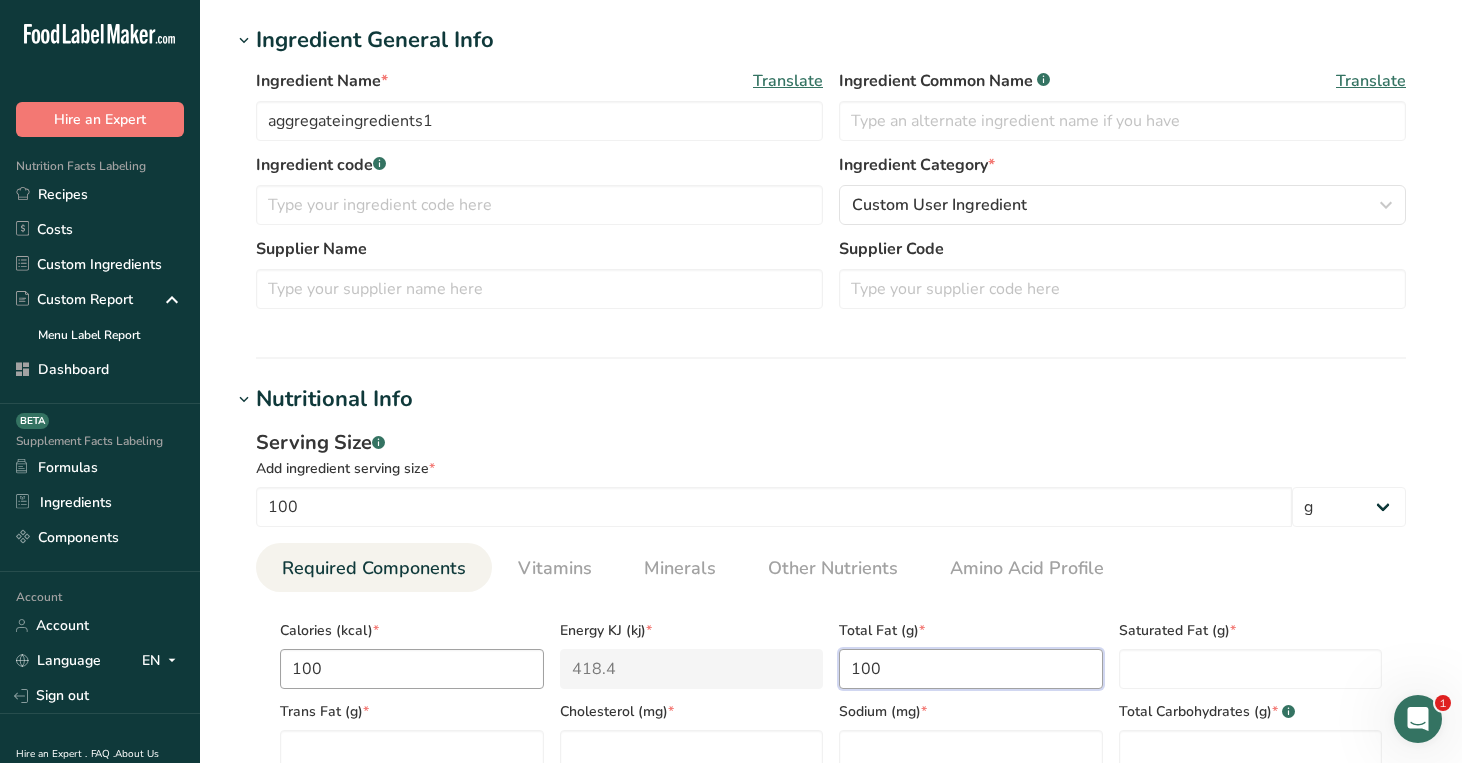 type on "100" 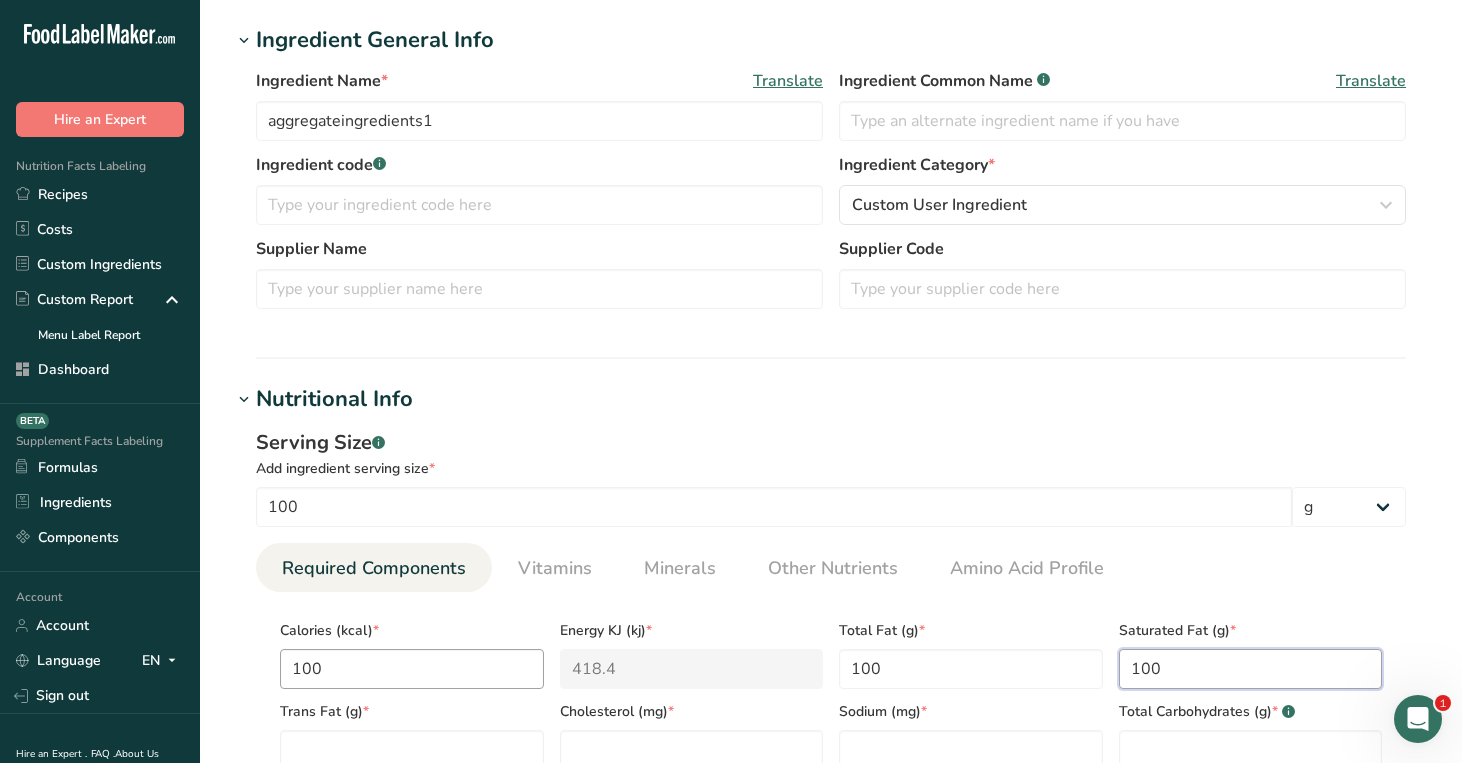 type on "100" 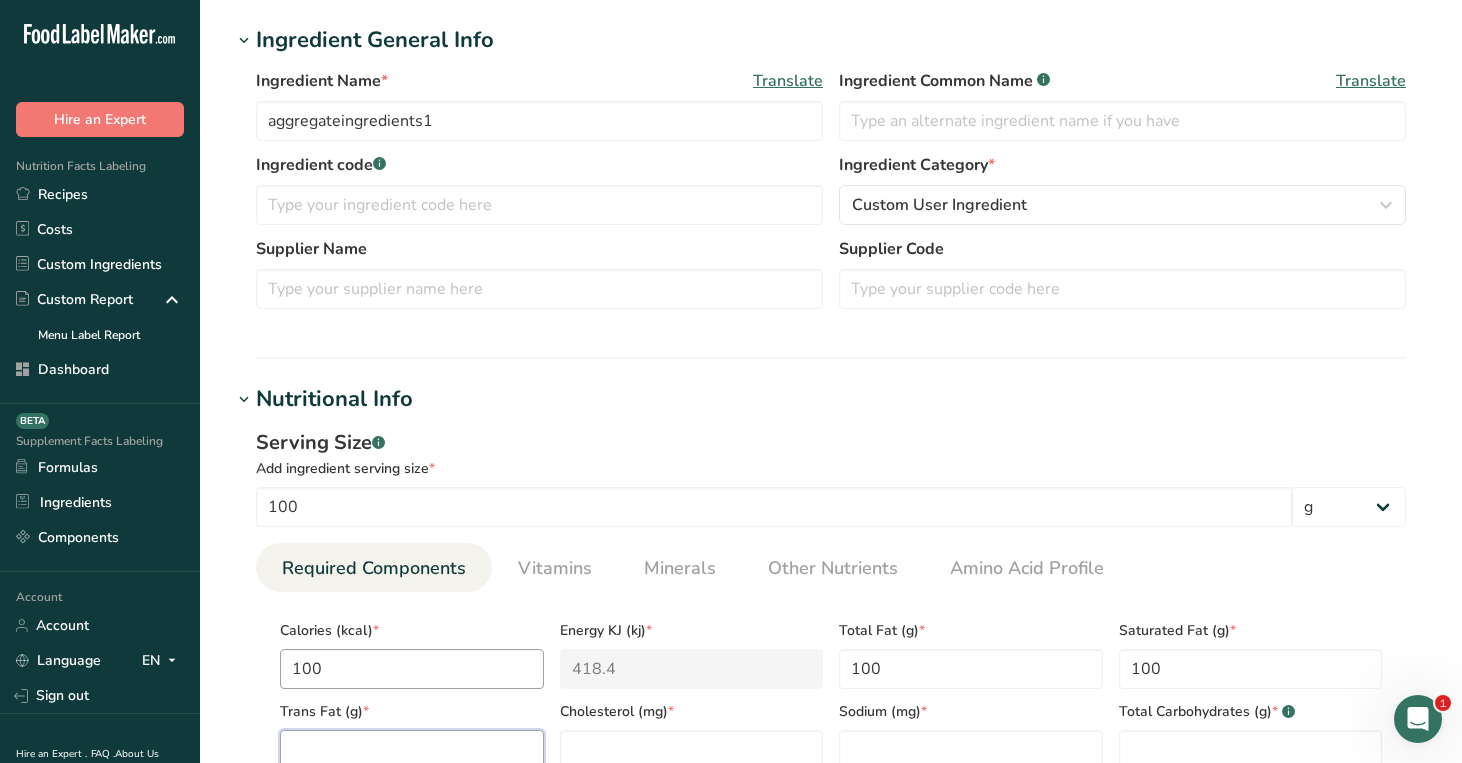 scroll, scrollTop: 358, scrollLeft: 0, axis: vertical 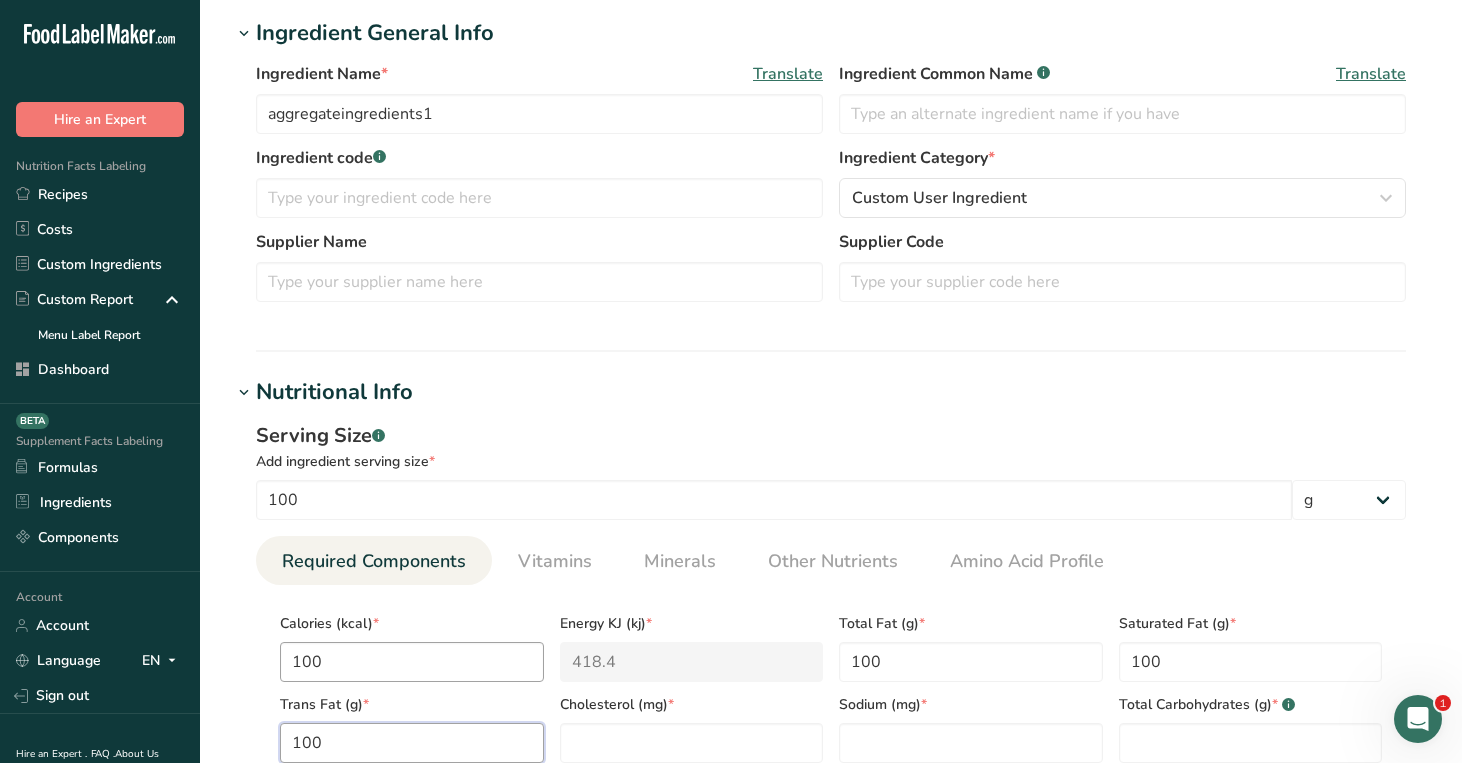 type on "100" 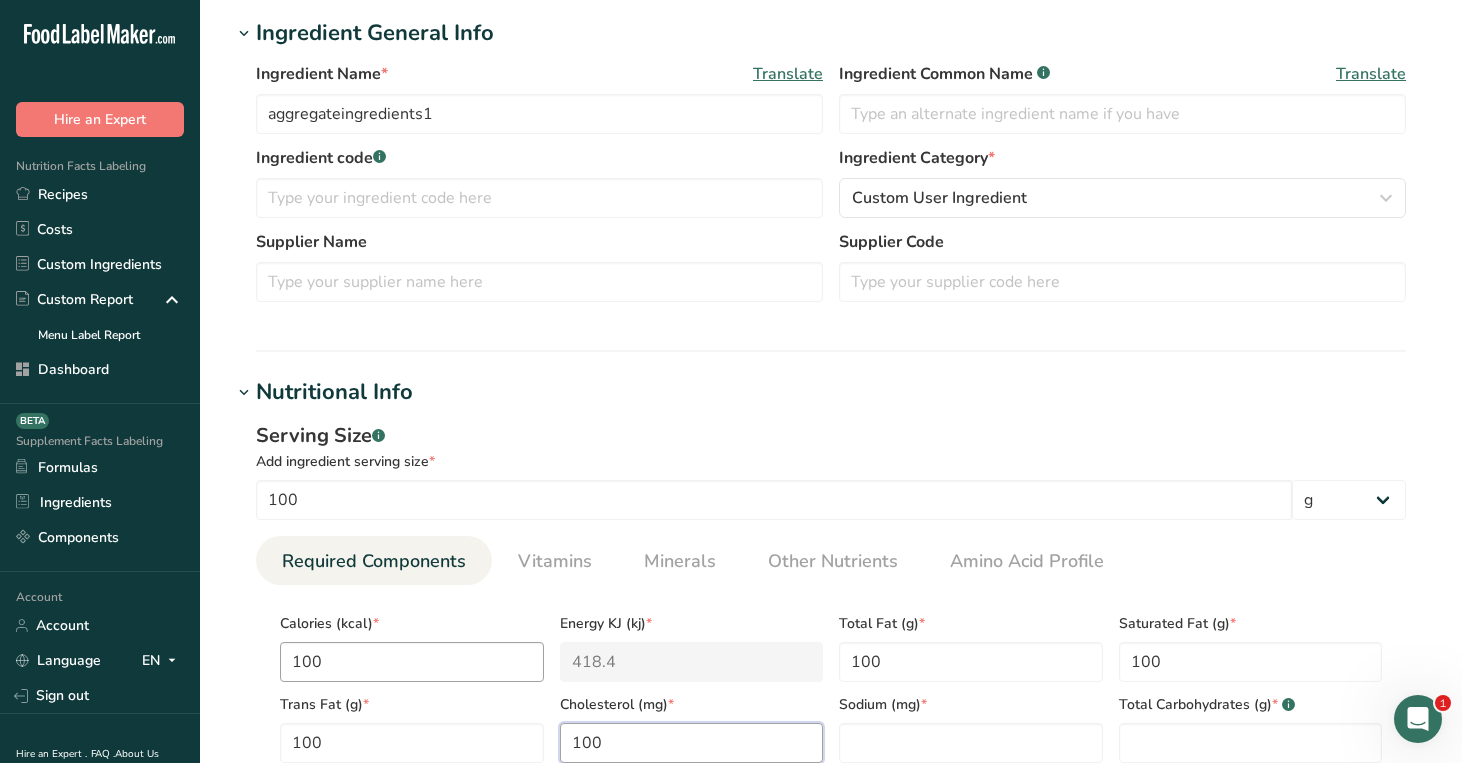 type on "100" 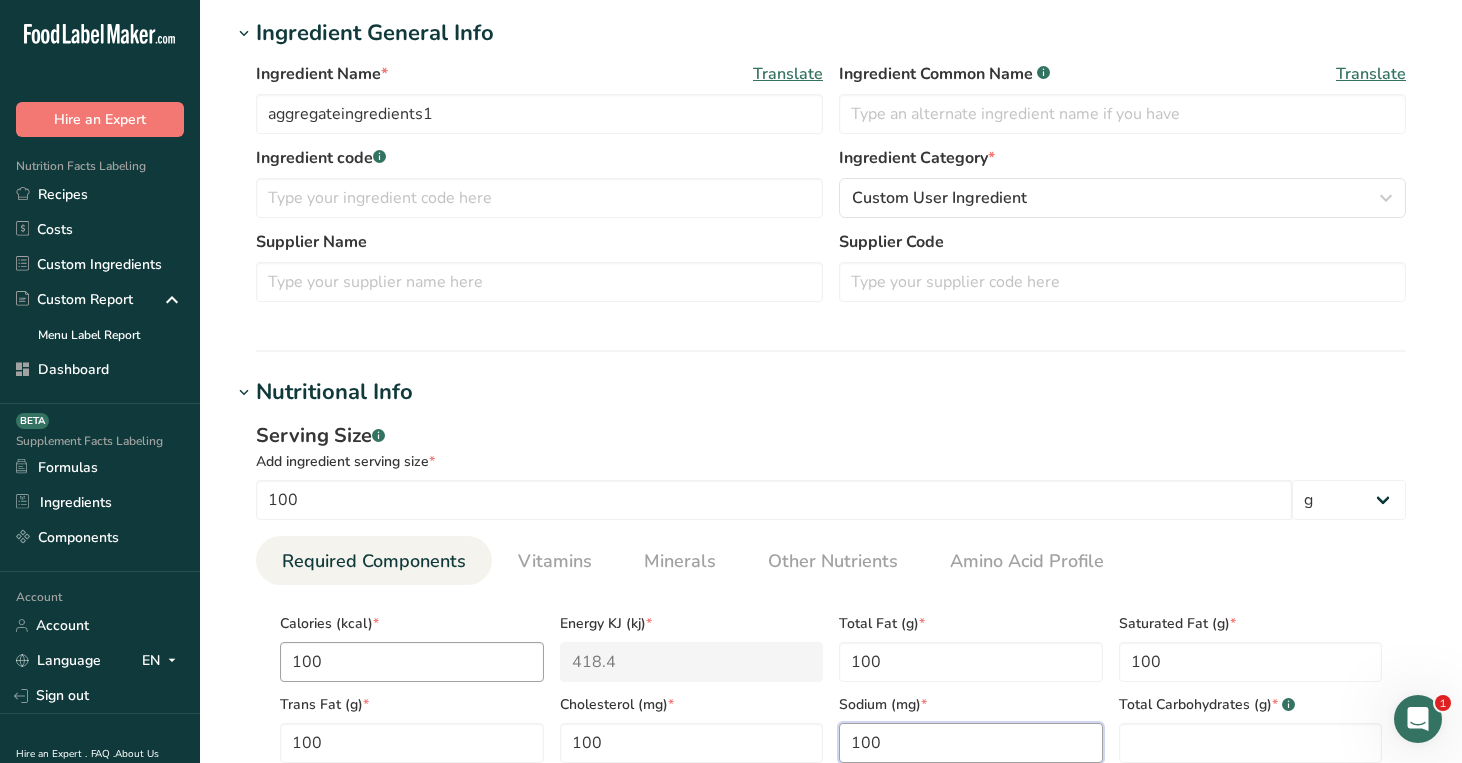 type on "100" 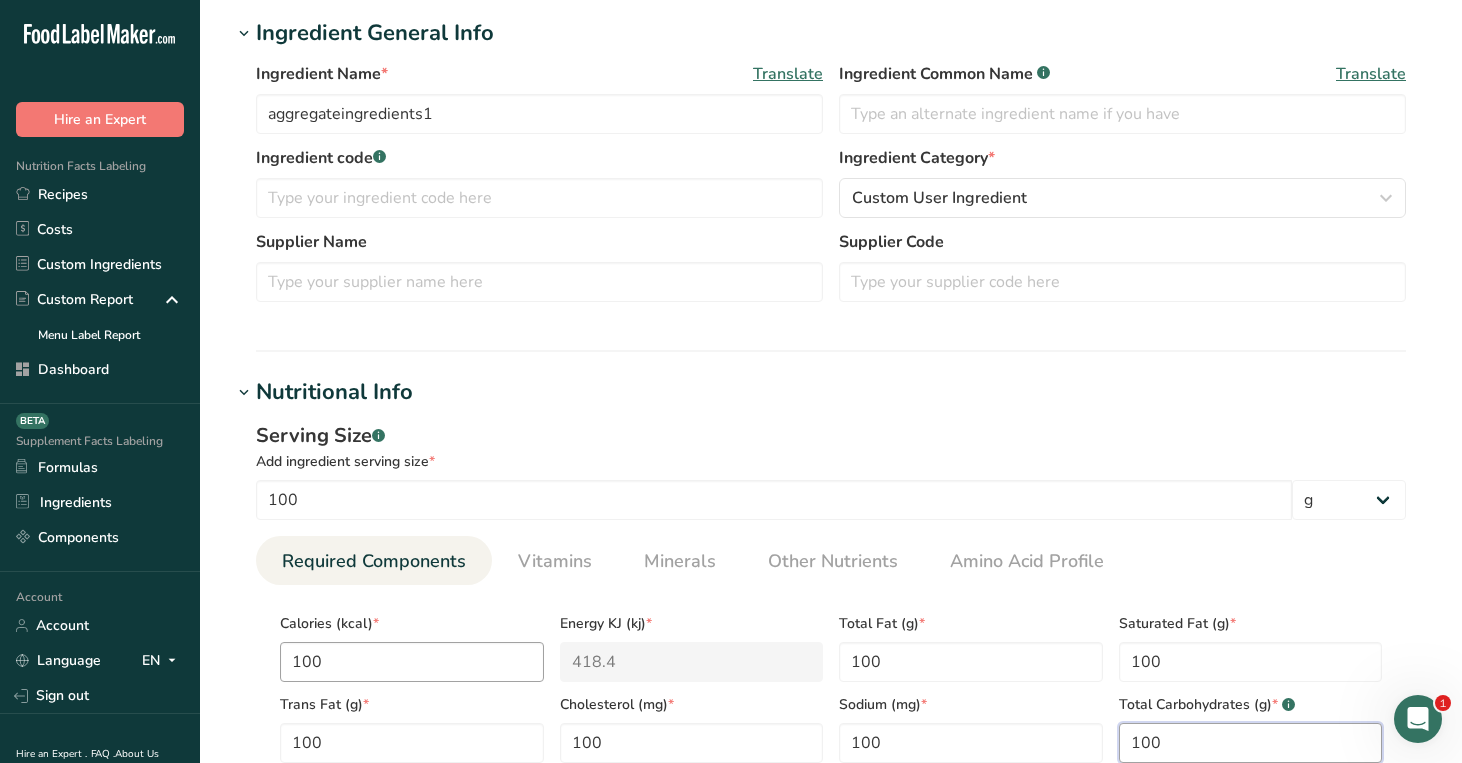 type on "100" 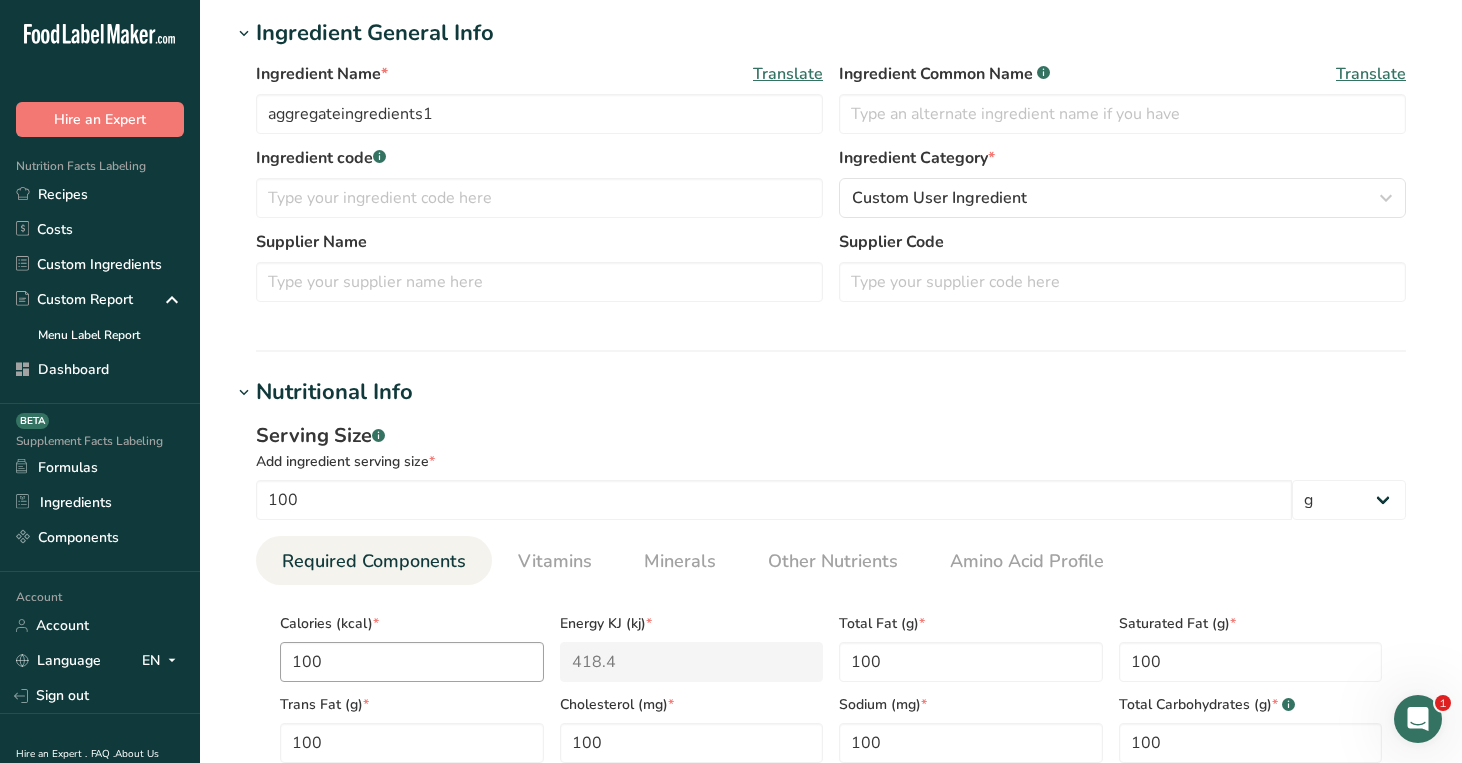 scroll, scrollTop: 800, scrollLeft: 0, axis: vertical 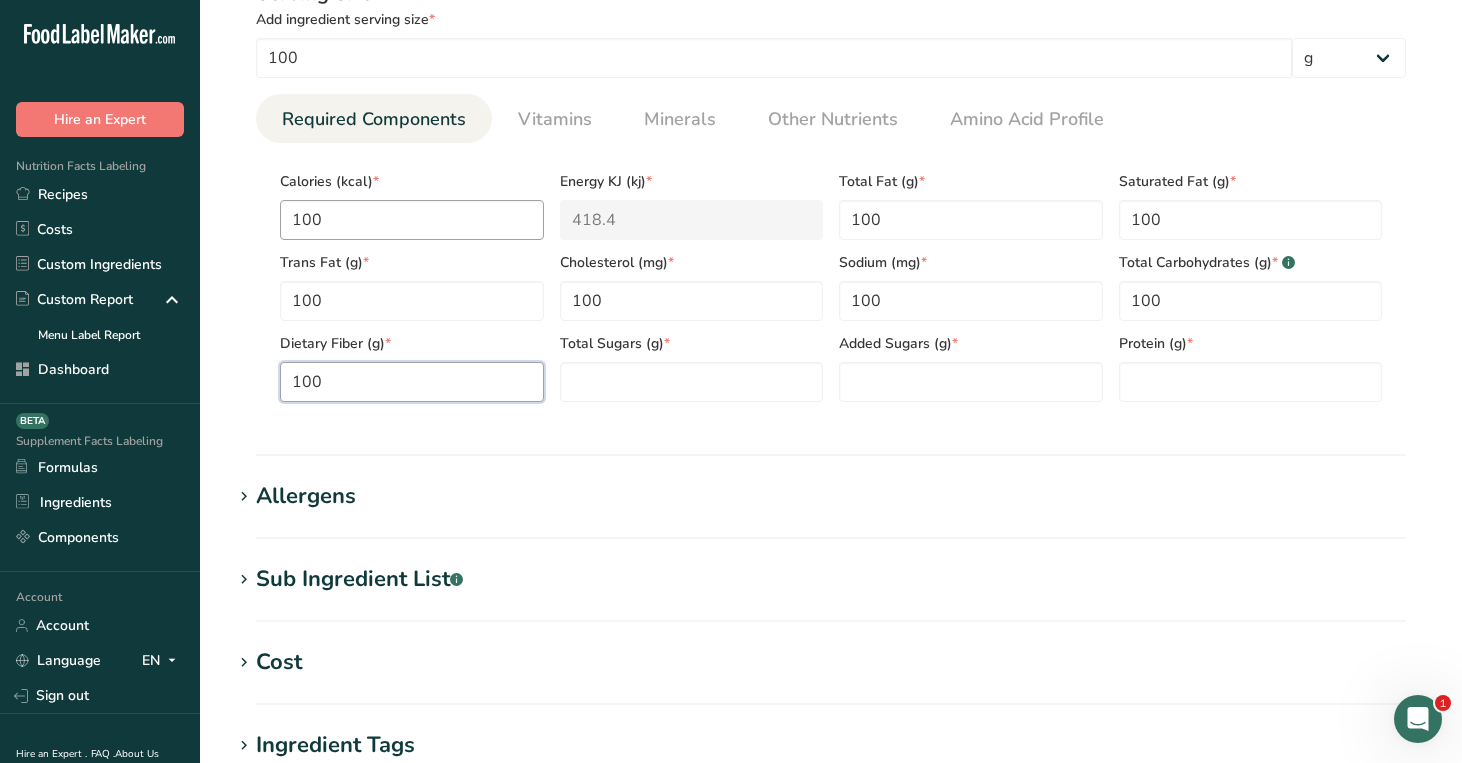 type on "100" 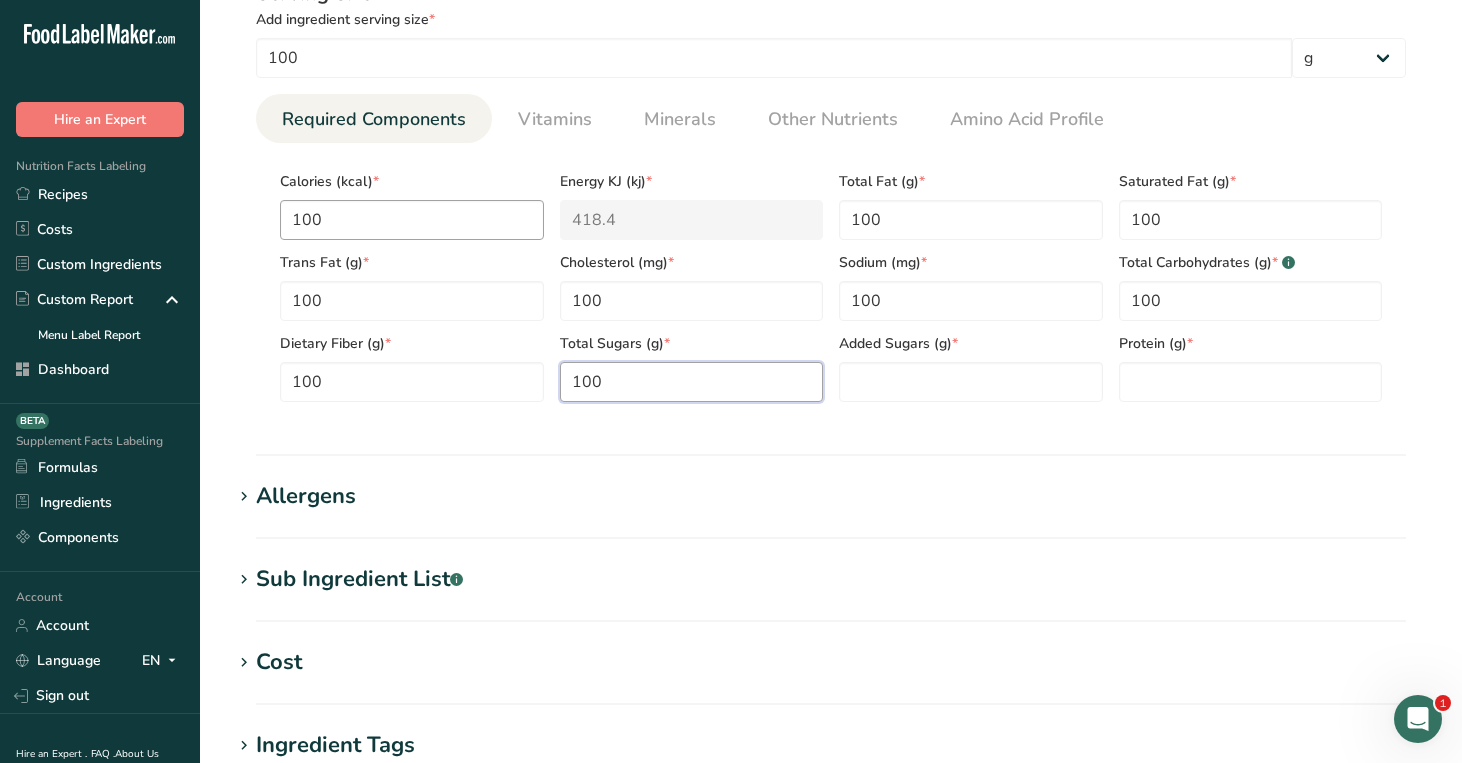 type on "100" 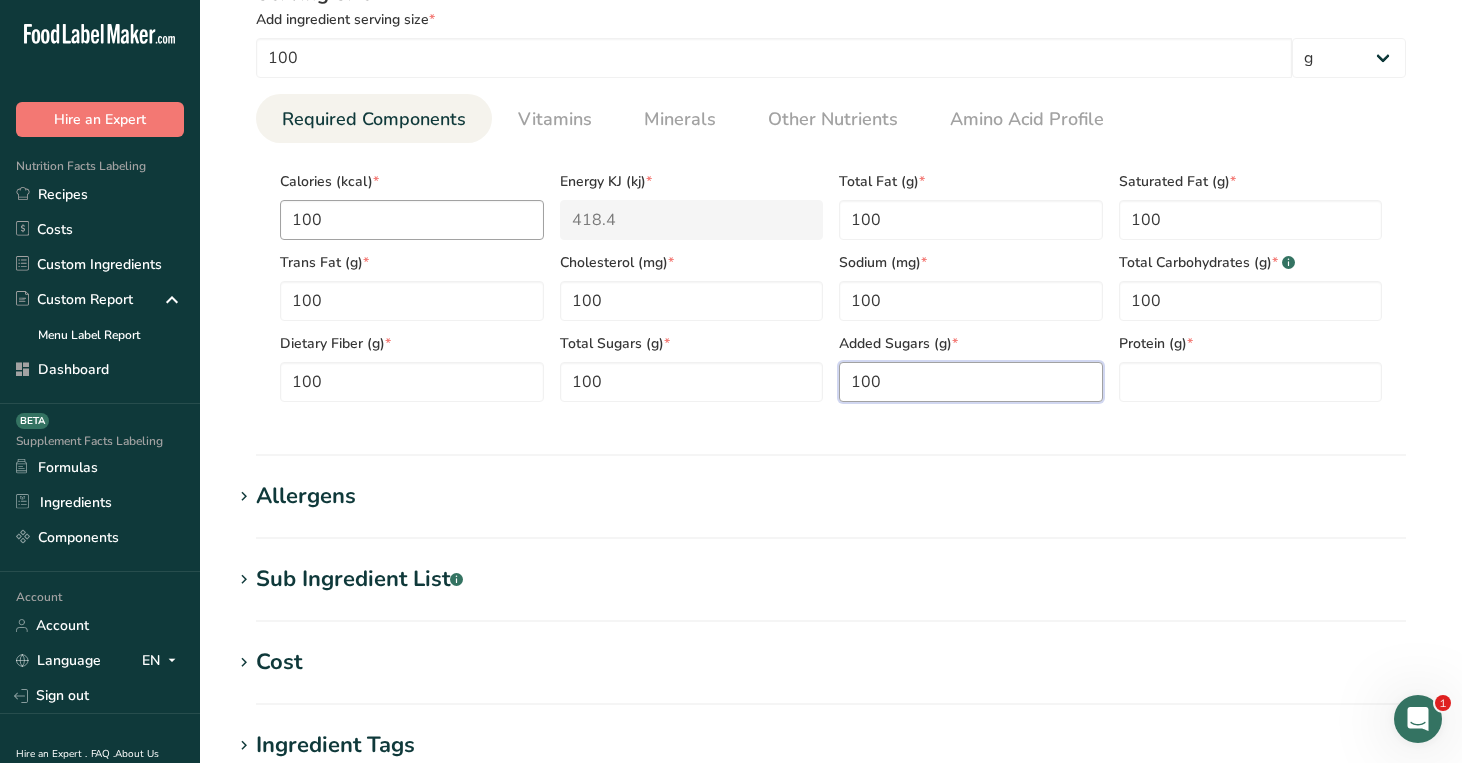 type on "100" 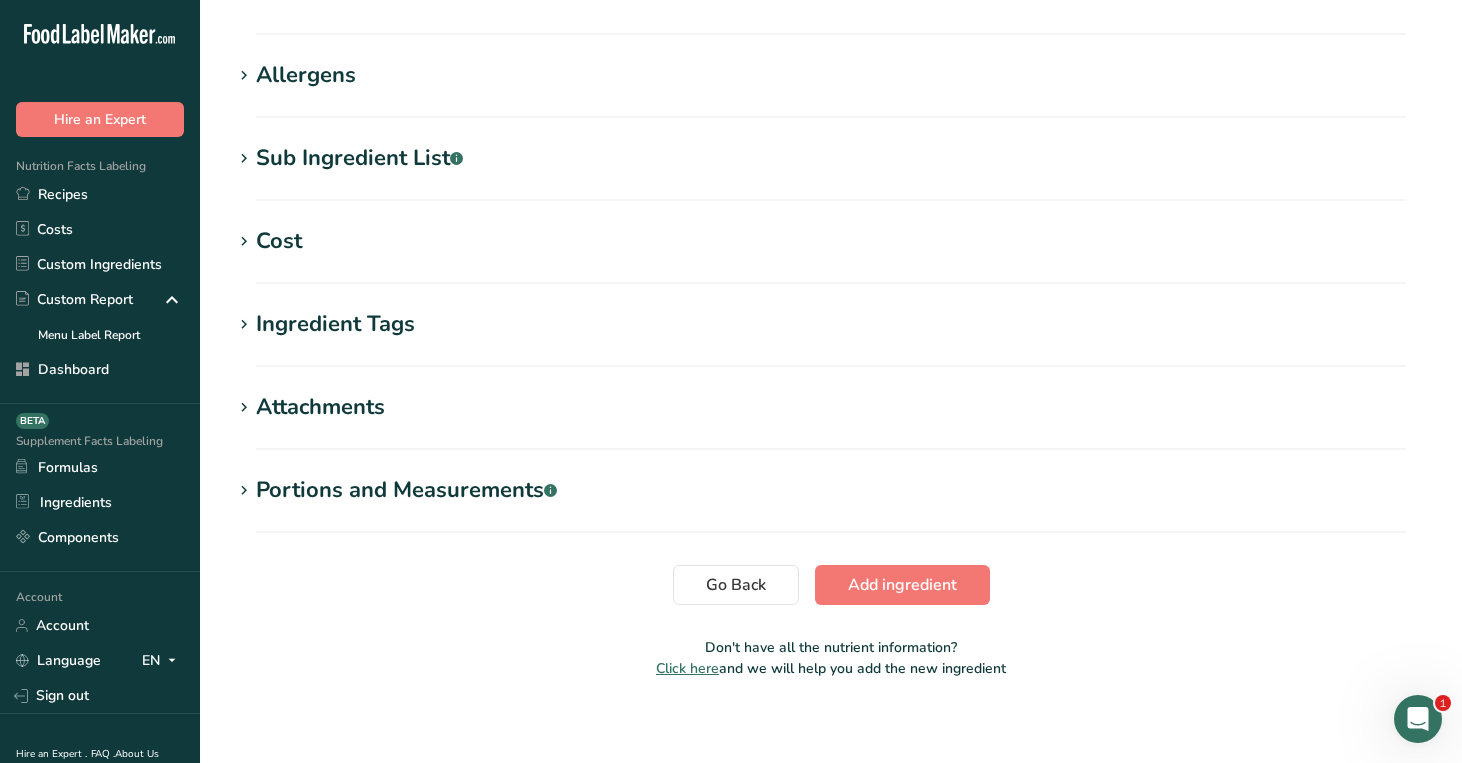 scroll, scrollTop: 1233, scrollLeft: 0, axis: vertical 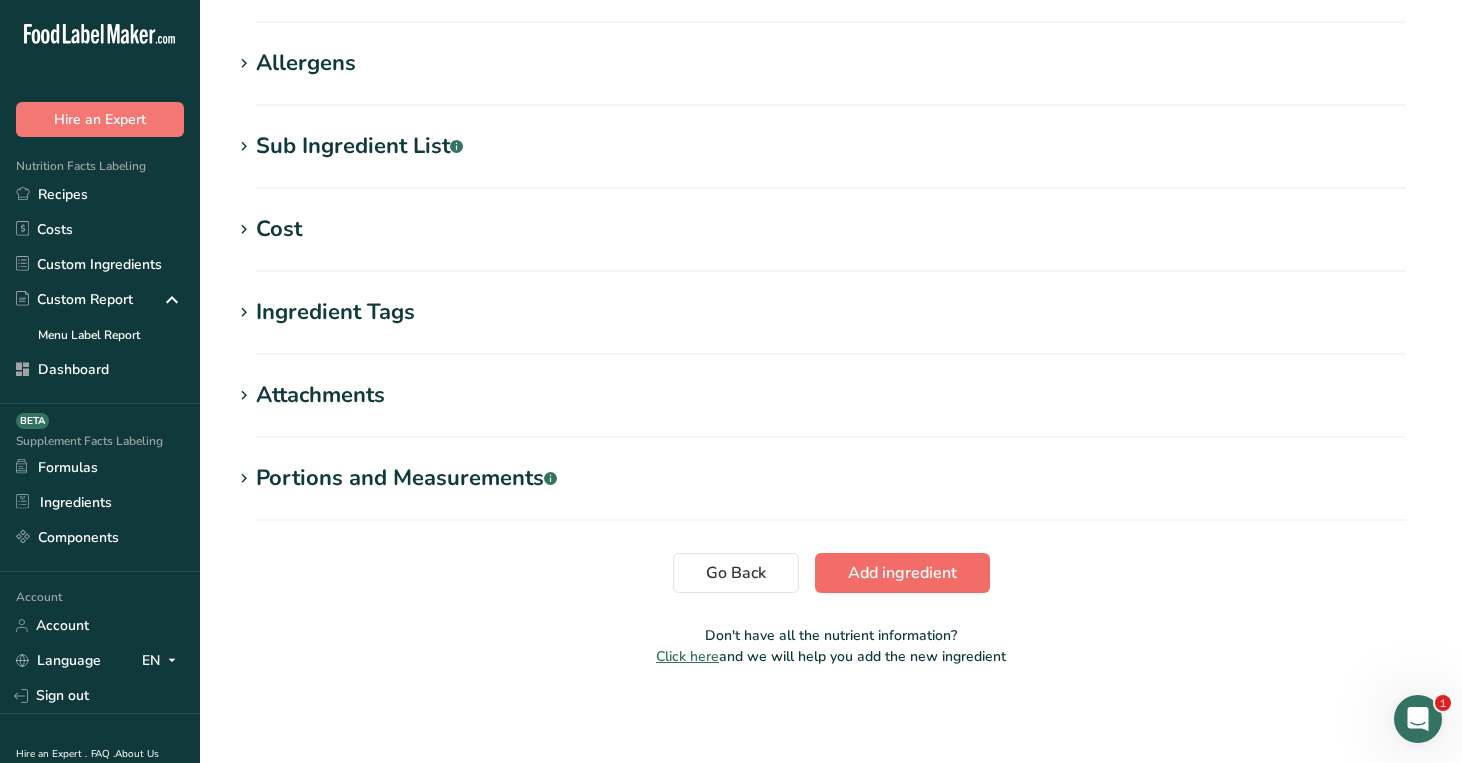 type on "100" 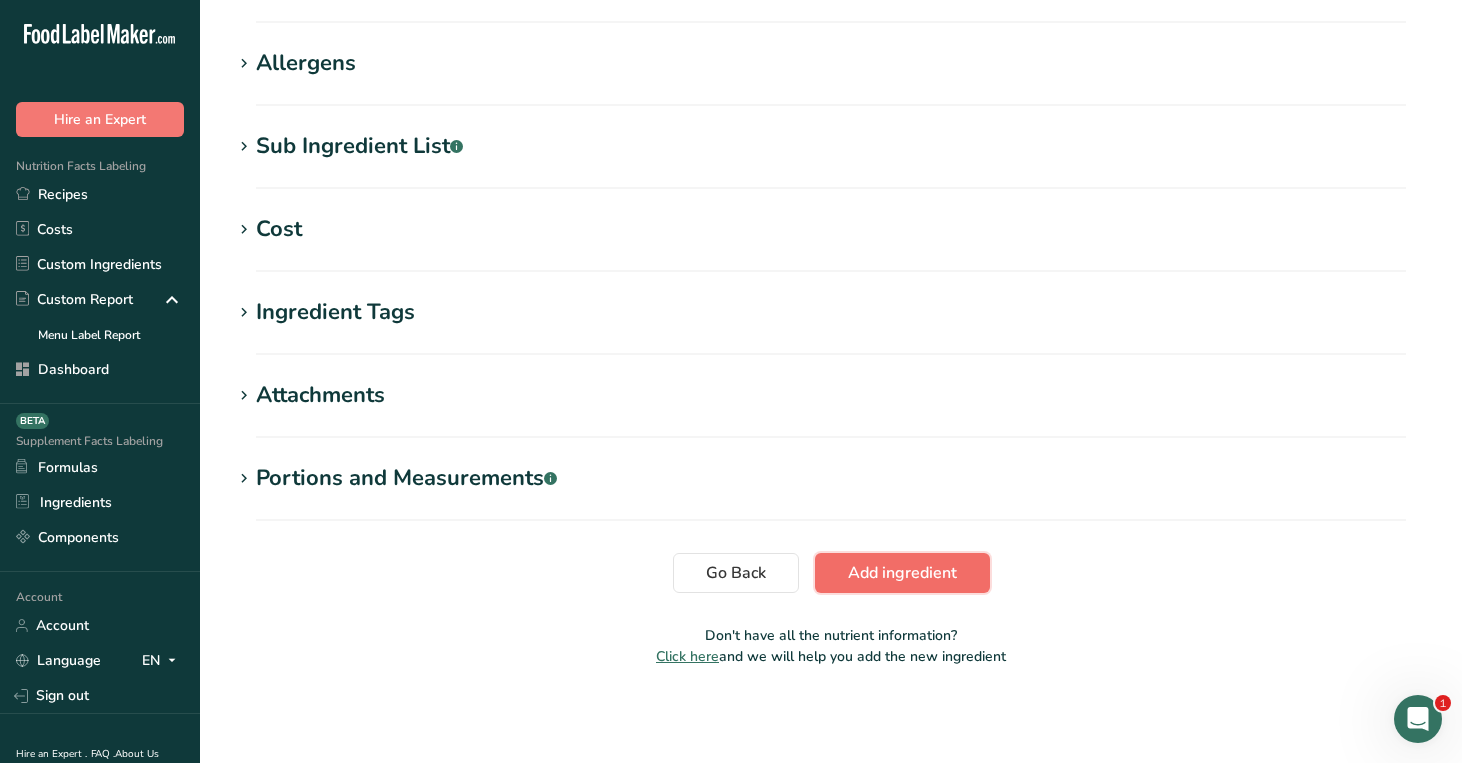 click on "Add ingredient" at bounding box center (902, 573) 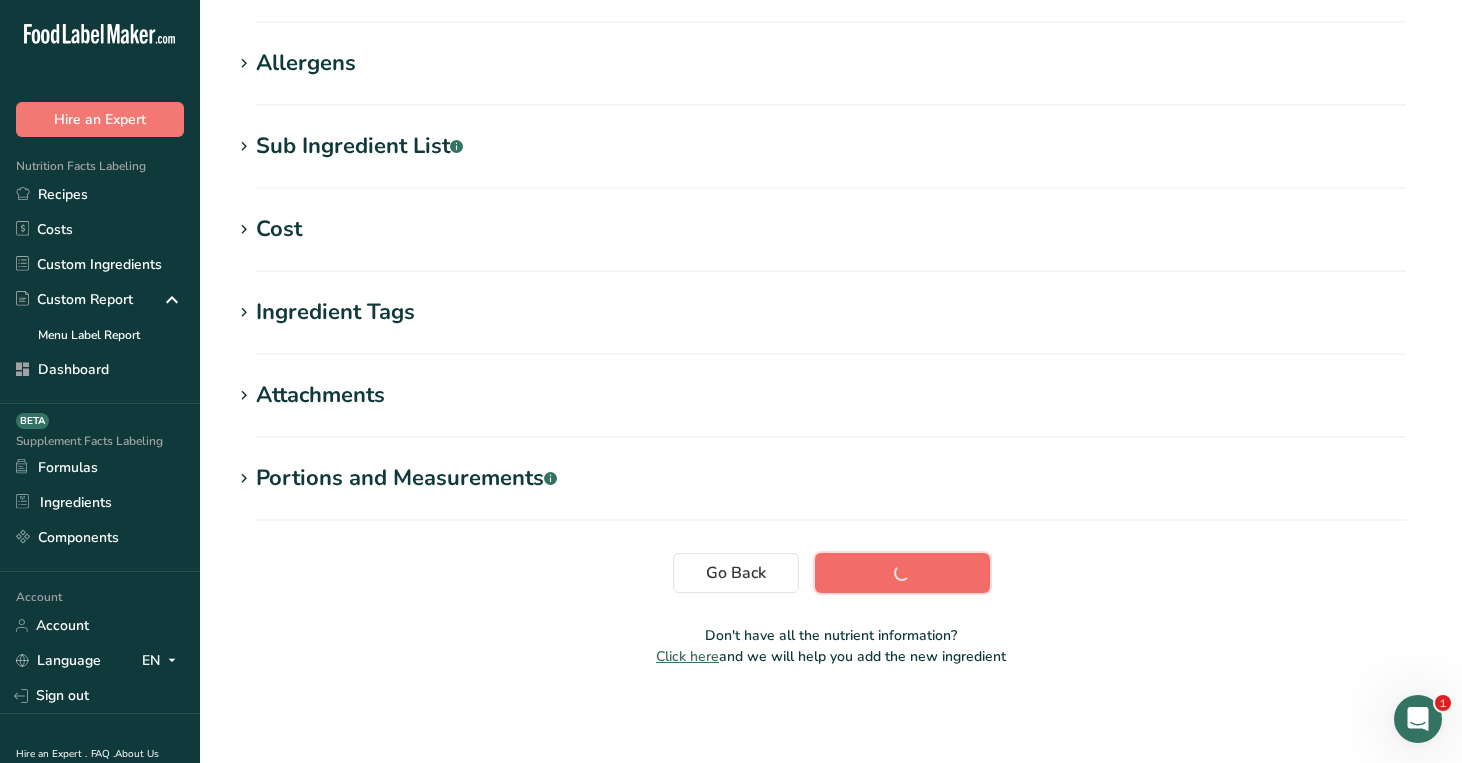 scroll, scrollTop: 295, scrollLeft: 0, axis: vertical 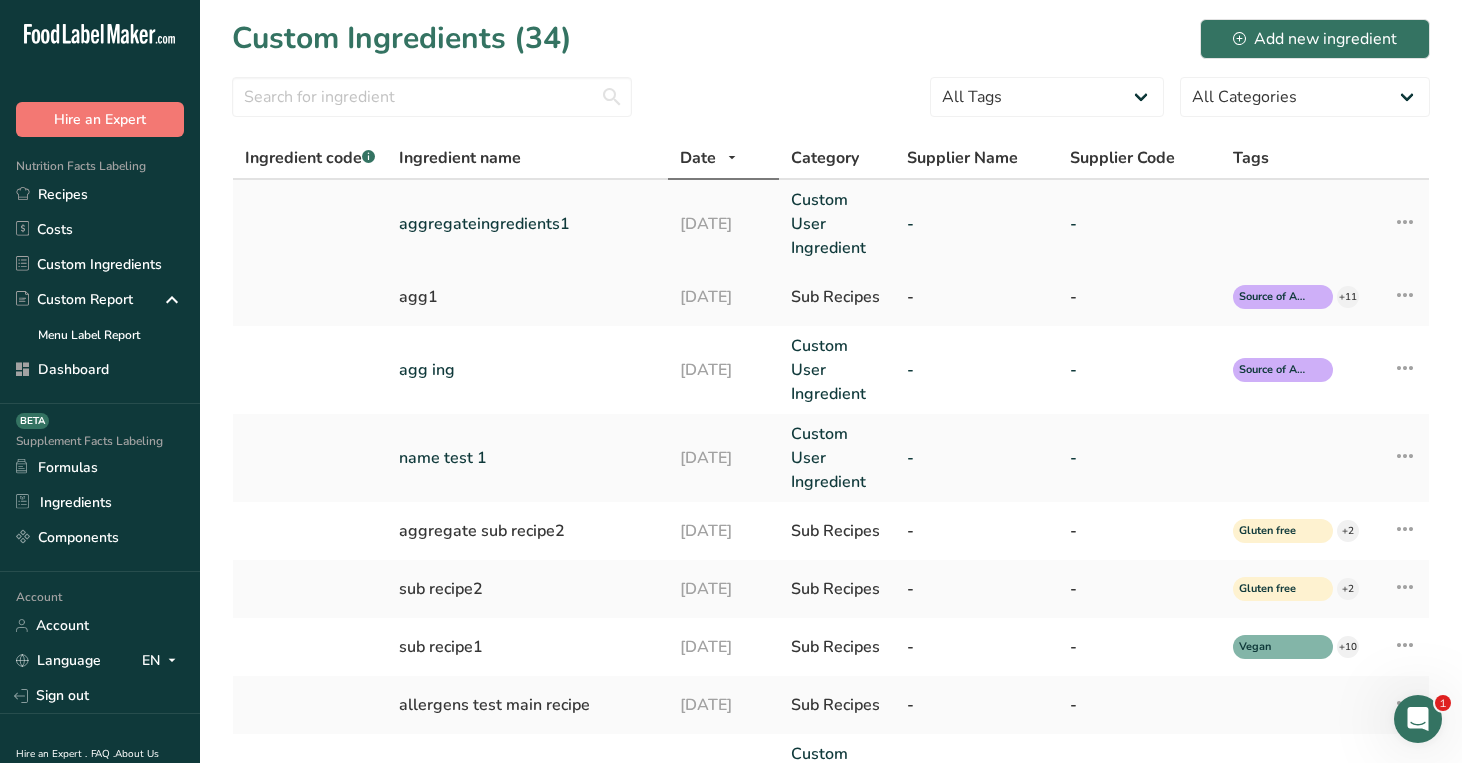 click on "aggregateingredients1" at bounding box center [527, 224] 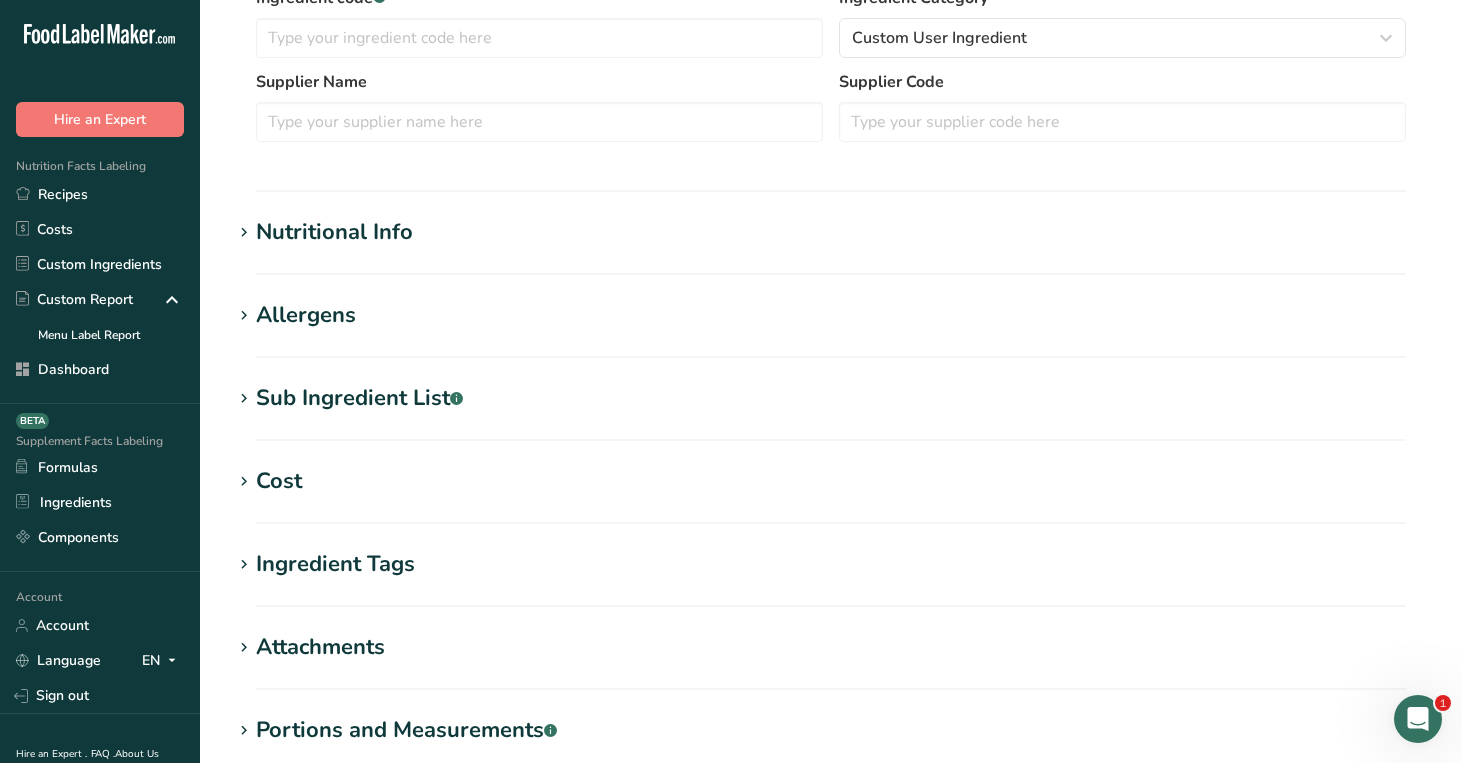 scroll, scrollTop: 547, scrollLeft: 0, axis: vertical 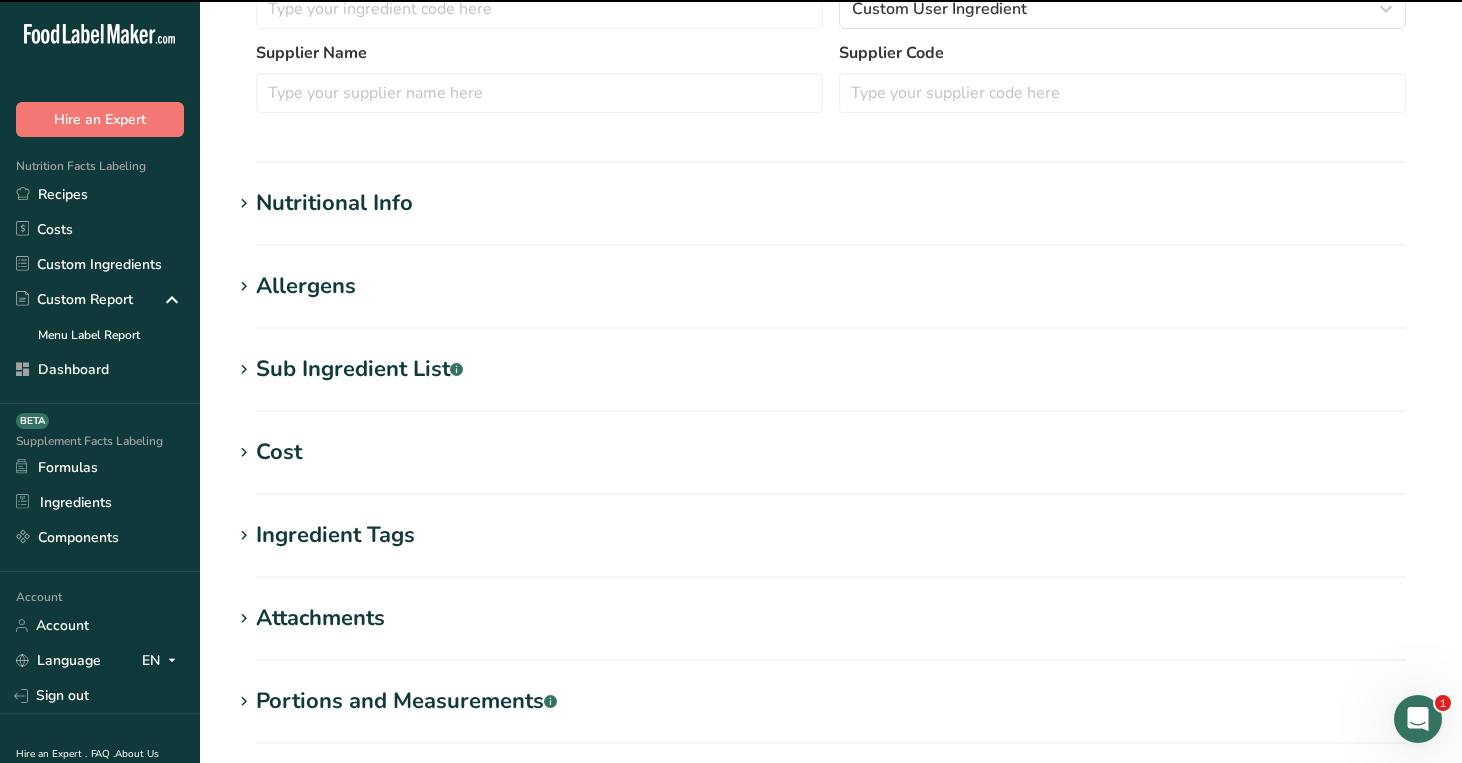 click on "Nutritional Info" at bounding box center [831, 203] 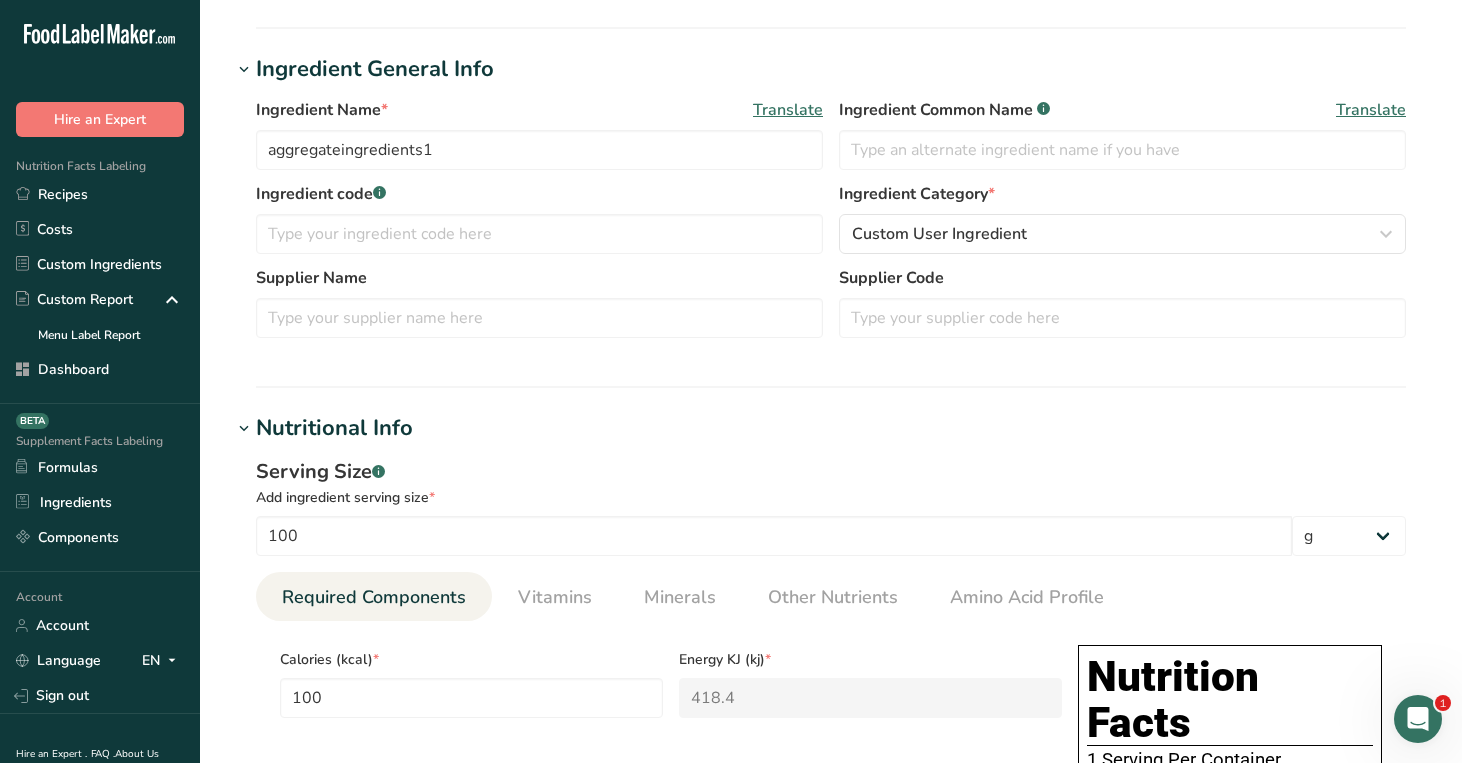 scroll, scrollTop: 0, scrollLeft: 0, axis: both 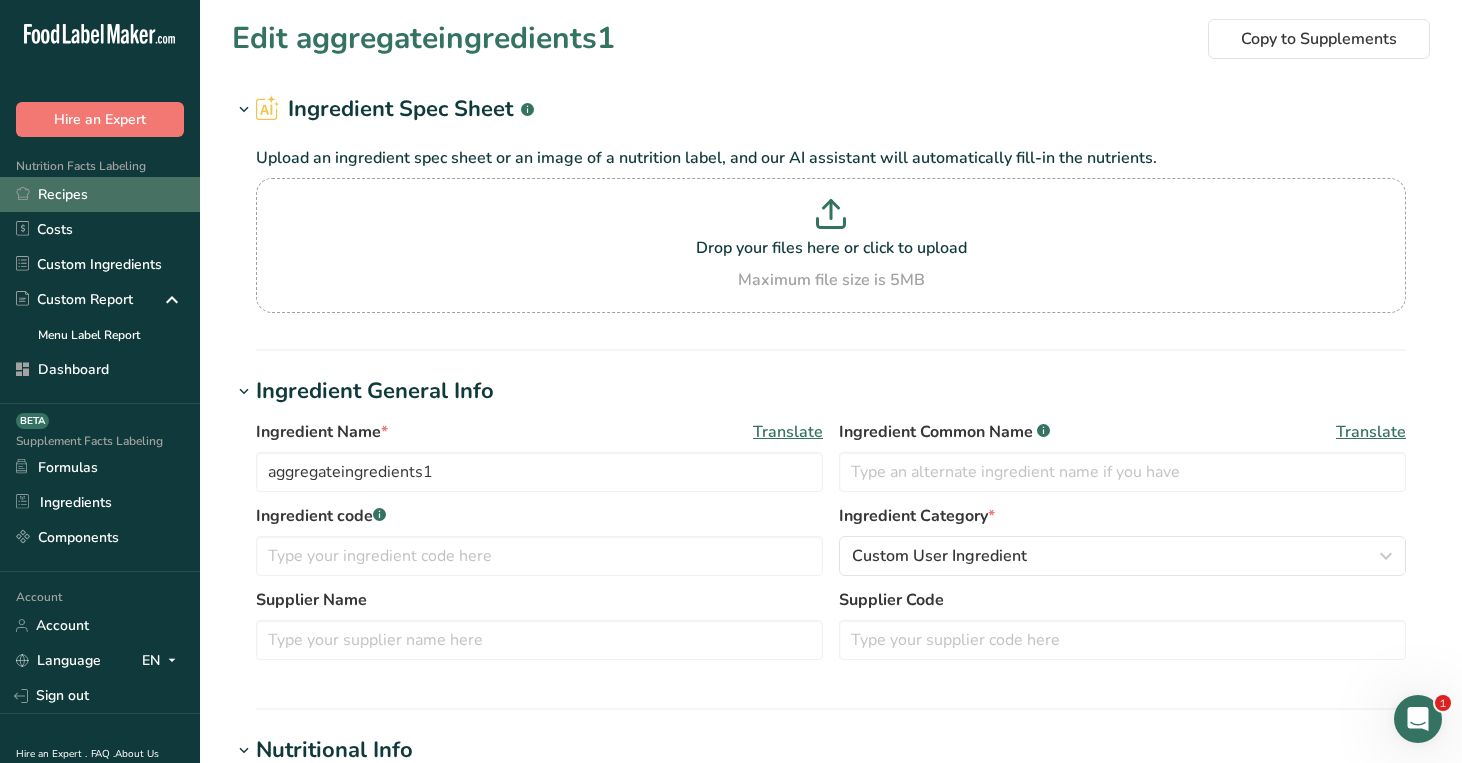 click on "Recipes" at bounding box center [100, 194] 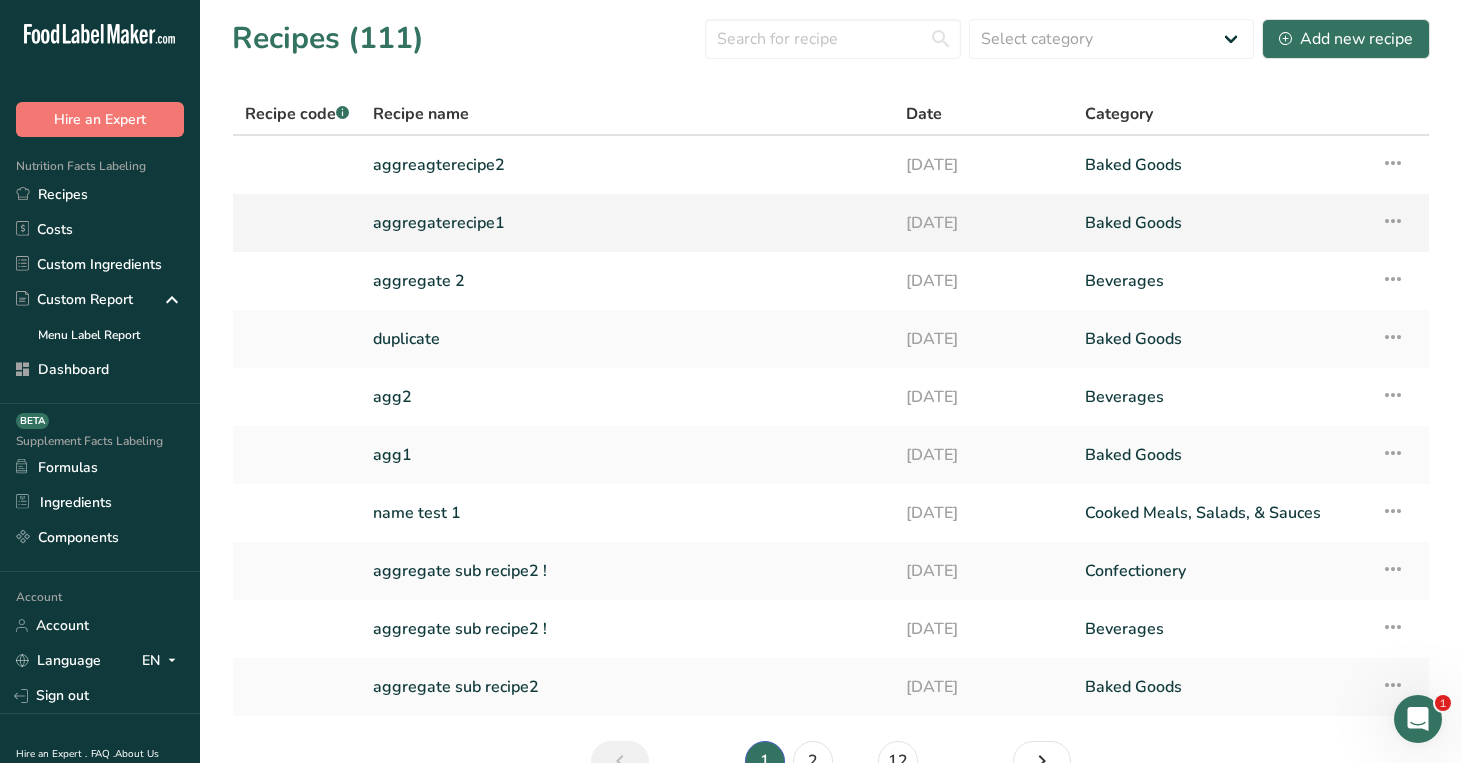 click on "aggregaterecipe1" at bounding box center [627, 223] 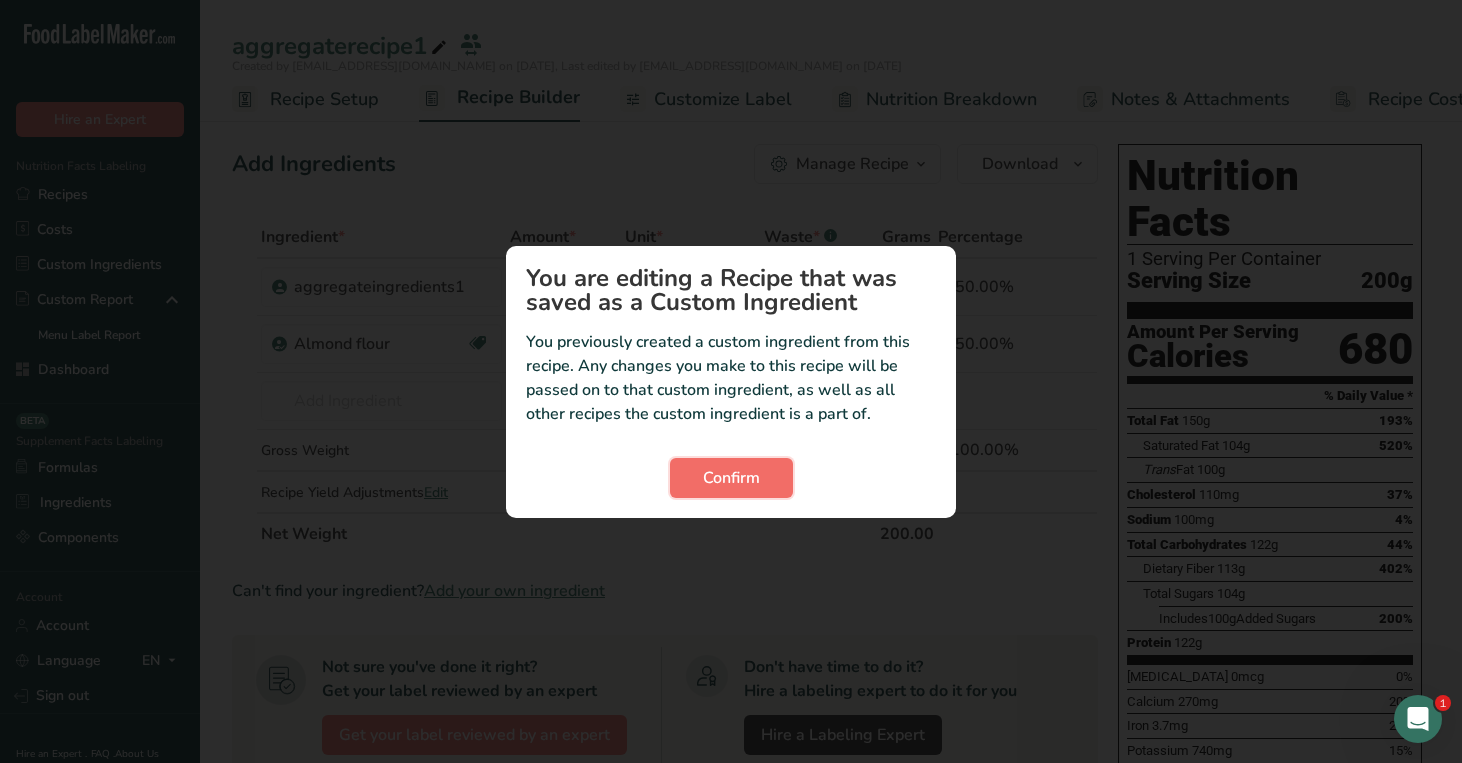 click on "Confirm" at bounding box center (731, 478) 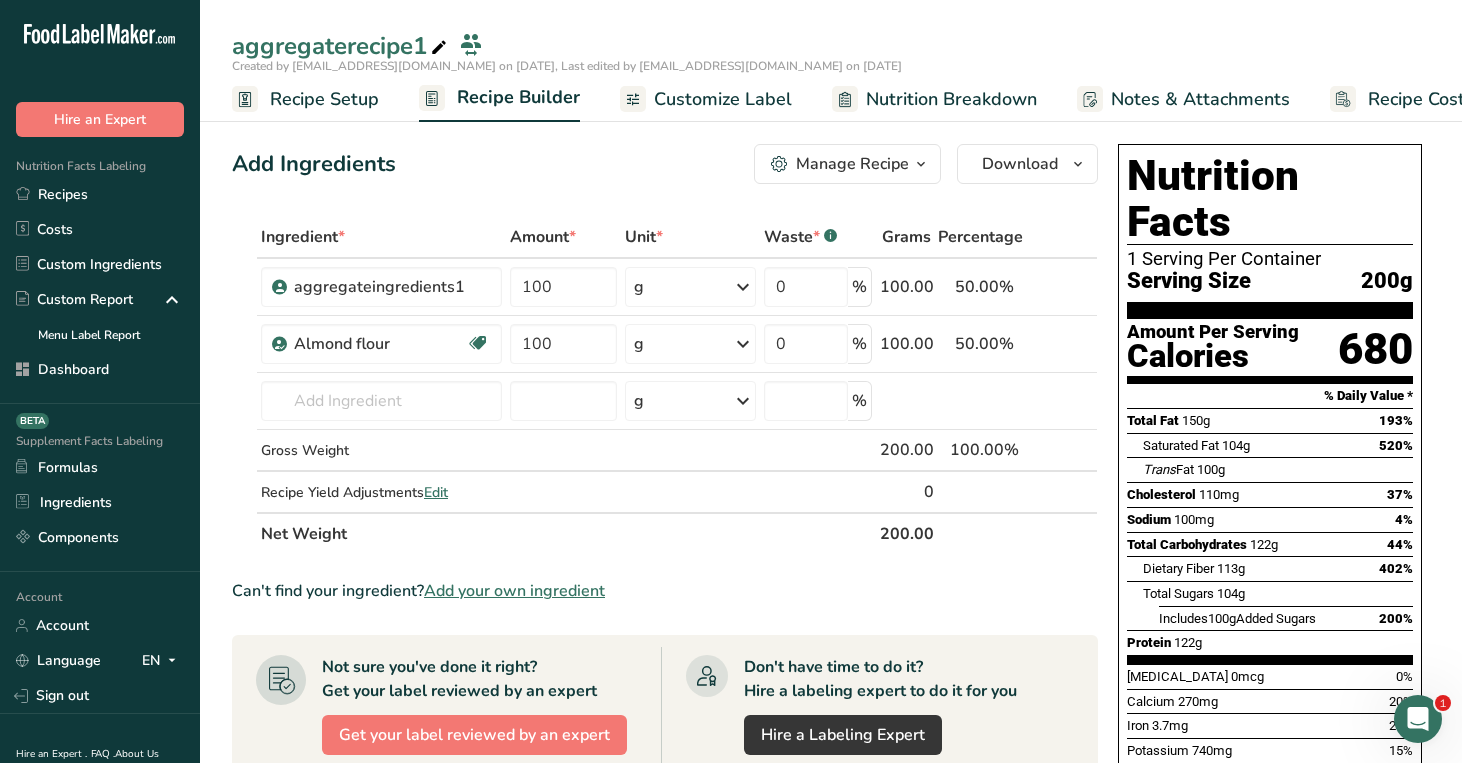 click at bounding box center (439, 48) 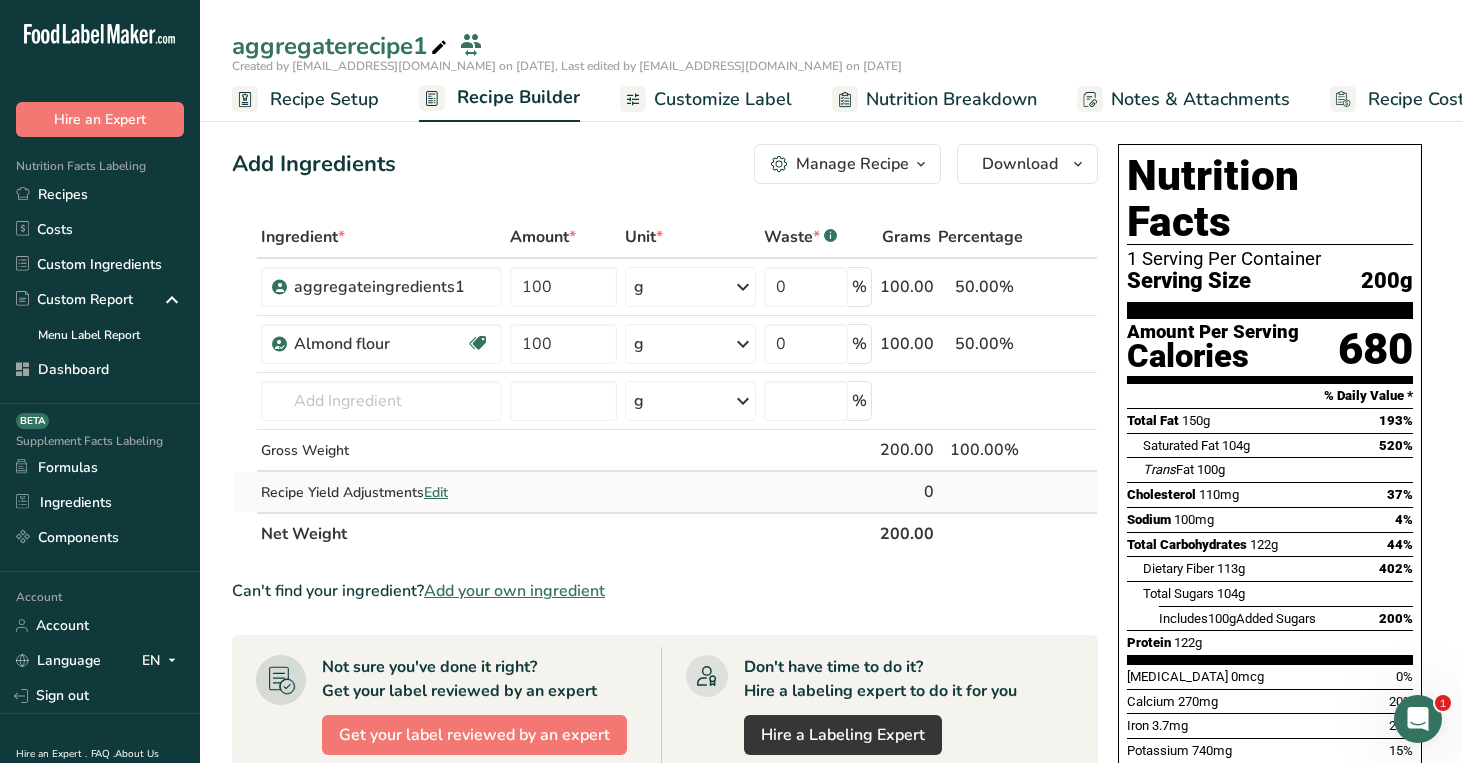 click on "Edit" at bounding box center [436, 492] 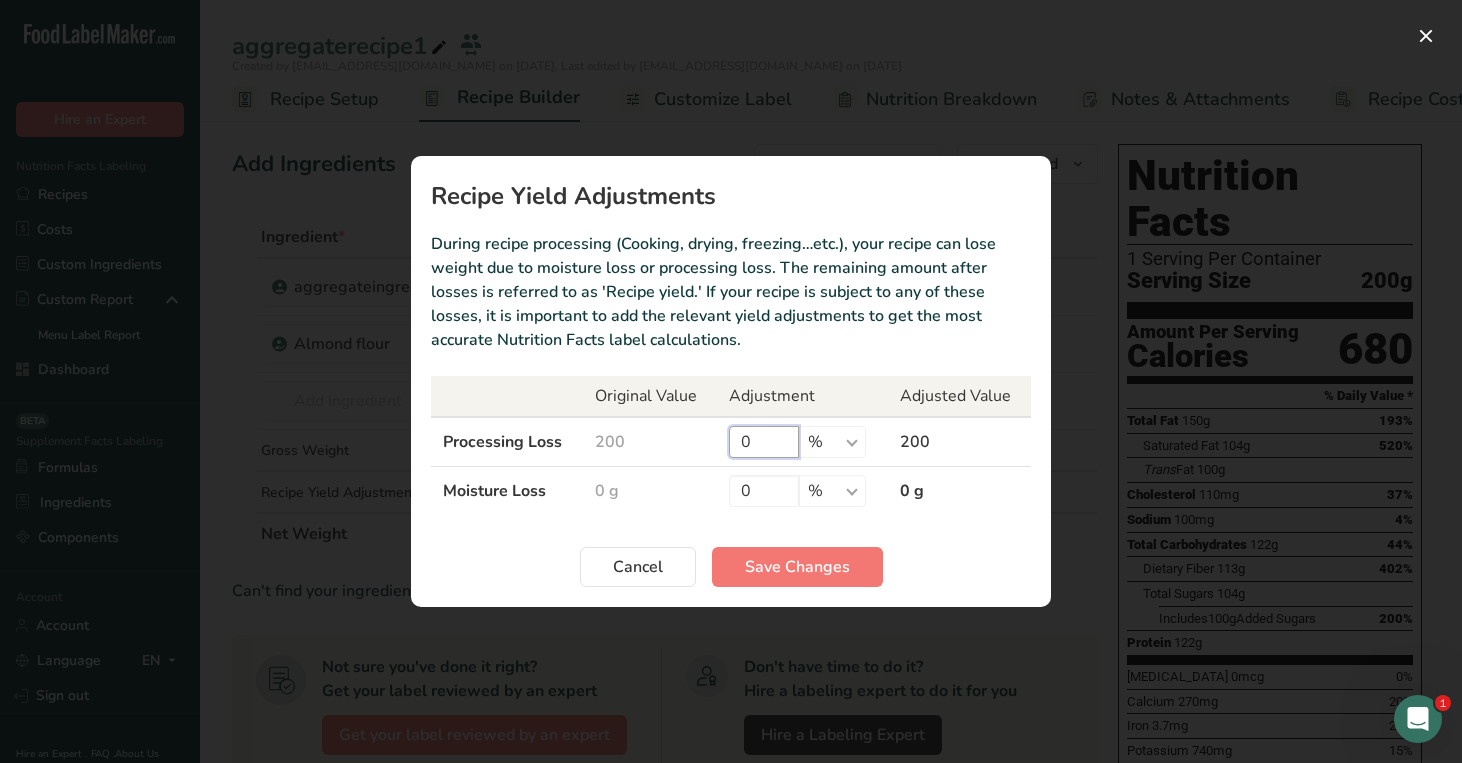 click on "0" at bounding box center [764, 442] 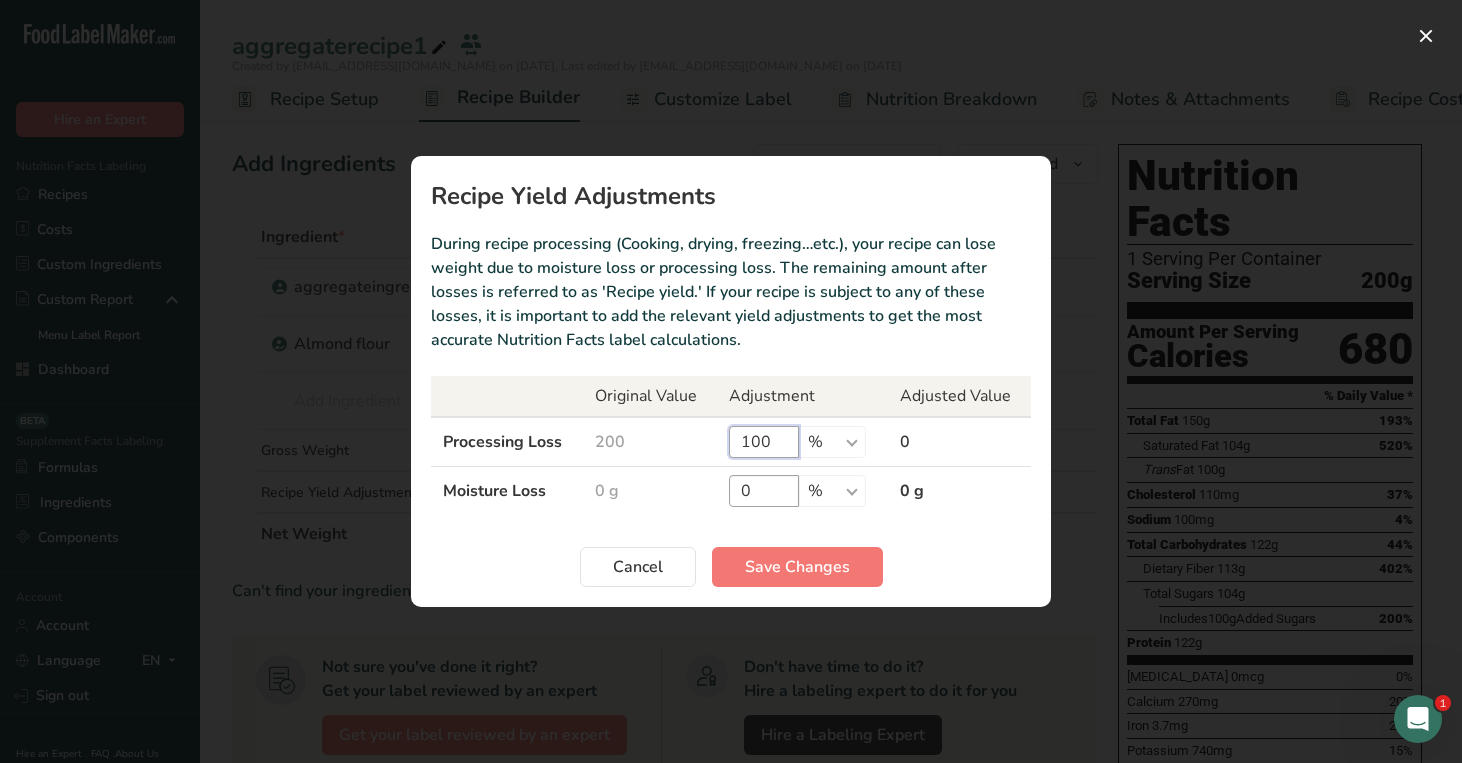 type on "100" 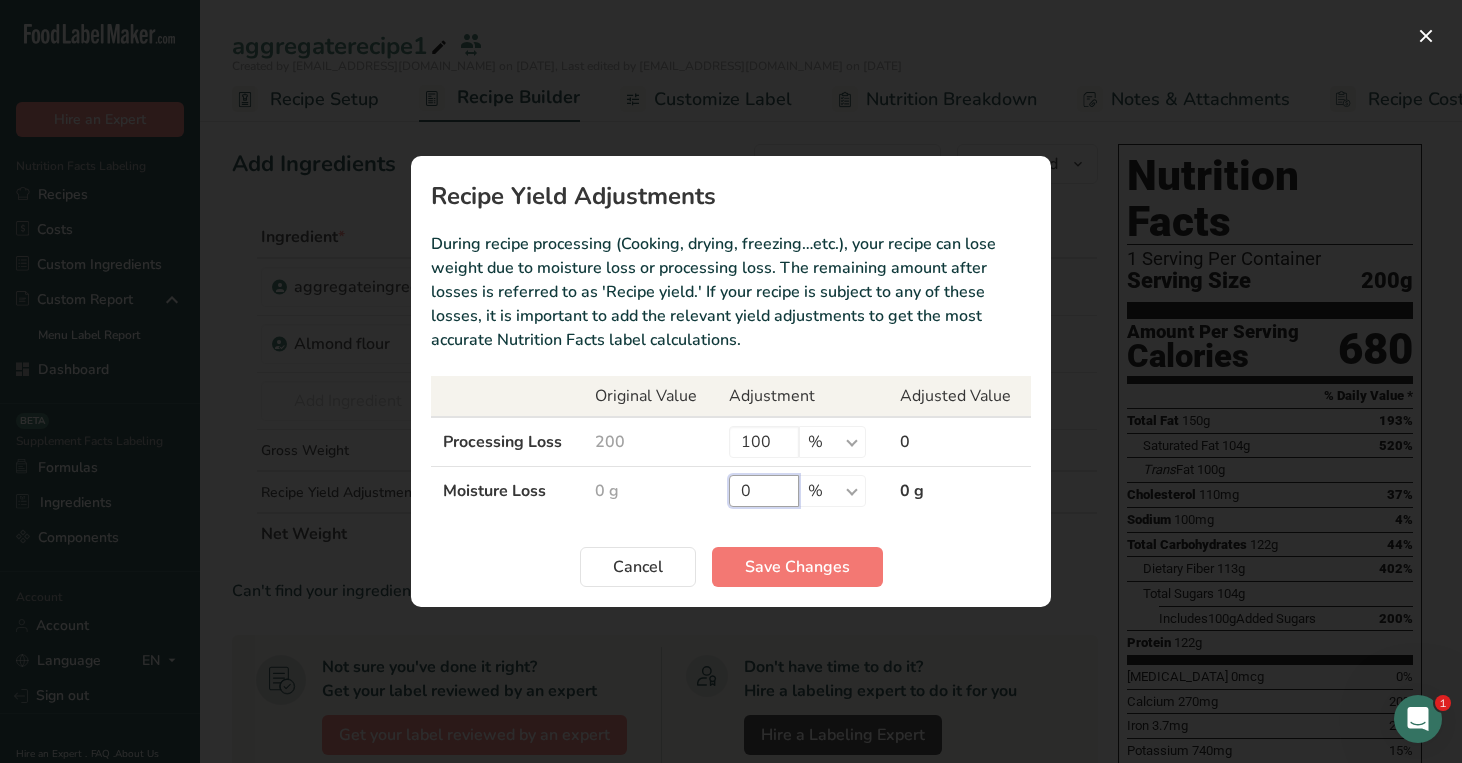 click on "0" at bounding box center [764, 491] 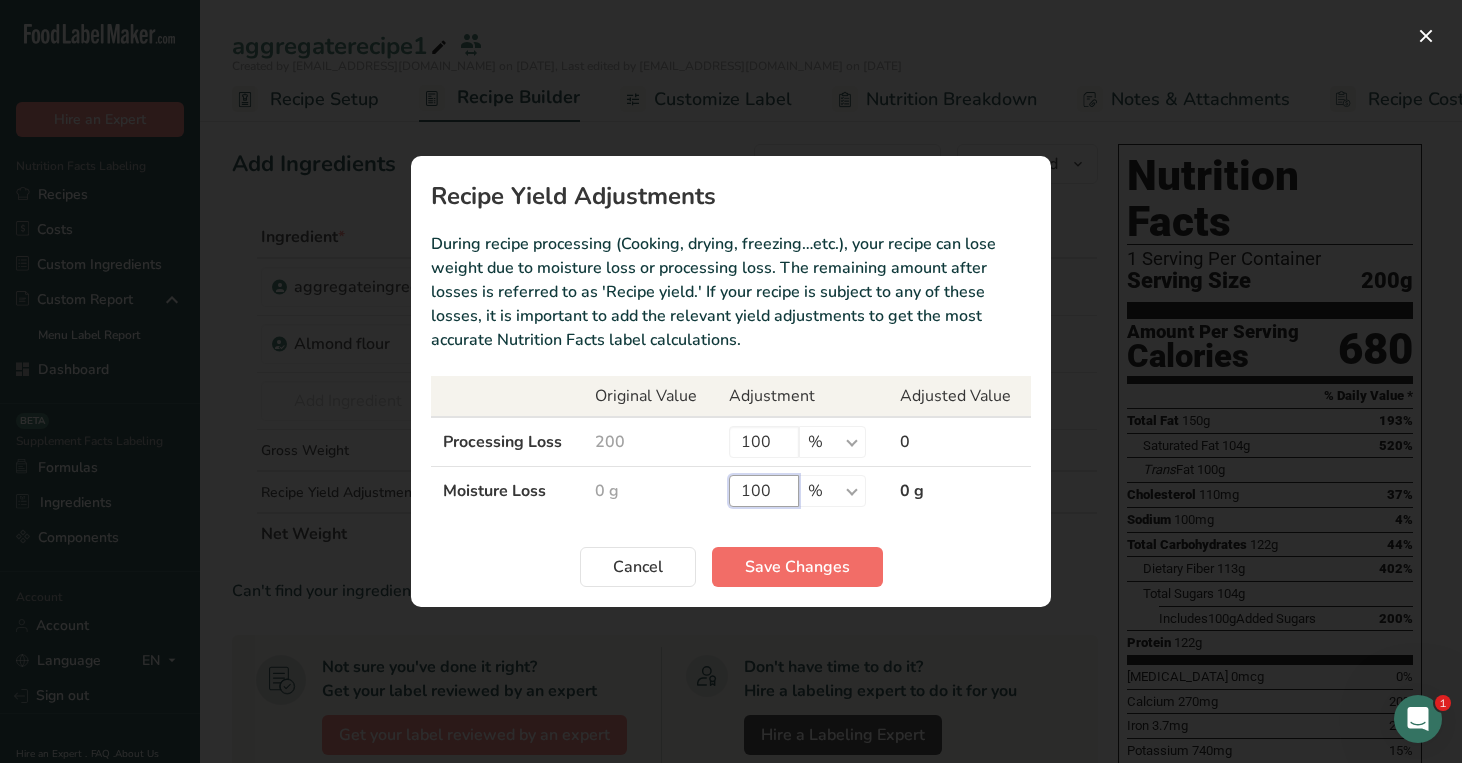 type on "100" 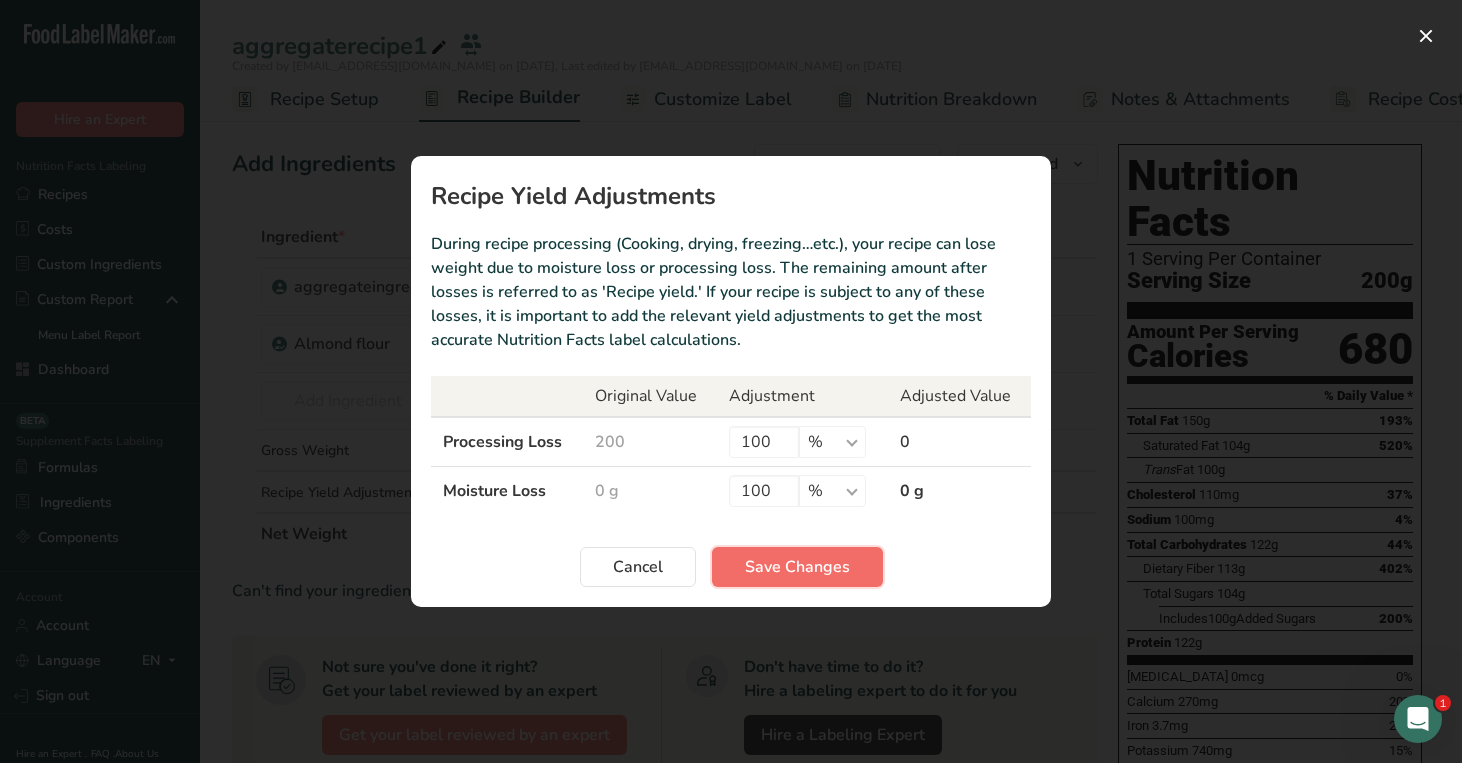 click on "Save Changes" at bounding box center (797, 567) 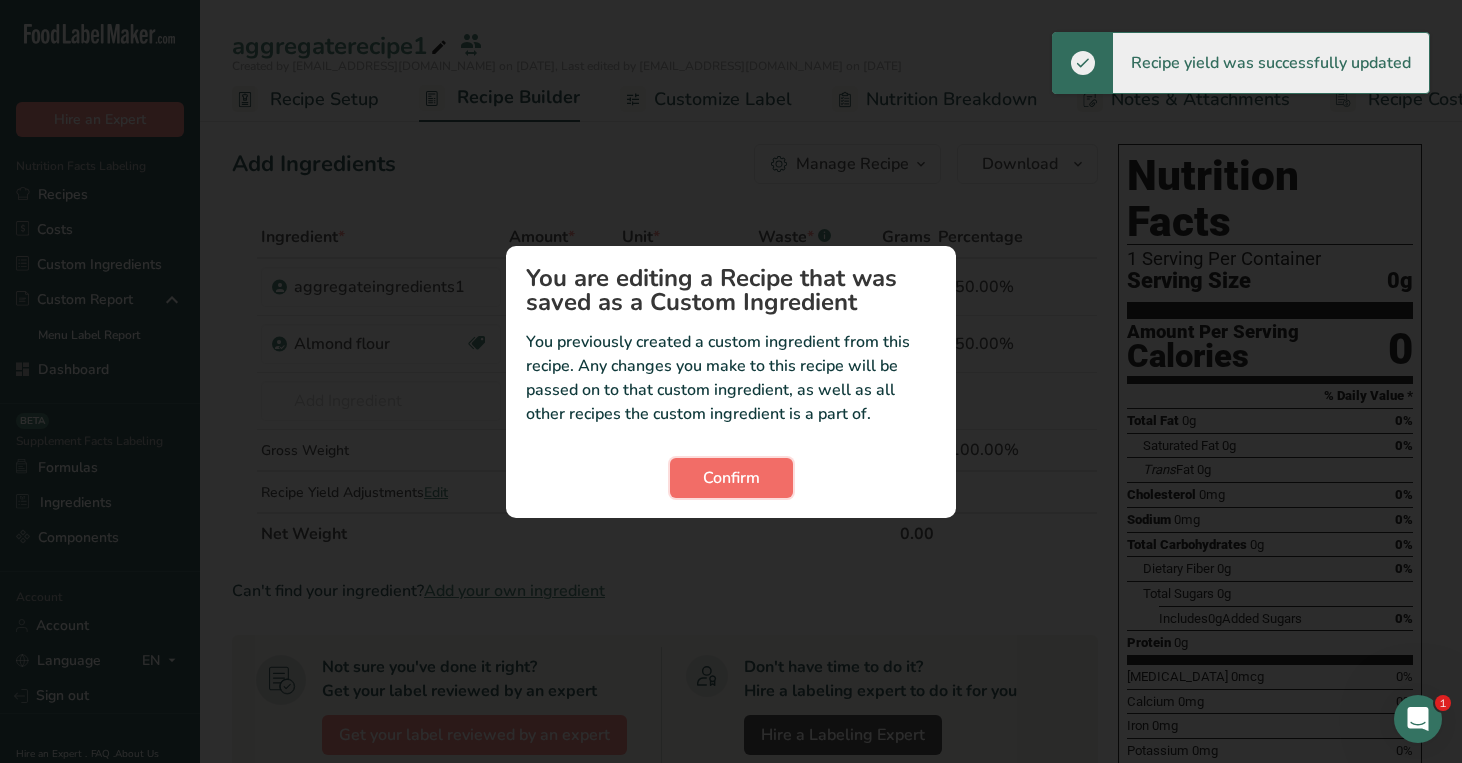 click on "Confirm" at bounding box center [731, 478] 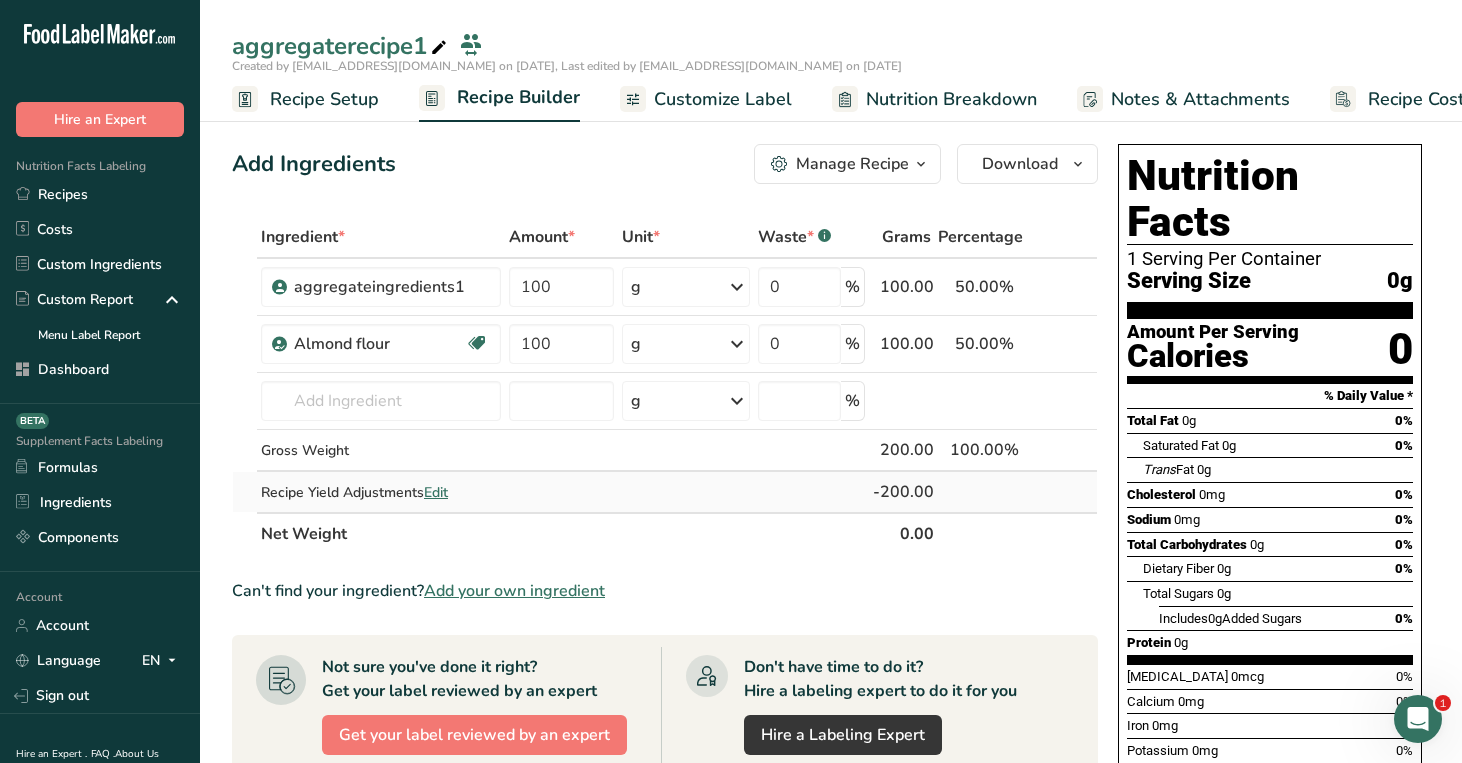 drag, startPoint x: 875, startPoint y: 488, endPoint x: 952, endPoint y: 486, distance: 77.02597 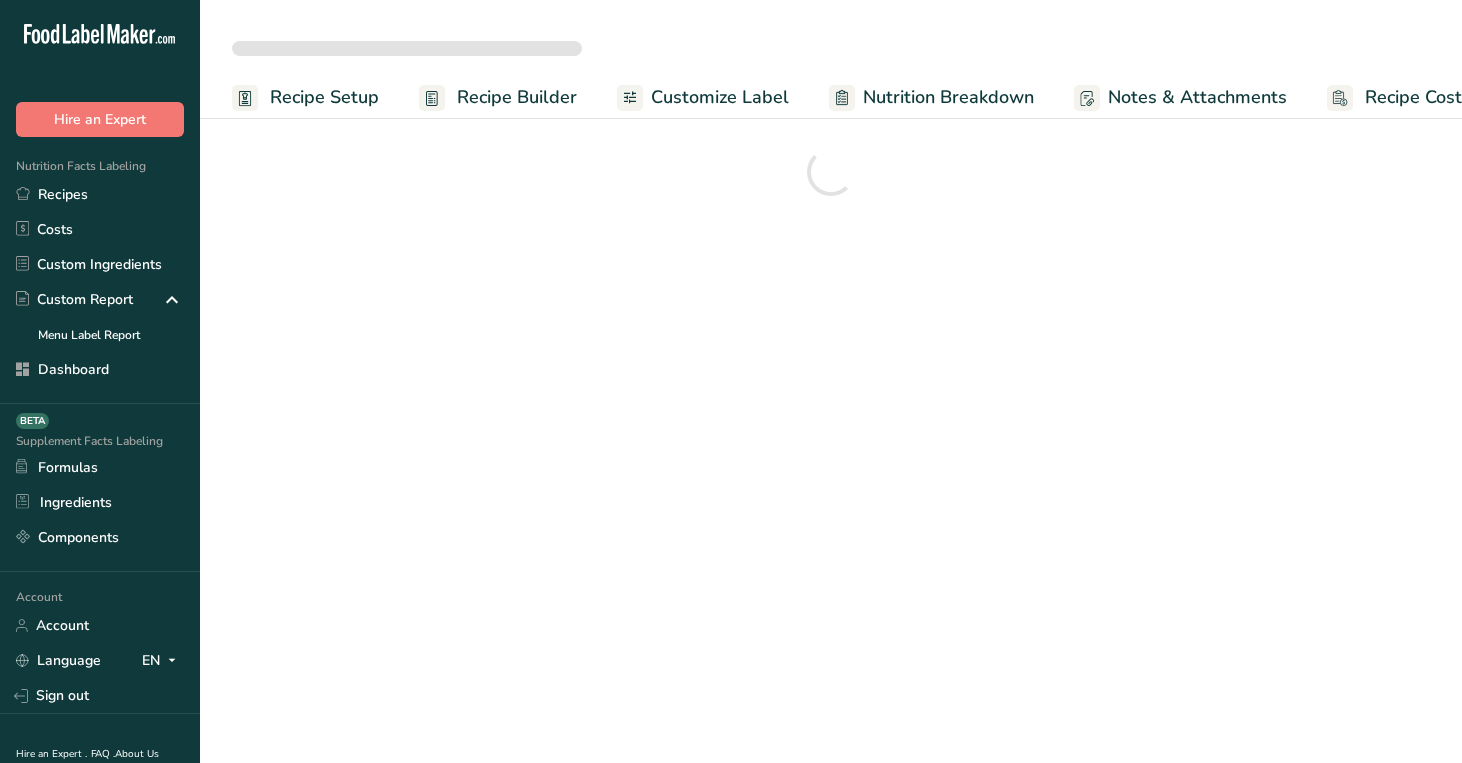 scroll, scrollTop: 0, scrollLeft: 0, axis: both 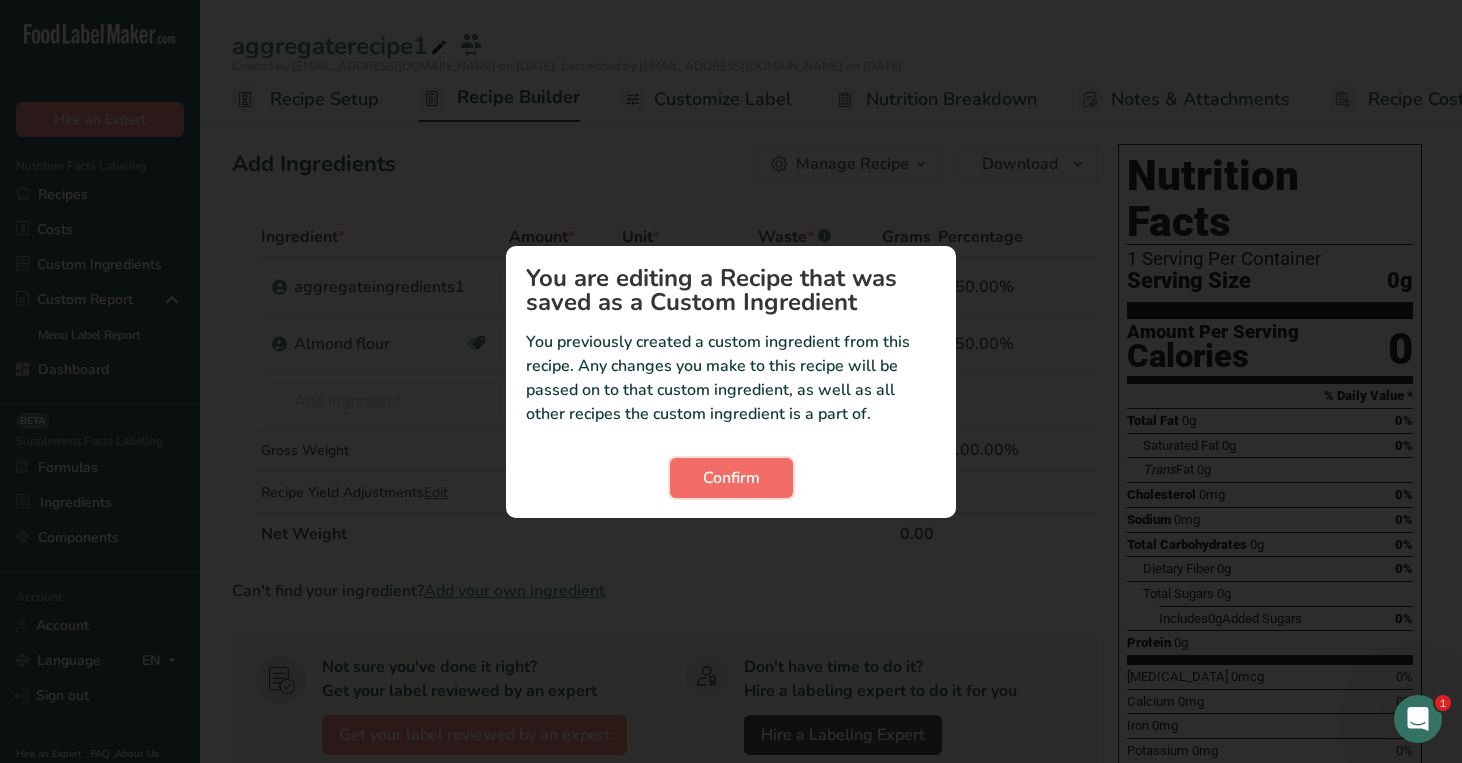 click on "Confirm" at bounding box center [731, 478] 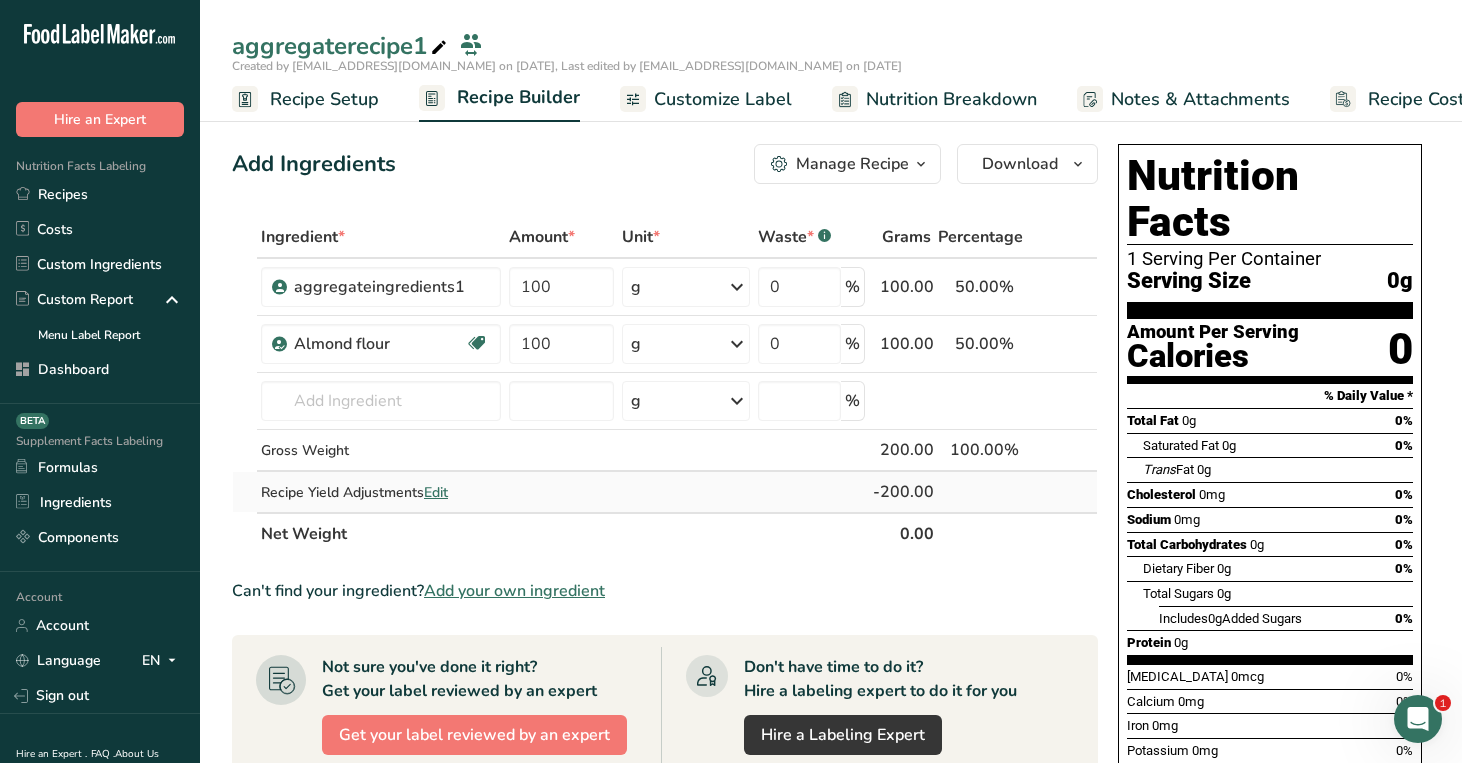 click on "Edit" at bounding box center [436, 492] 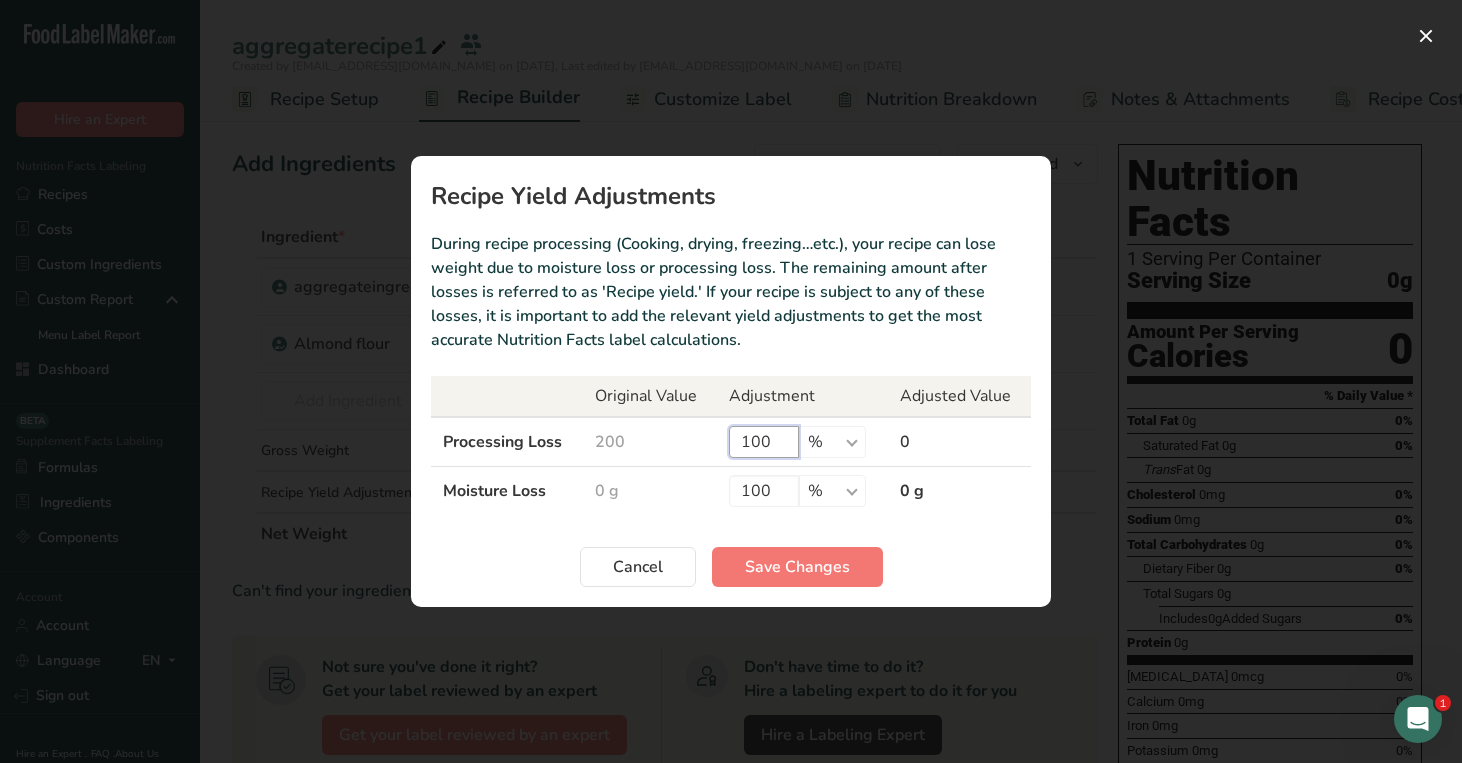 click on "100" at bounding box center [764, 442] 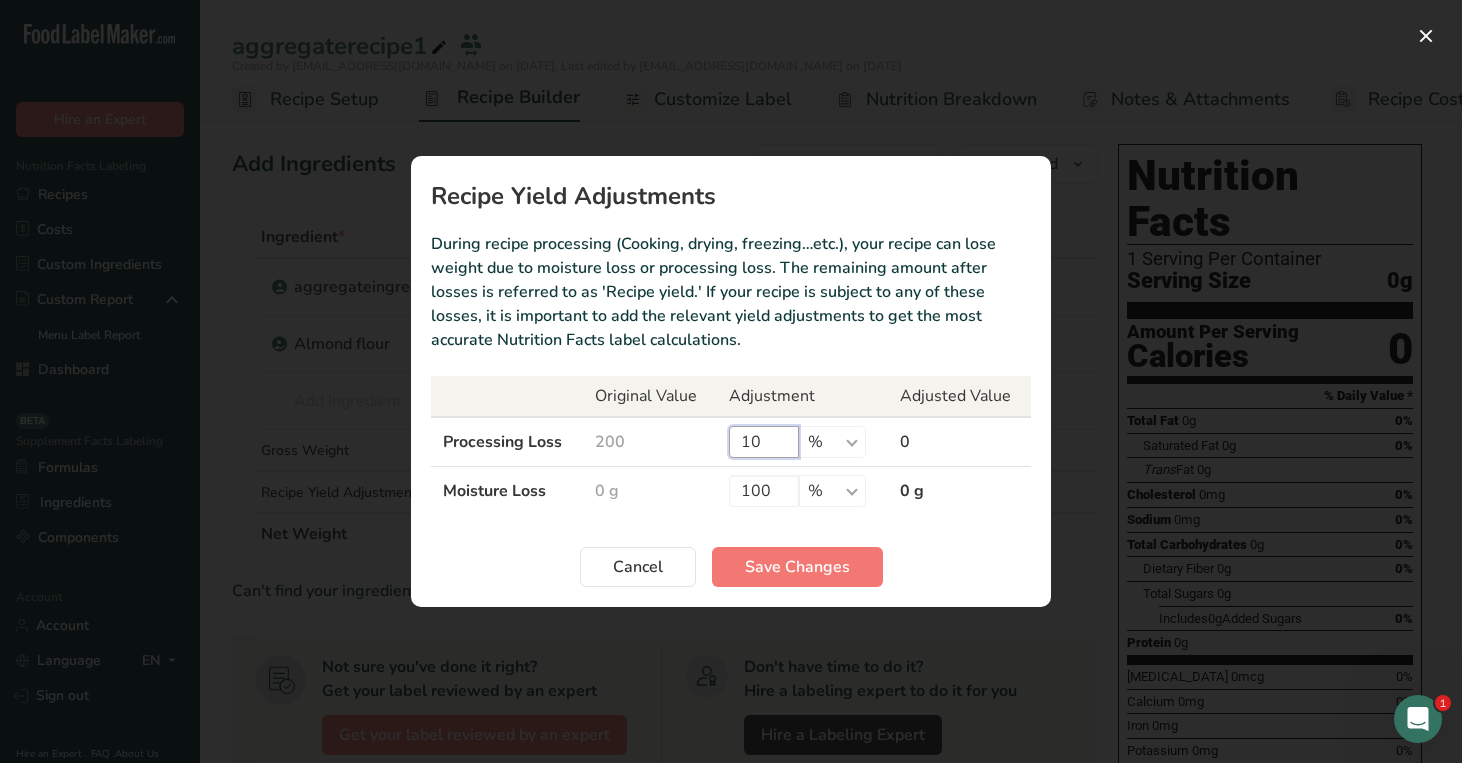 type on "1" 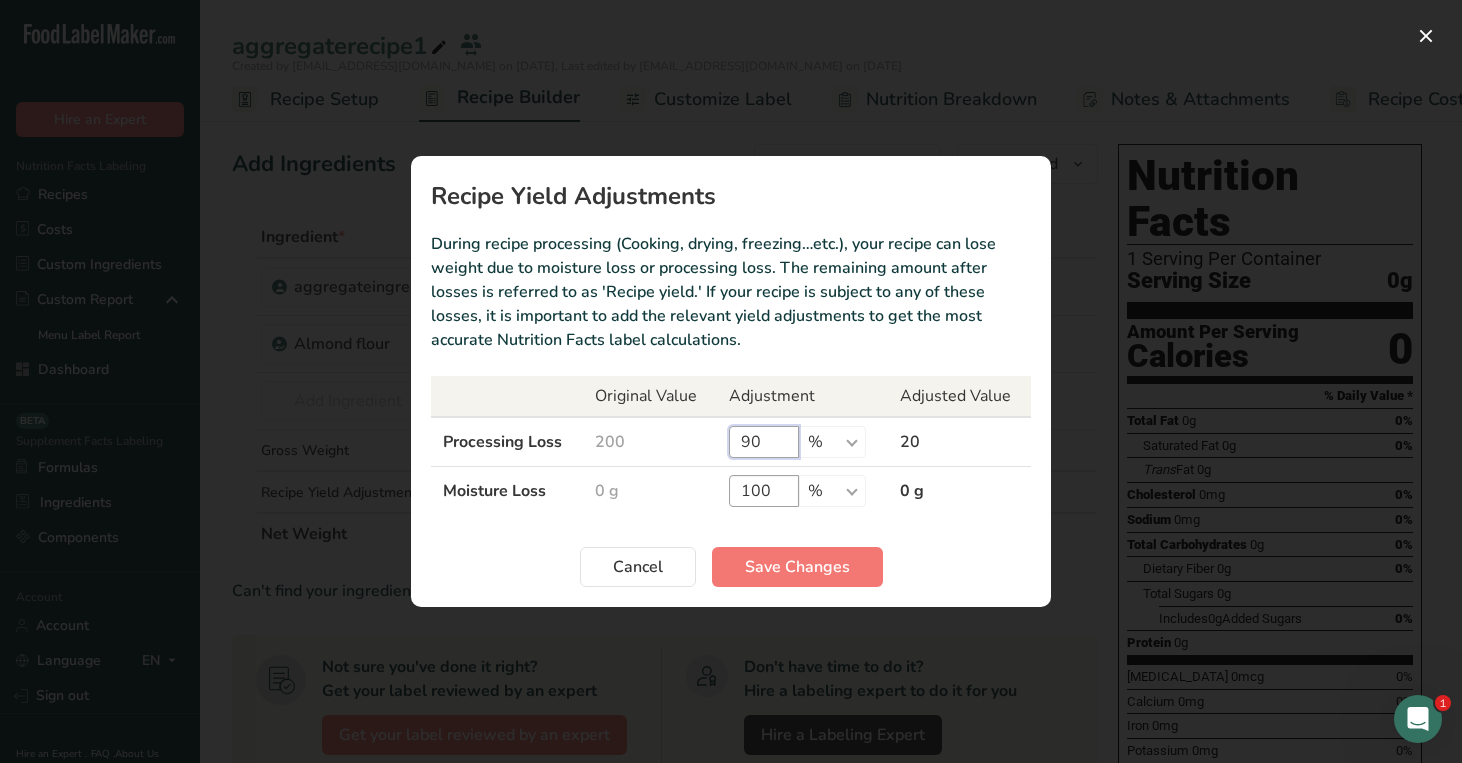 type on "90" 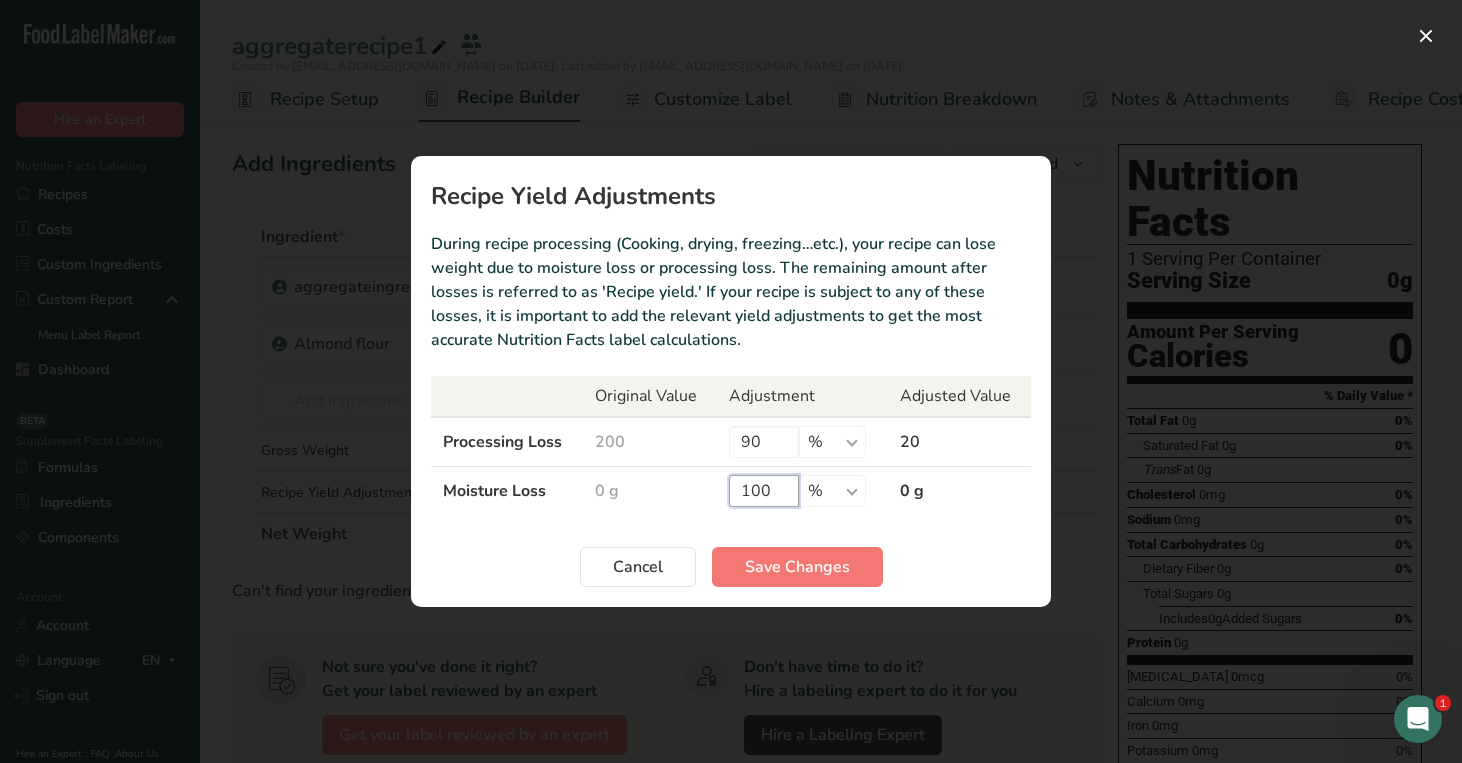 click on "100" at bounding box center [764, 491] 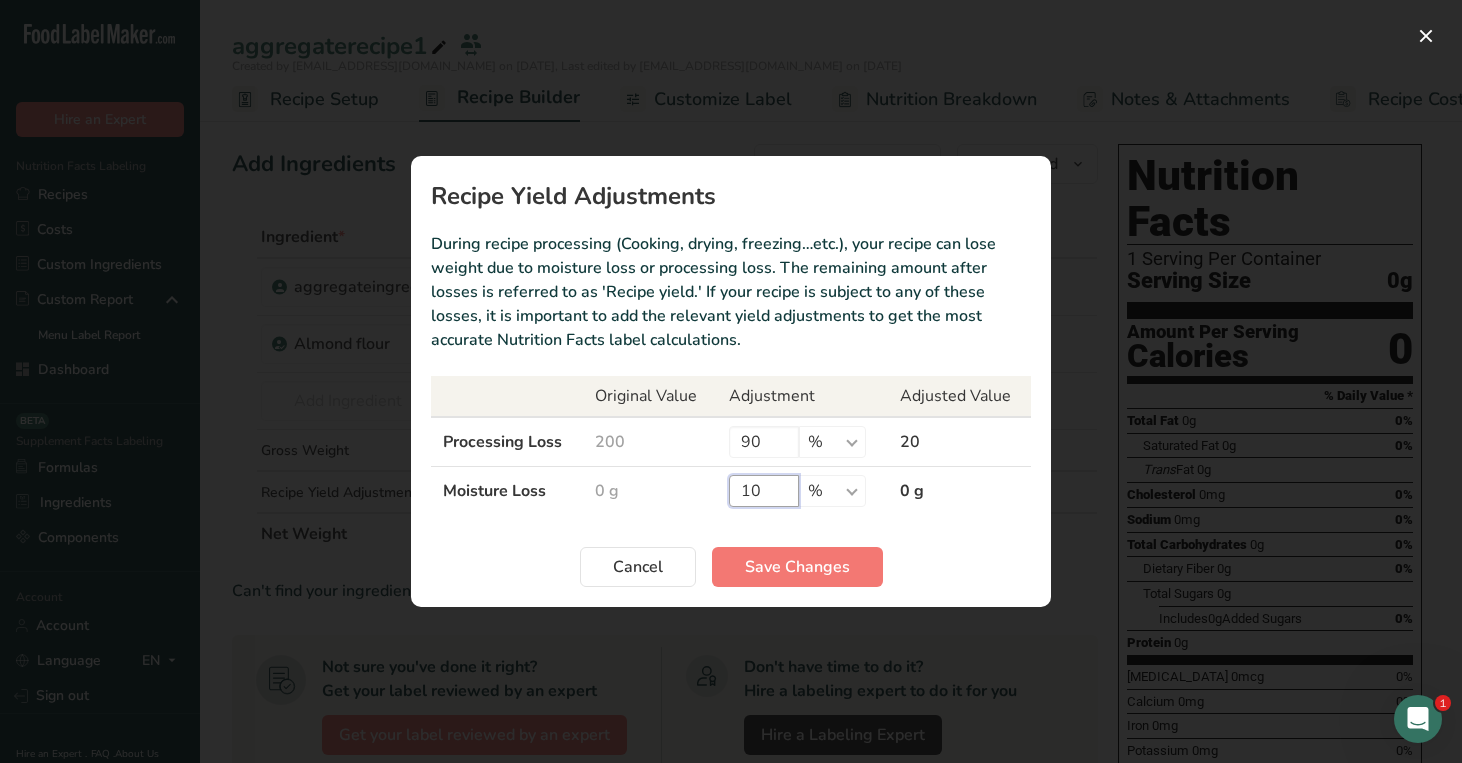 type on "1" 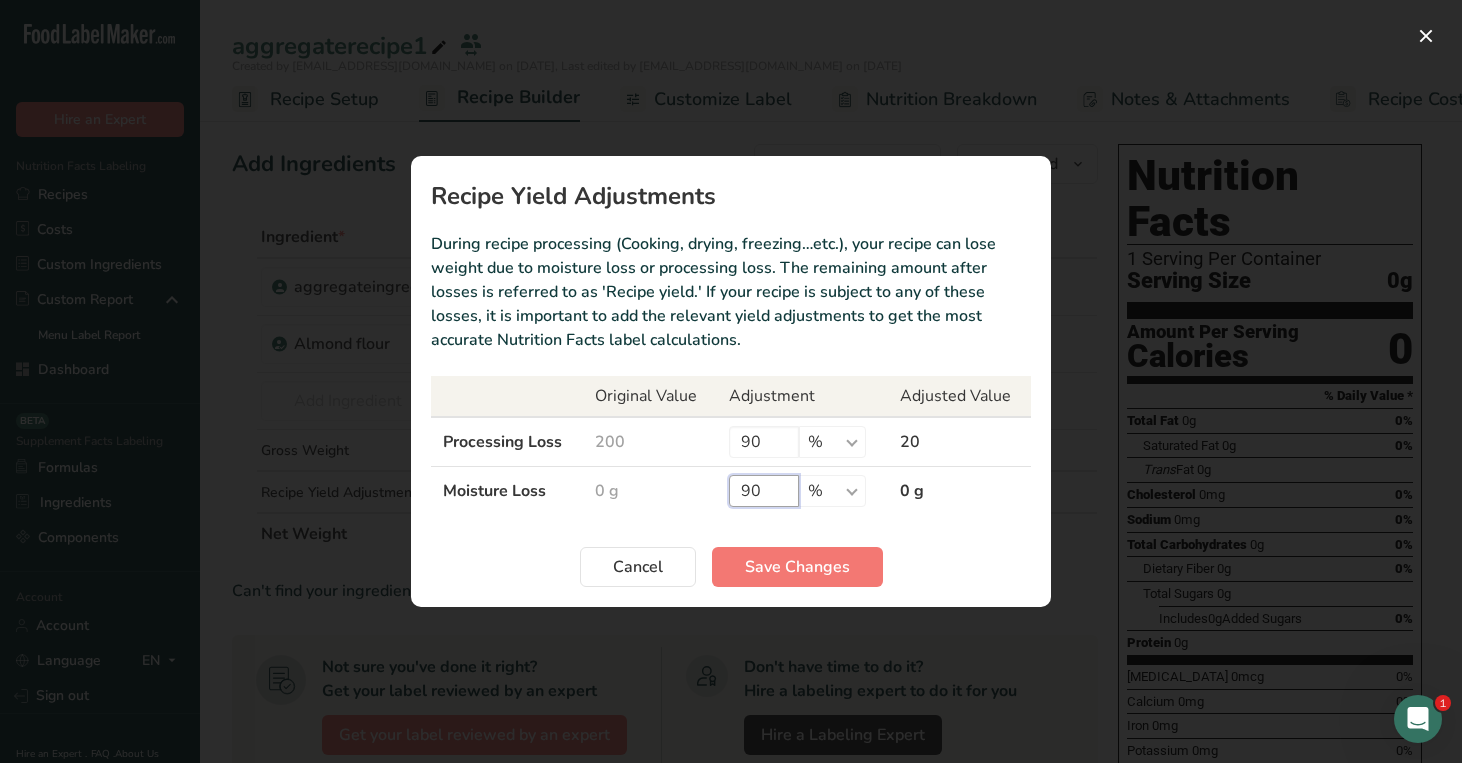 type on "9" 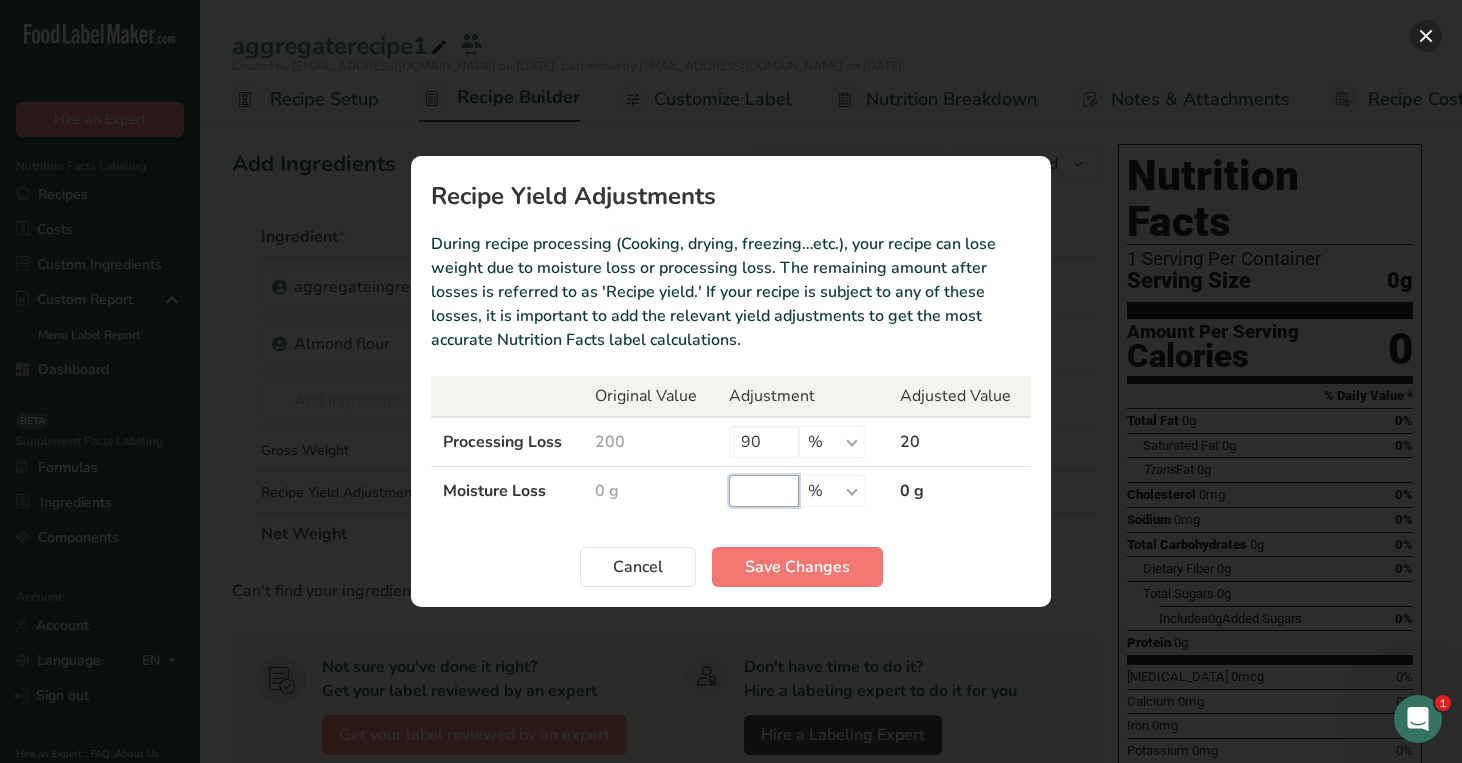 type 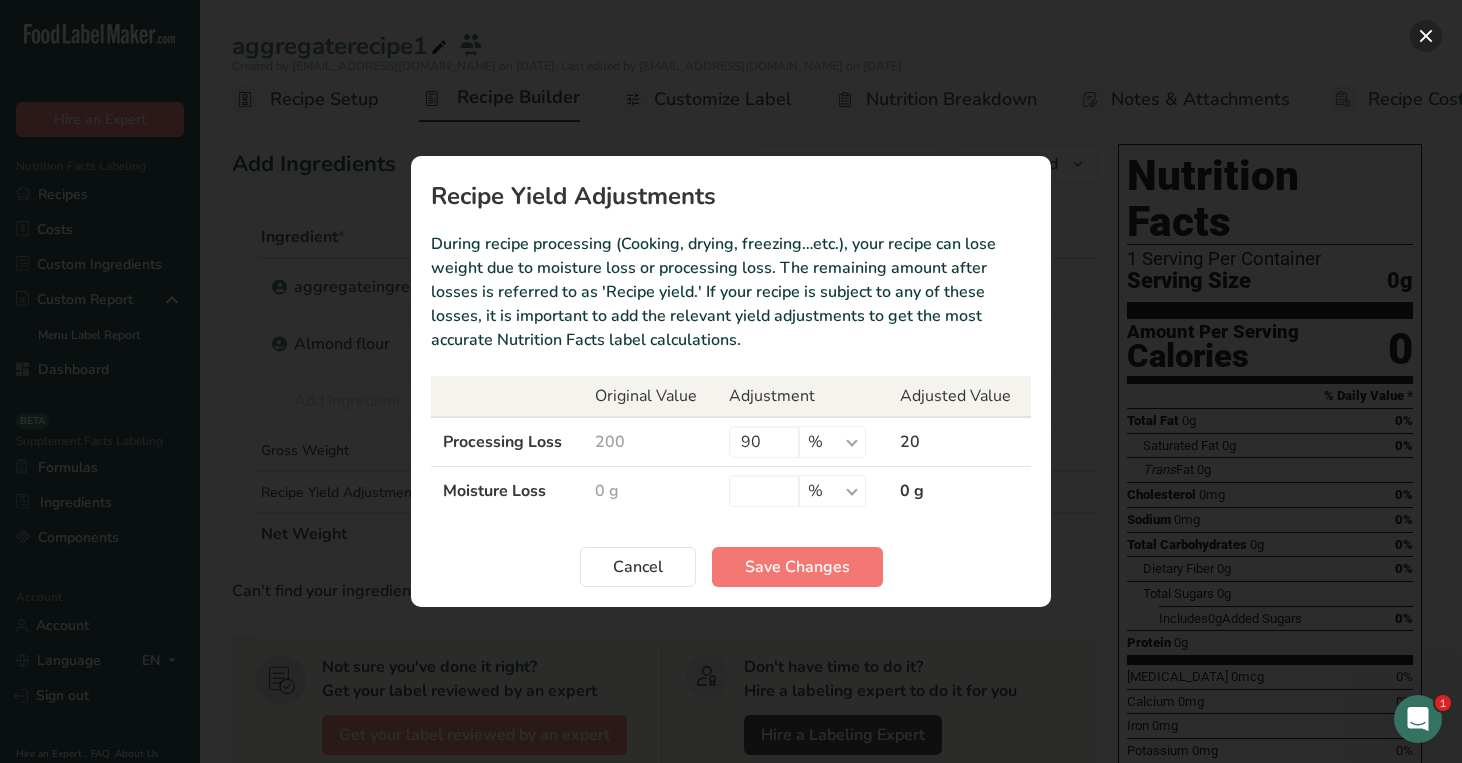 click at bounding box center (1426, 36) 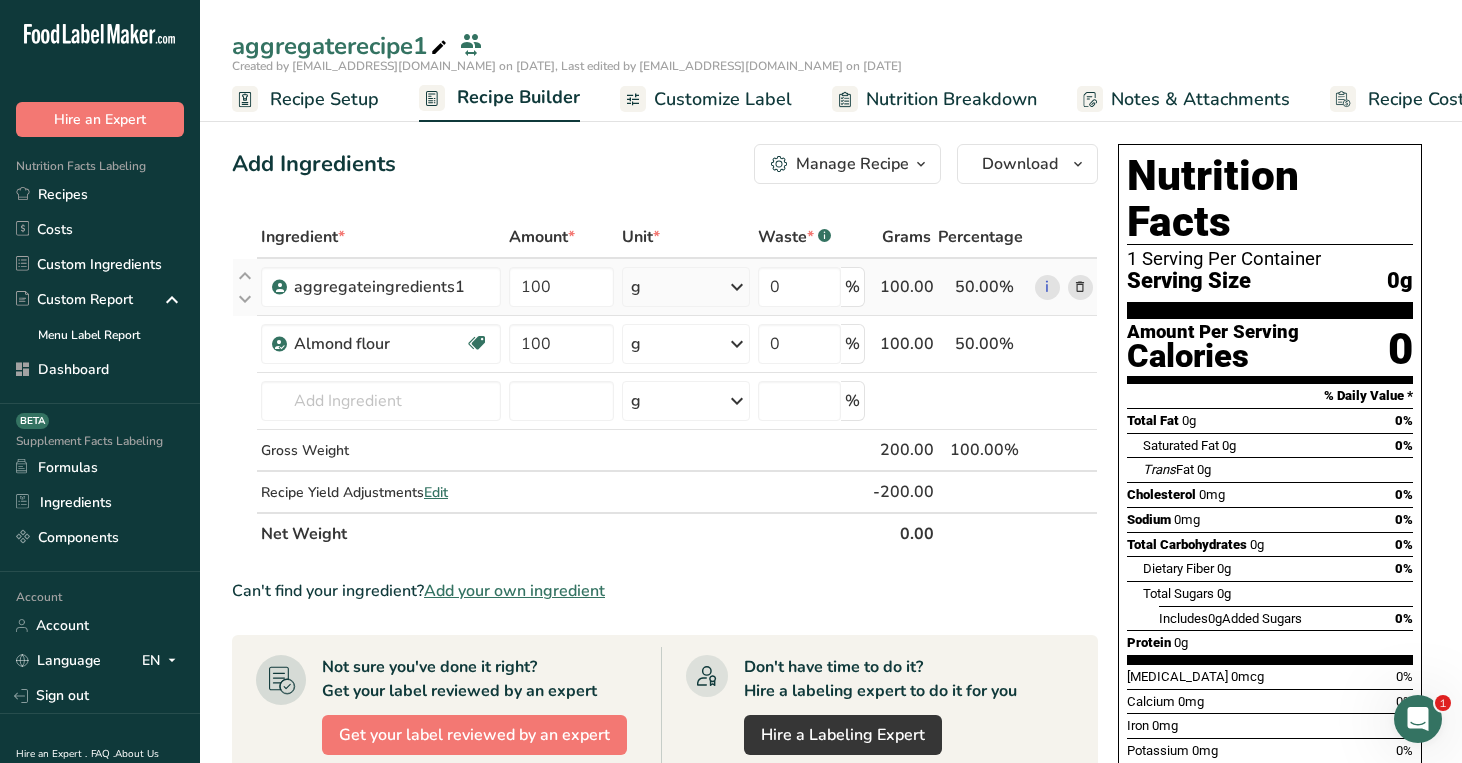 click on "g" at bounding box center (686, 287) 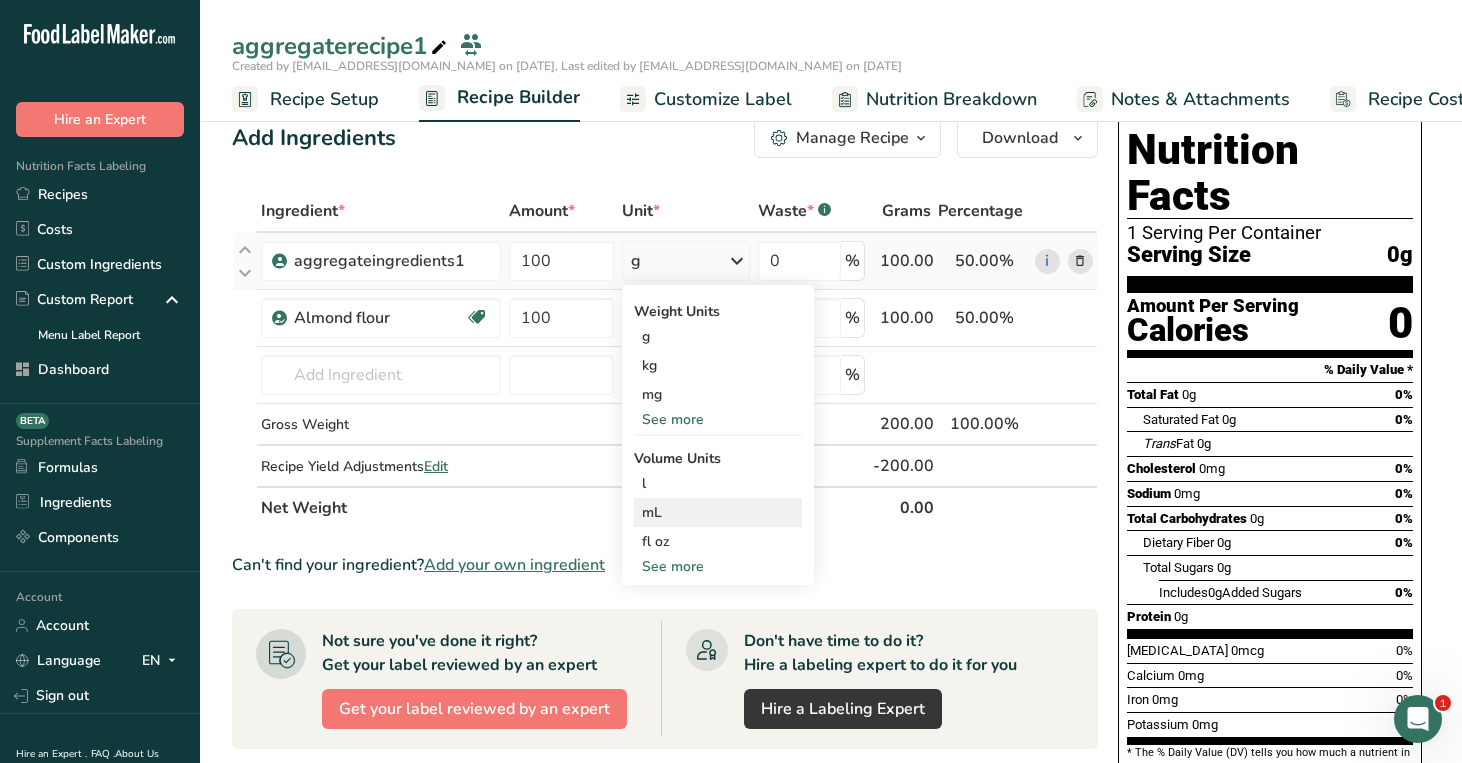 scroll, scrollTop: 29, scrollLeft: 0, axis: vertical 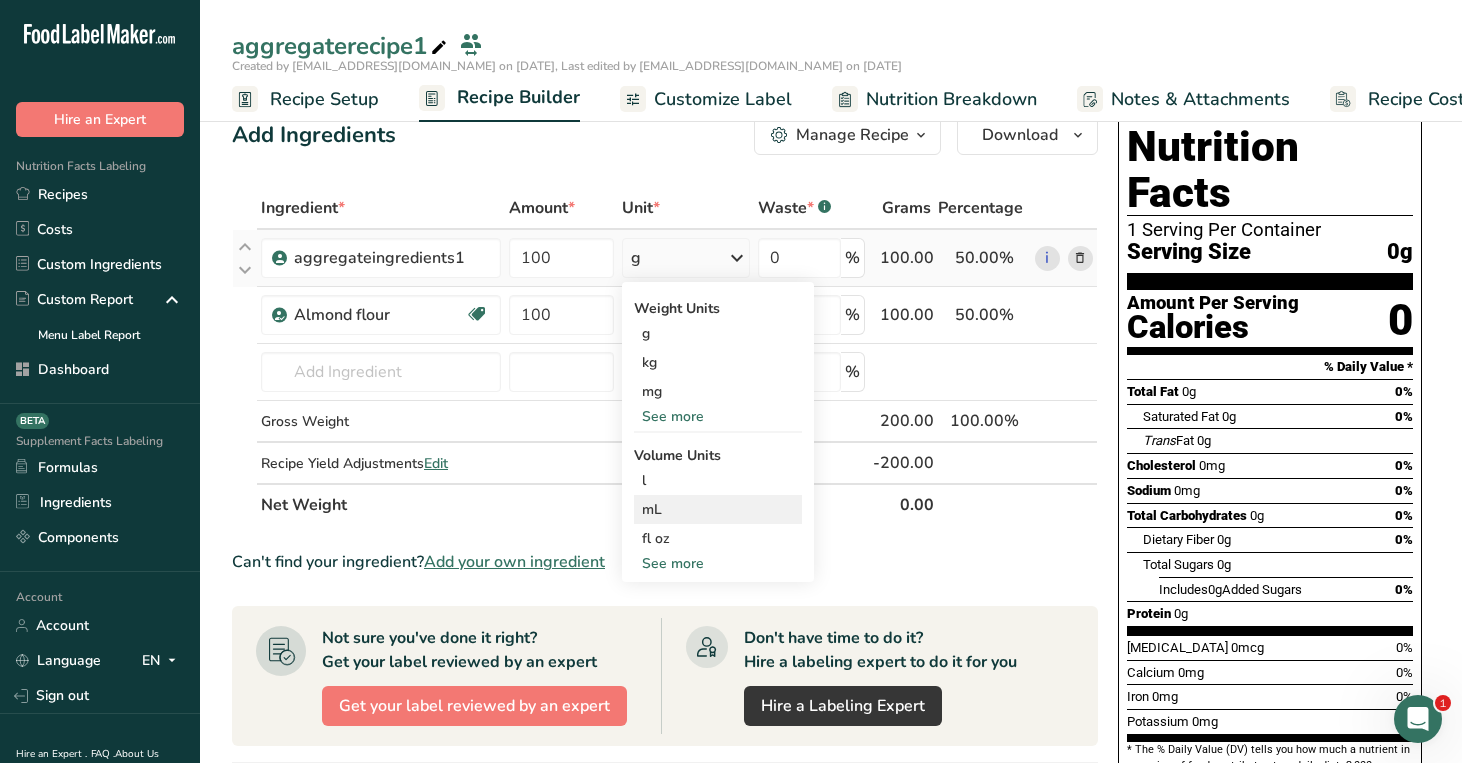 click on "mL" at bounding box center (718, 509) 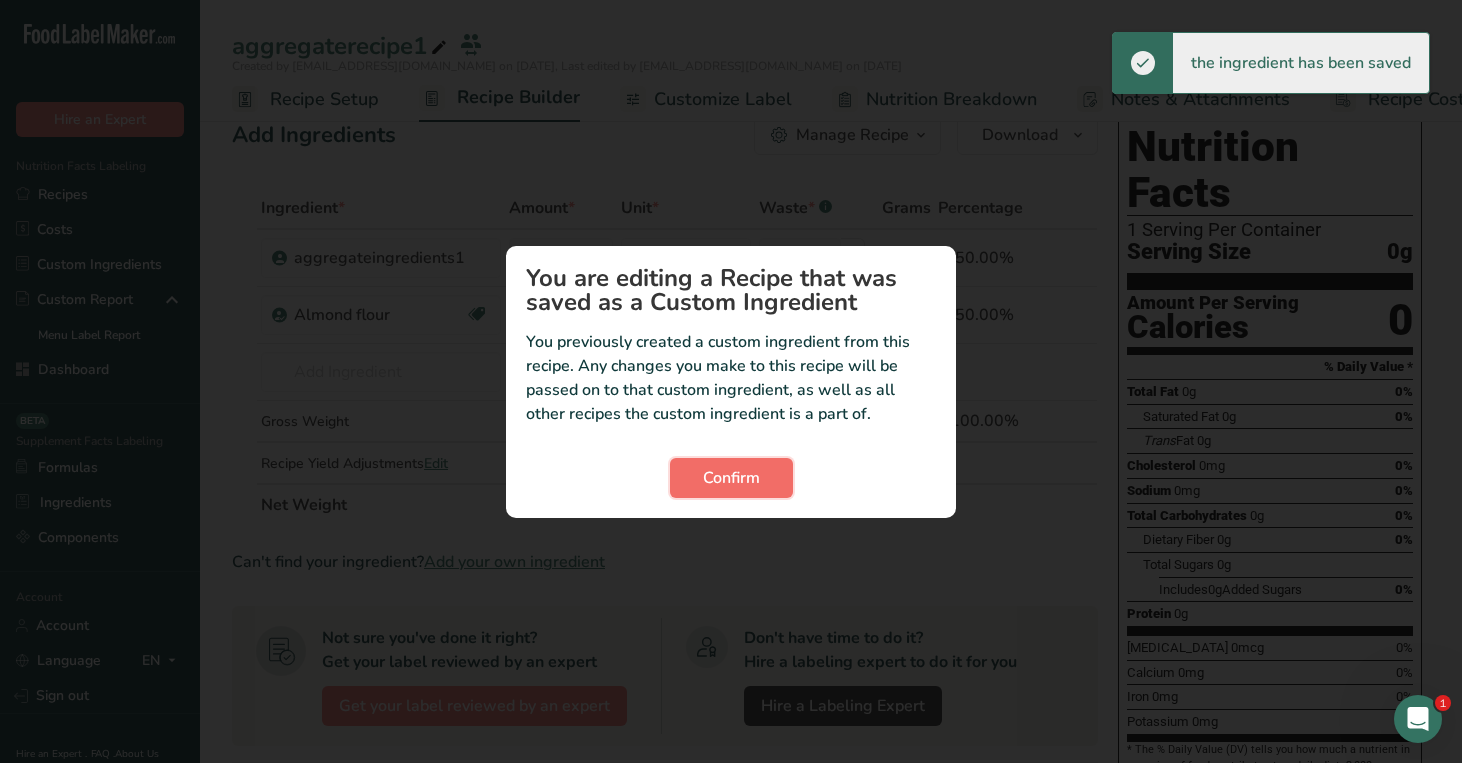 click on "Confirm" at bounding box center (731, 478) 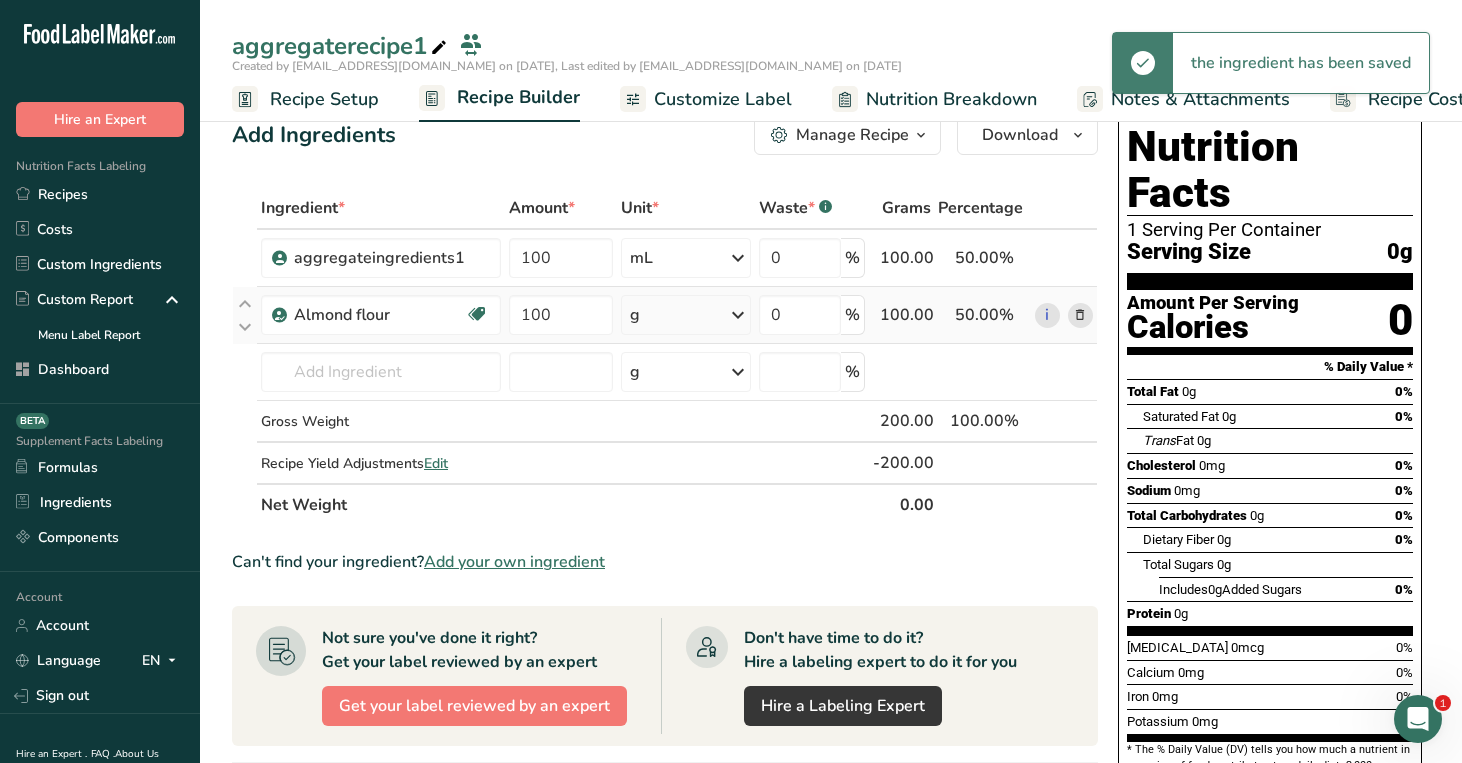 click on "g" at bounding box center [686, 315] 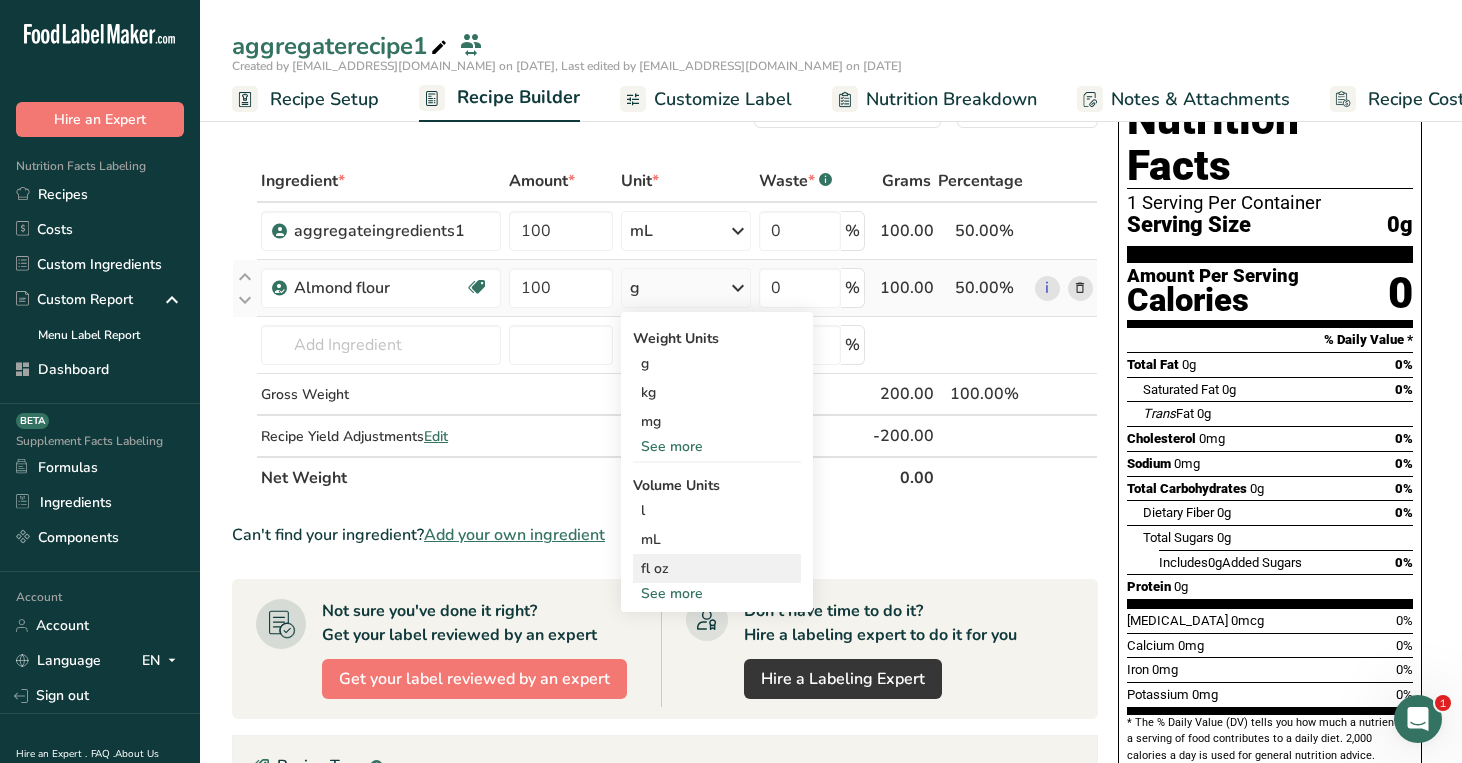 scroll, scrollTop: 58, scrollLeft: 0, axis: vertical 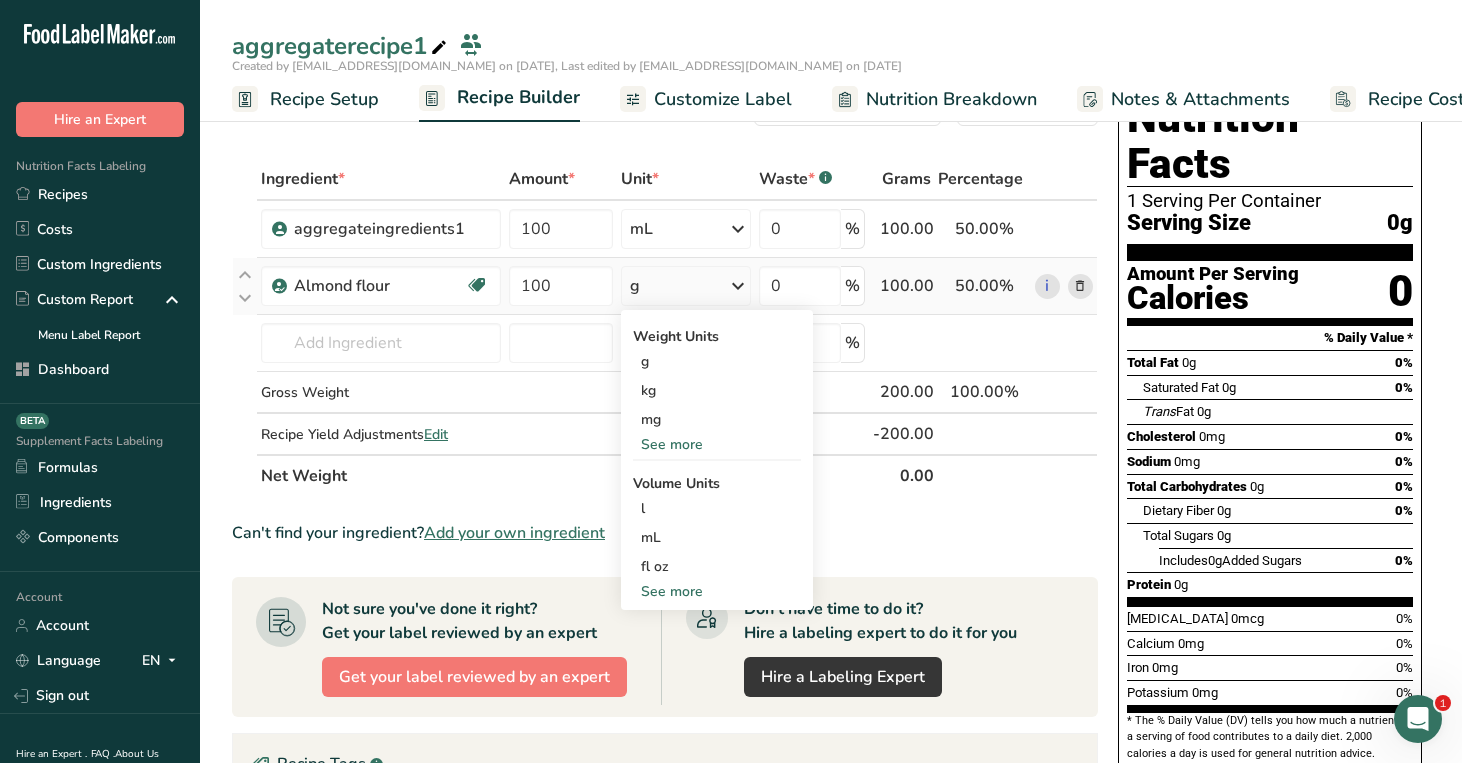 click on "See more" at bounding box center [717, 591] 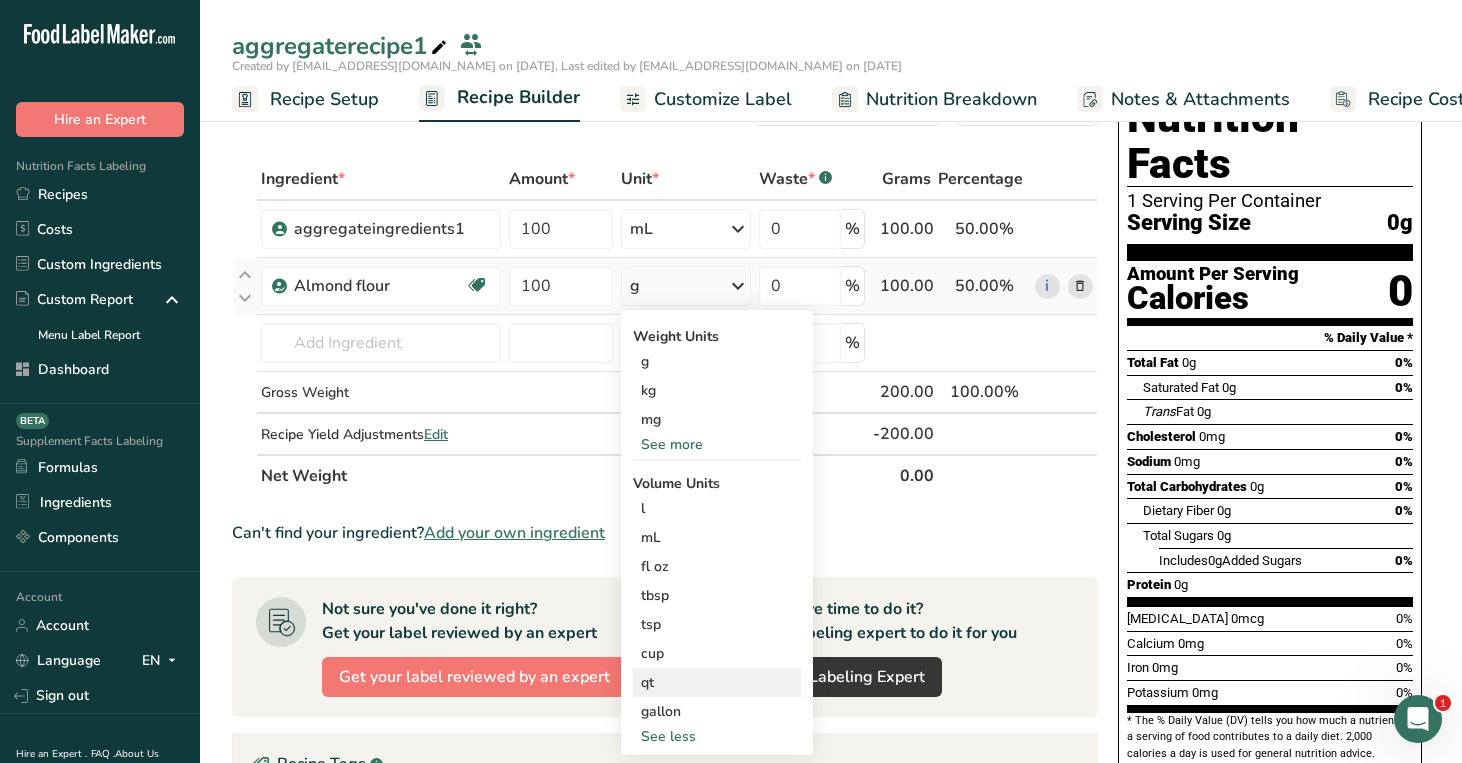 click on "qt" at bounding box center [717, 682] 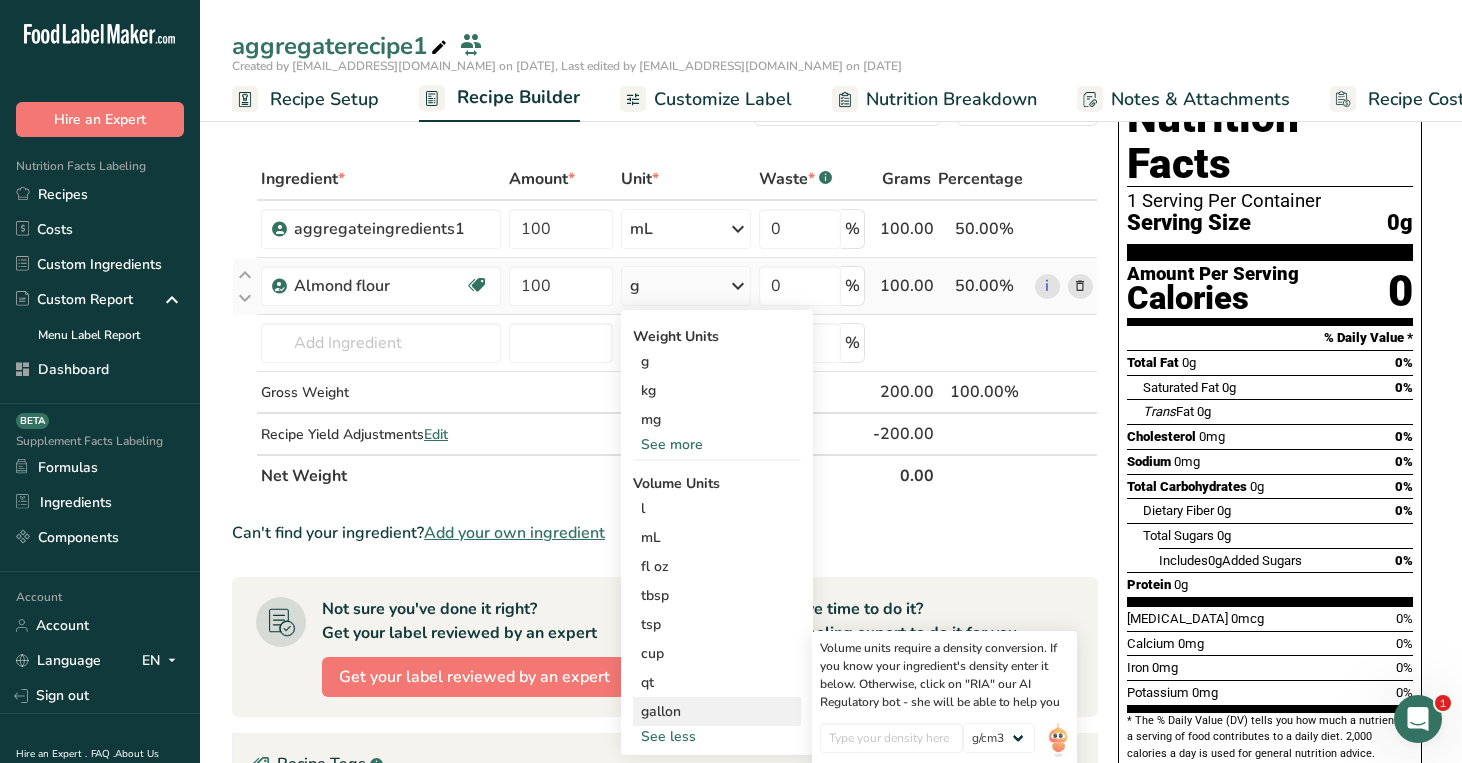 click on "gallon" at bounding box center [717, 711] 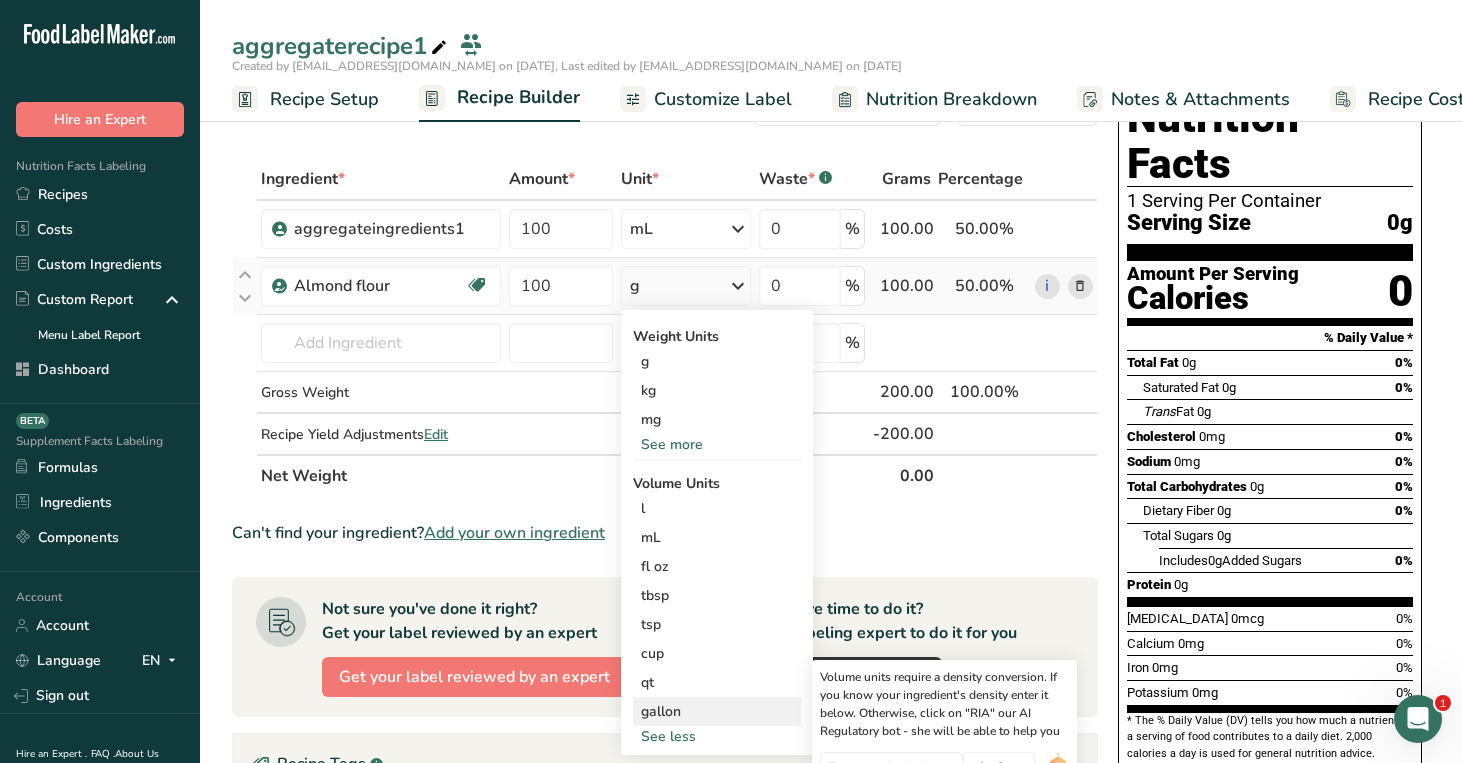 click on "gallon" at bounding box center [717, 711] 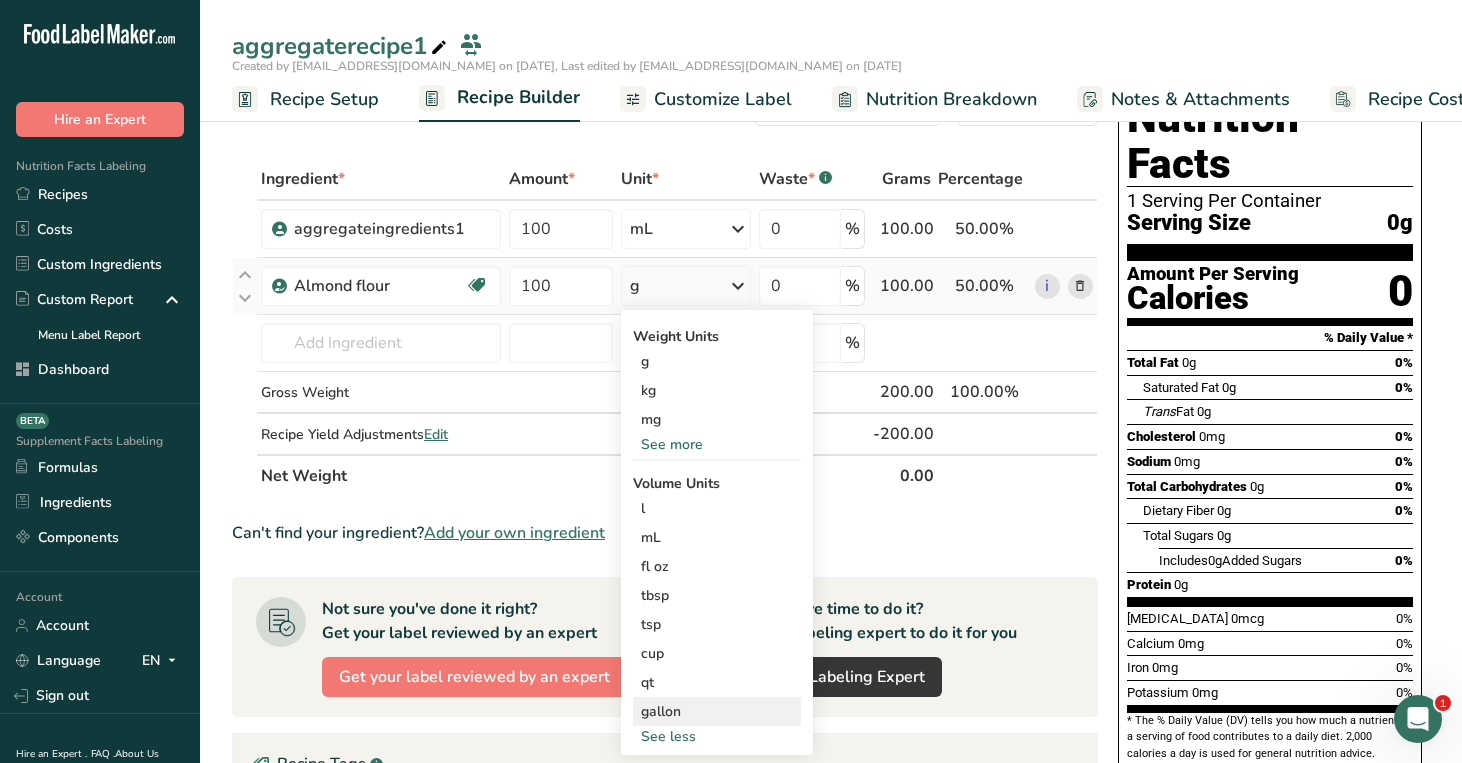 click on "gallon" at bounding box center [717, 711] 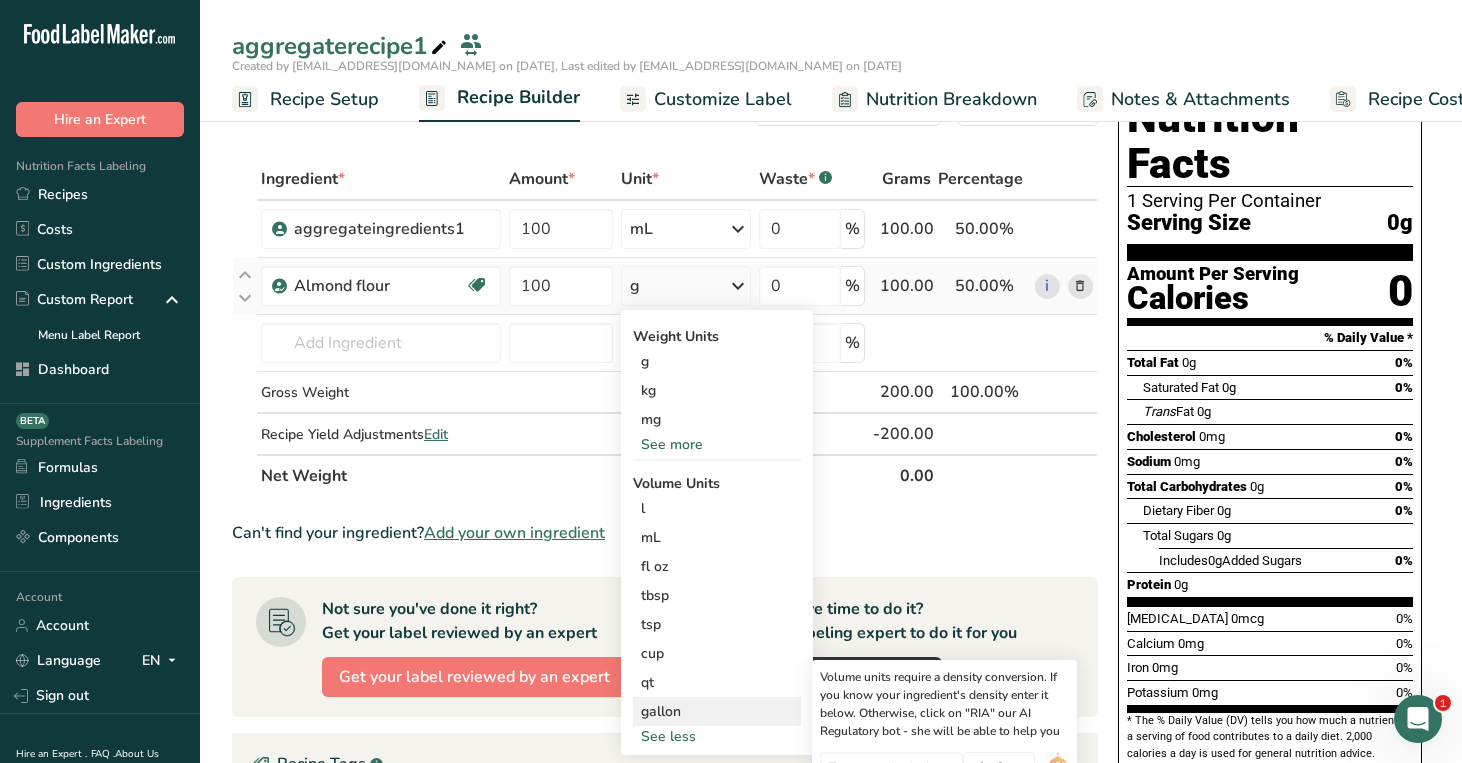 click on "gallon" at bounding box center (717, 711) 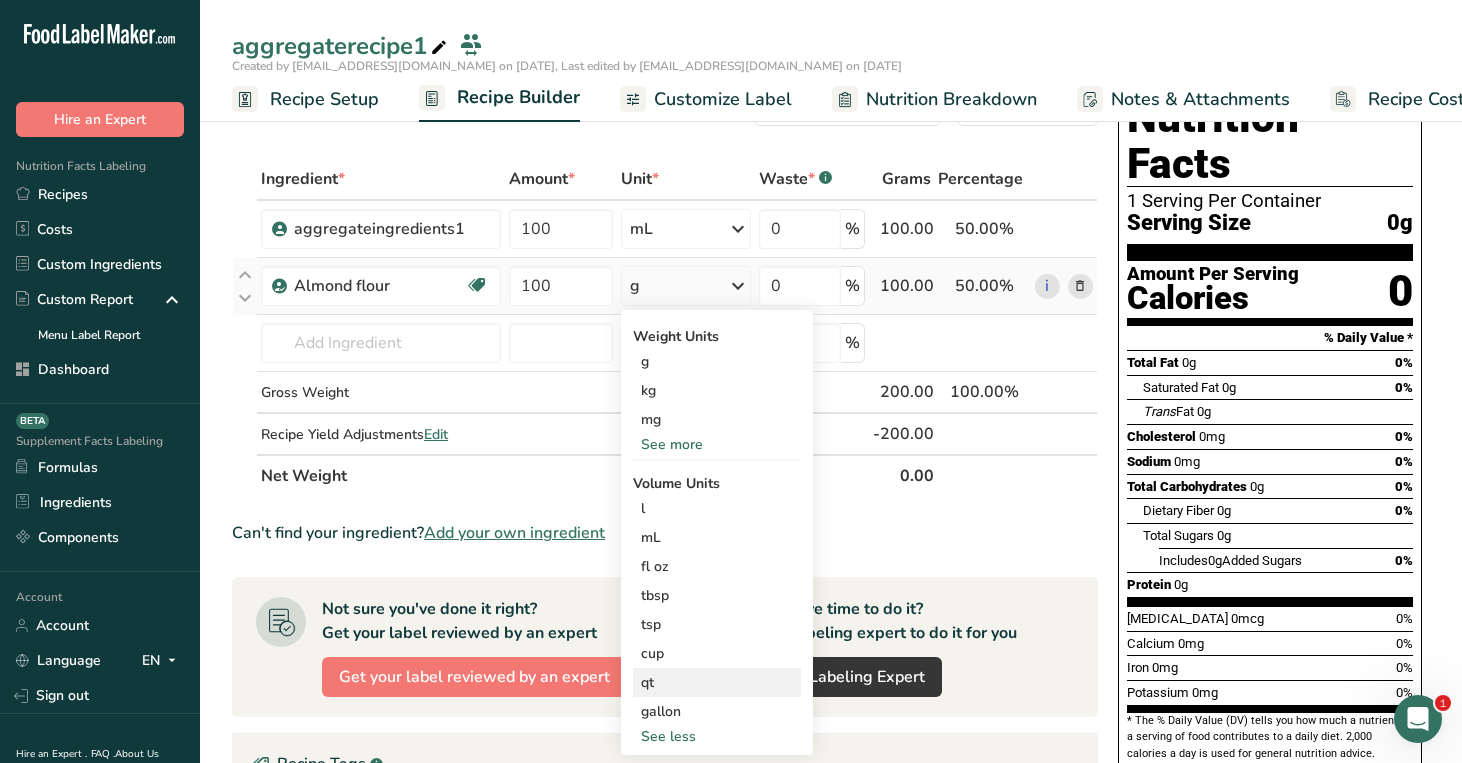 click on "qt" at bounding box center (717, 682) 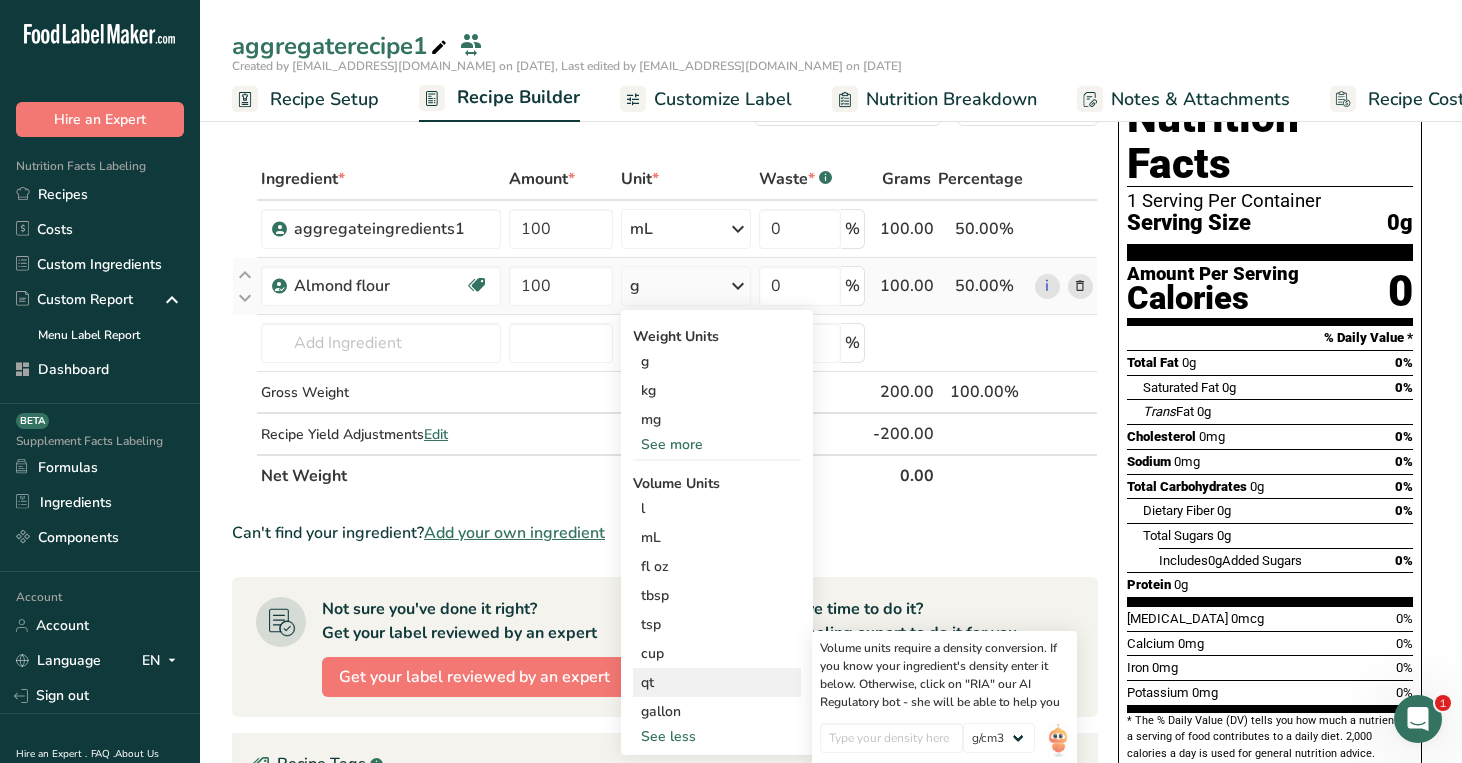 scroll, scrollTop: 89, scrollLeft: 0, axis: vertical 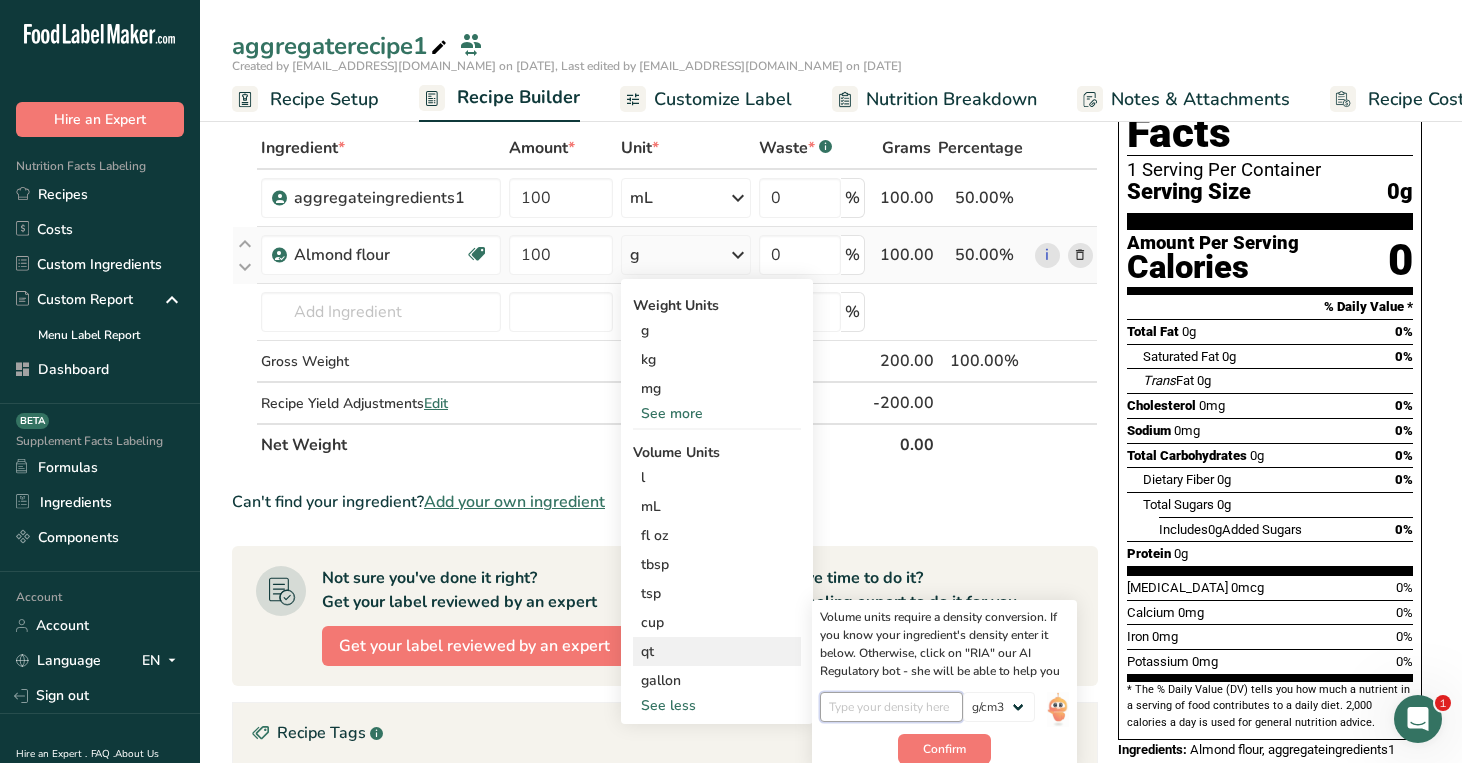 click at bounding box center [891, 707] 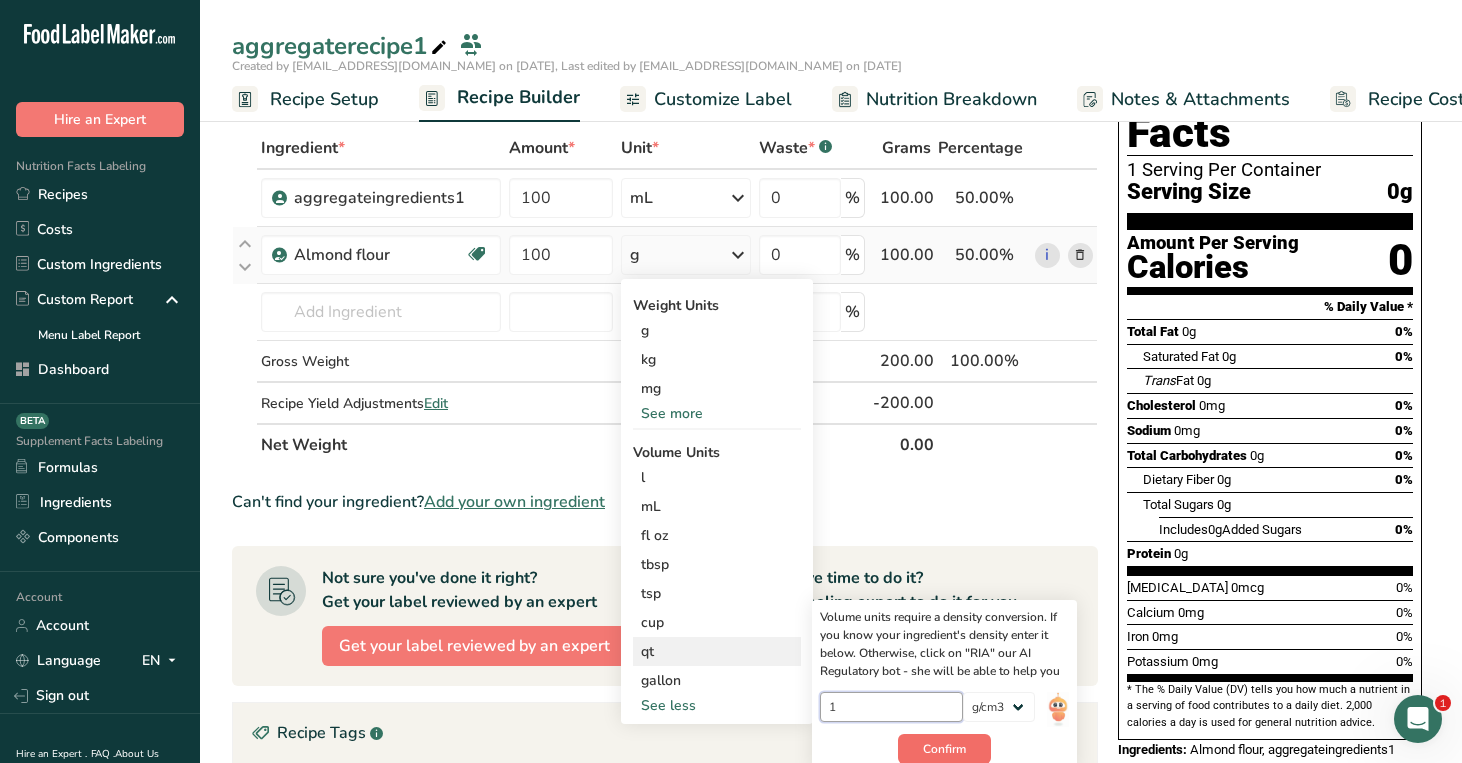 type on "1" 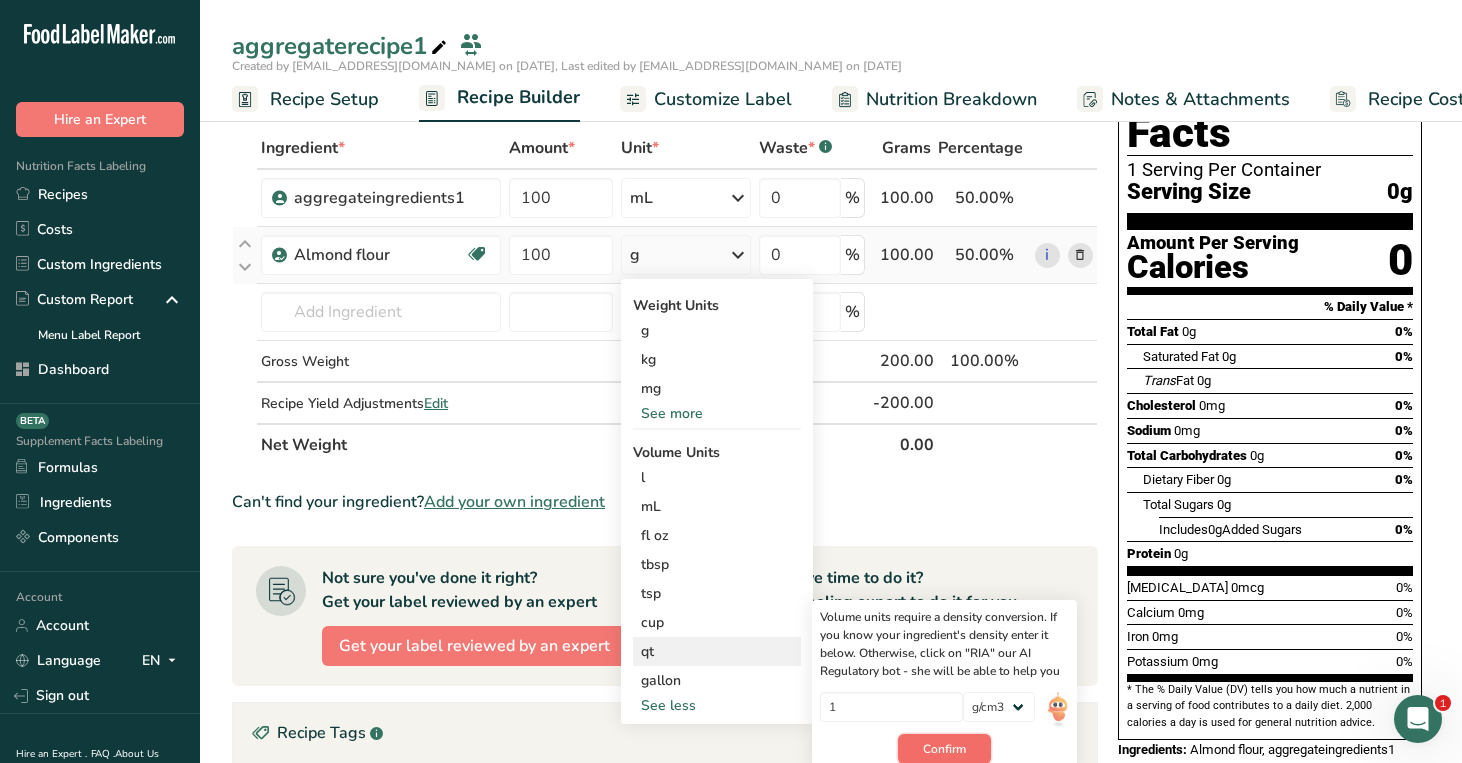click on "Confirm" at bounding box center [944, 749] 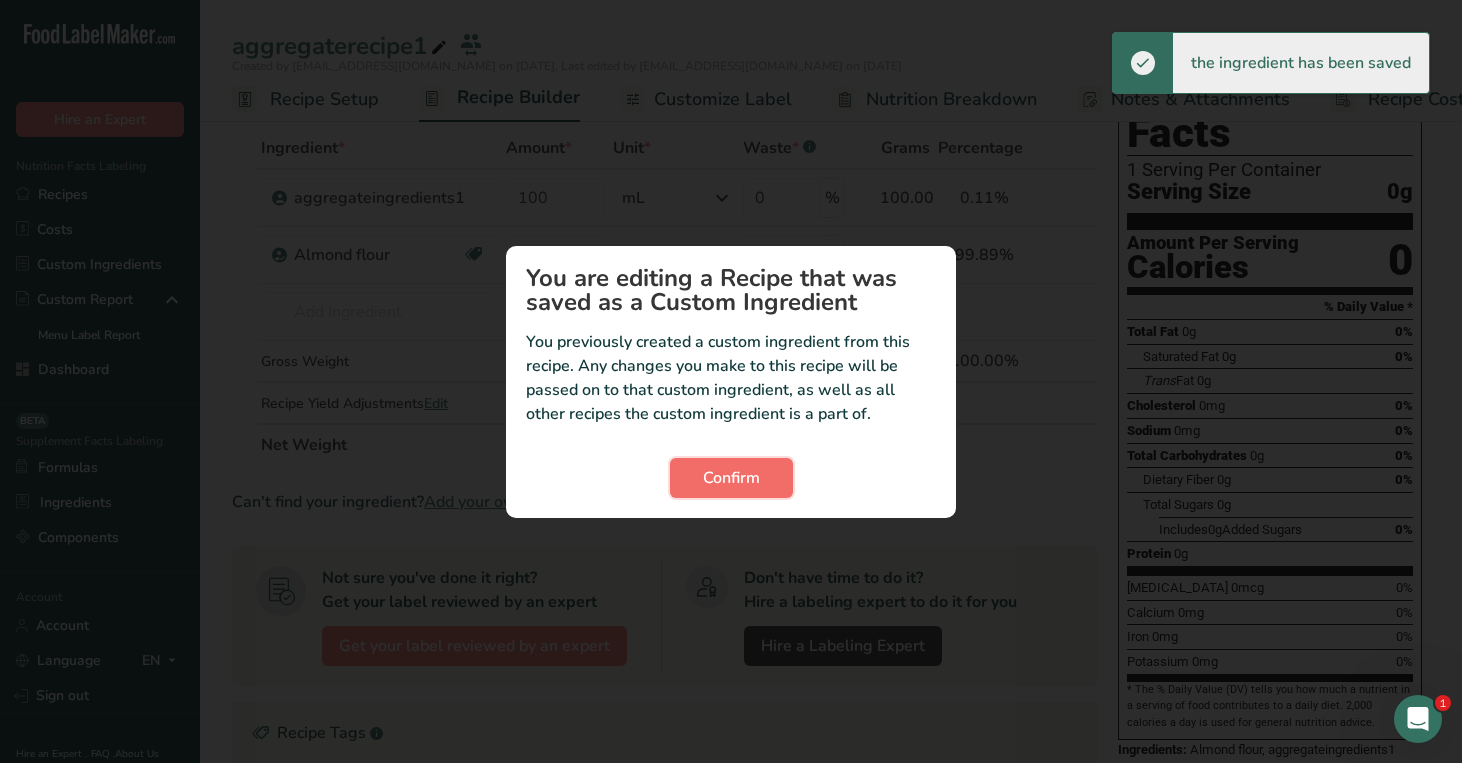 click on "Confirm" at bounding box center (731, 478) 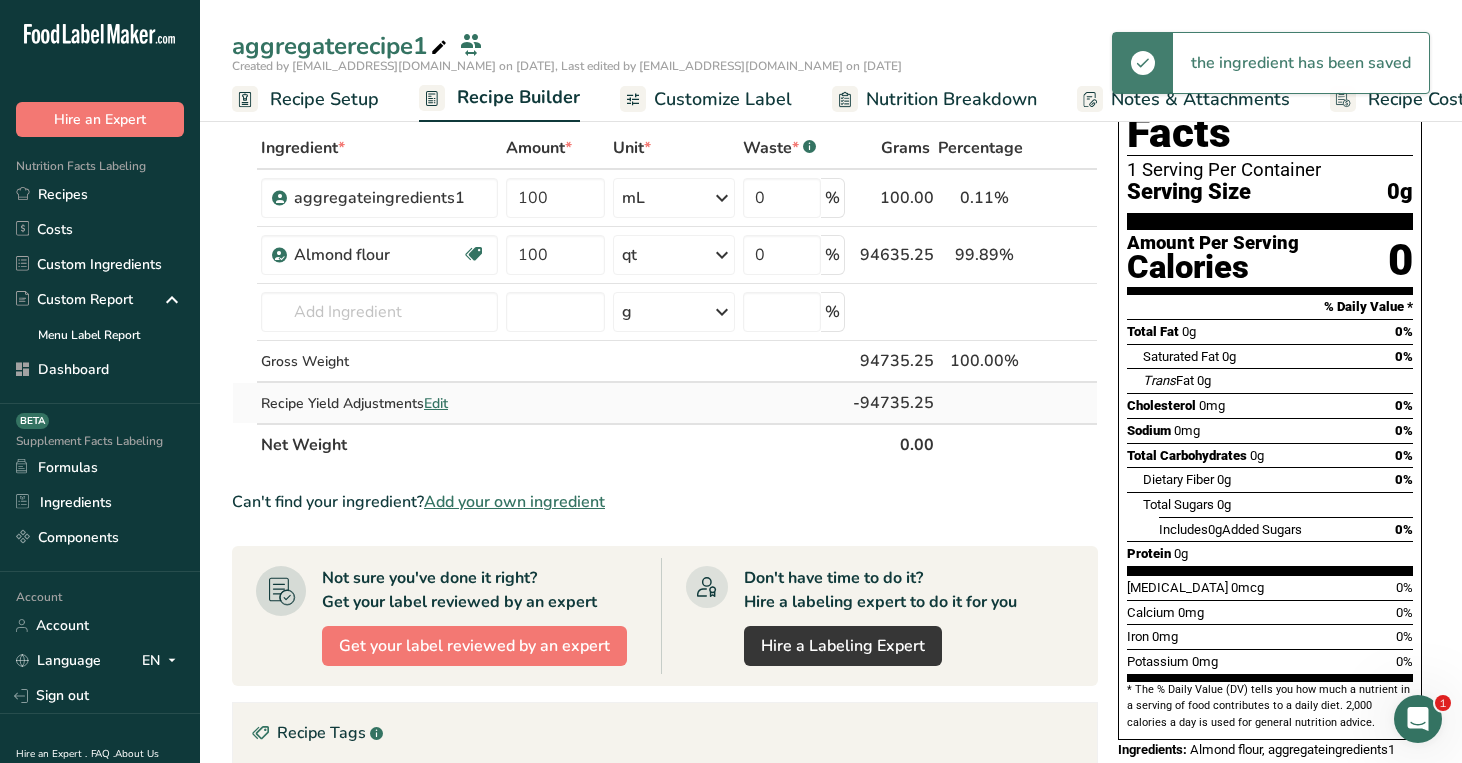 click on "Edit" at bounding box center (436, 403) 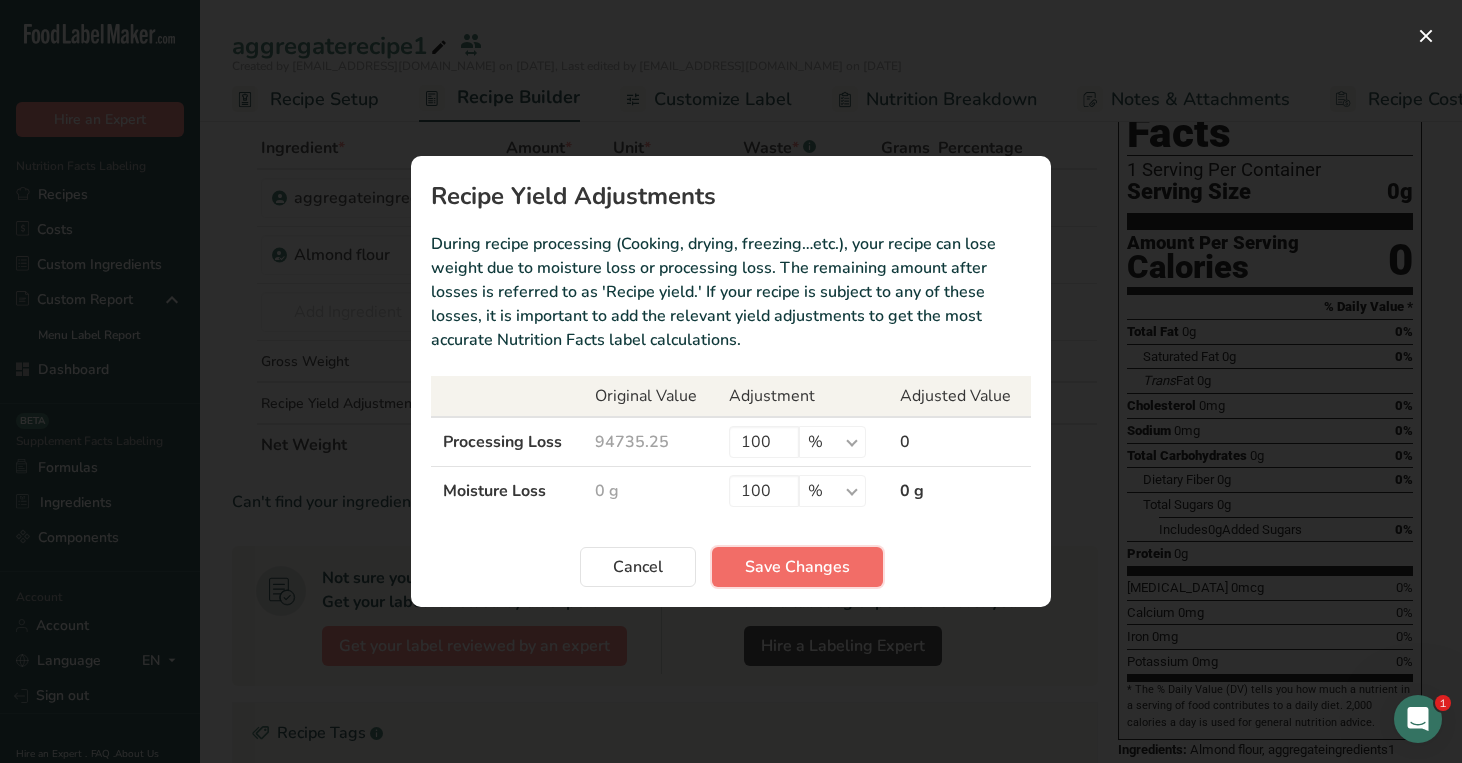 click on "Save Changes" at bounding box center [797, 567] 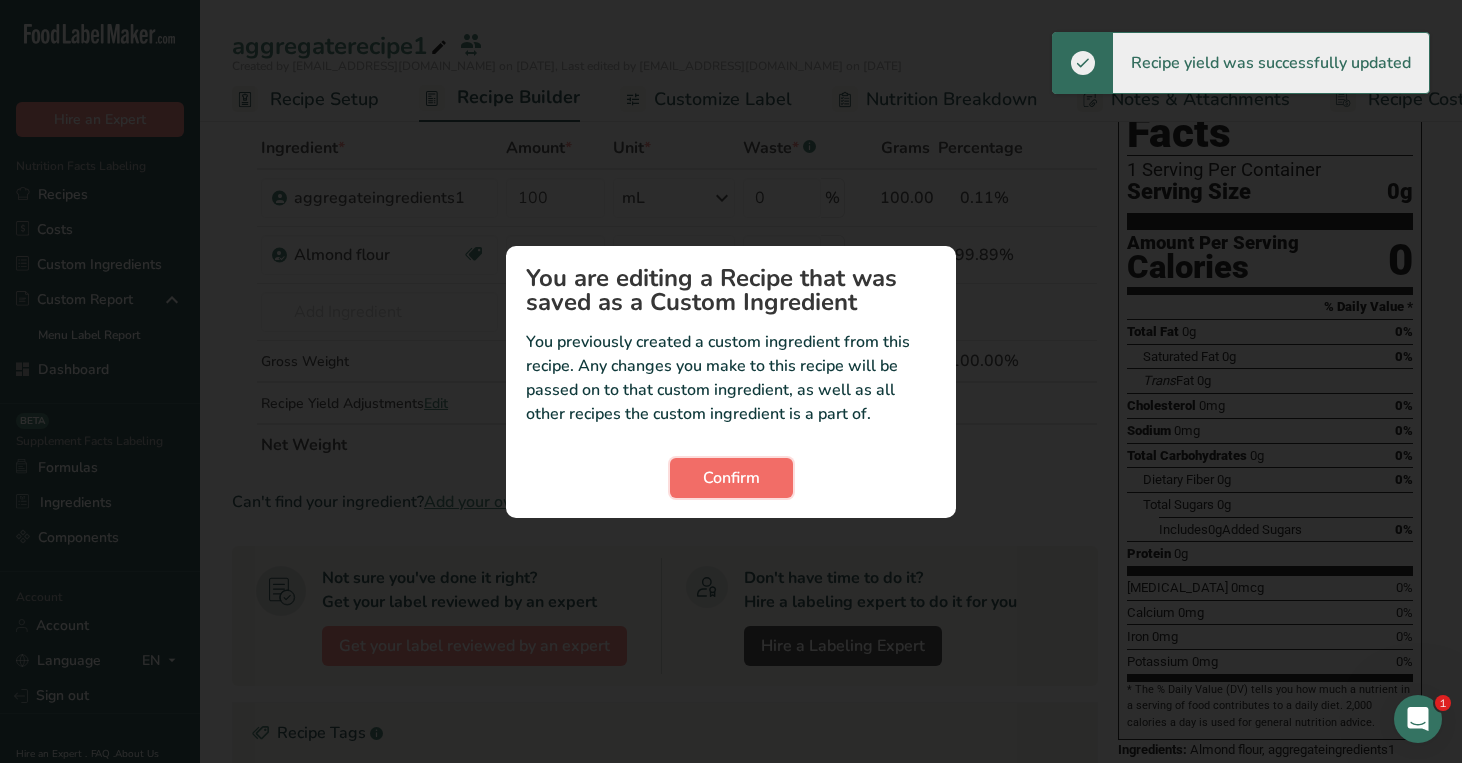 click on "Confirm" at bounding box center [731, 478] 